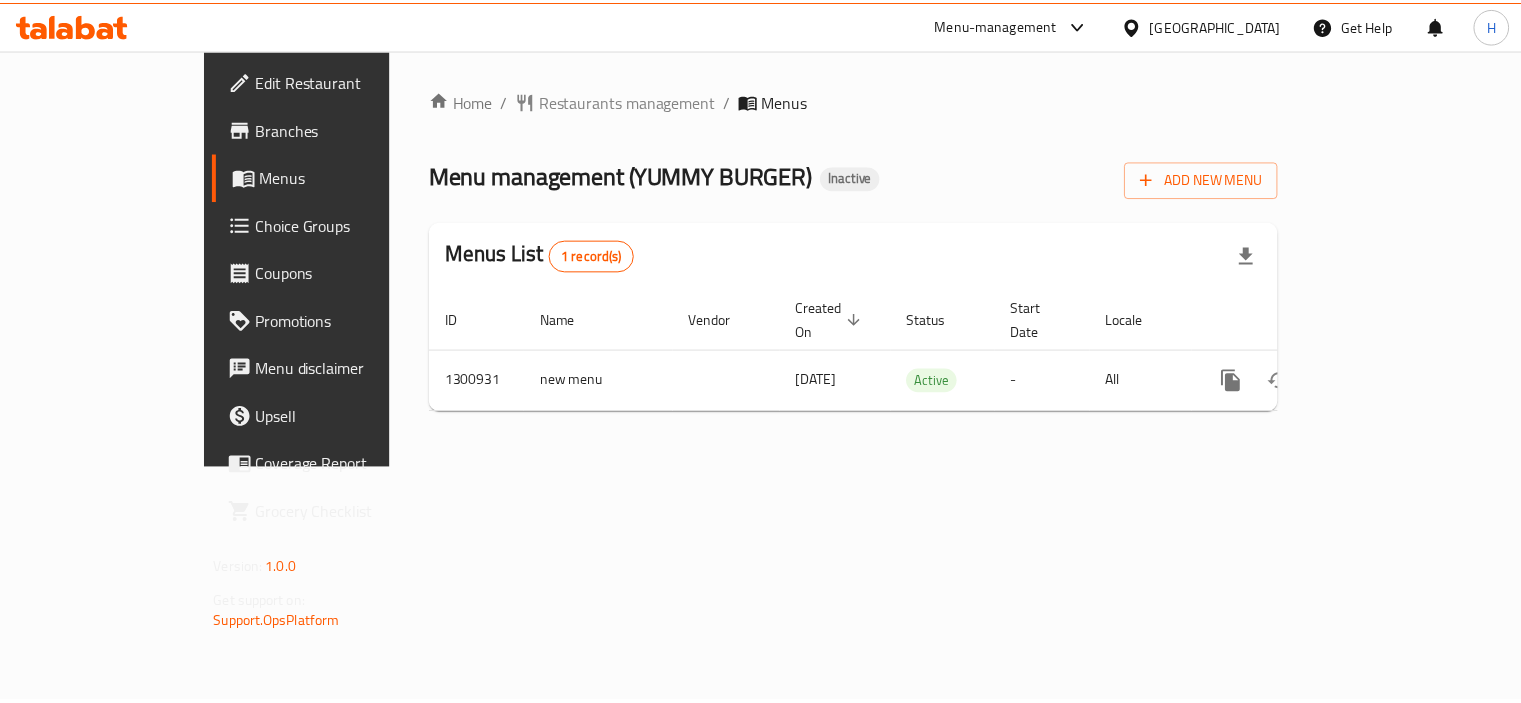 scroll, scrollTop: 0, scrollLeft: 0, axis: both 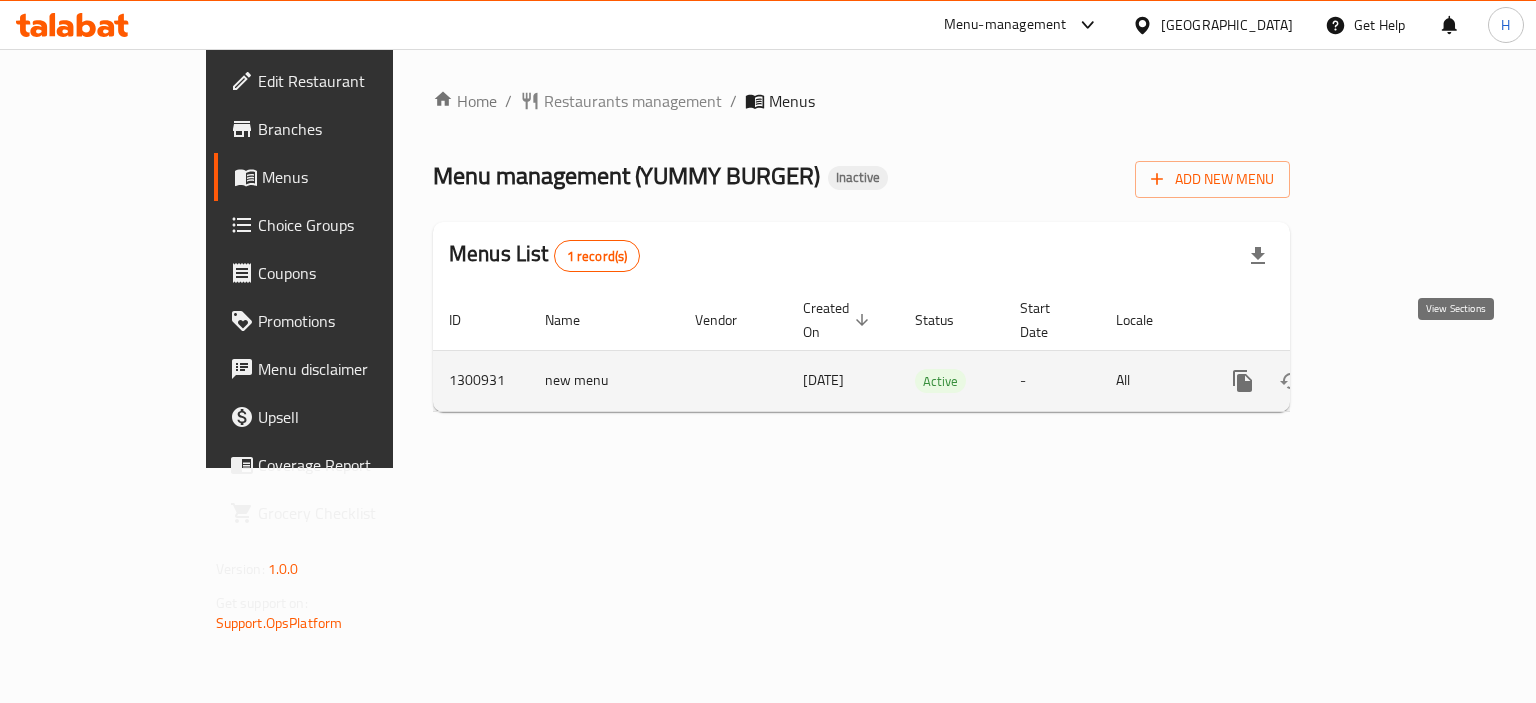 click 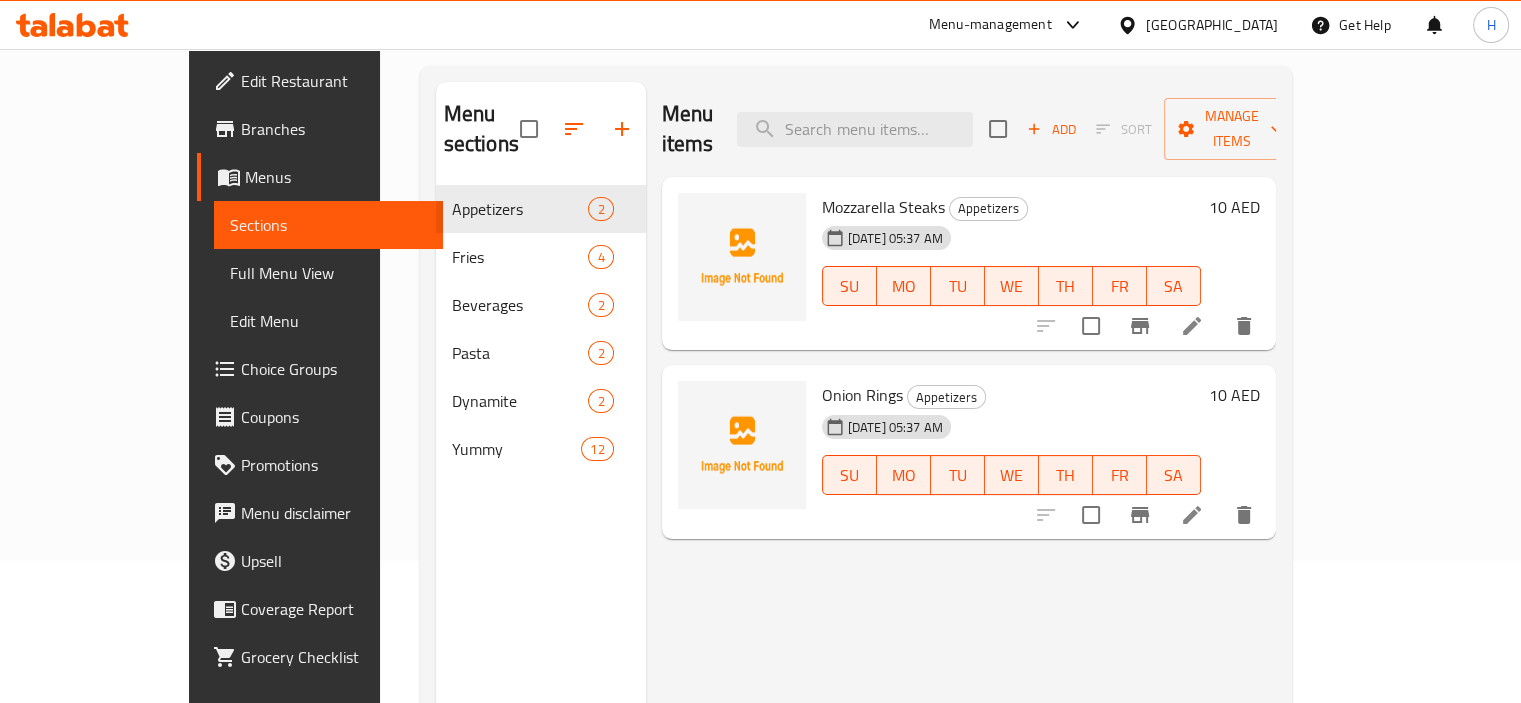 scroll, scrollTop: 280, scrollLeft: 0, axis: vertical 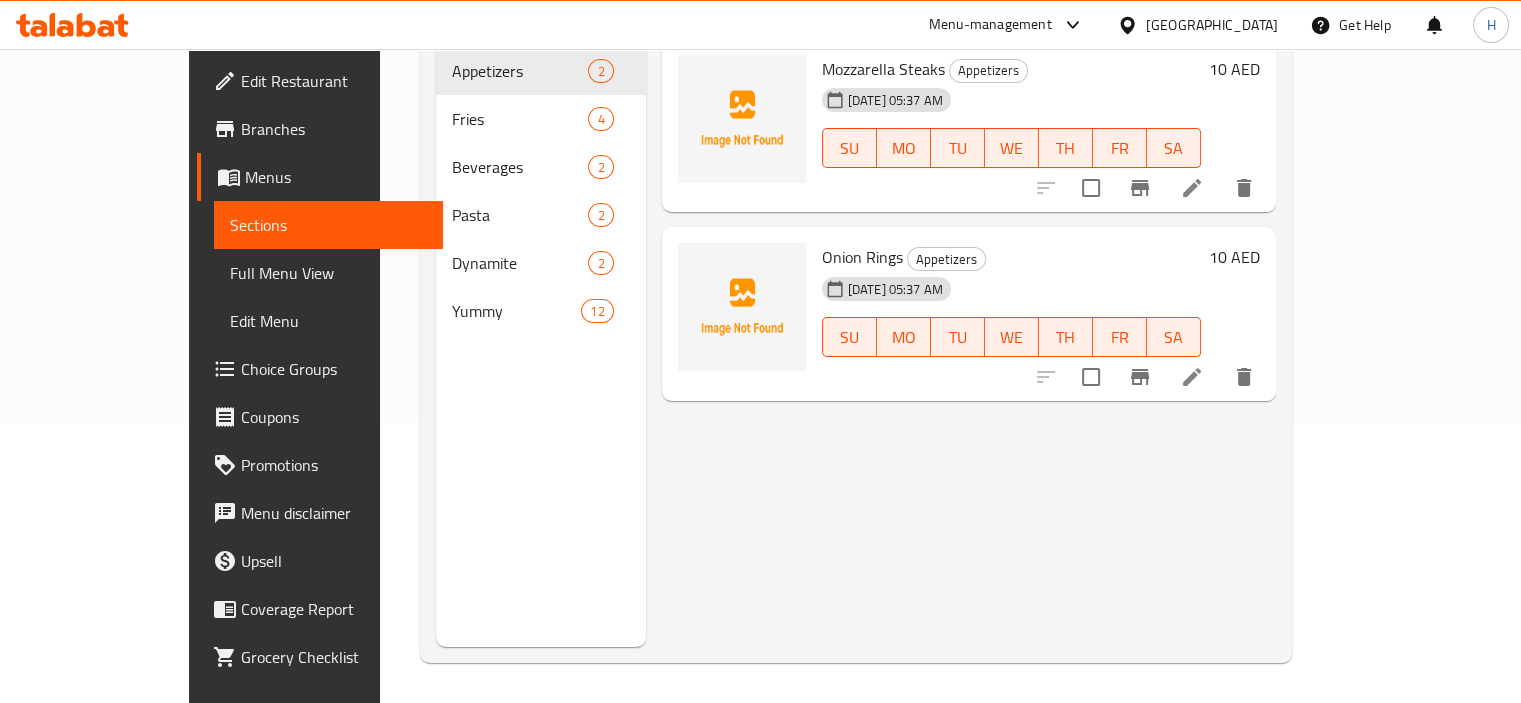 click on "Appetizers 2 Fries  4 Beverages 2 Pasta 2 Dynamite 2 Yummy 12" at bounding box center [541, 191] 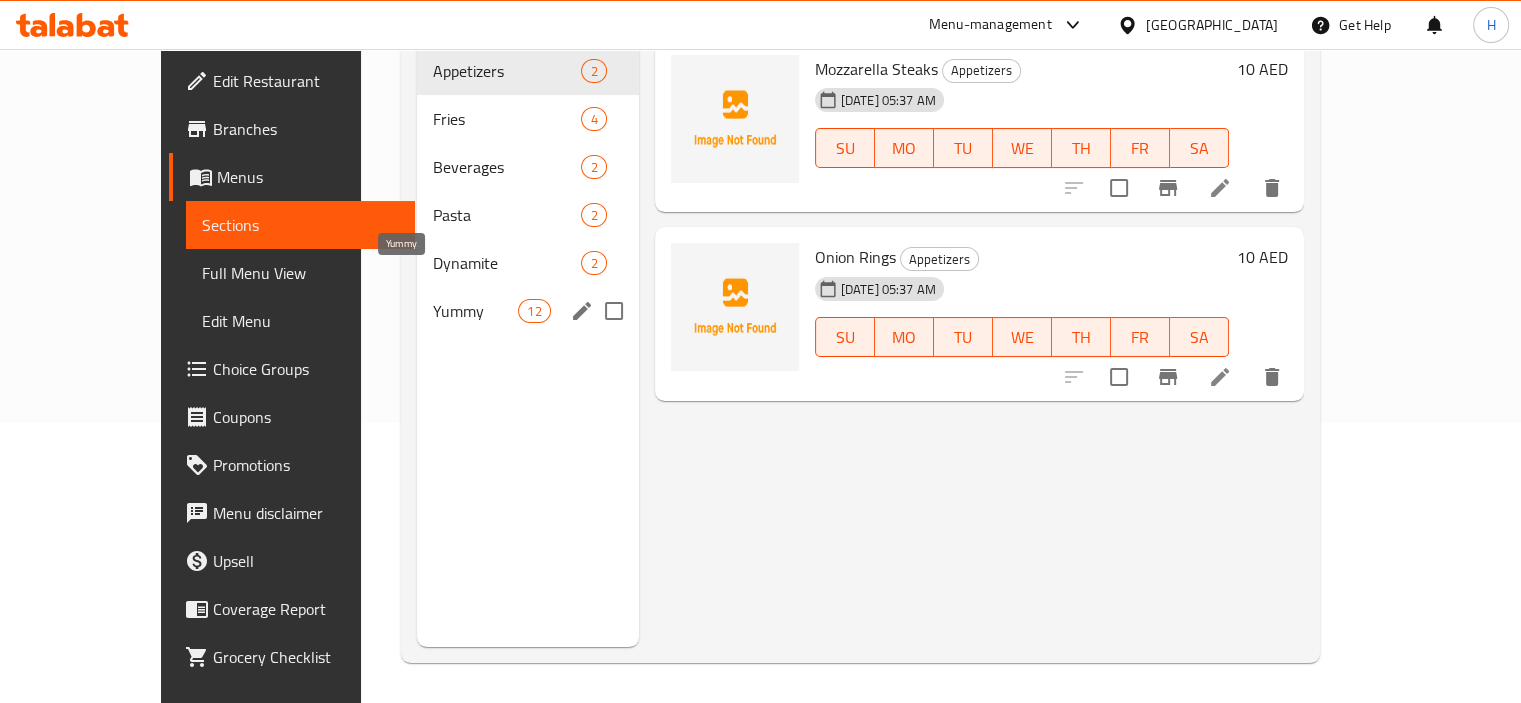 click on "Yummy" at bounding box center [475, 311] 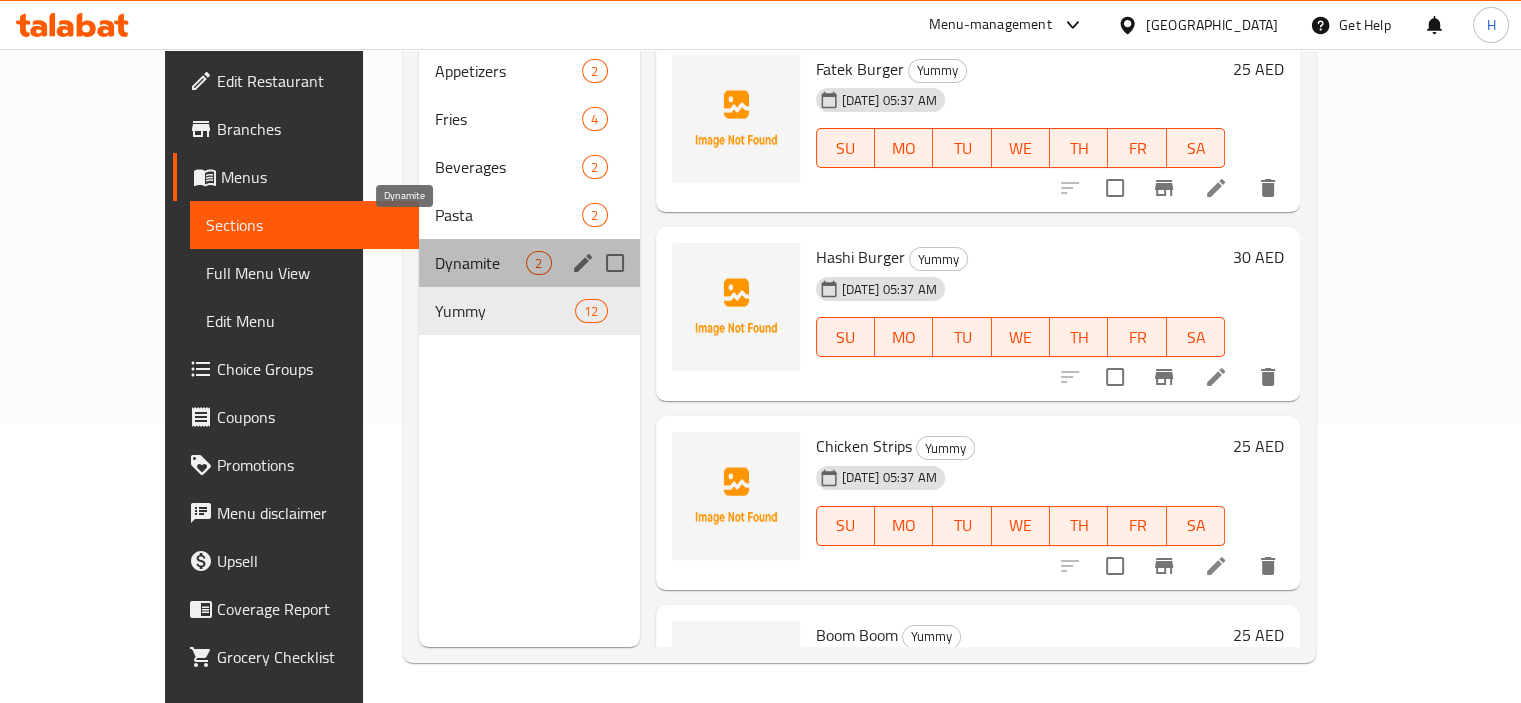 click on "Dynamite" at bounding box center [480, 263] 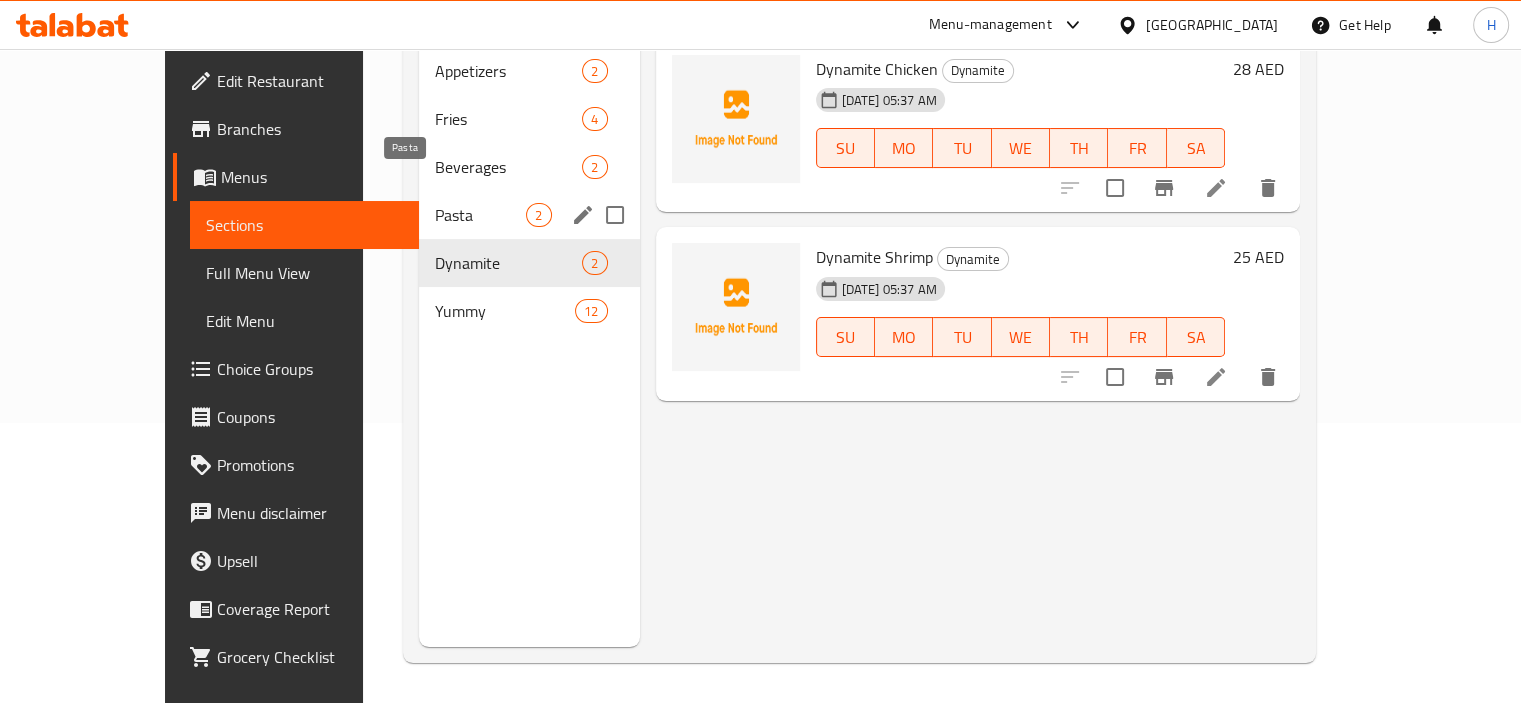 click on "Pasta" at bounding box center (480, 215) 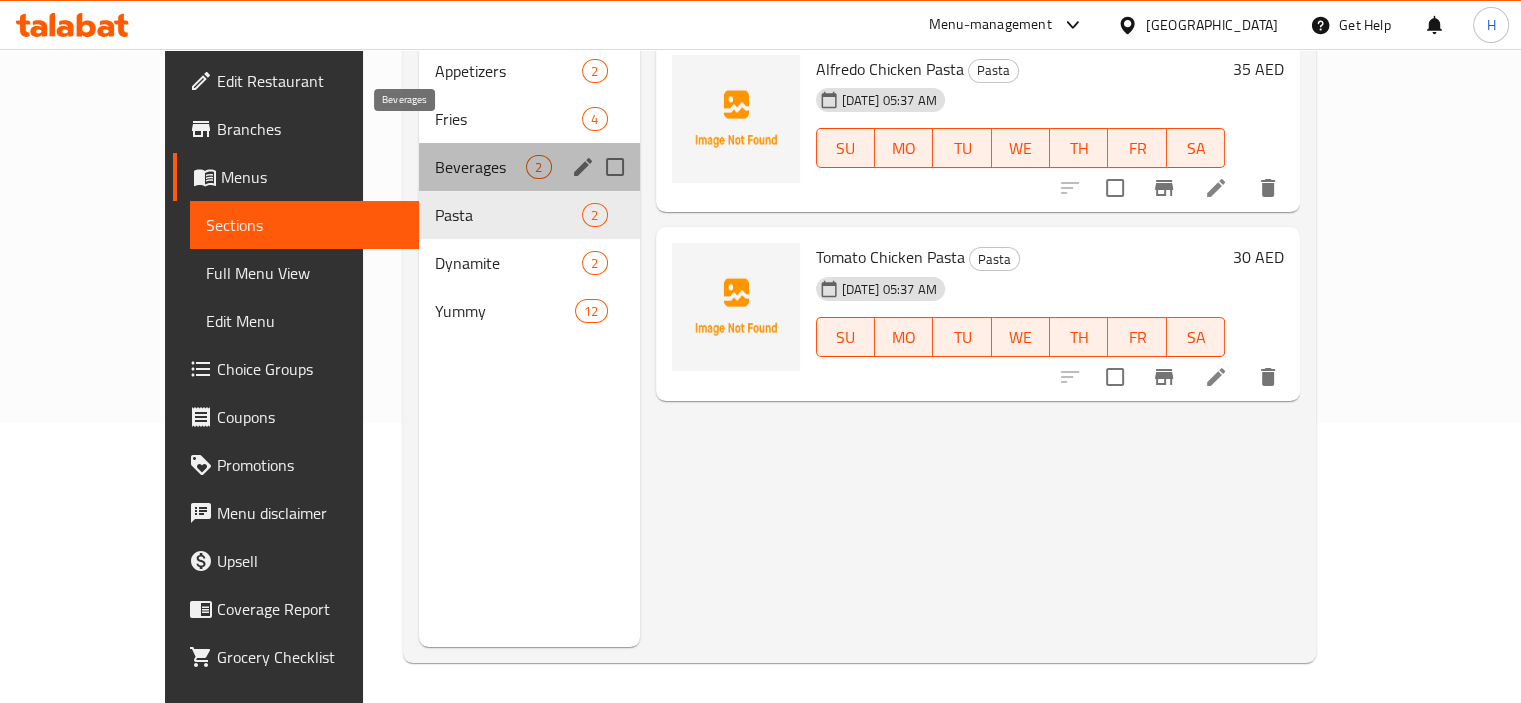 click on "Beverages" at bounding box center (480, 167) 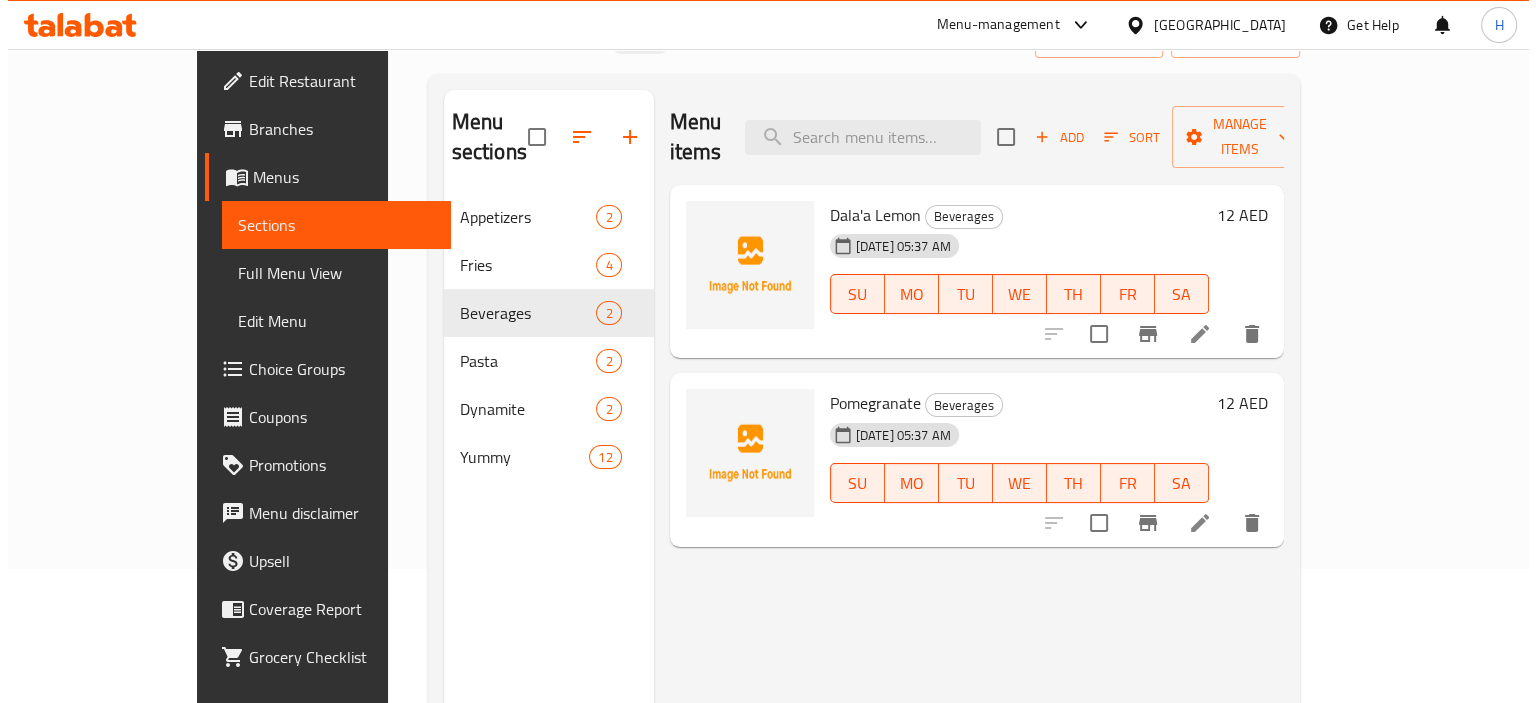 scroll, scrollTop: 0, scrollLeft: 0, axis: both 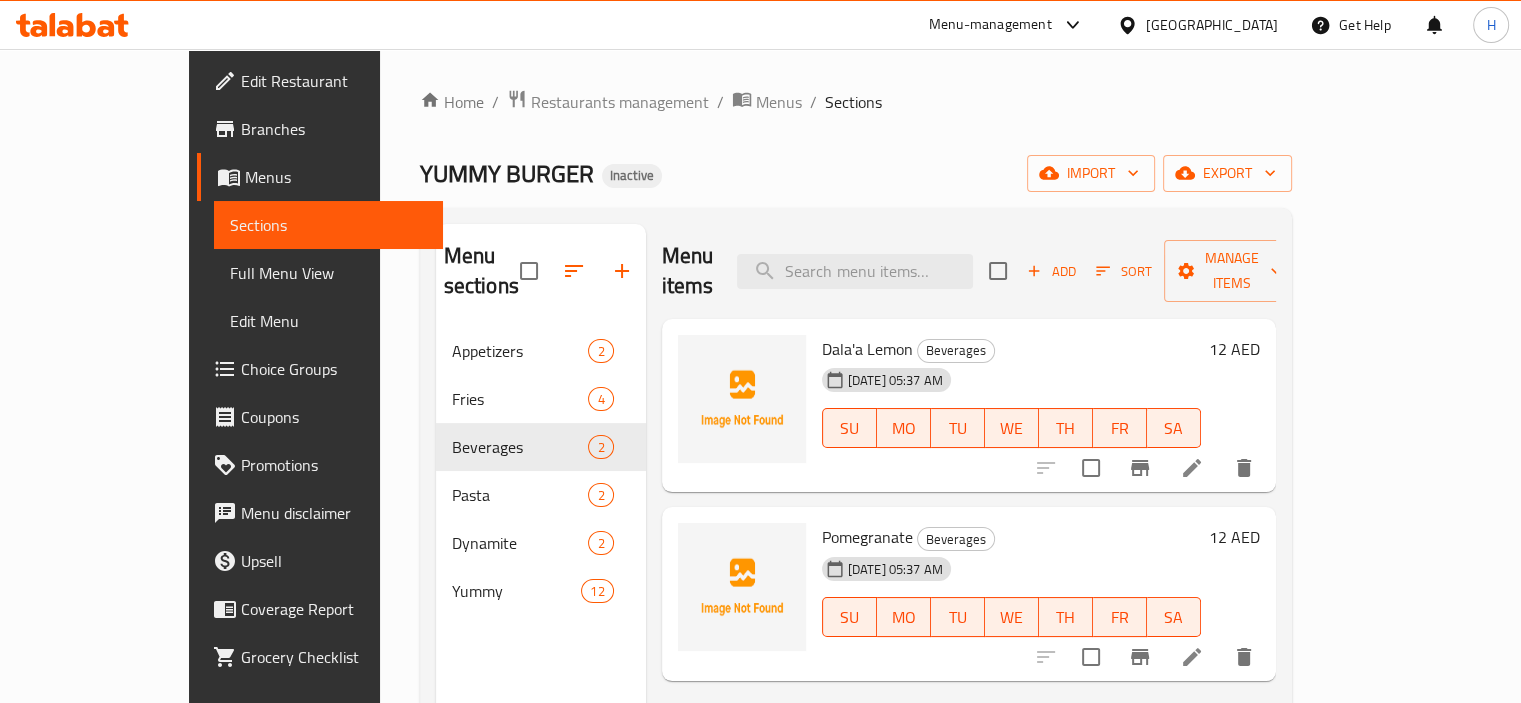 click on "Home / Restaurants management / Menus / Sections YUMMY BURGER Inactive import export Menu sections Appetizers 2 Fries  4 Beverages 2 Pasta 2 Dynamite 2 Yummy 12 Menu items Add Sort Manage items Dala'a Lemon   Beverages 17-07-2025 05:37 AM SU MO TU WE TH FR SA 12   AED Pomegranate   Beverages 17-07-2025 05:37 AM SU MO TU WE TH FR SA 12   AED" at bounding box center [856, 516] 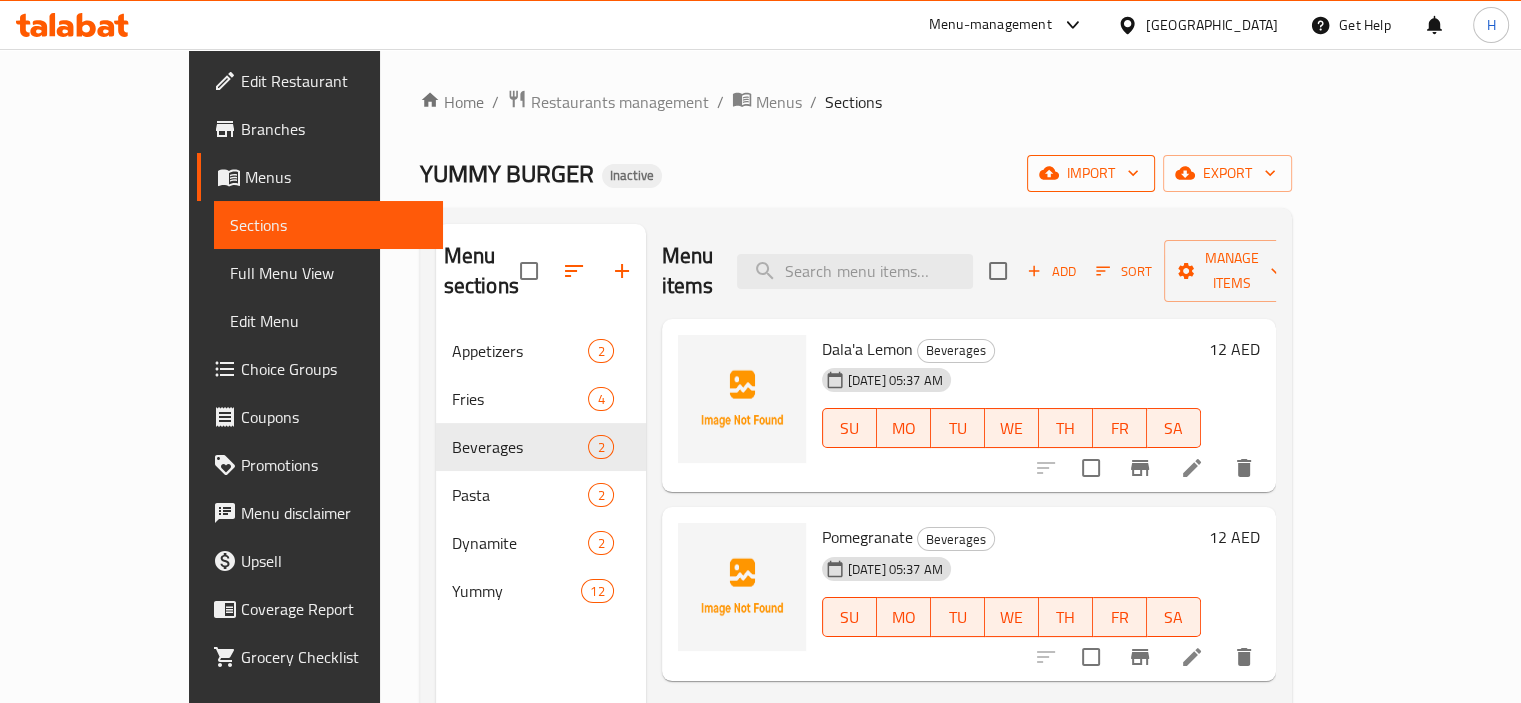 click on "import" at bounding box center (1091, 173) 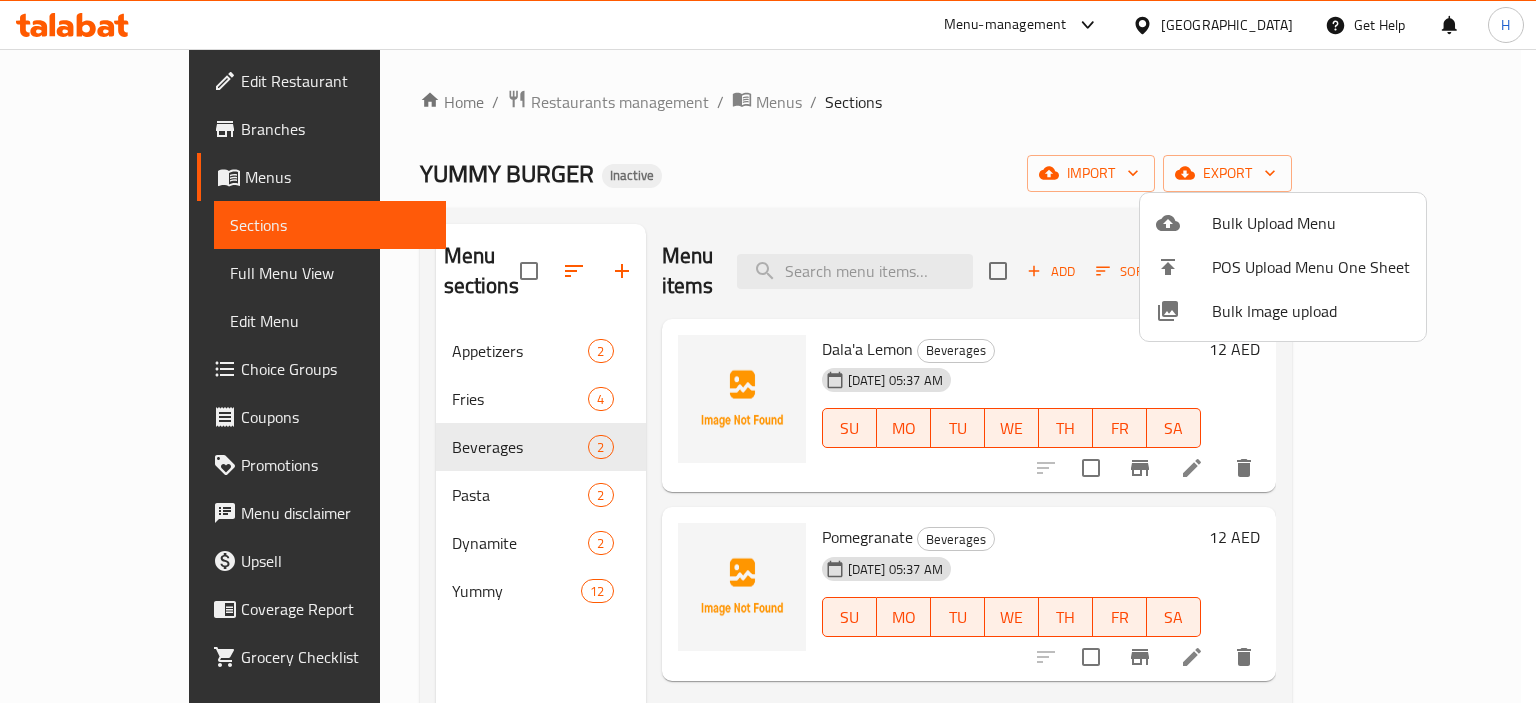 click at bounding box center [768, 351] 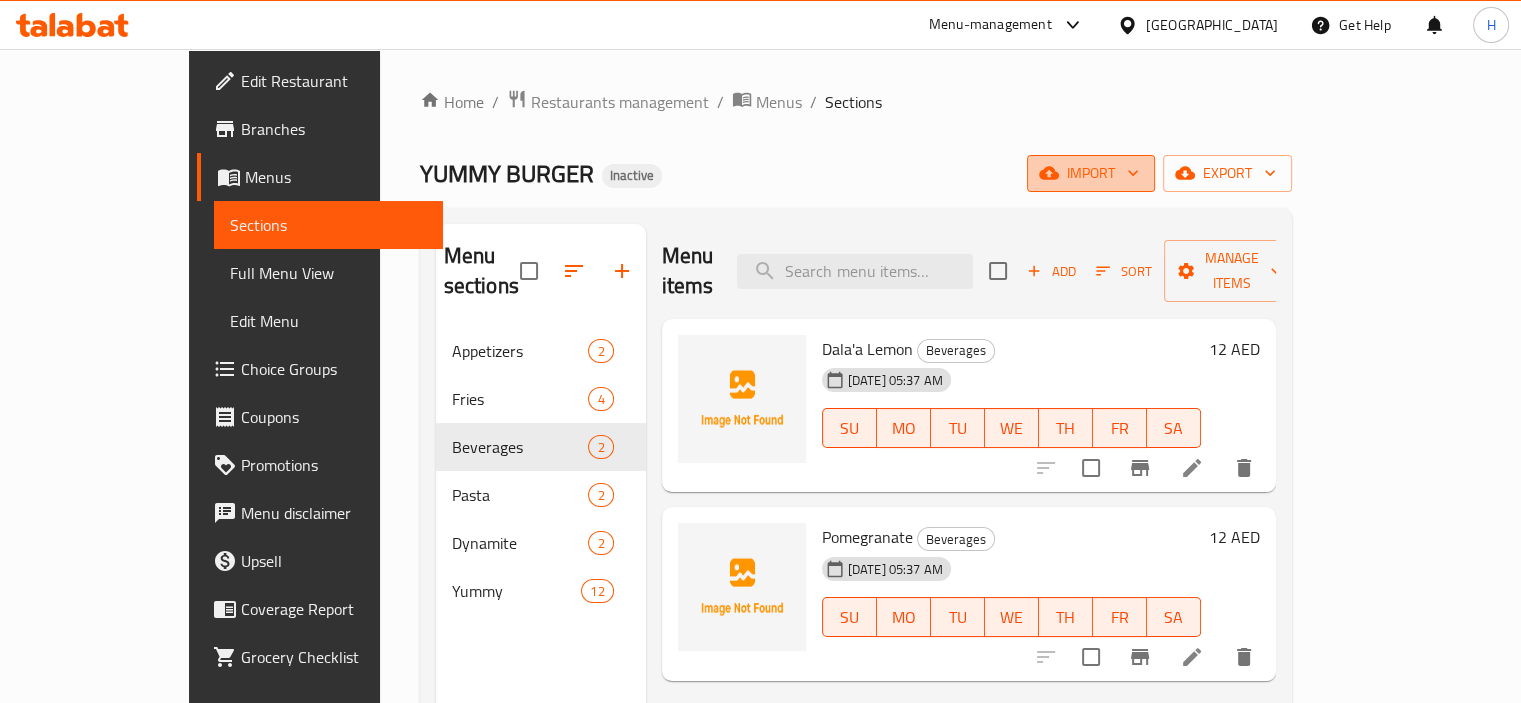 click on "import" at bounding box center (1091, 173) 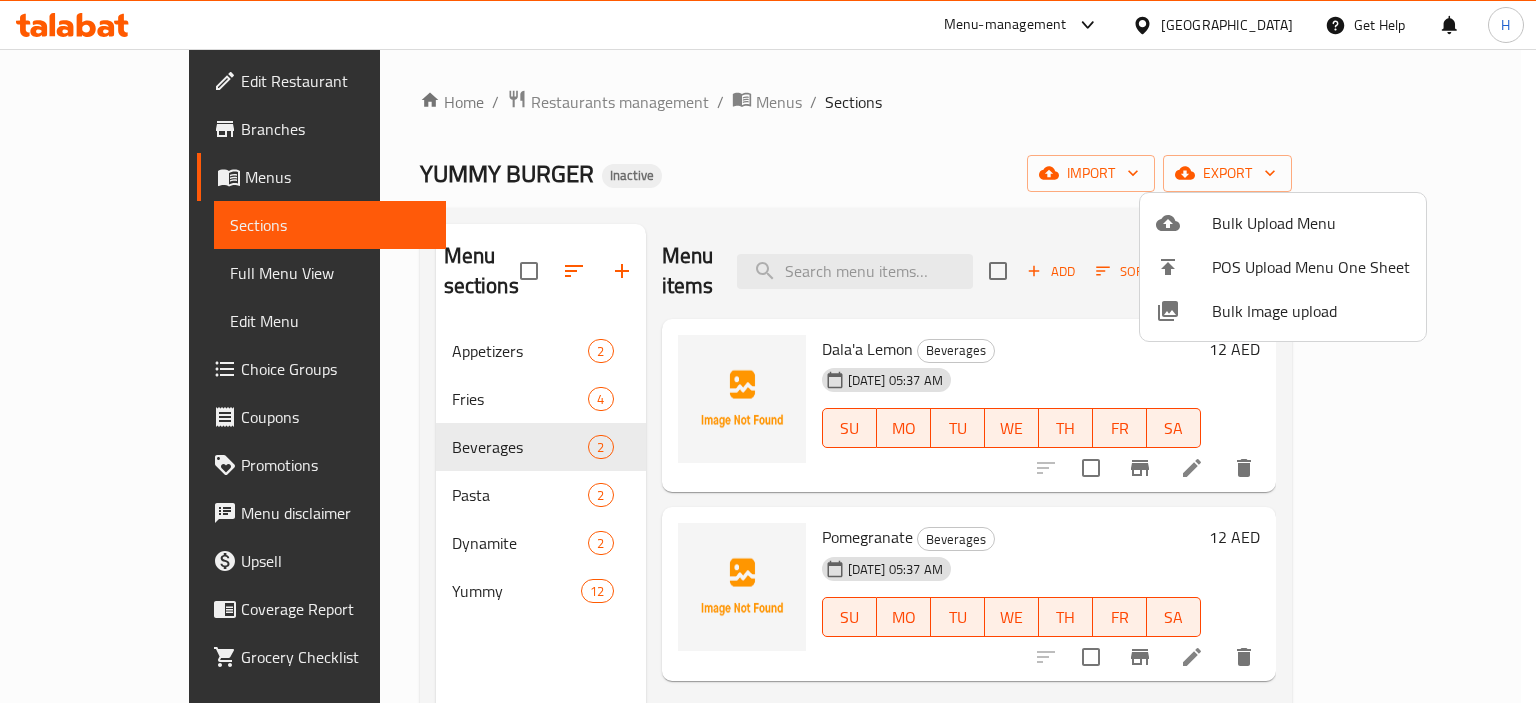 click on "Bulk Upload Menu" at bounding box center [1311, 223] 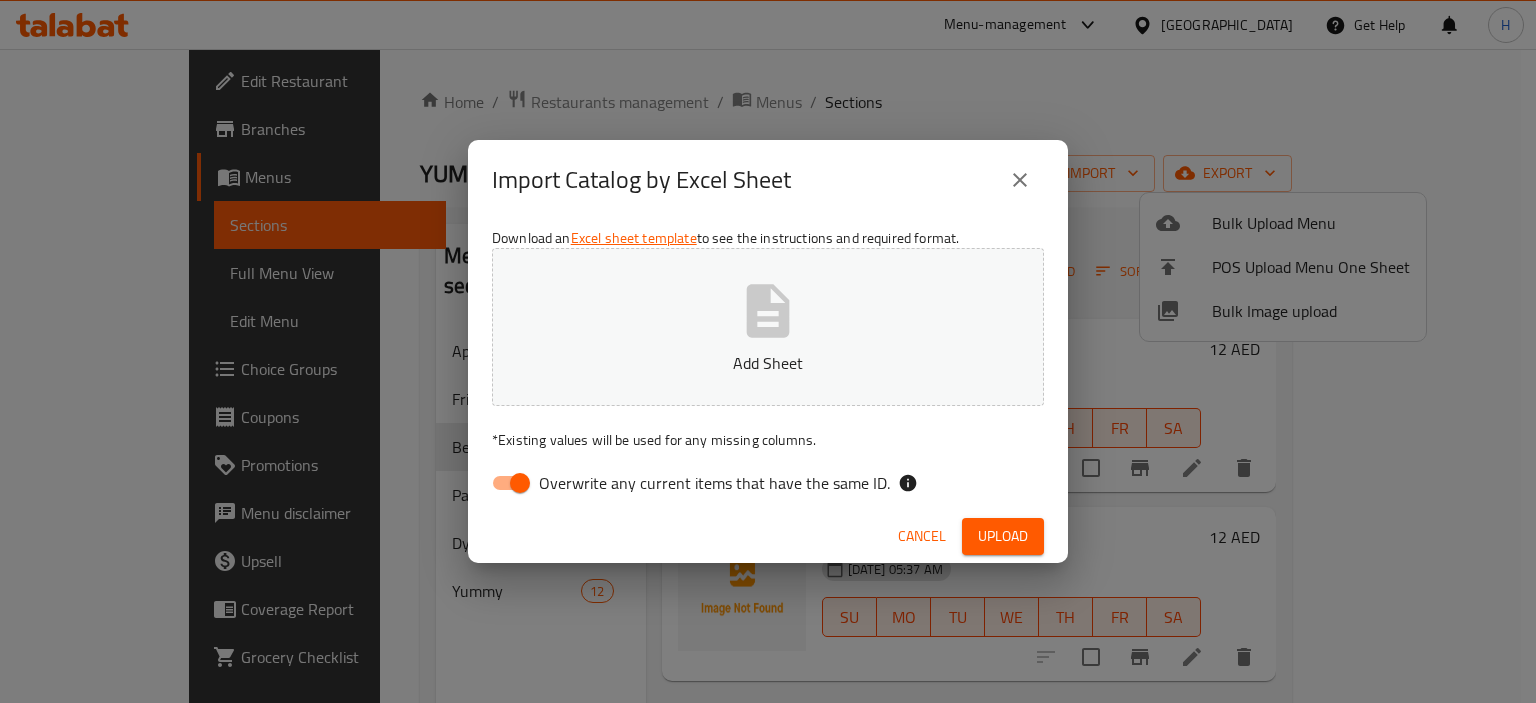 click on "Overwrite any current items that have the same ID." at bounding box center (520, 483) 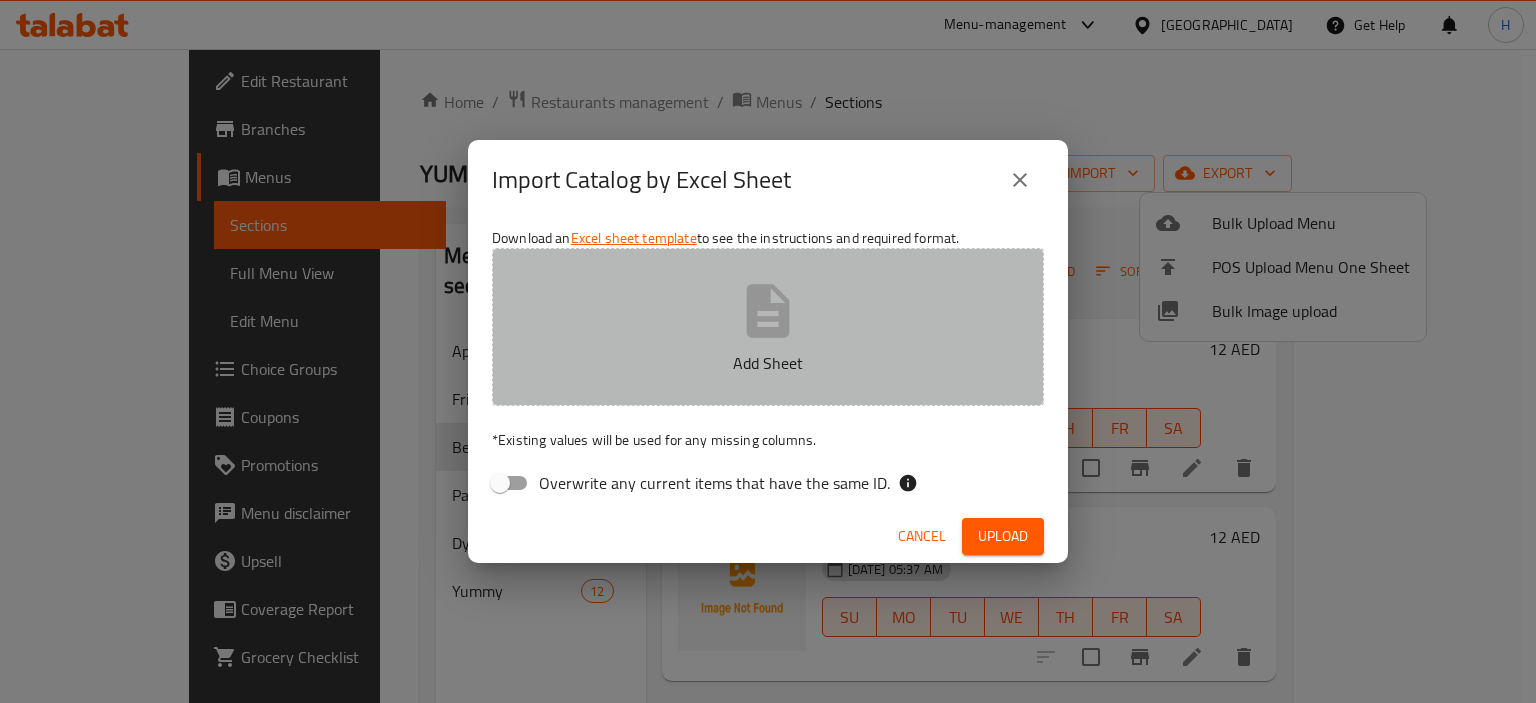 click on "Add Sheet" at bounding box center [768, 363] 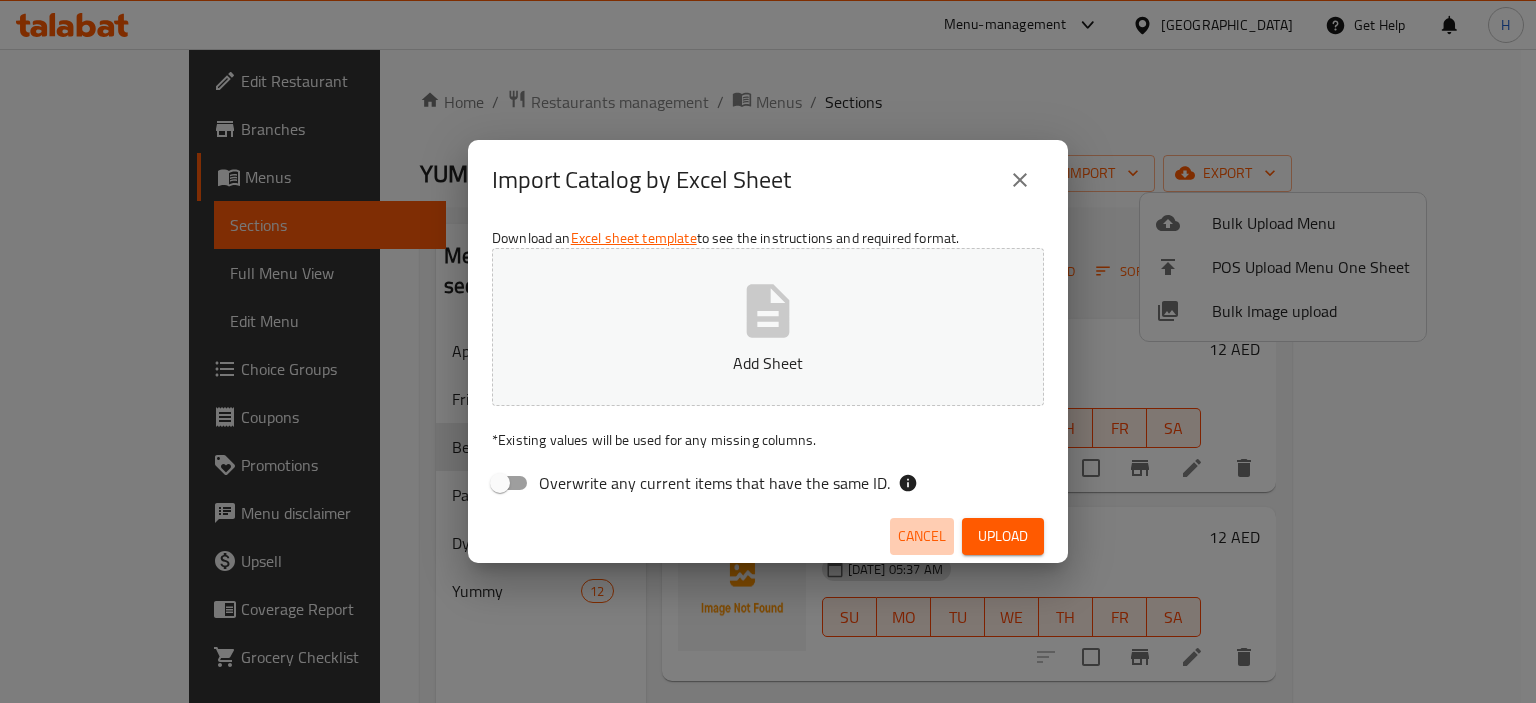 click on "Cancel" at bounding box center [922, 536] 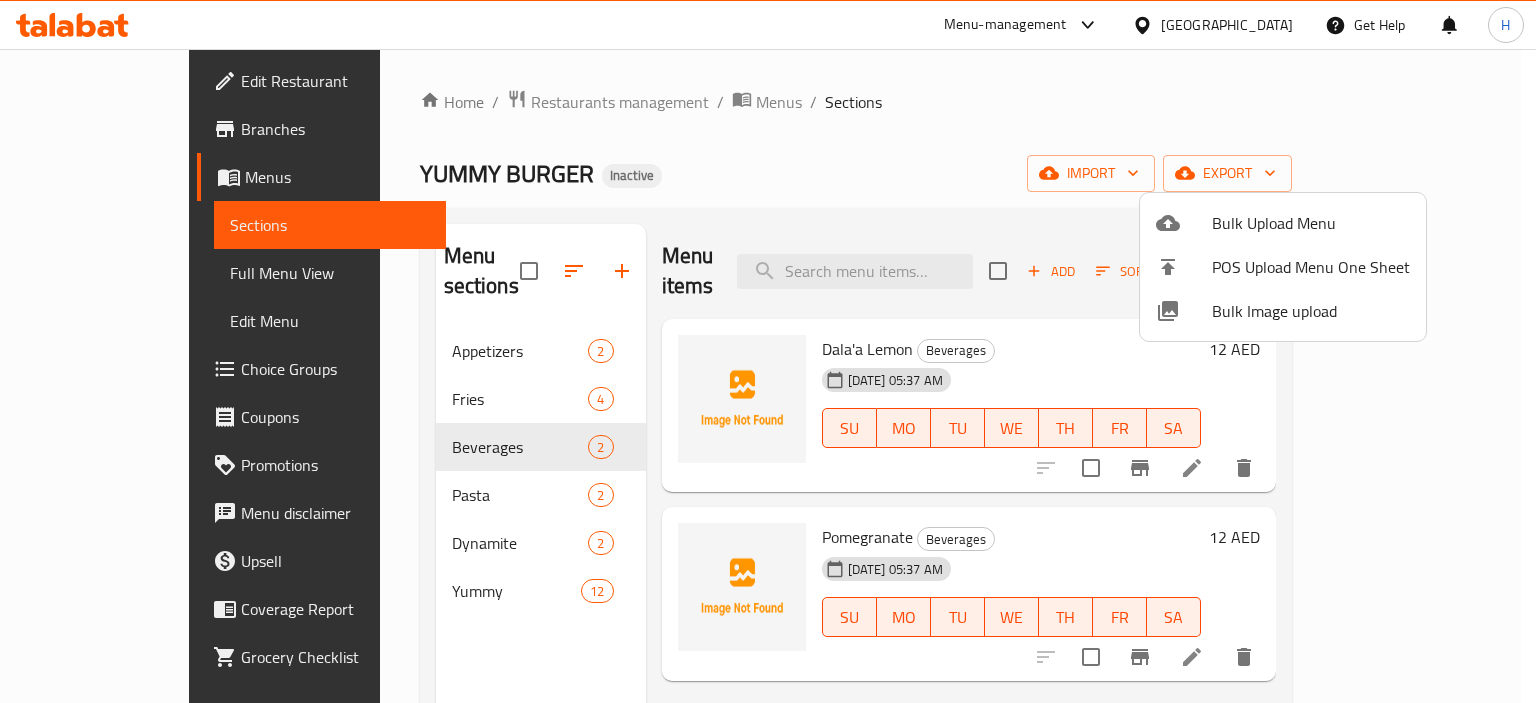 click on "Bulk Image upload" at bounding box center [1311, 311] 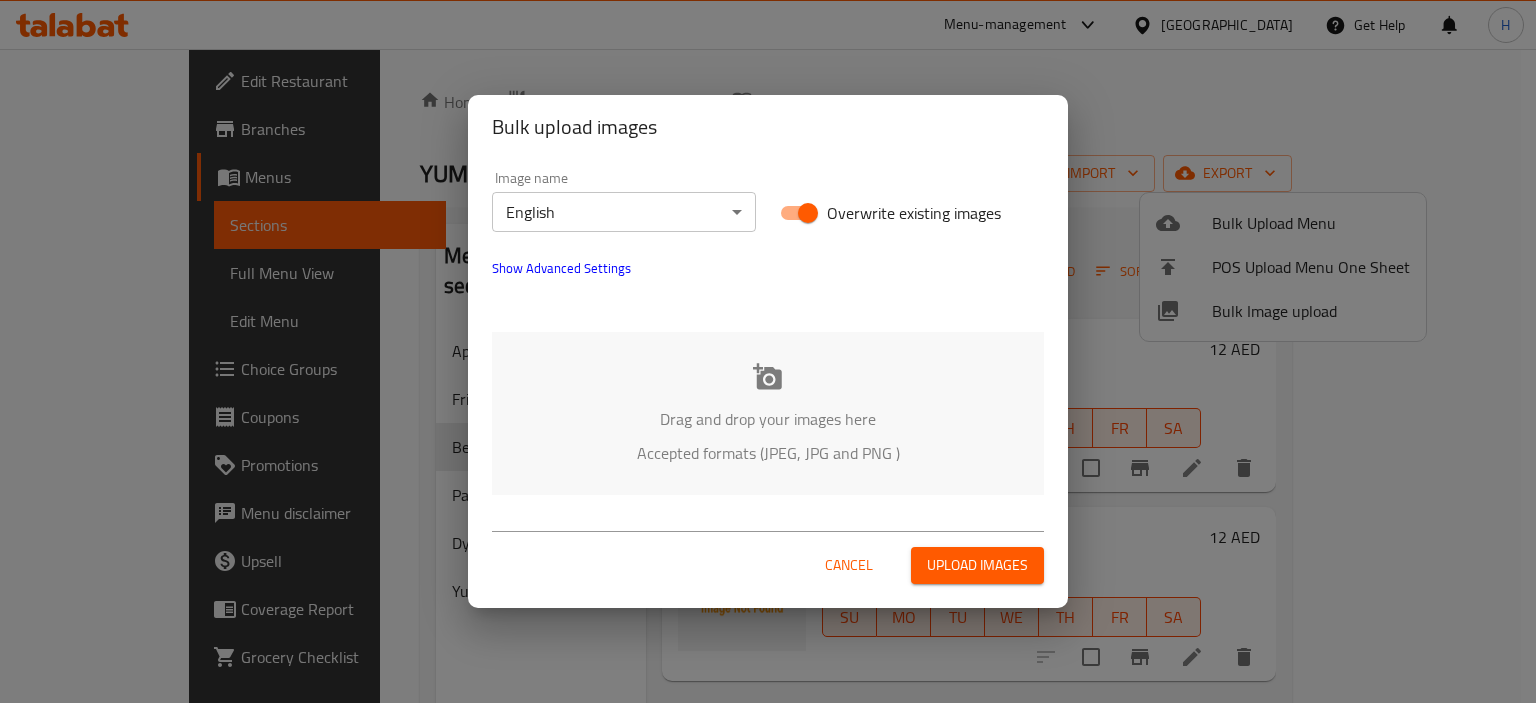 click on "Drag and drop your images here Accepted formats (JPEG, JPG and PNG )" at bounding box center [768, 413] 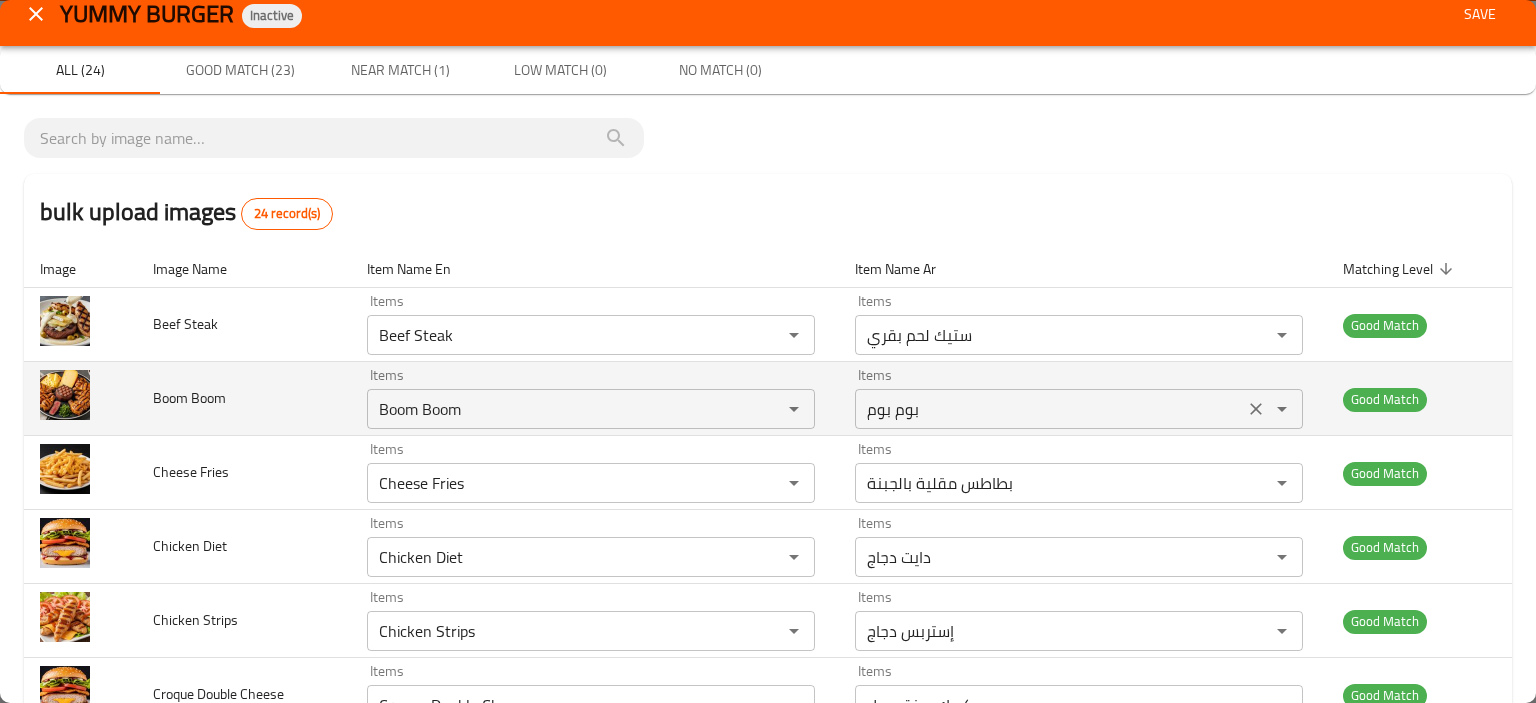 scroll, scrollTop: 0, scrollLeft: 0, axis: both 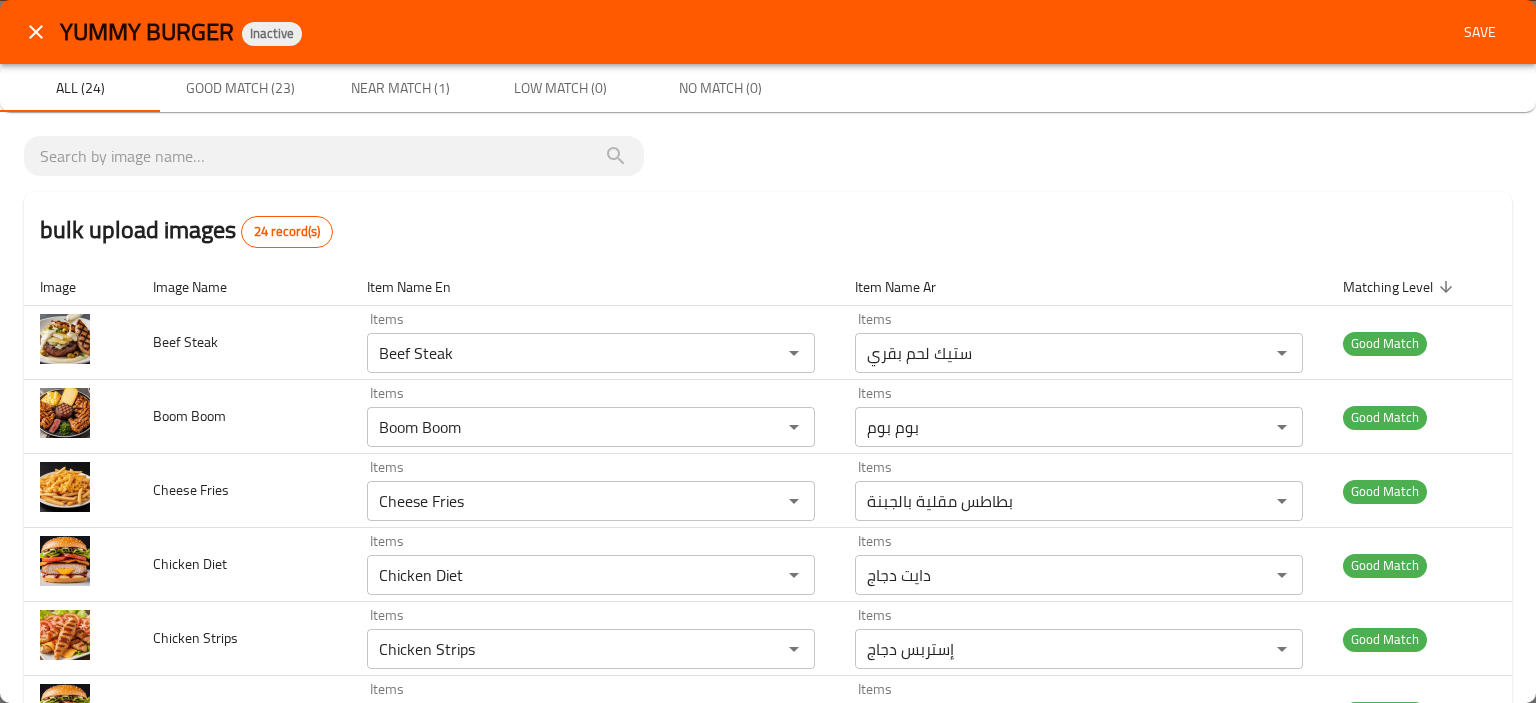 click on "Save" at bounding box center [1480, 32] 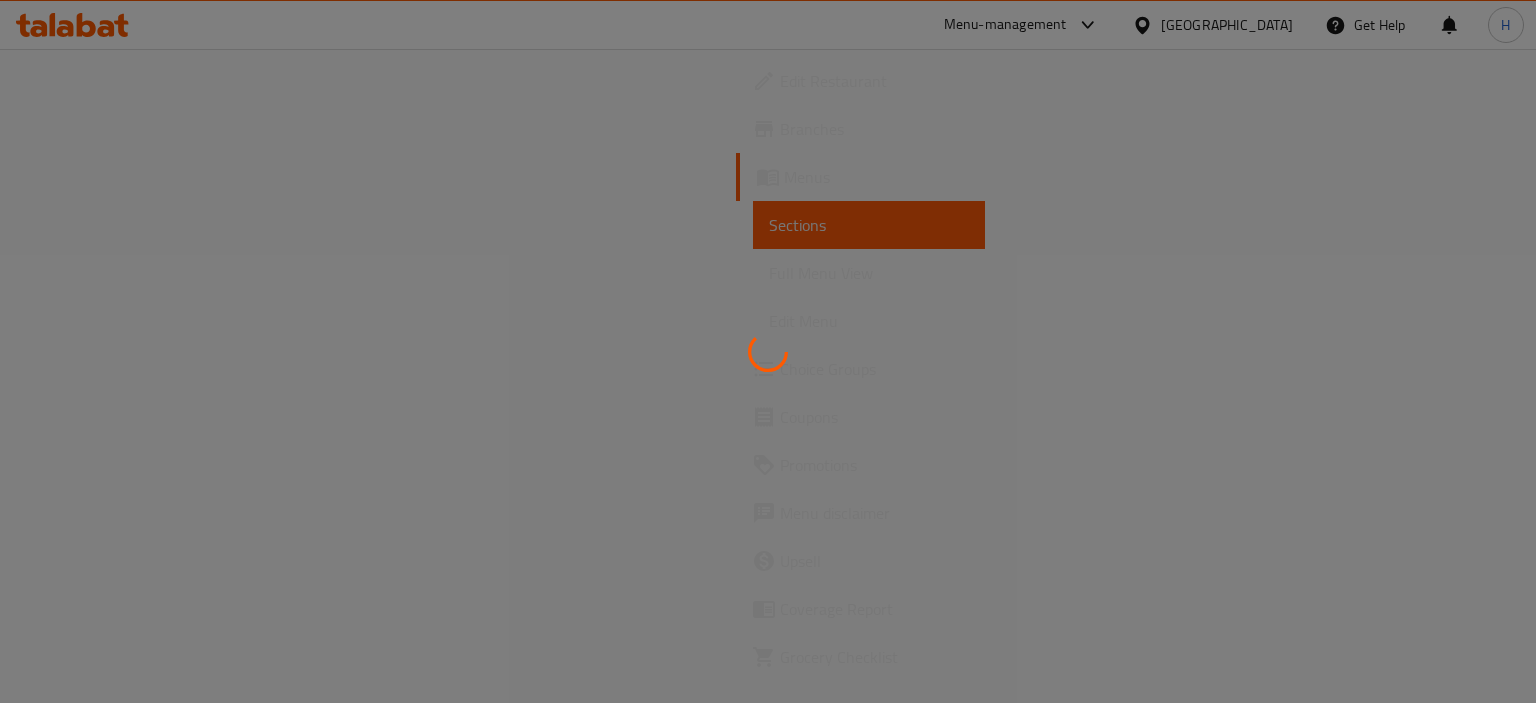 scroll, scrollTop: 0, scrollLeft: 0, axis: both 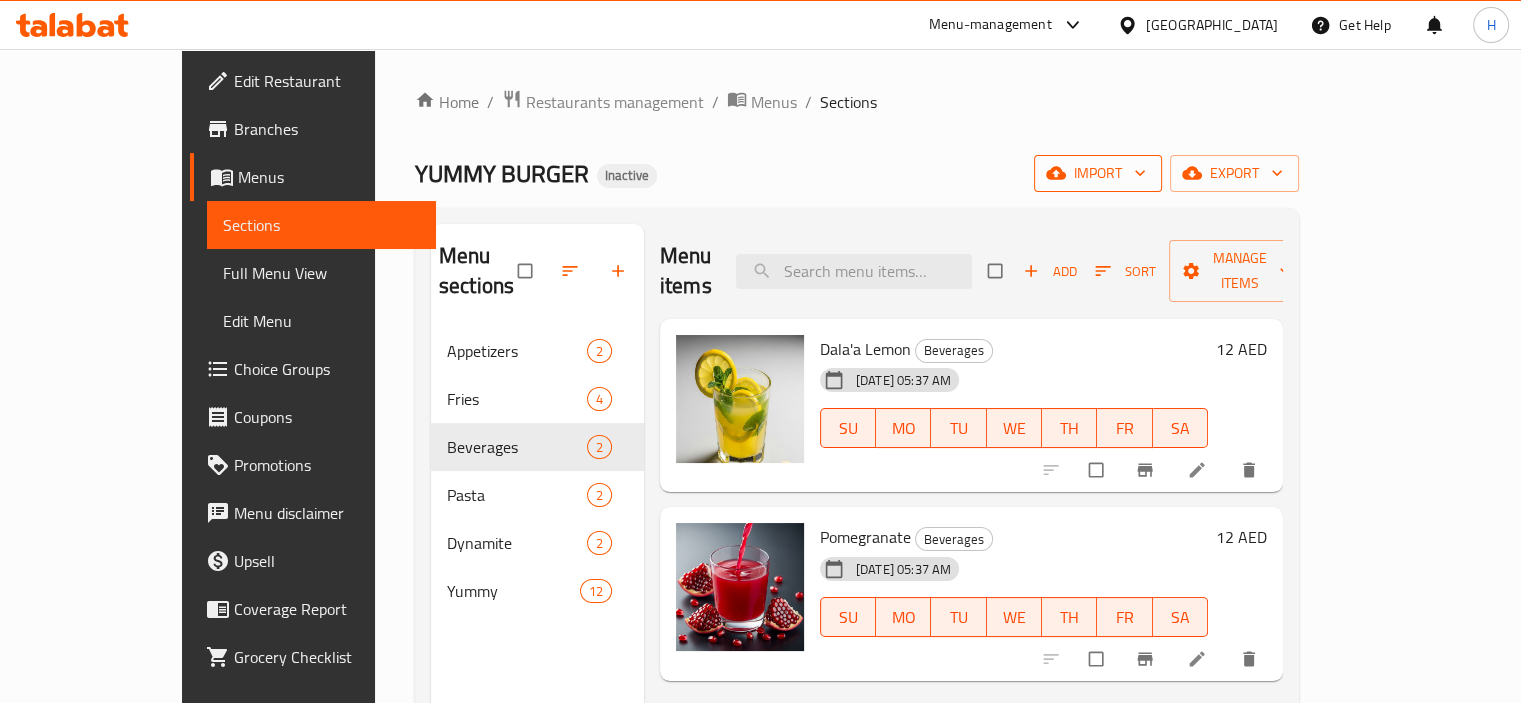 click 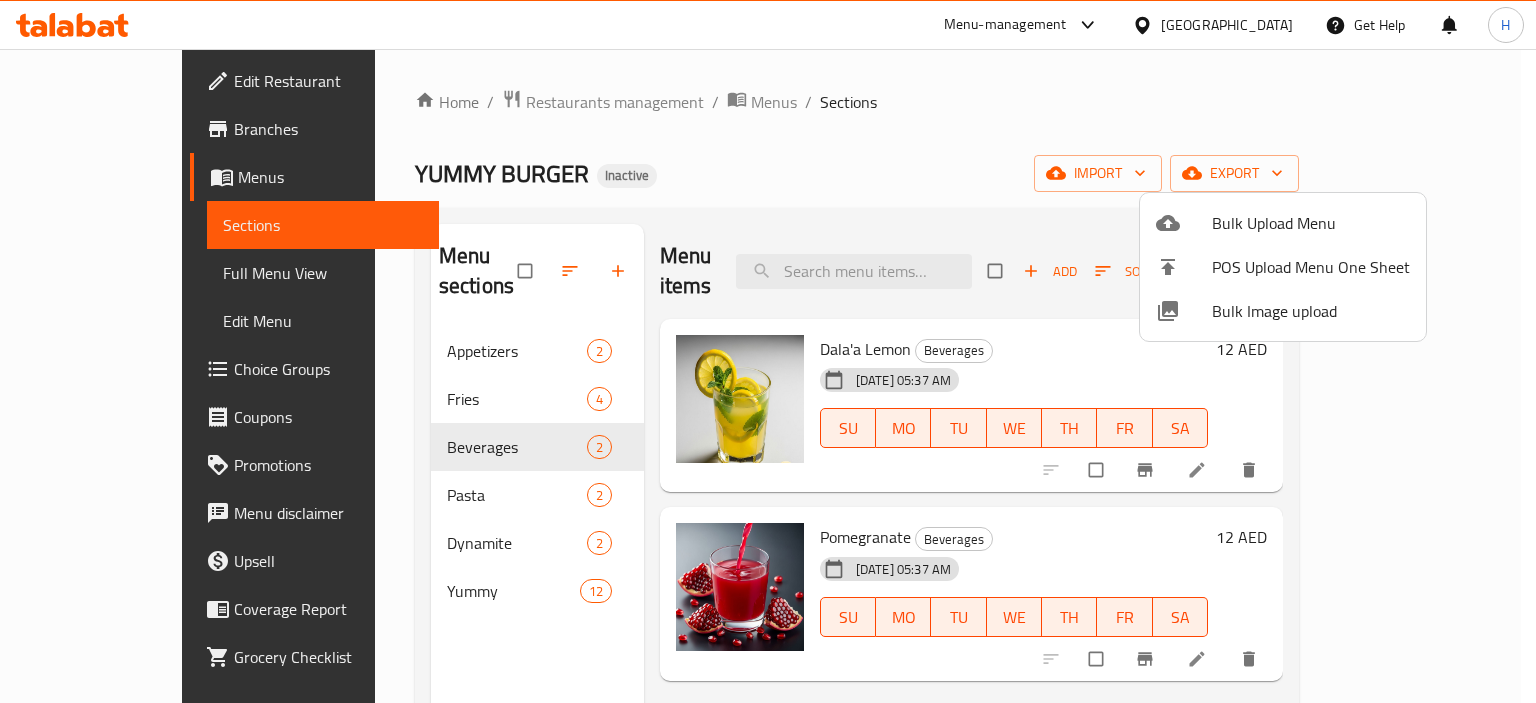 click on "Bulk Image upload" at bounding box center [1311, 311] 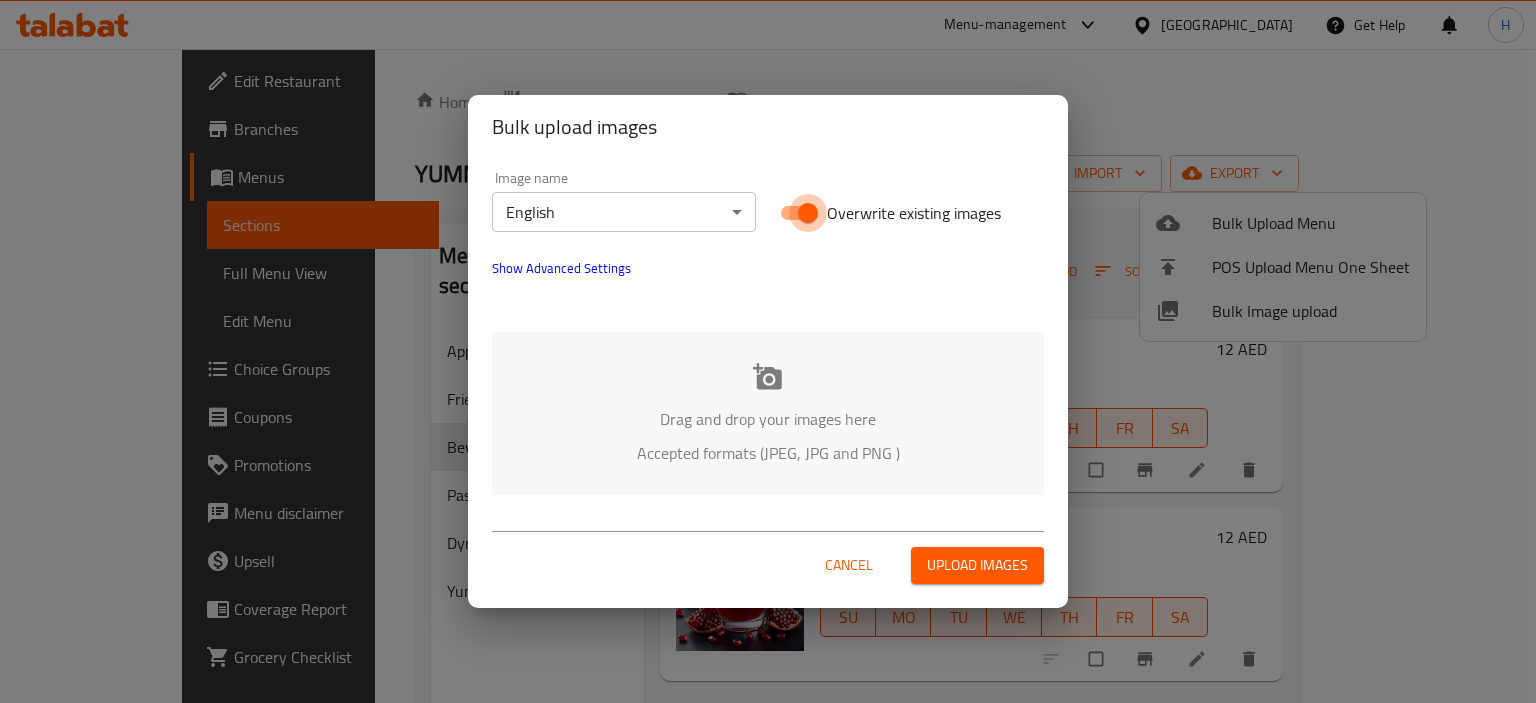 click on "Overwrite existing images" at bounding box center [808, 213] 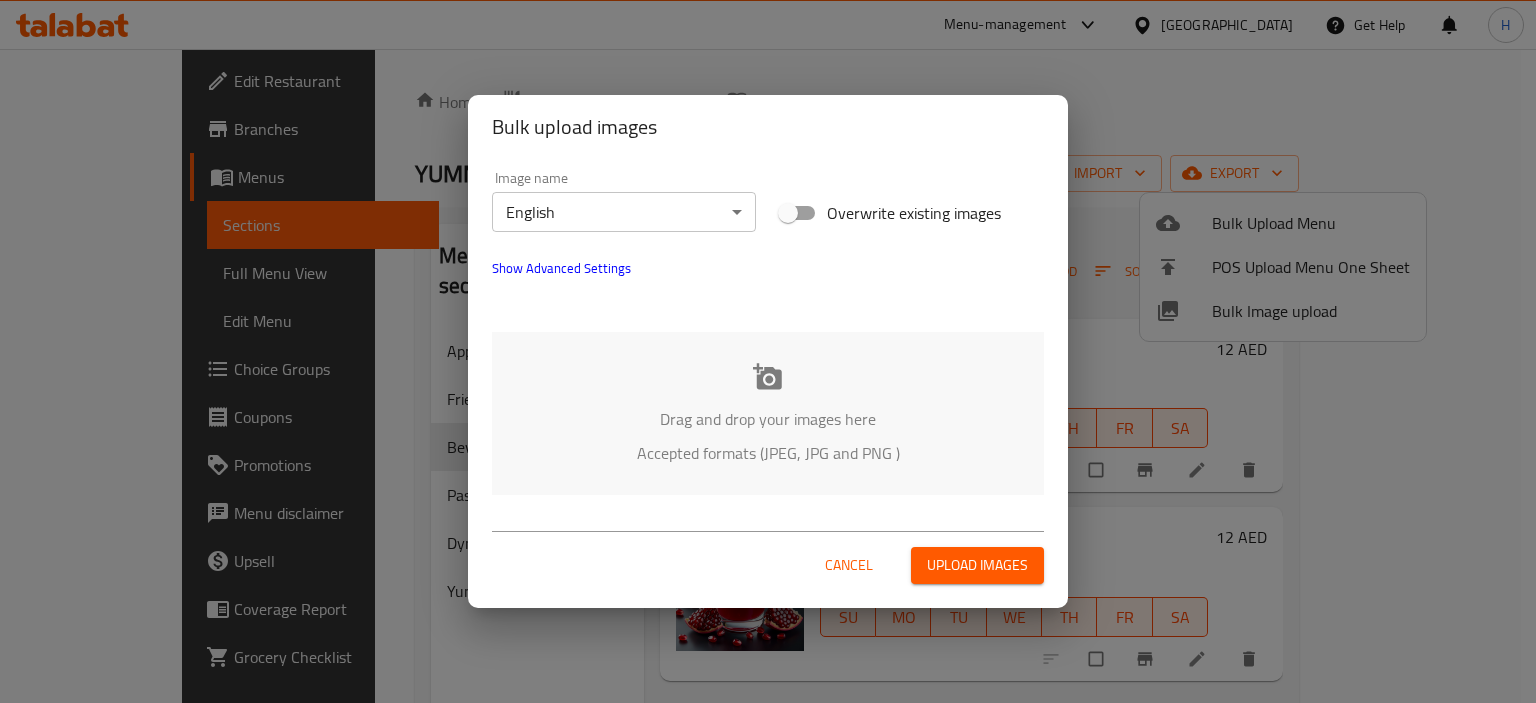 click on "Drag and drop your images here Accepted formats (JPEG, JPG and PNG )" at bounding box center (768, 413) 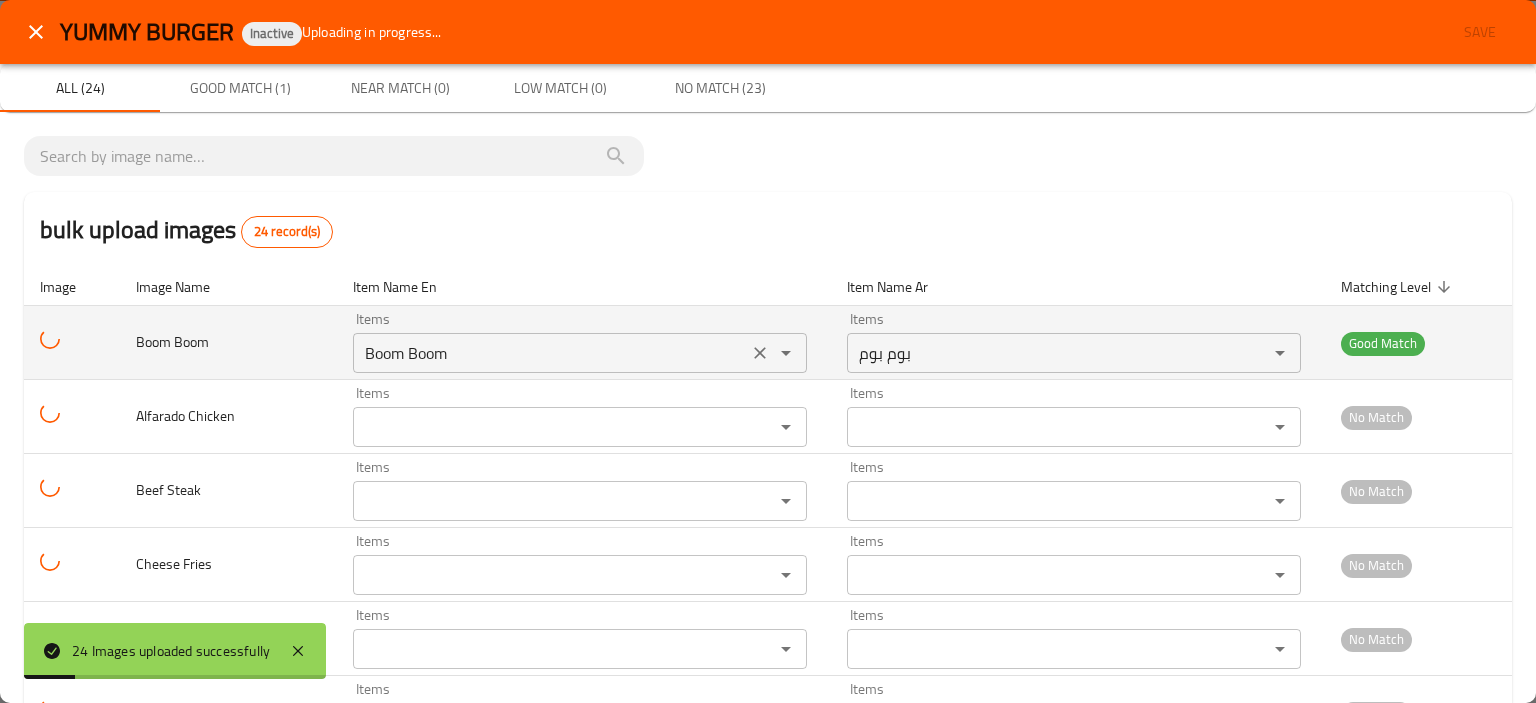 click on "Boom Boom" at bounding box center (550, 353) 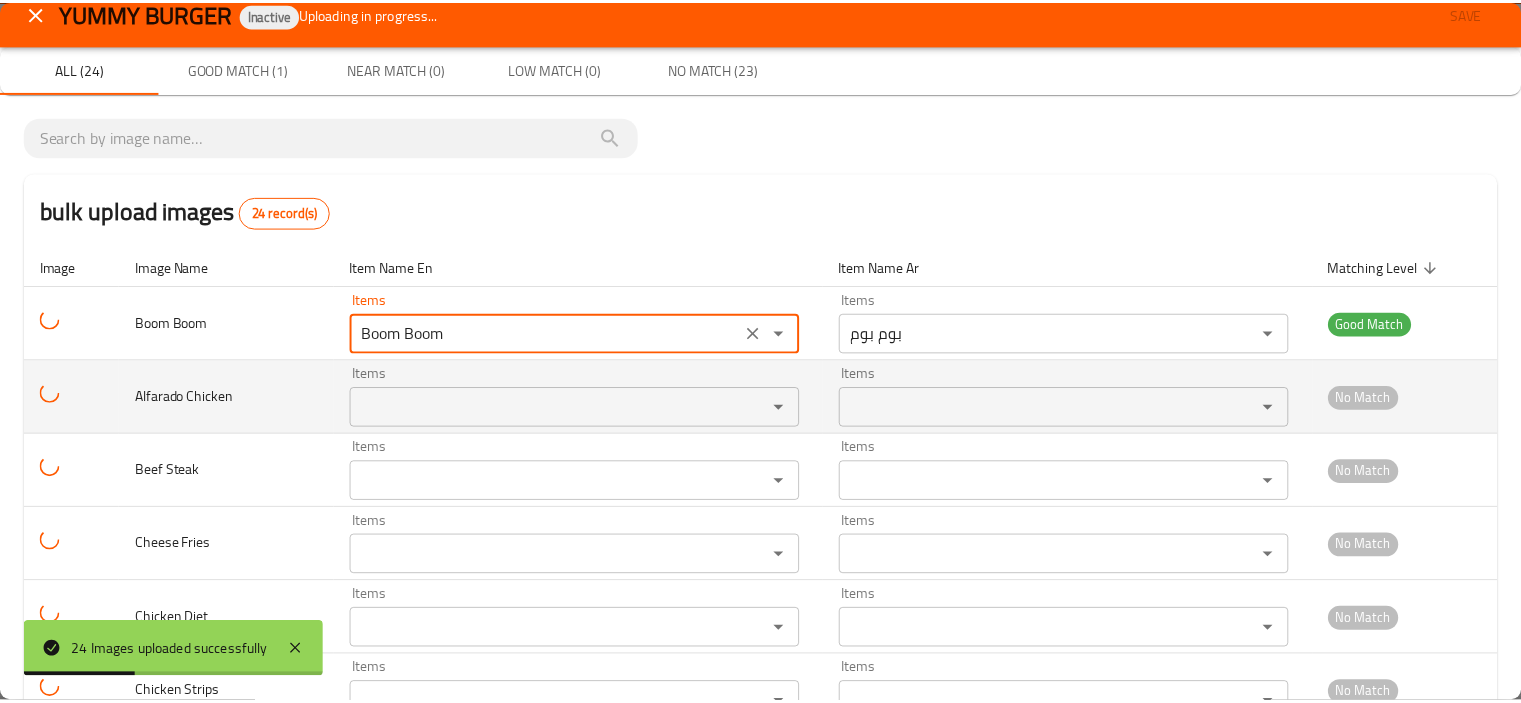 scroll, scrollTop: 0, scrollLeft: 0, axis: both 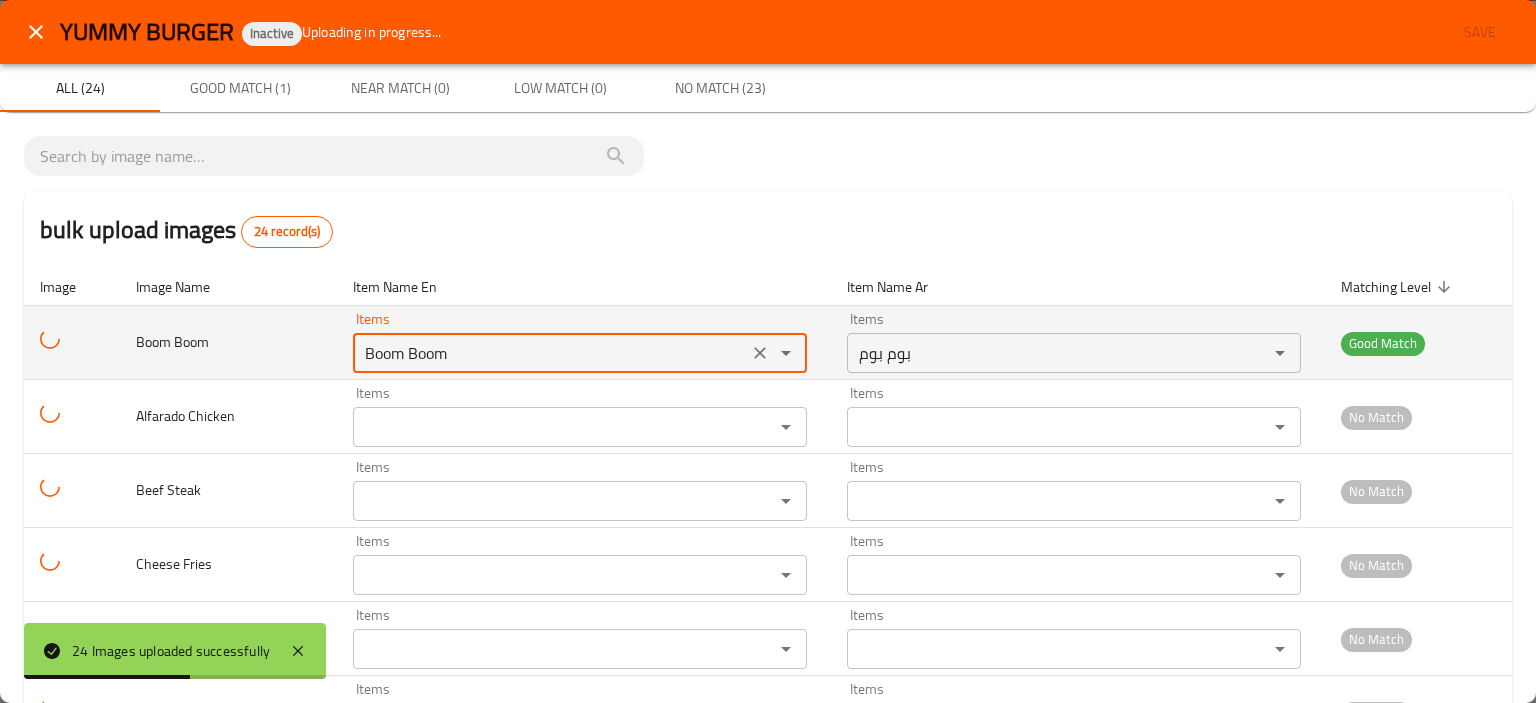 type 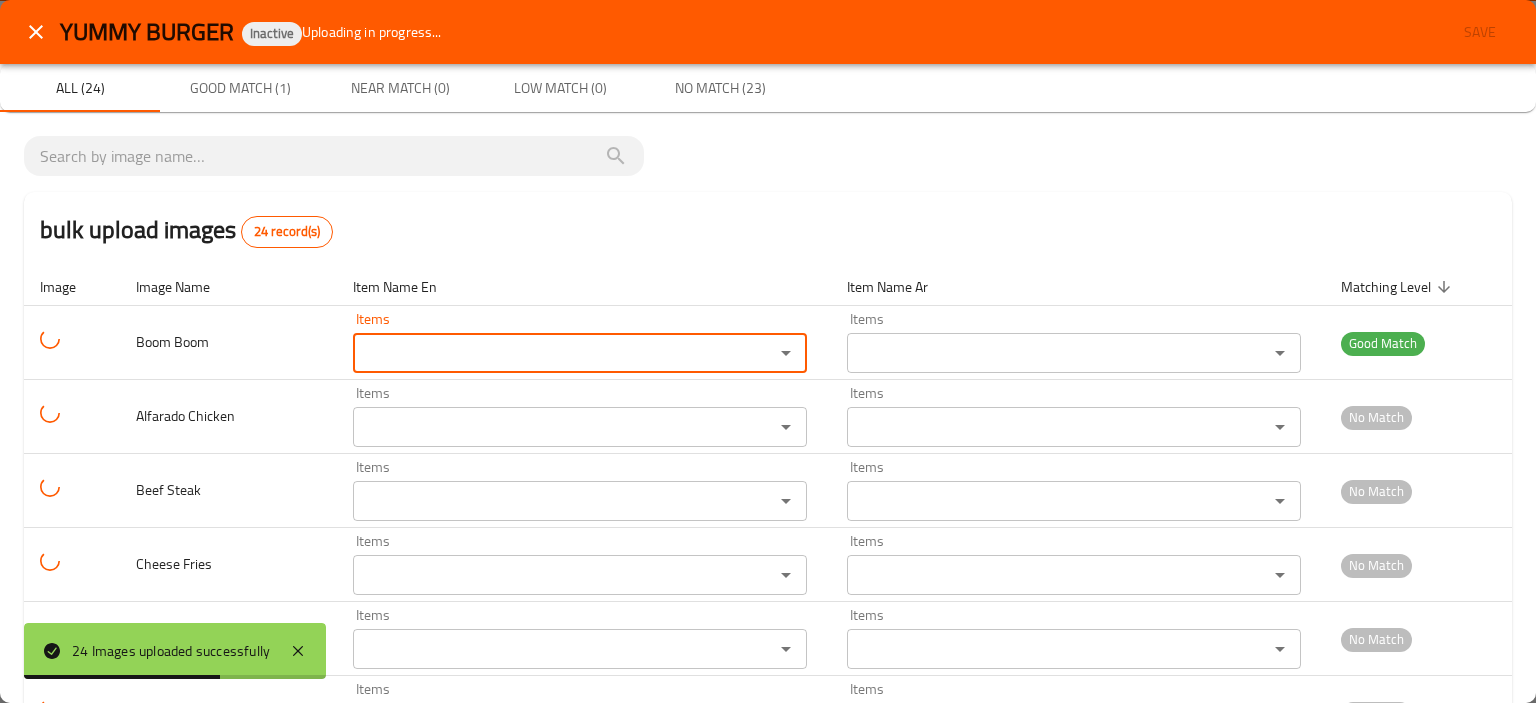 type 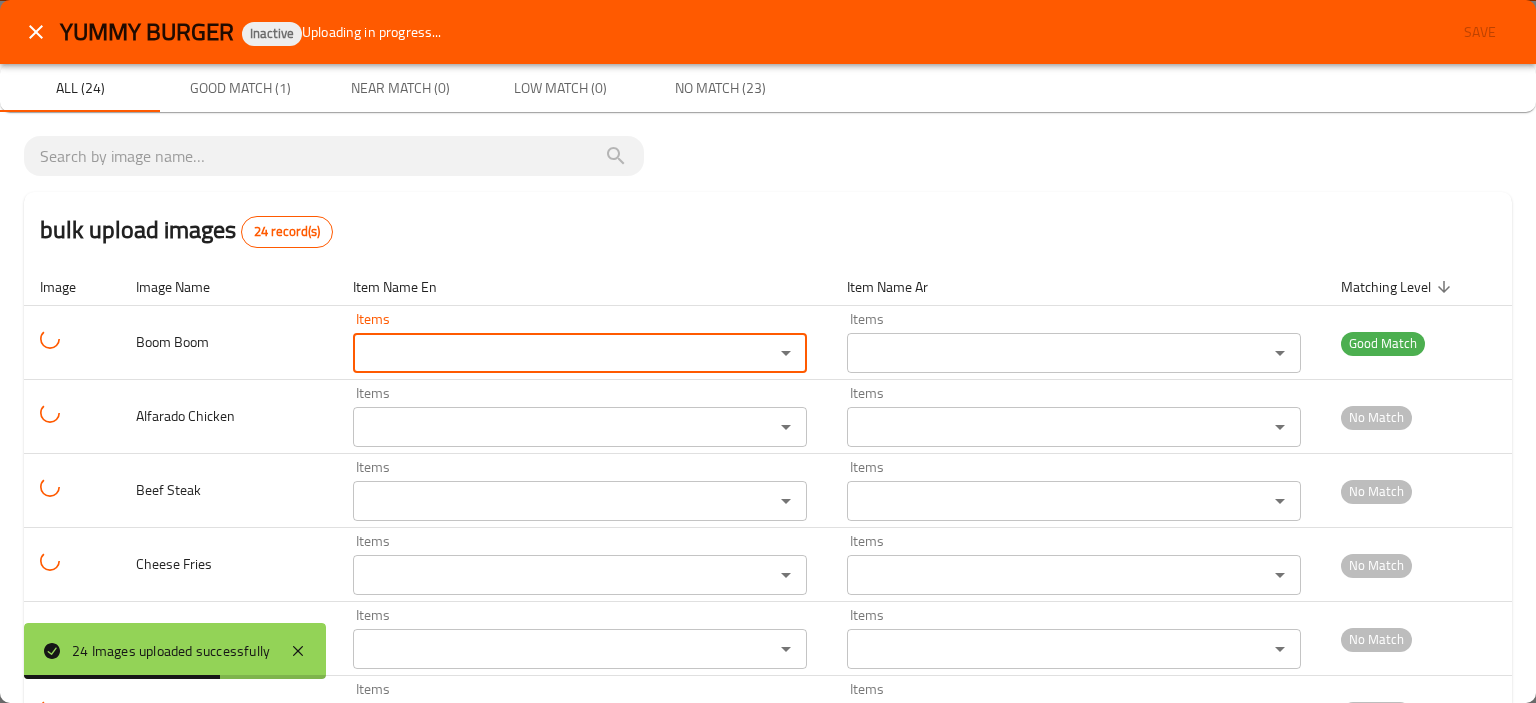 click at bounding box center (36, 32) 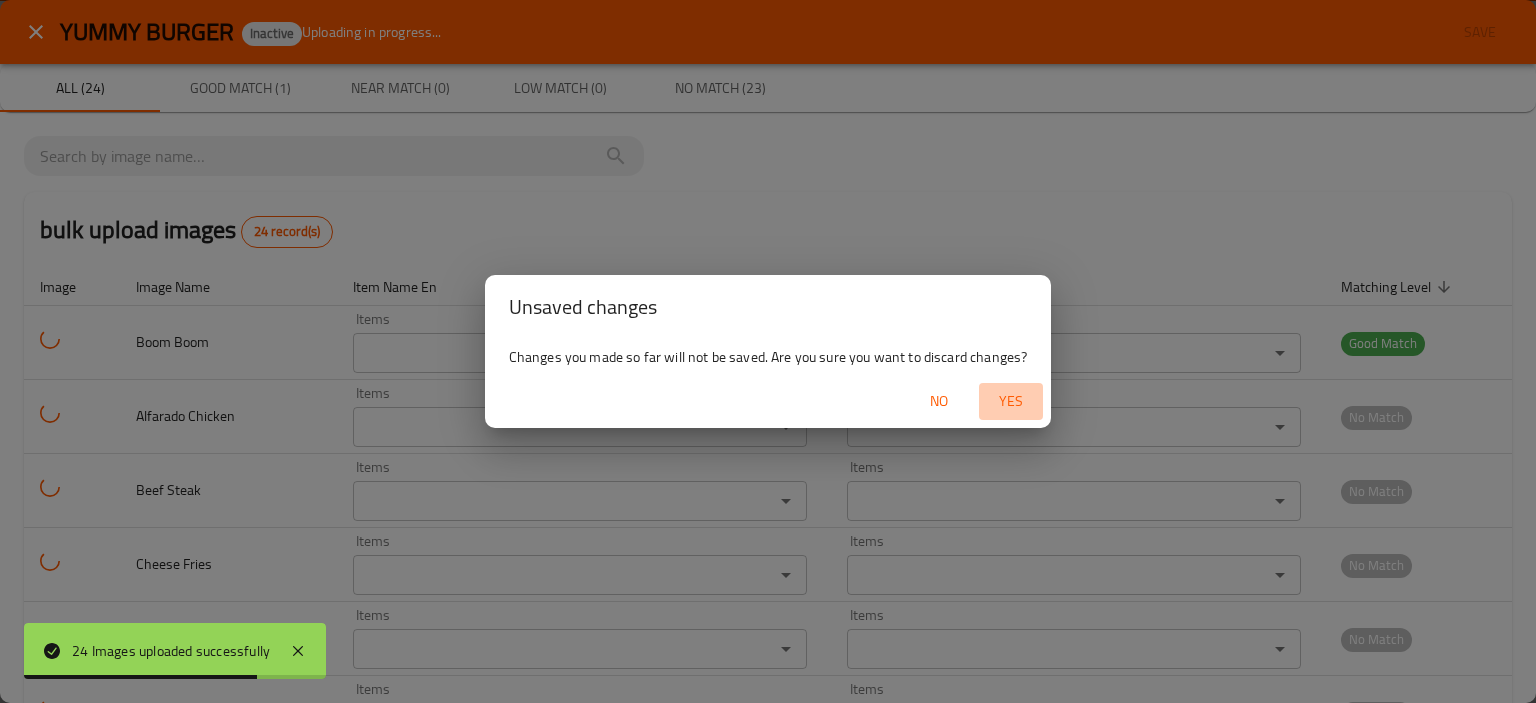 click on "Yes" at bounding box center (1011, 401) 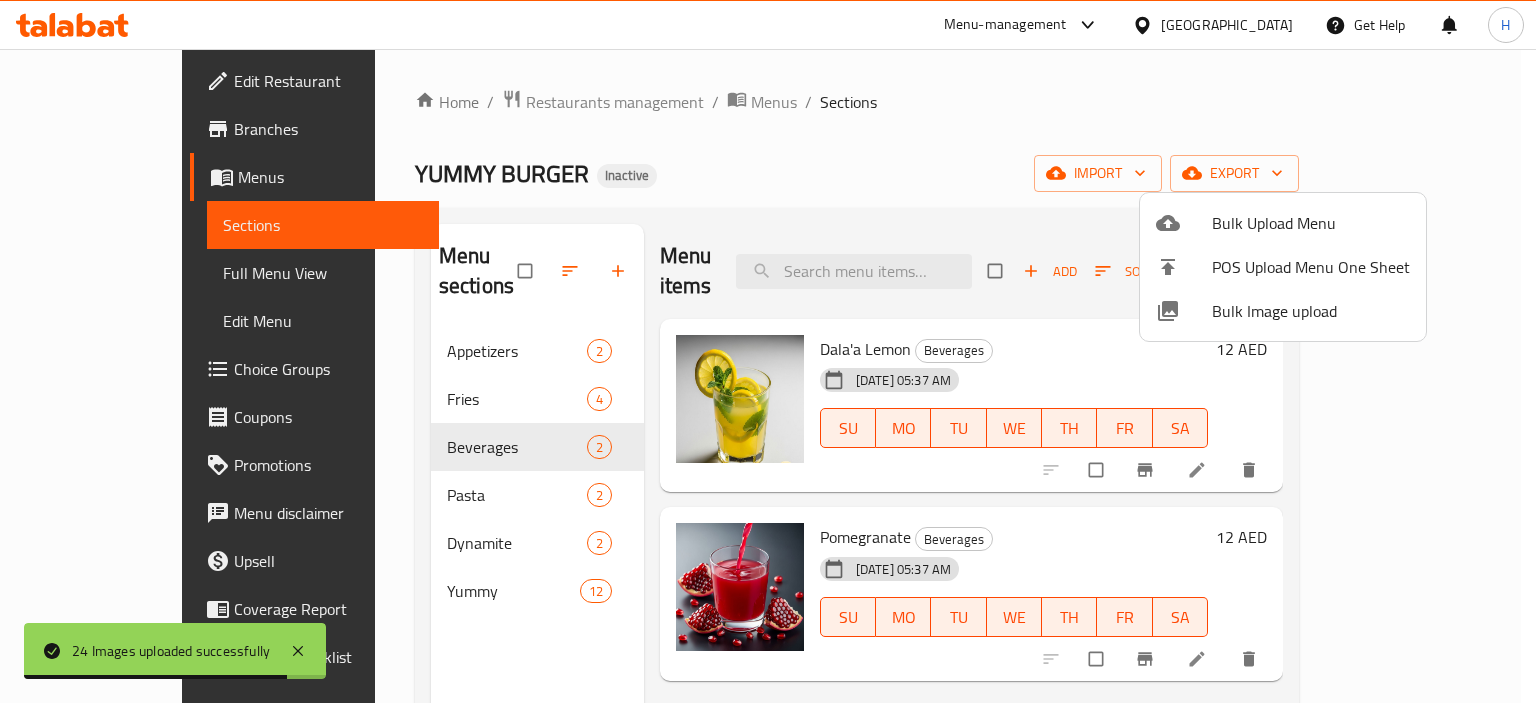 click at bounding box center [768, 351] 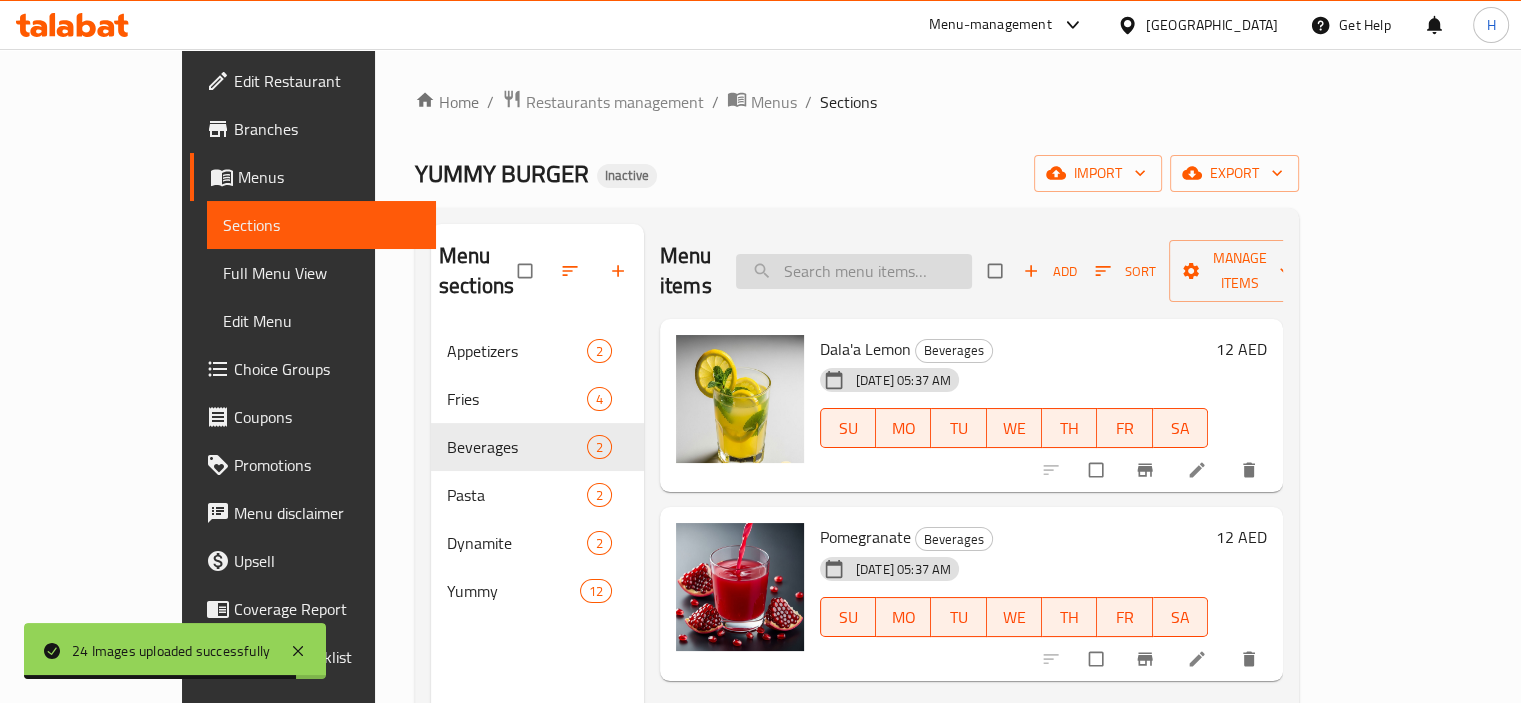 click at bounding box center (854, 271) 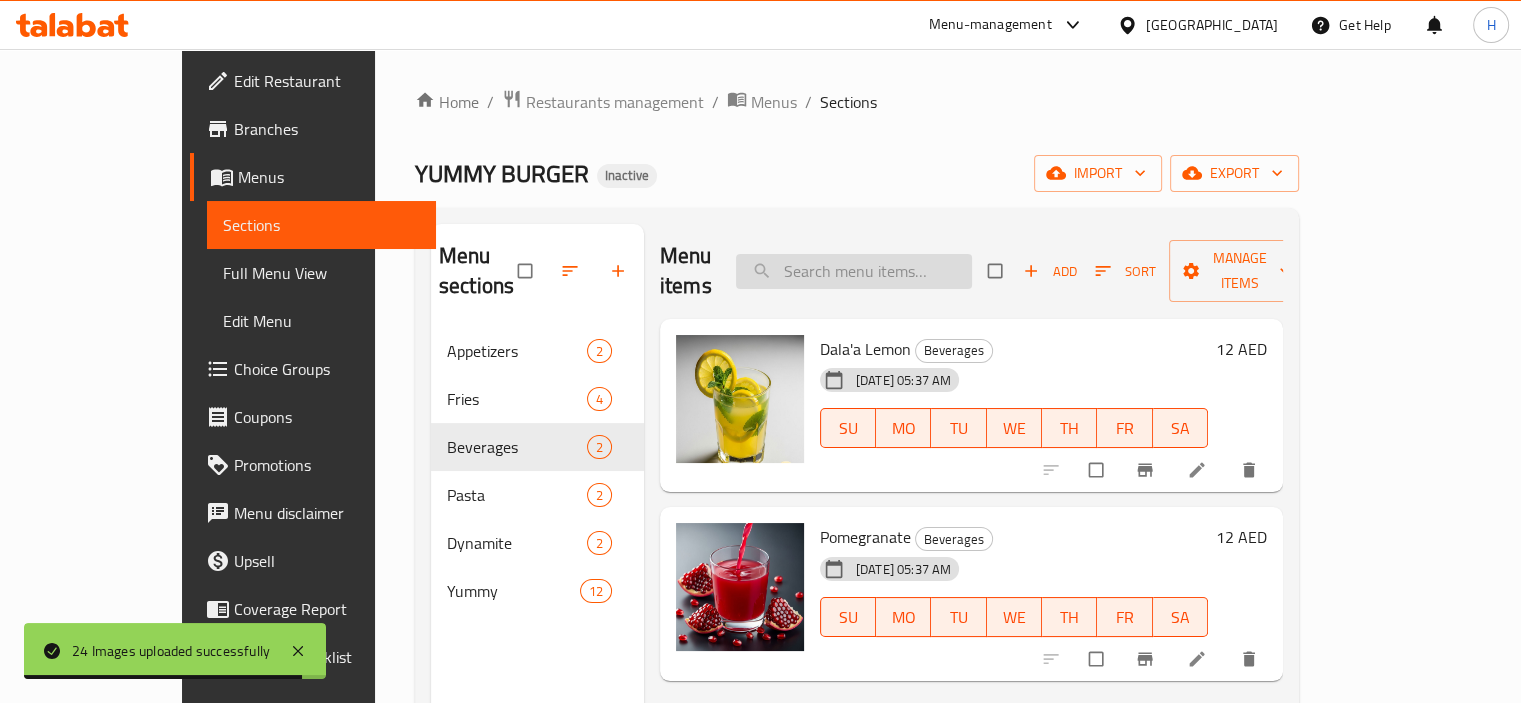 paste on "Boom Boom" 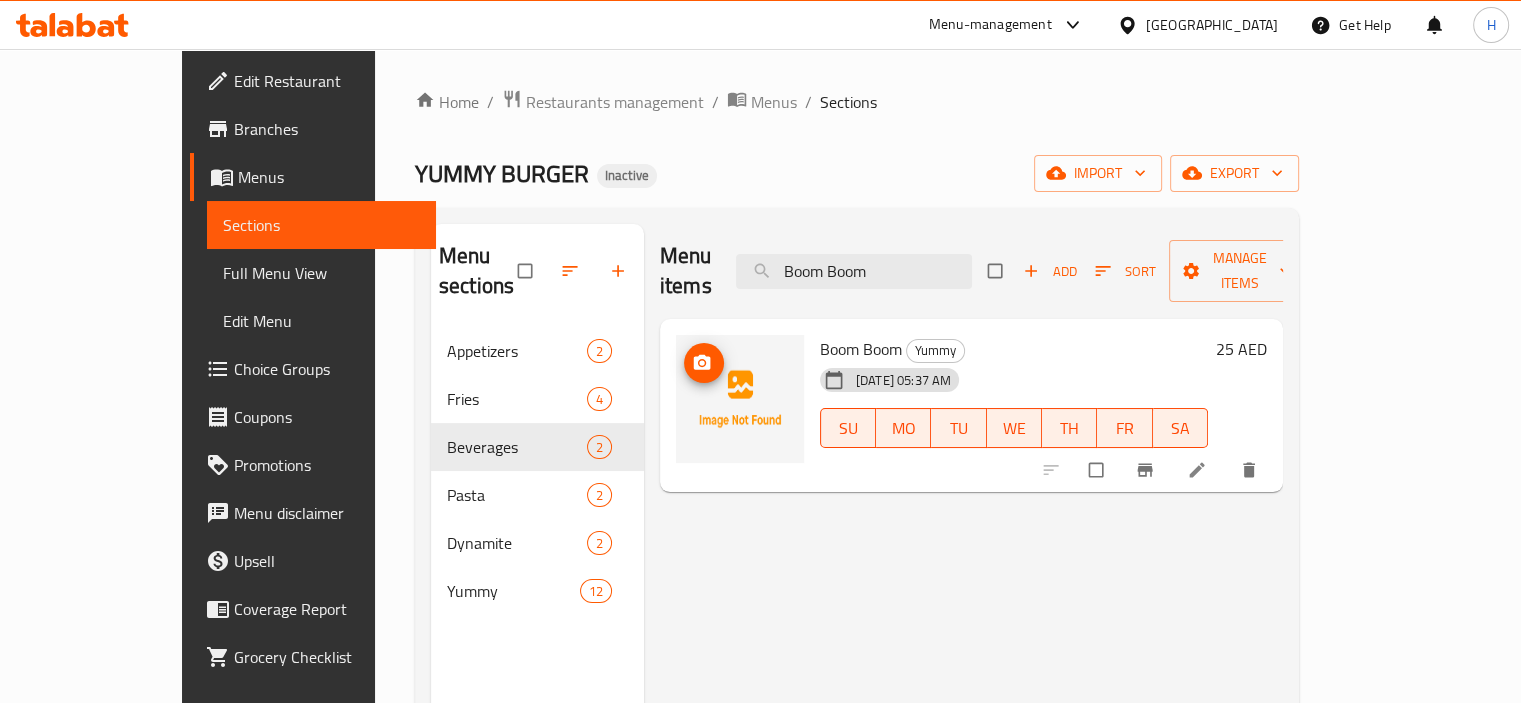 type on "Boom Boom" 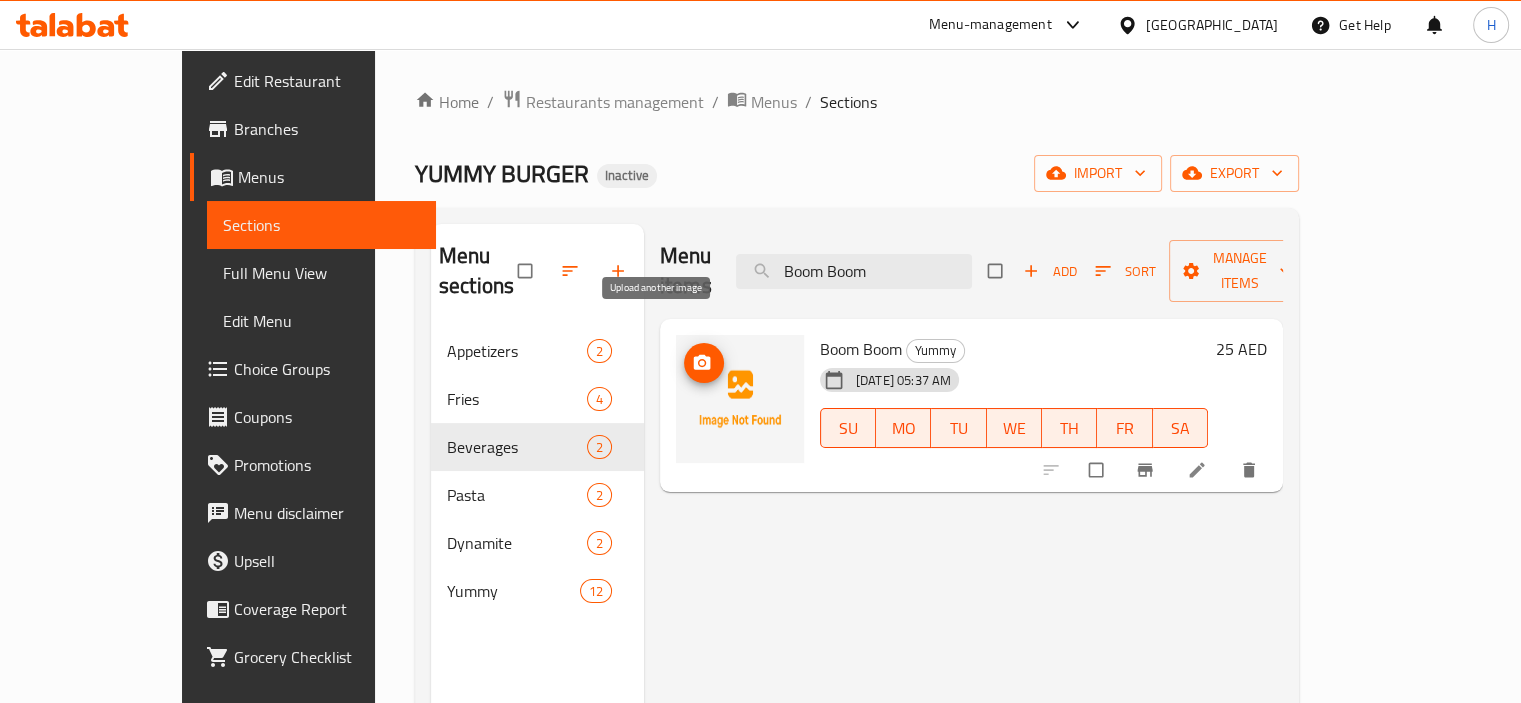 click at bounding box center [704, 363] 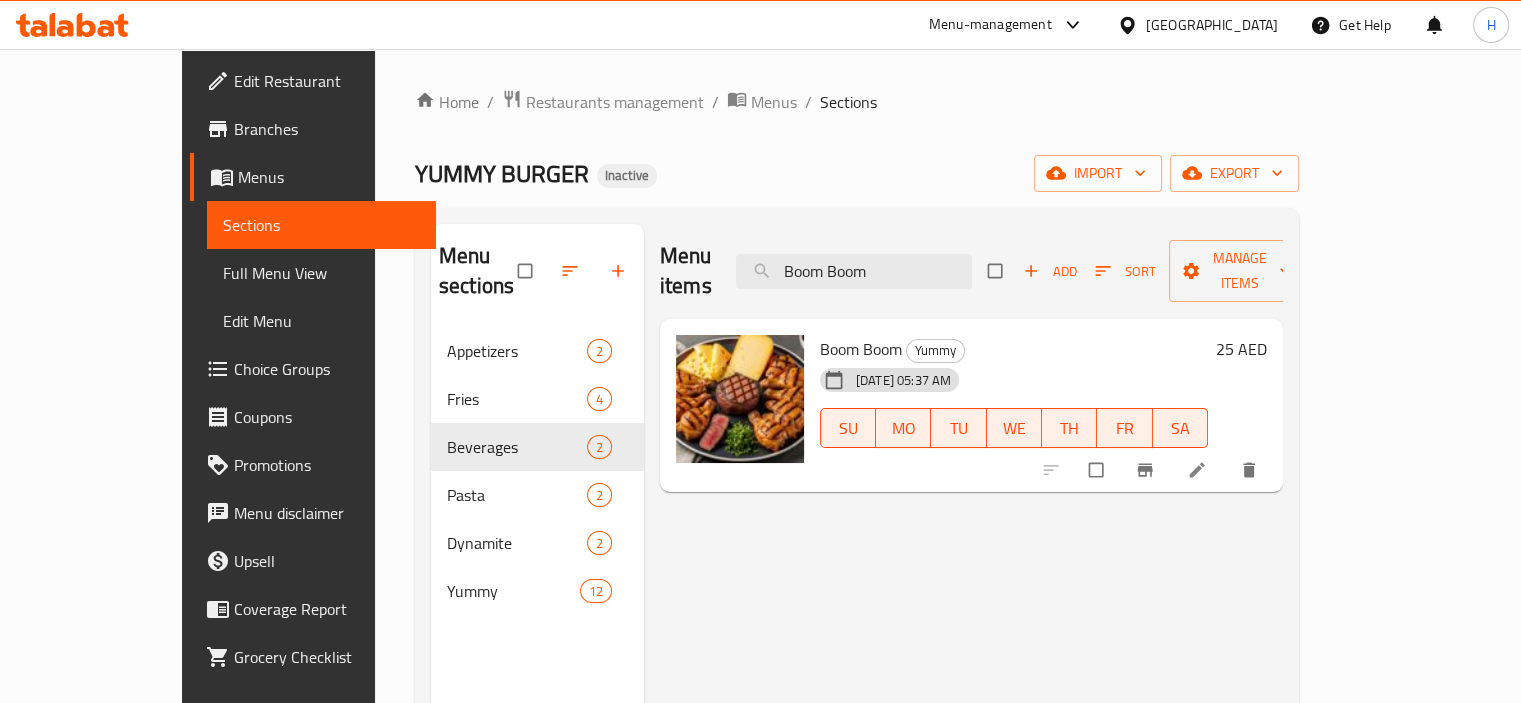 click on "Full Menu View" at bounding box center (321, 273) 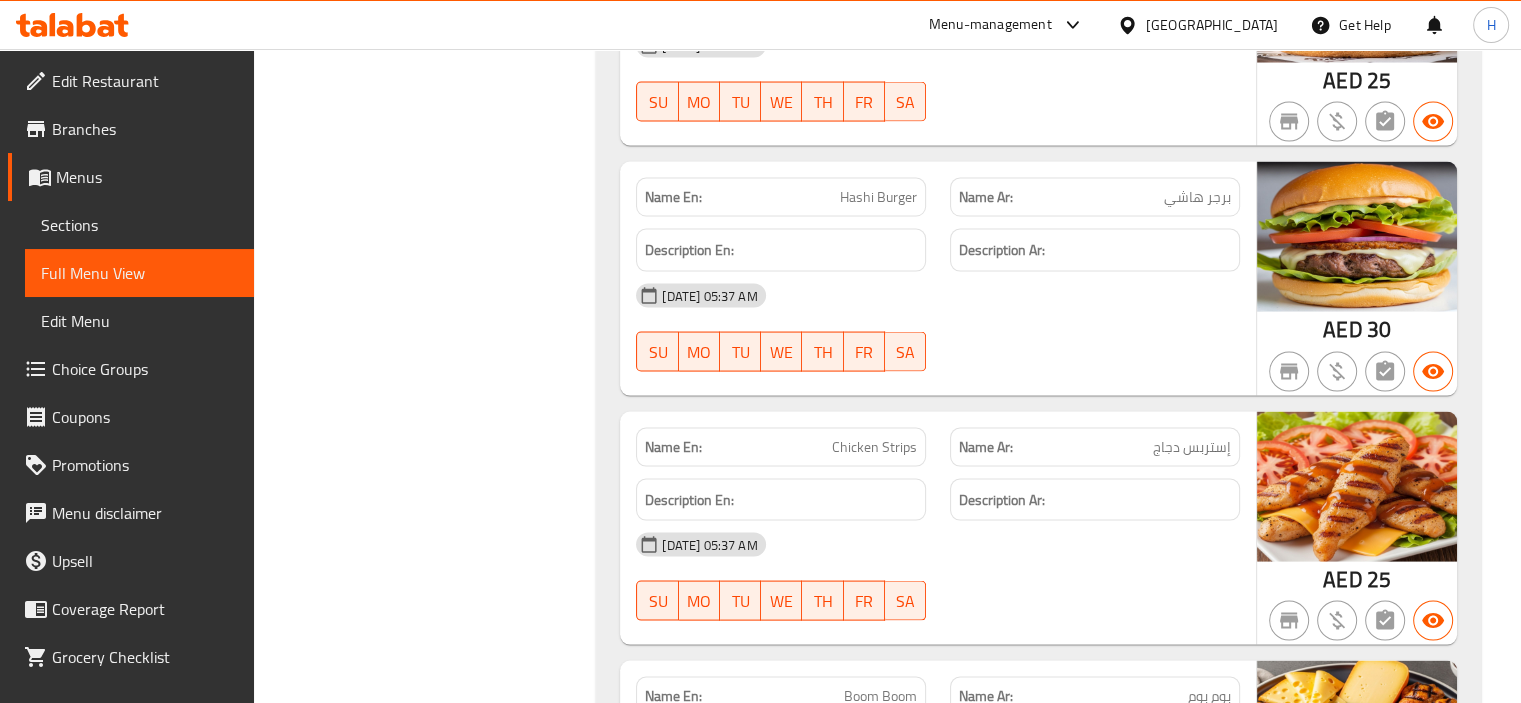 scroll, scrollTop: 4100, scrollLeft: 0, axis: vertical 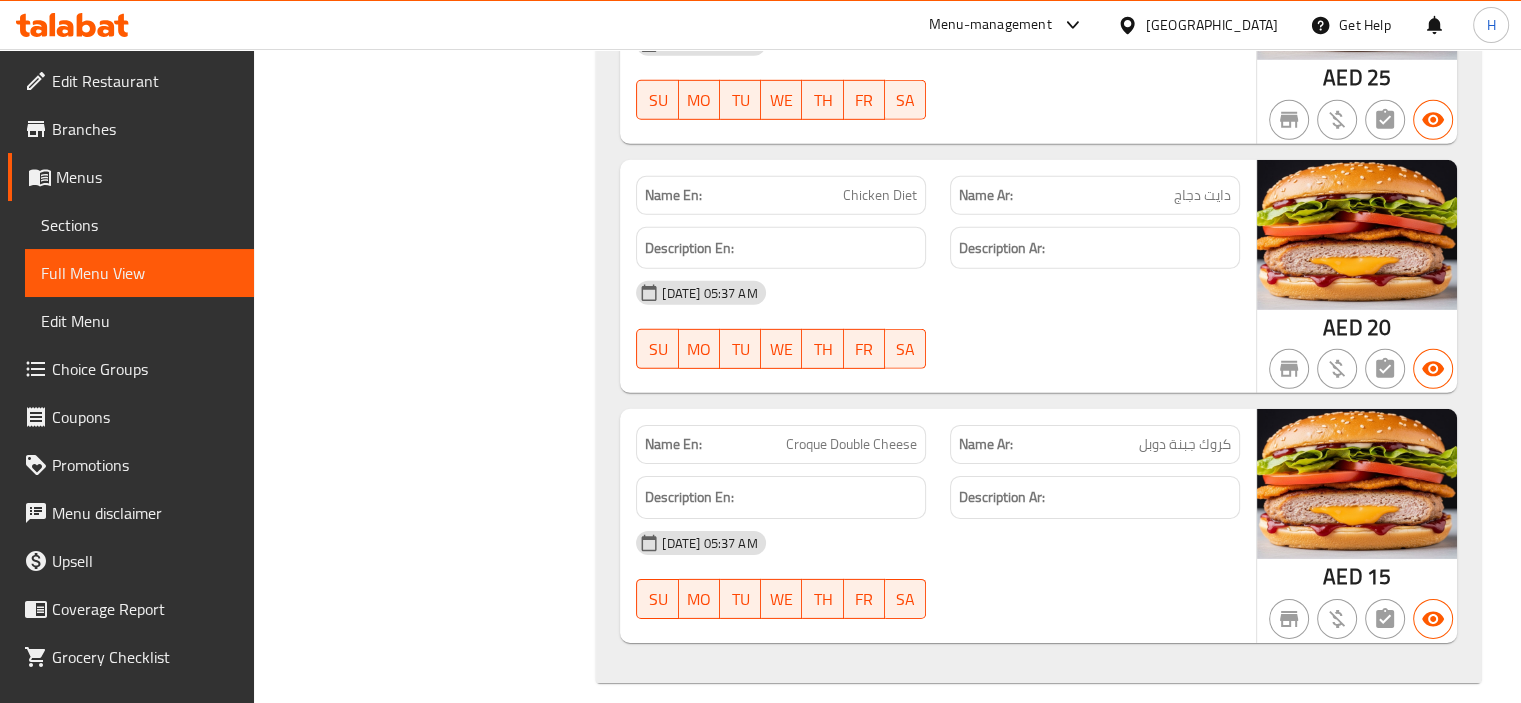 click on "Sections" at bounding box center (139, 225) 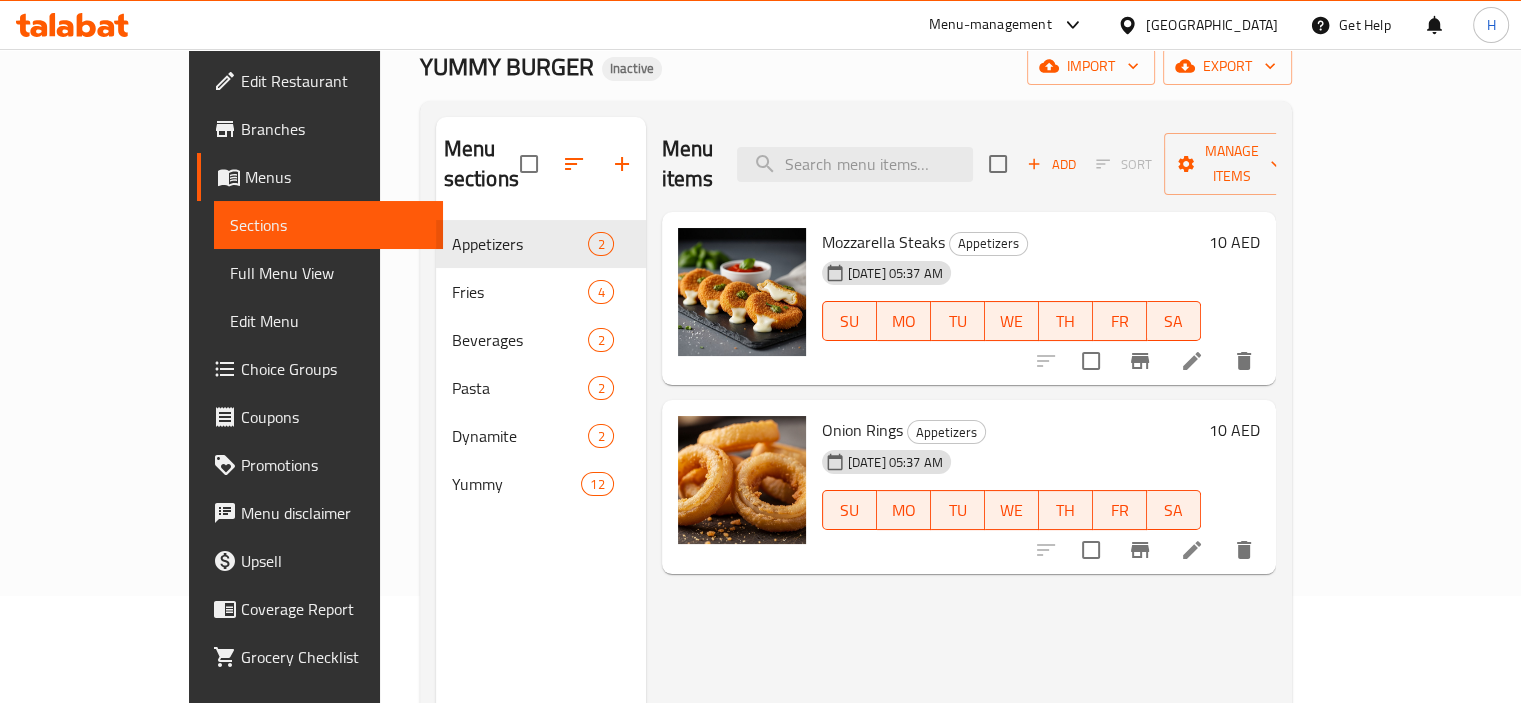 scroll, scrollTop: 0, scrollLeft: 0, axis: both 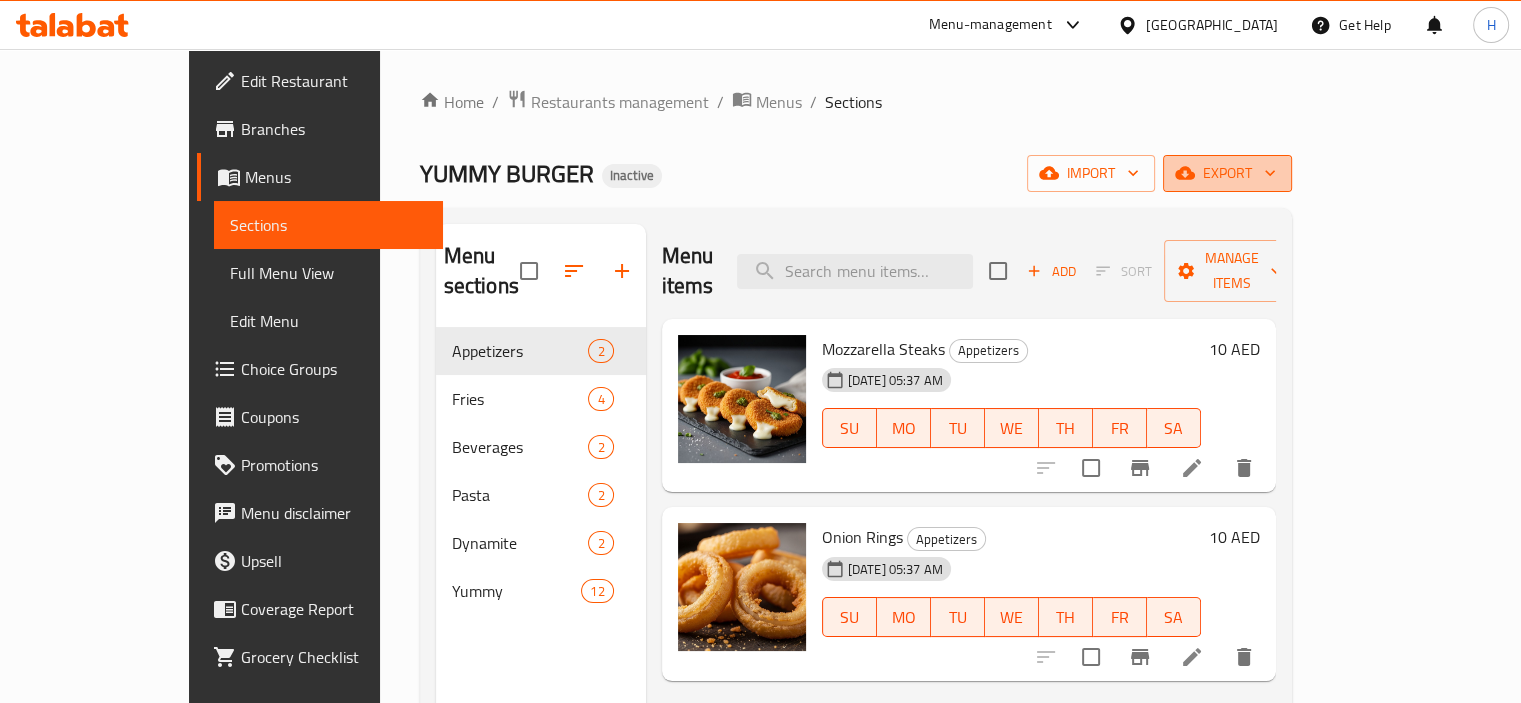 click on "export" at bounding box center (1227, 173) 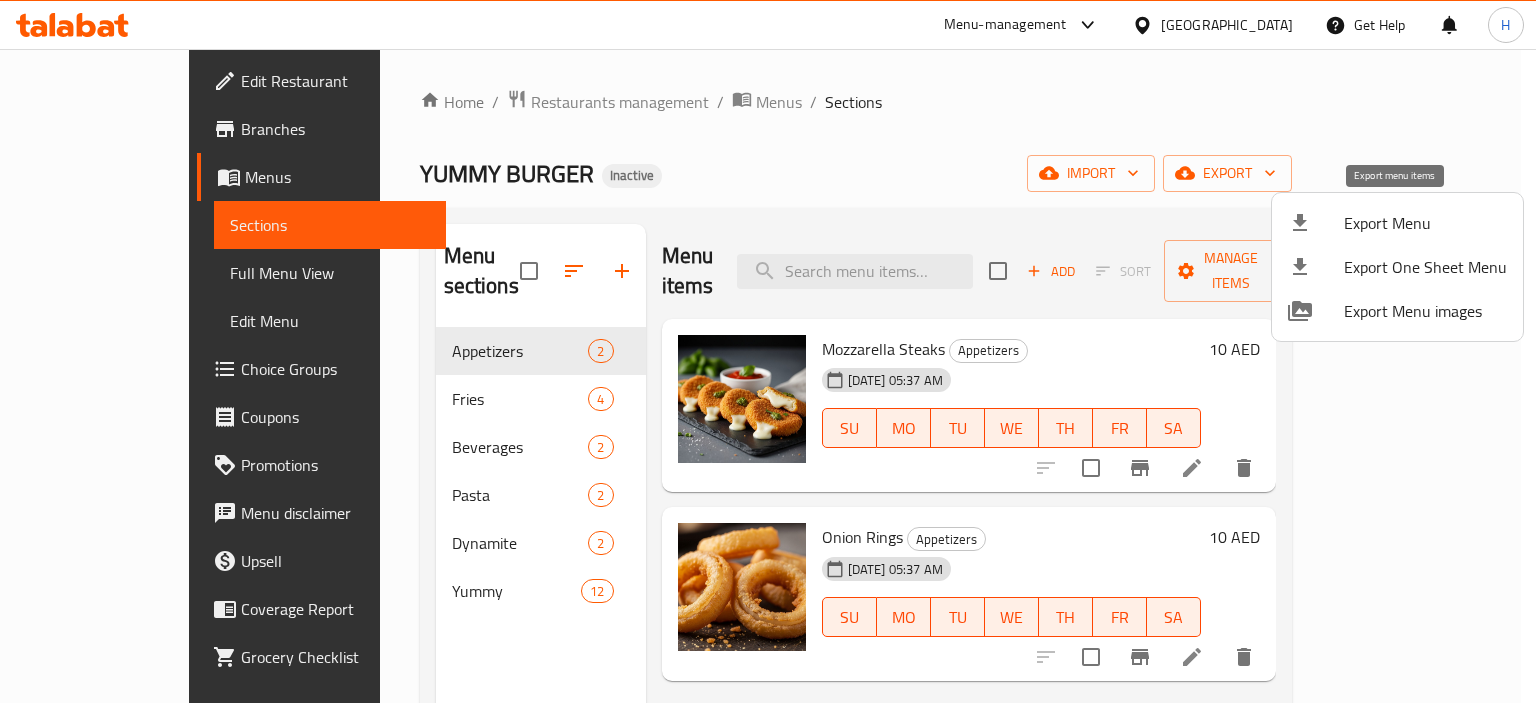 click on "Export Menu" at bounding box center (1425, 223) 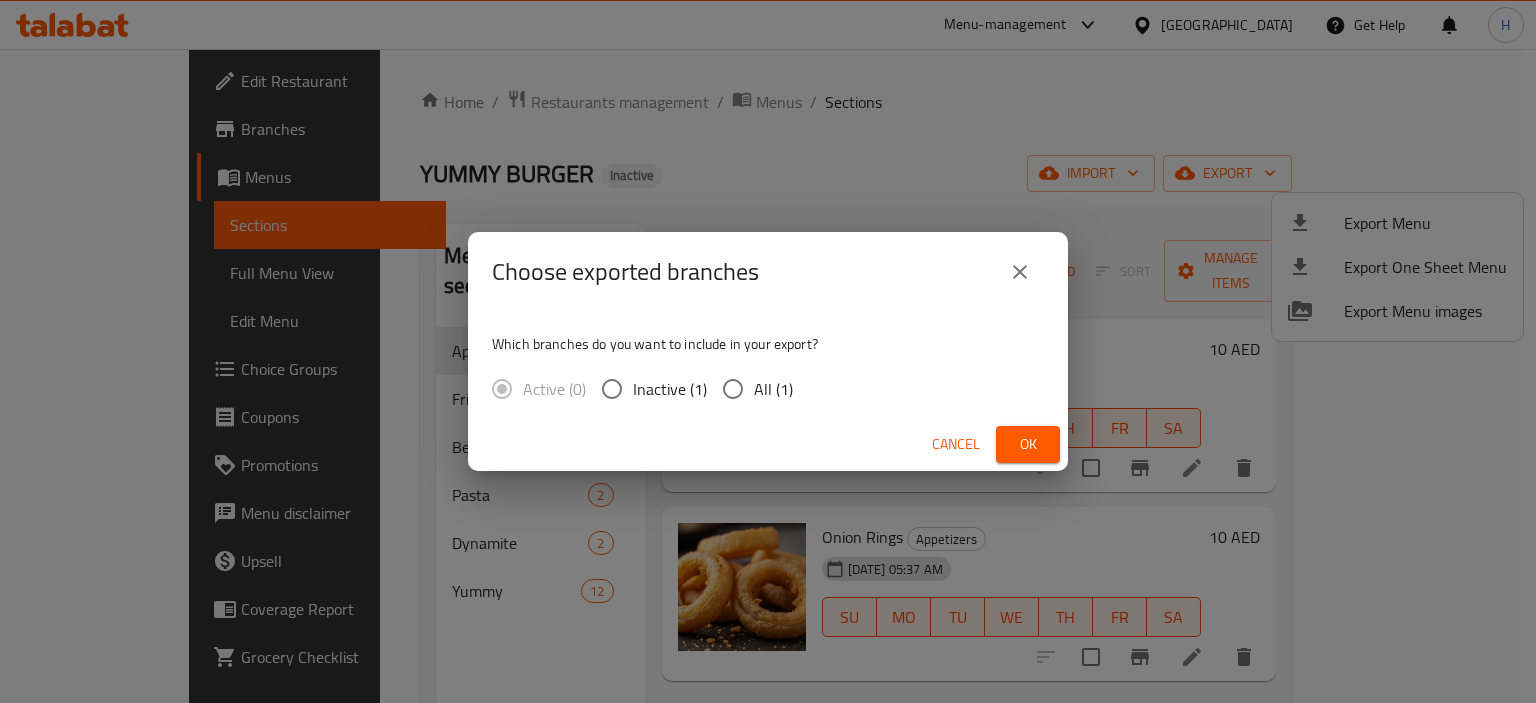 click on "All (1)" at bounding box center (733, 389) 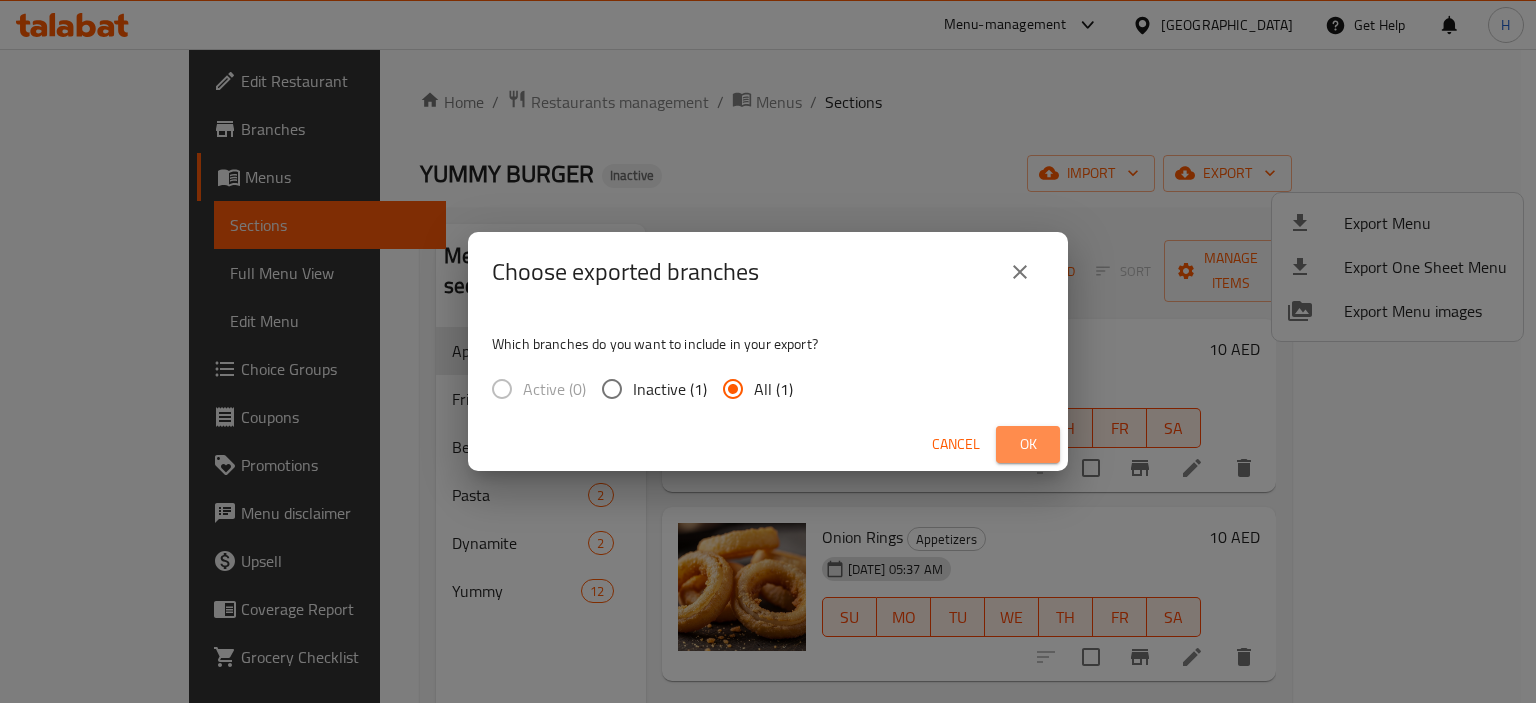 click on "Ok" at bounding box center (1028, 444) 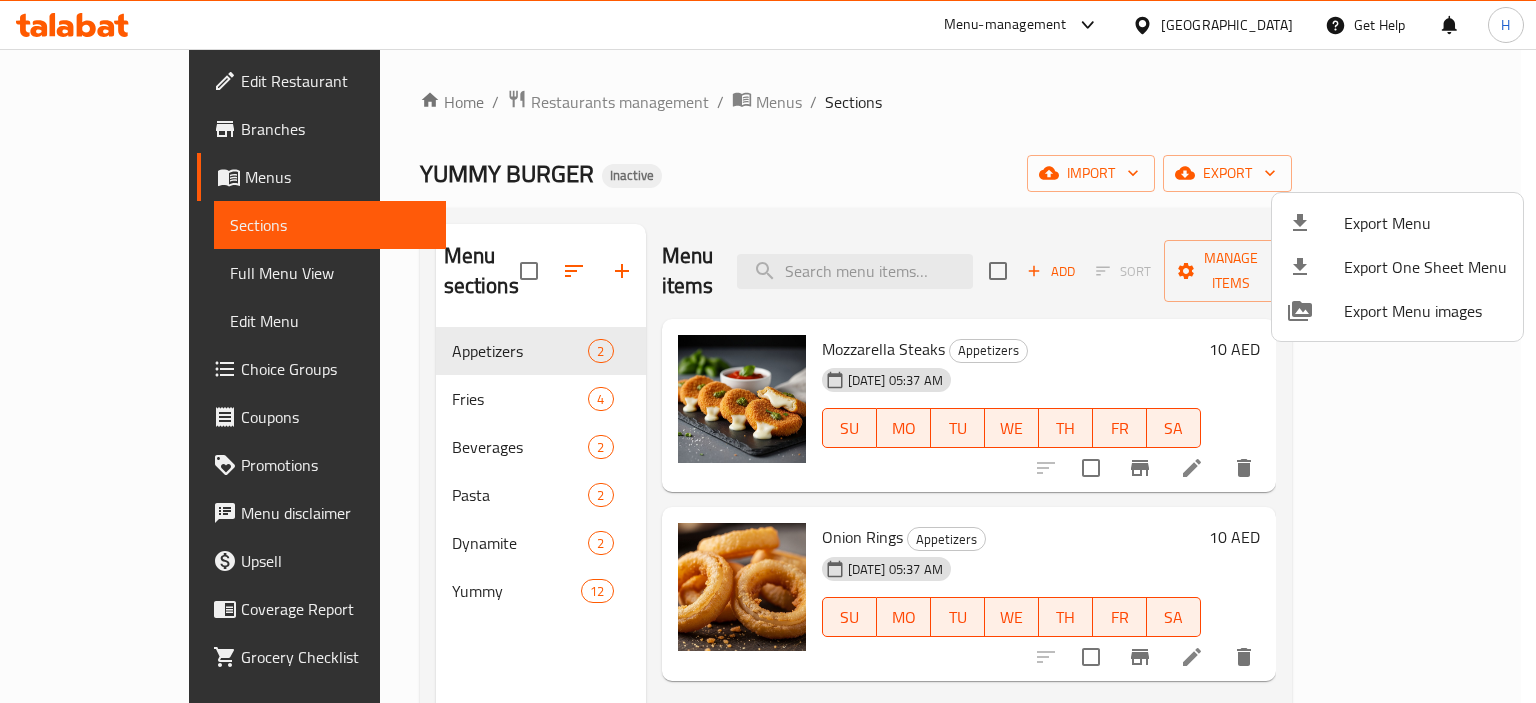 click at bounding box center (768, 351) 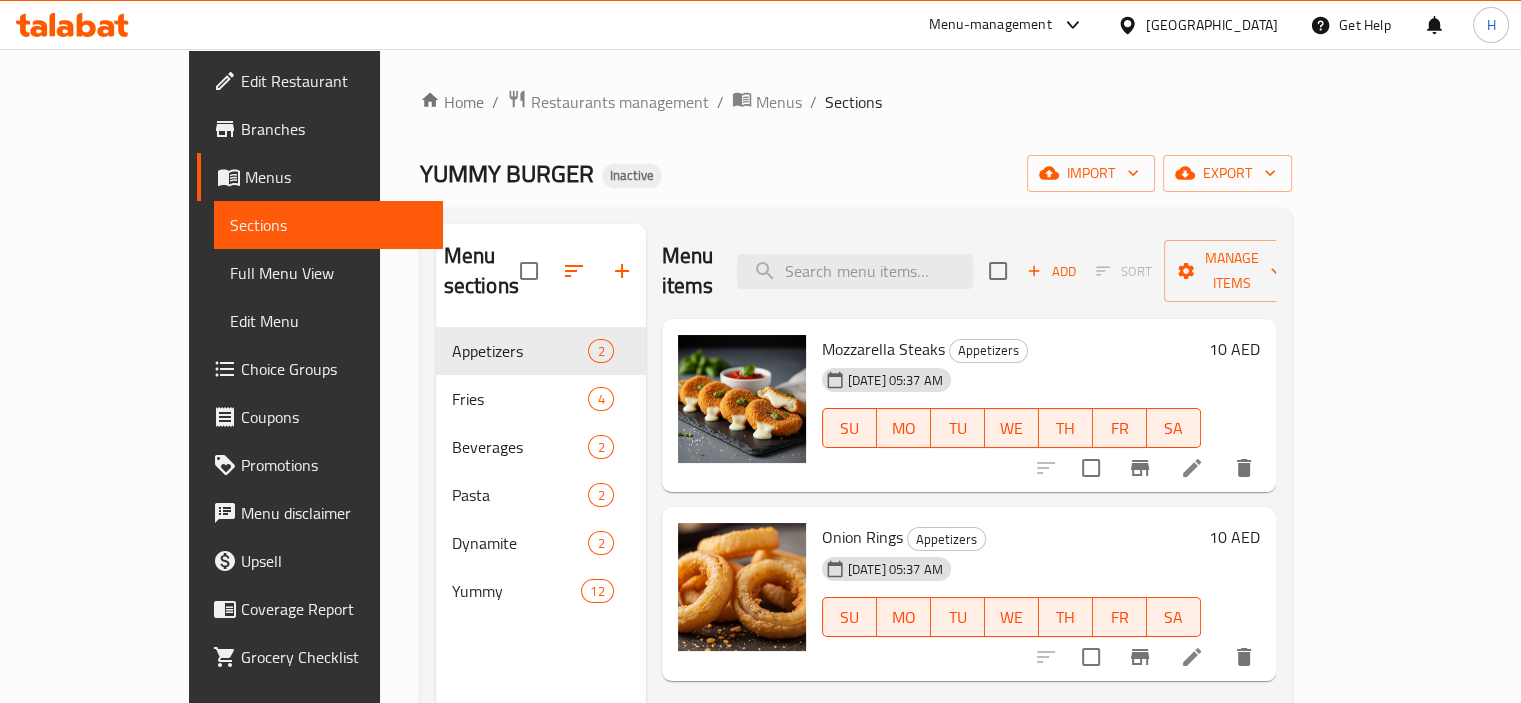 click on "Menus" at bounding box center (779, 102) 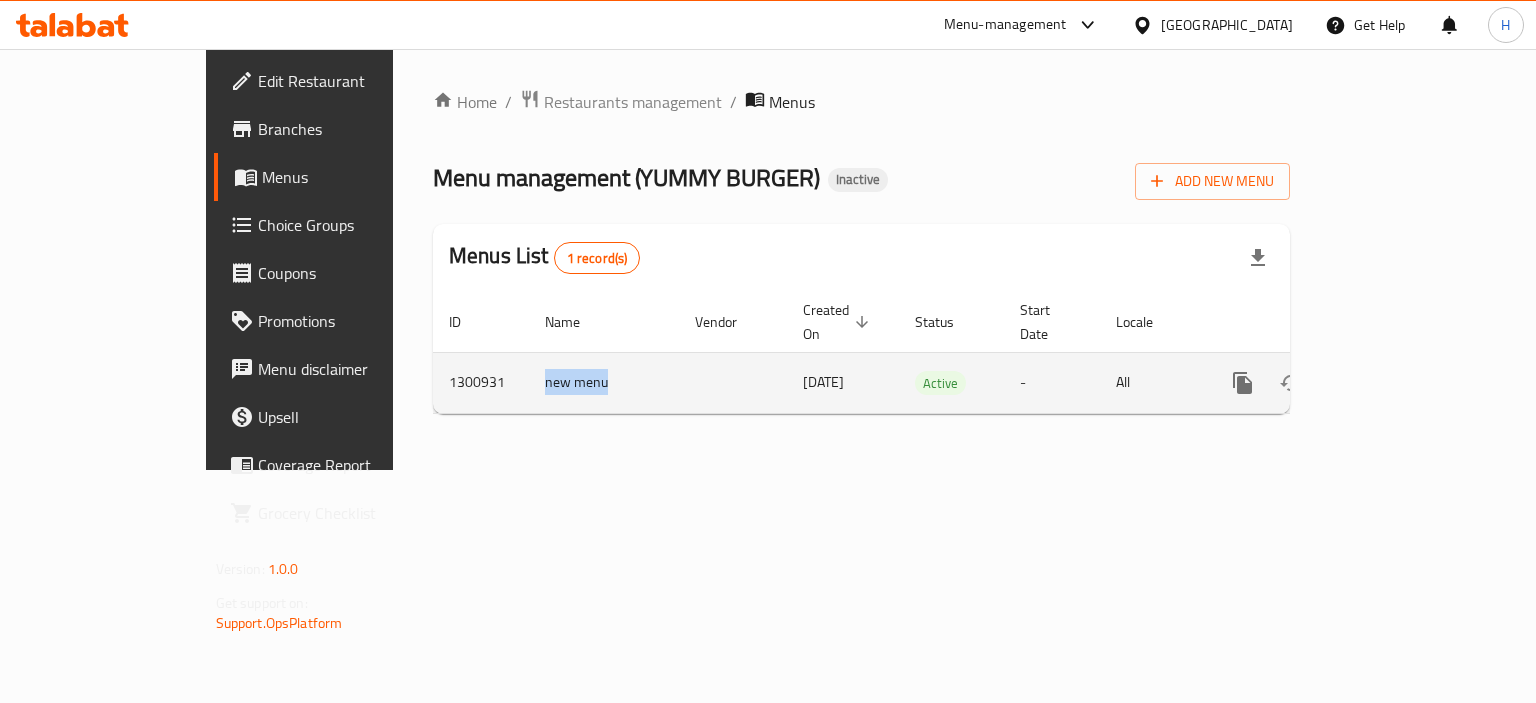 drag, startPoint x: 476, startPoint y: 355, endPoint x: 408, endPoint y: 359, distance: 68.117546 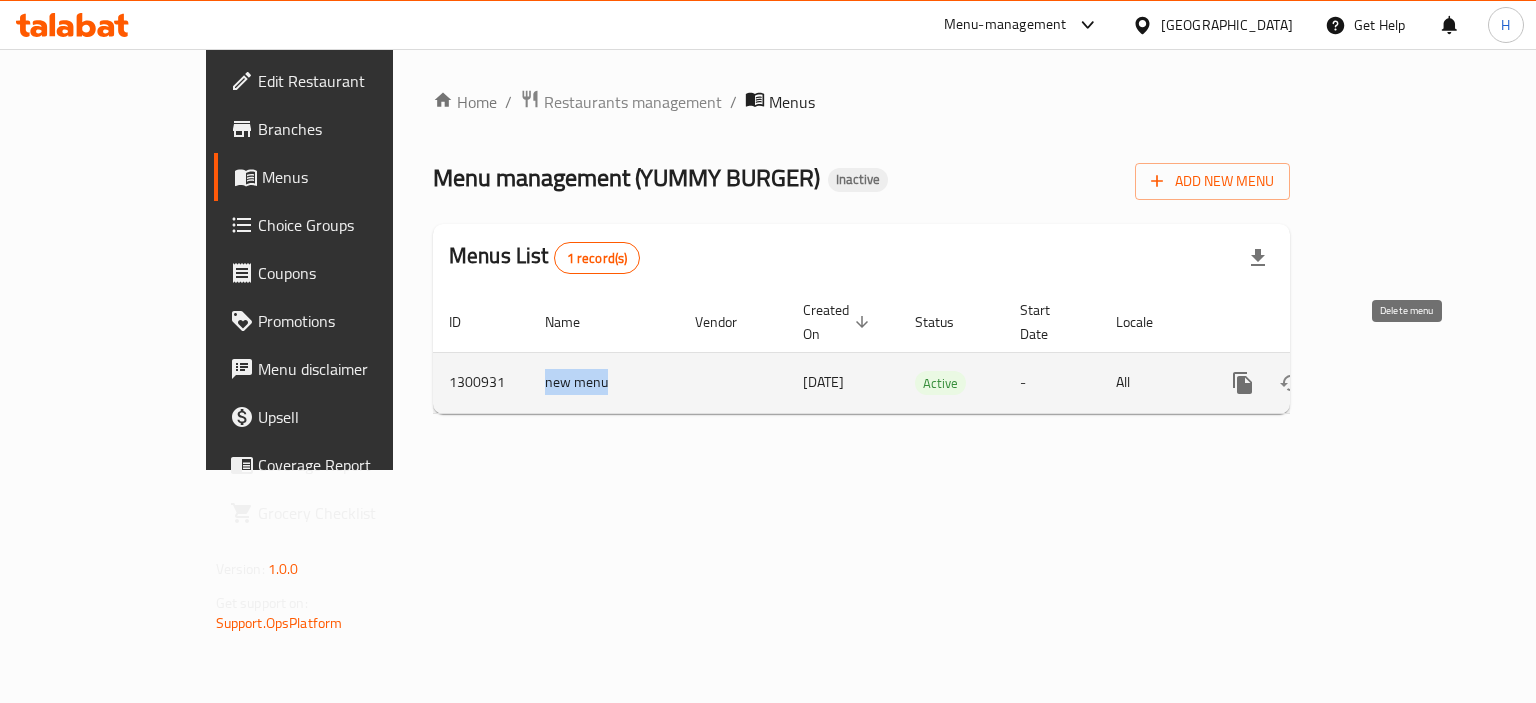 click 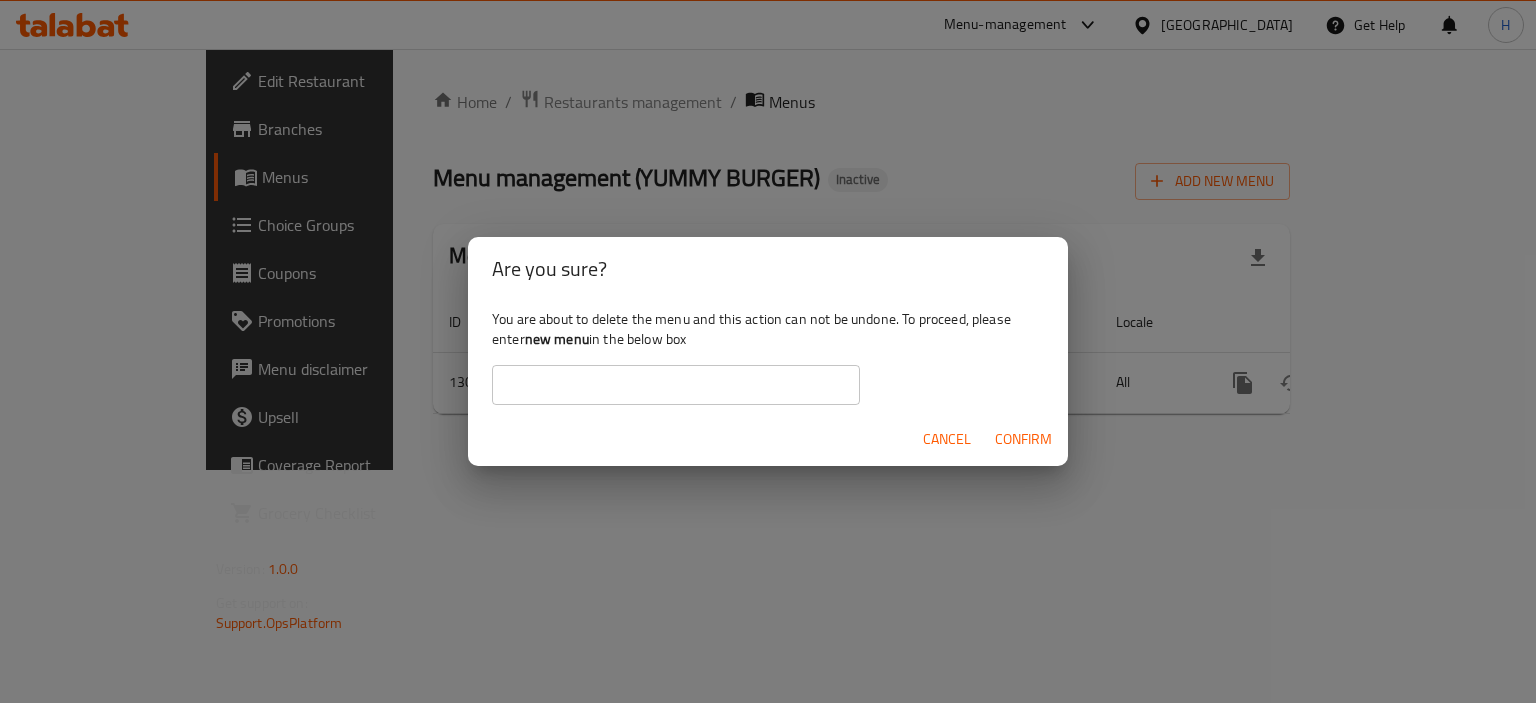 click at bounding box center [676, 385] 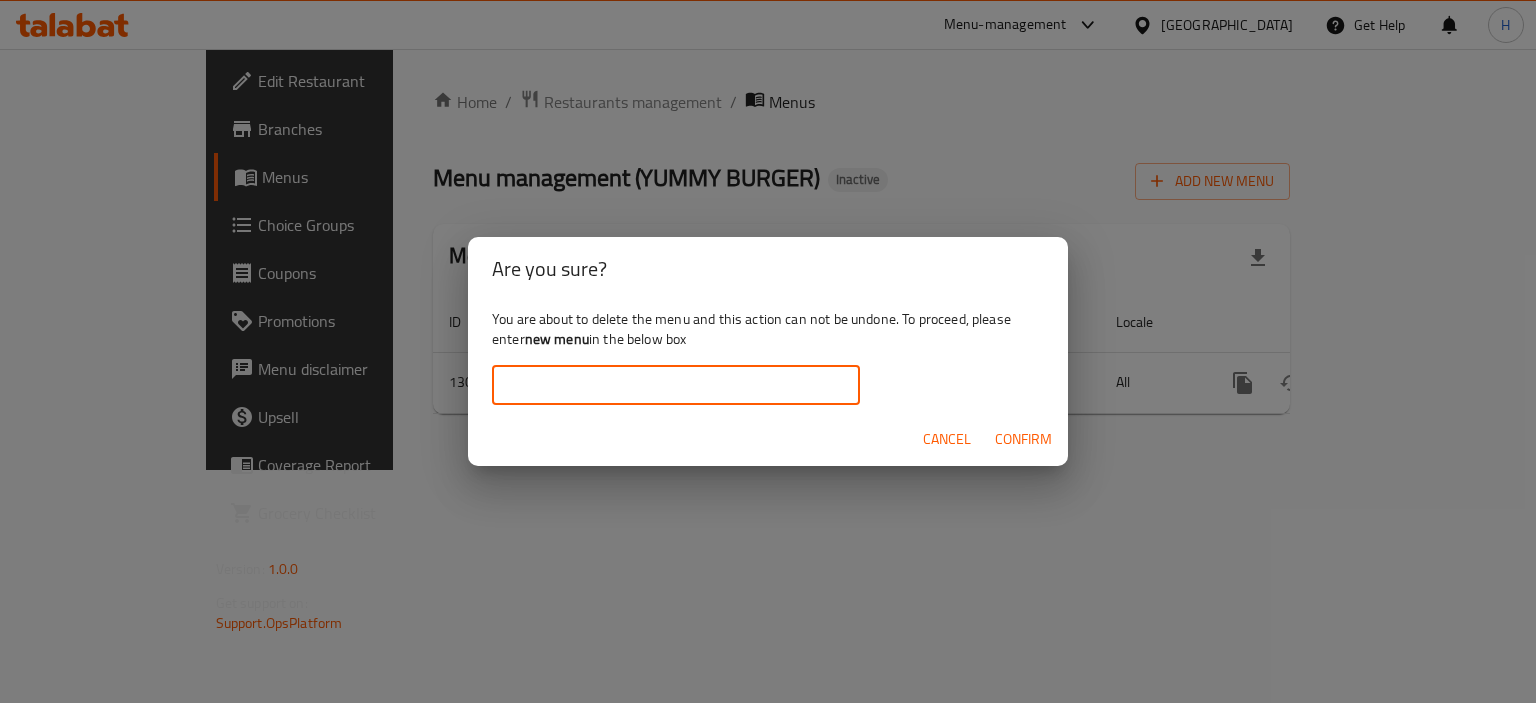 paste on "new menu" 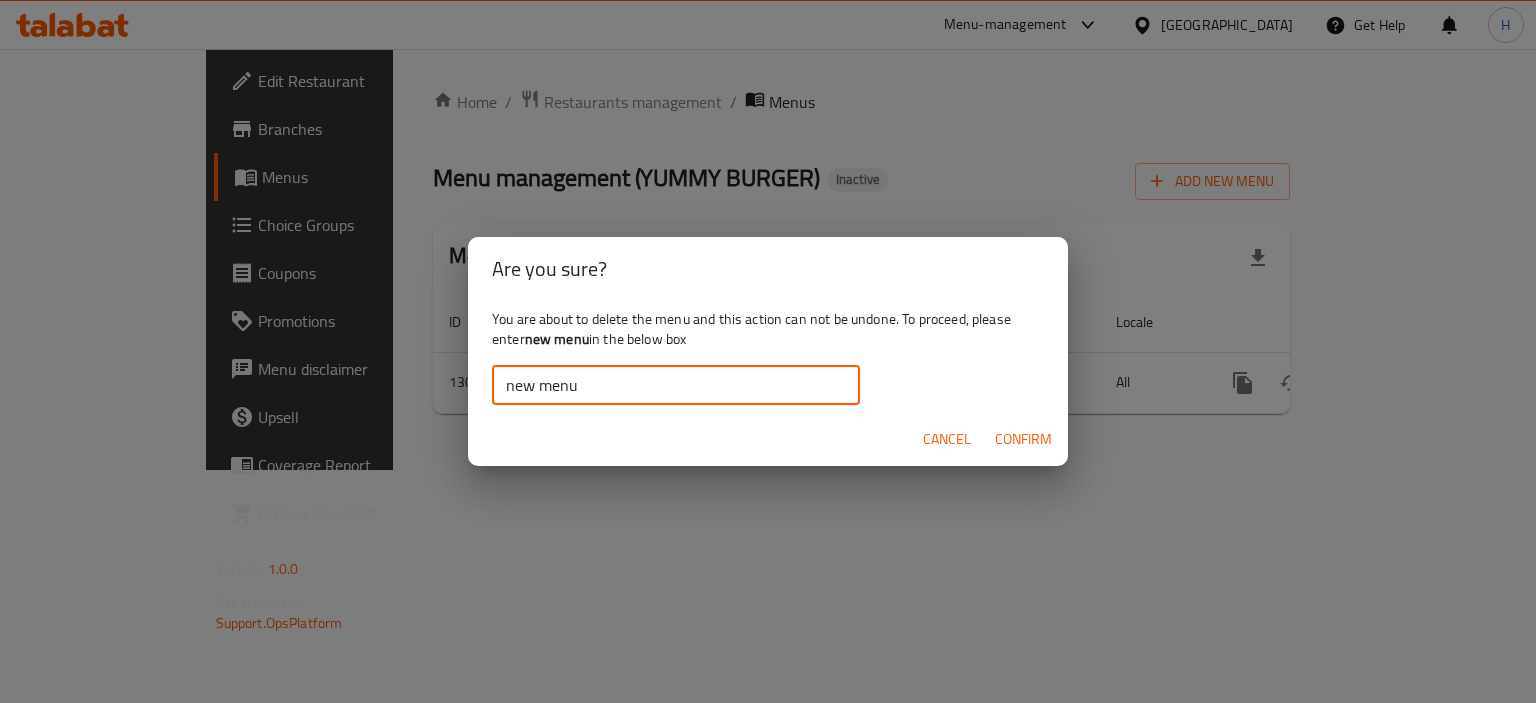 type on "new menu" 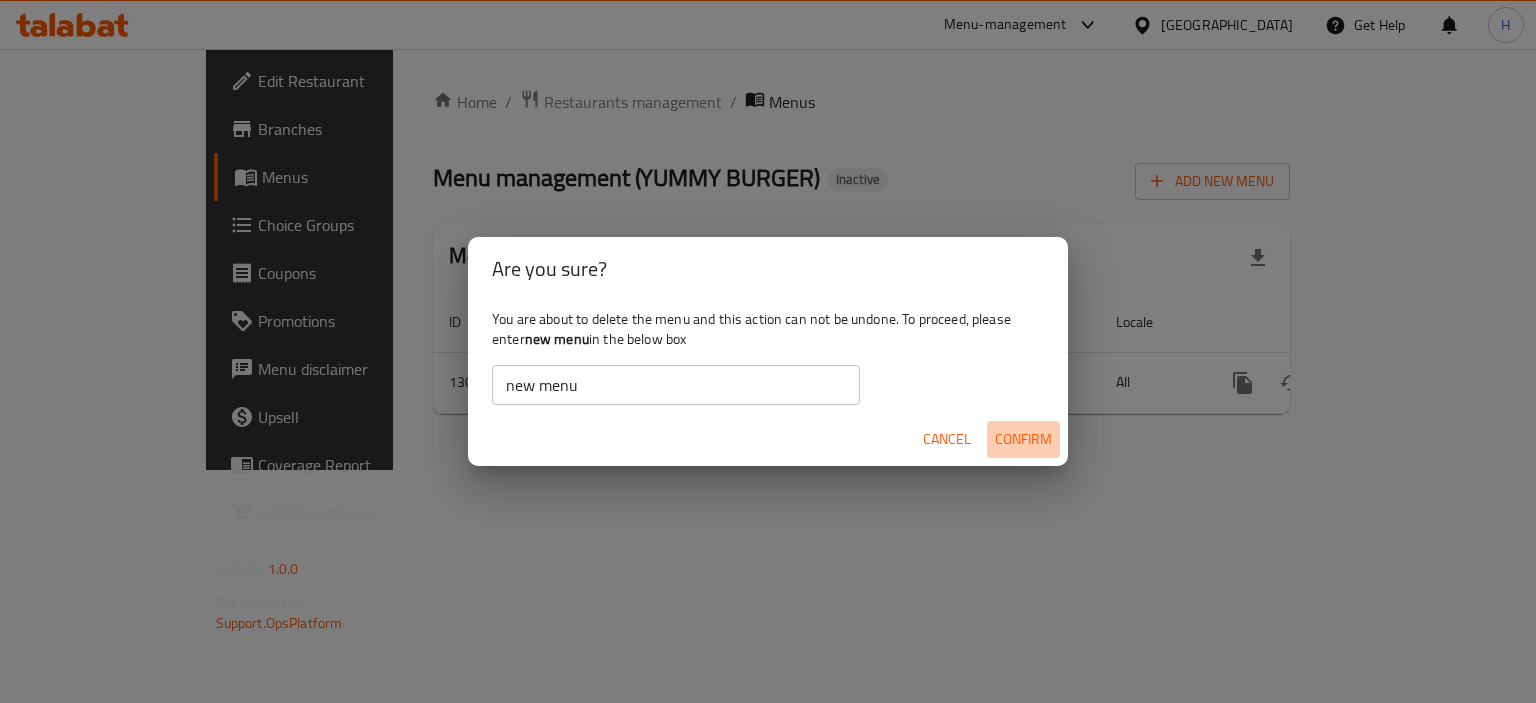 click on "Confirm" at bounding box center (1023, 439) 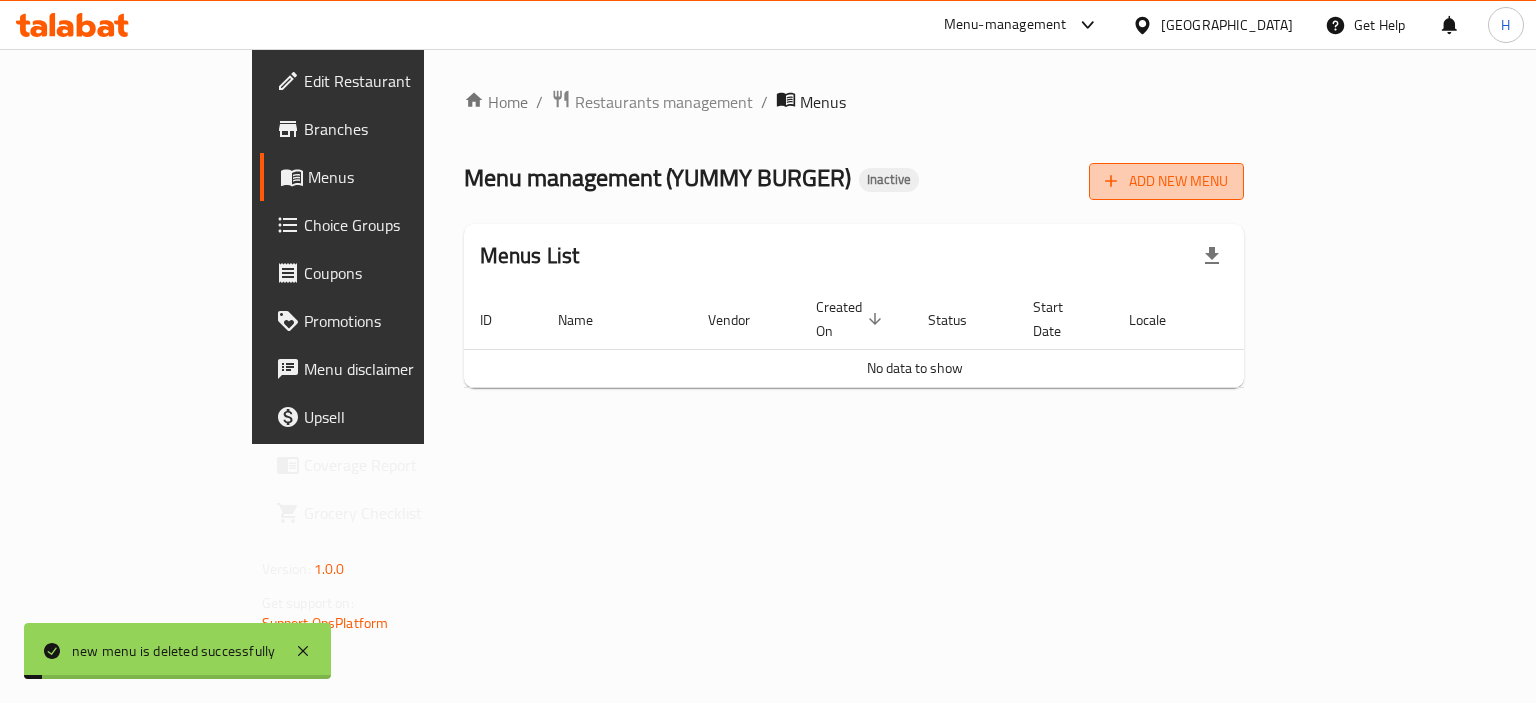 click on "Add New Menu" at bounding box center (1166, 181) 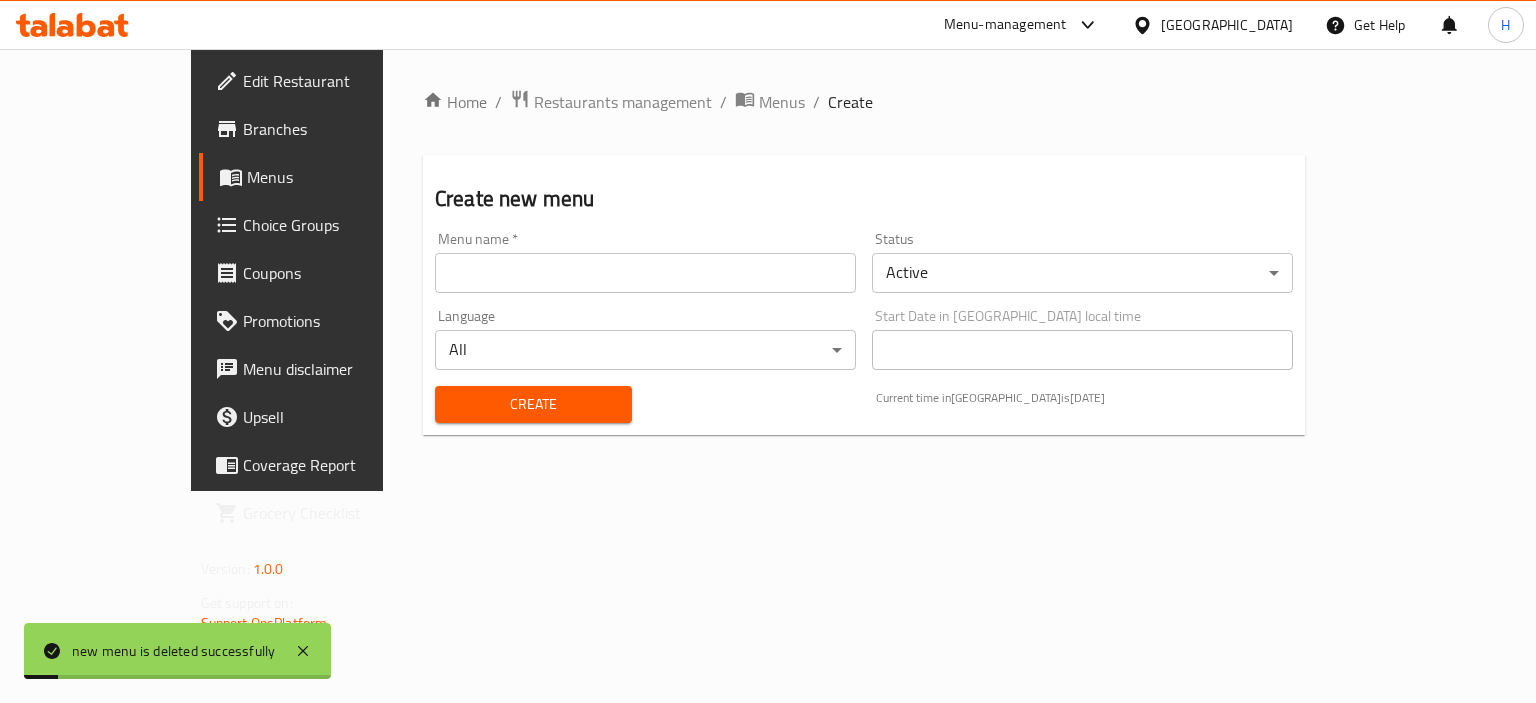click at bounding box center (645, 273) 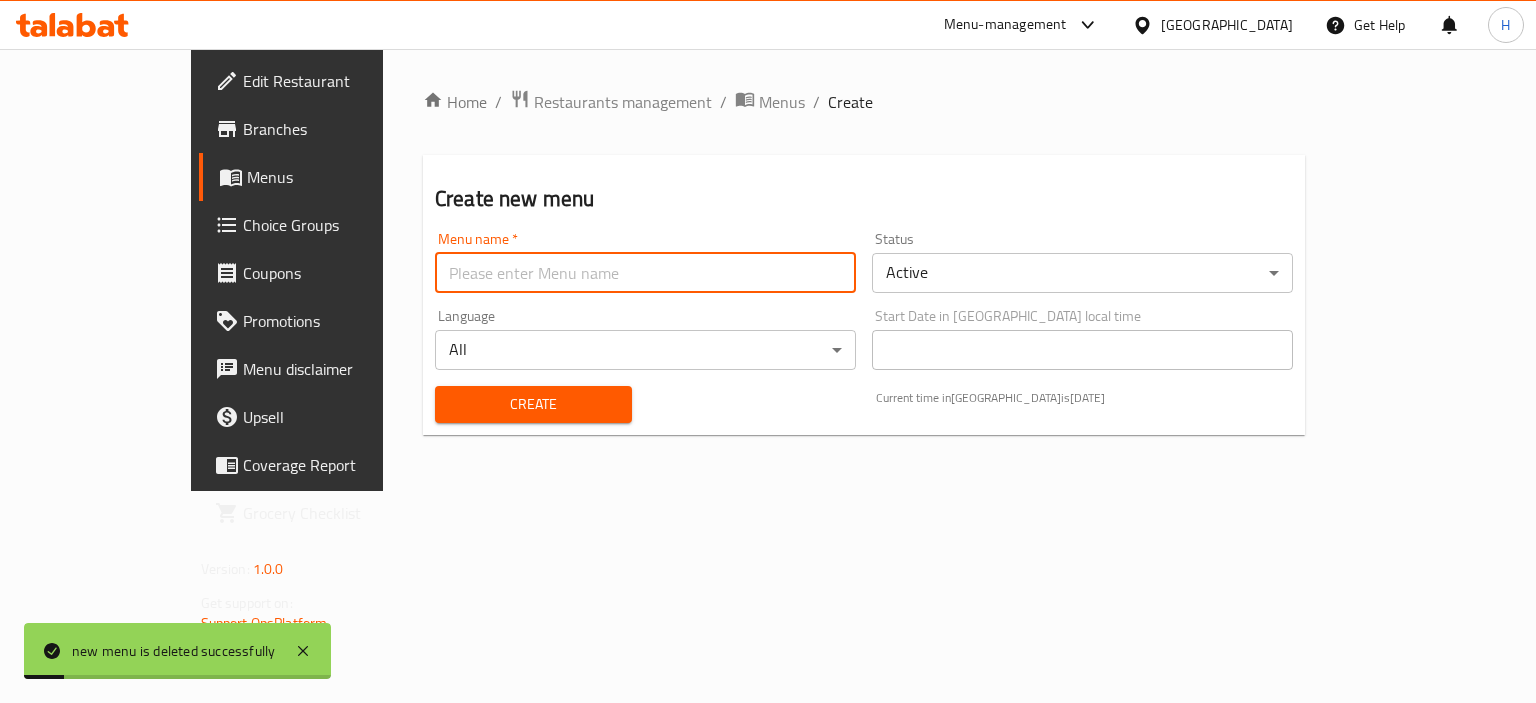 paste on "new menu" 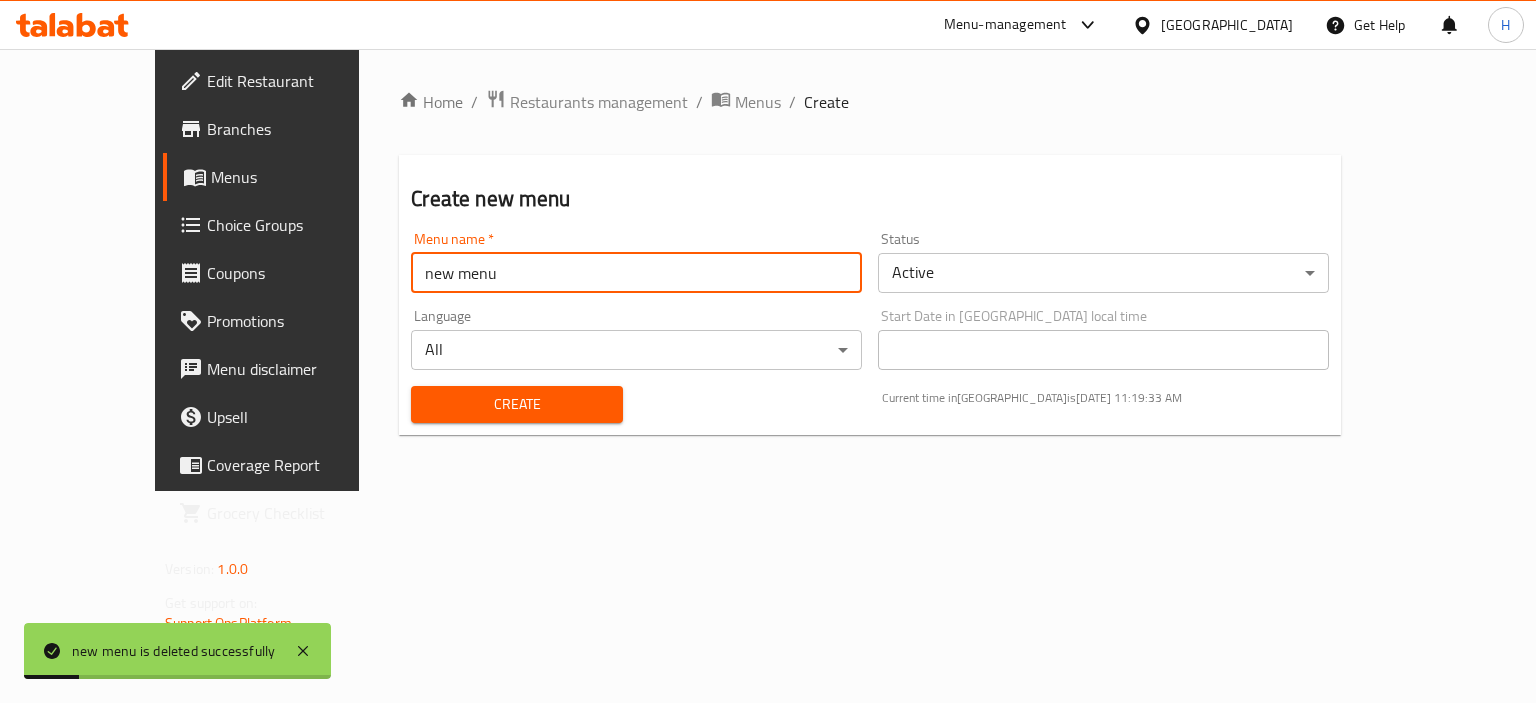 type on "new menu" 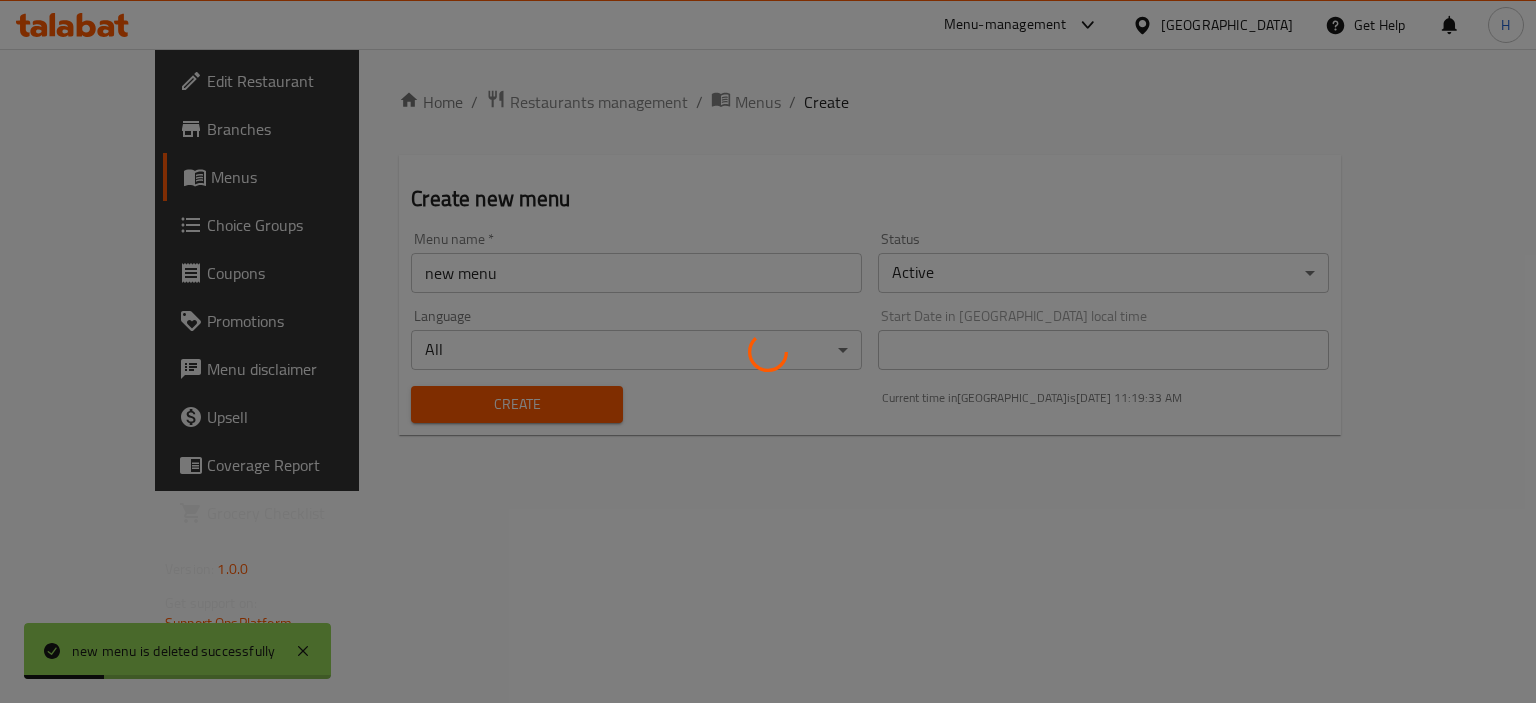 type 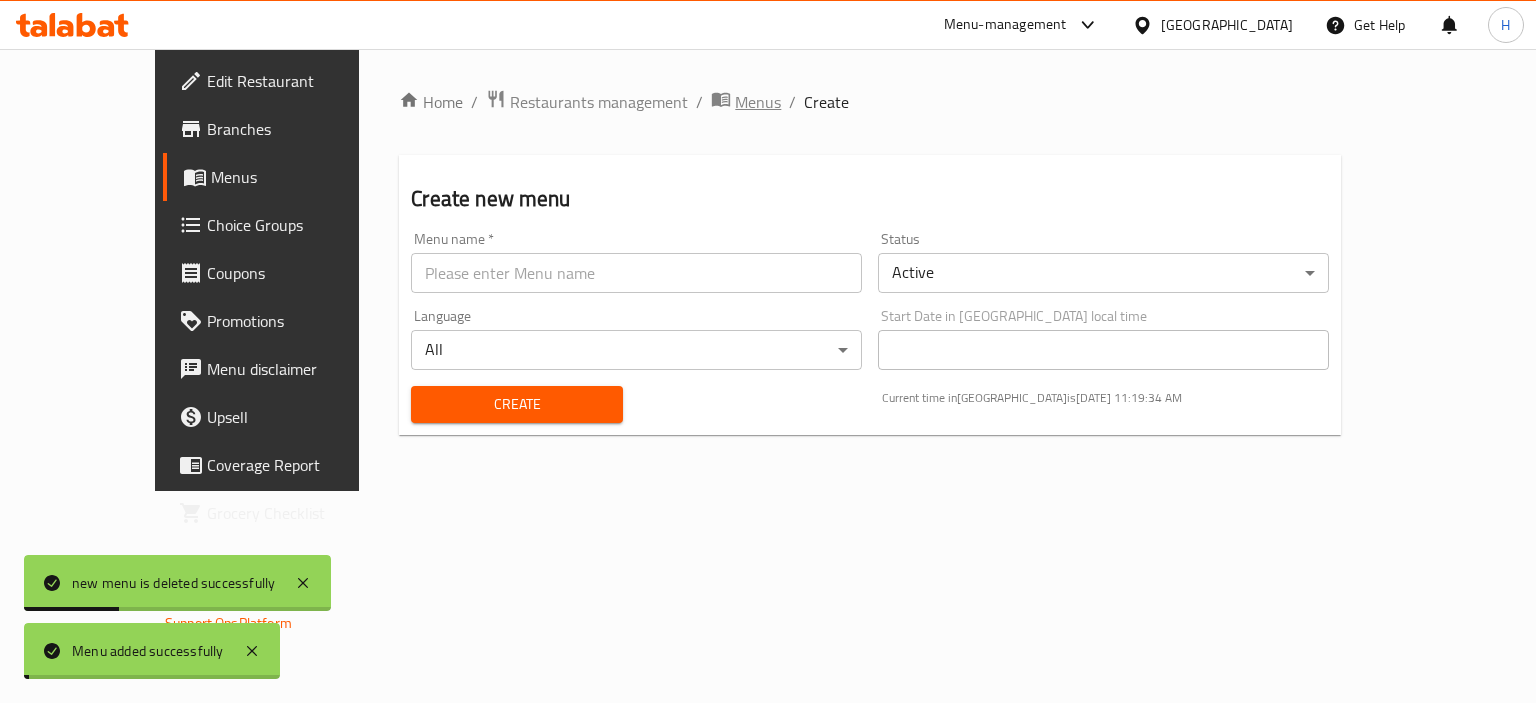click on "Menus" at bounding box center (758, 102) 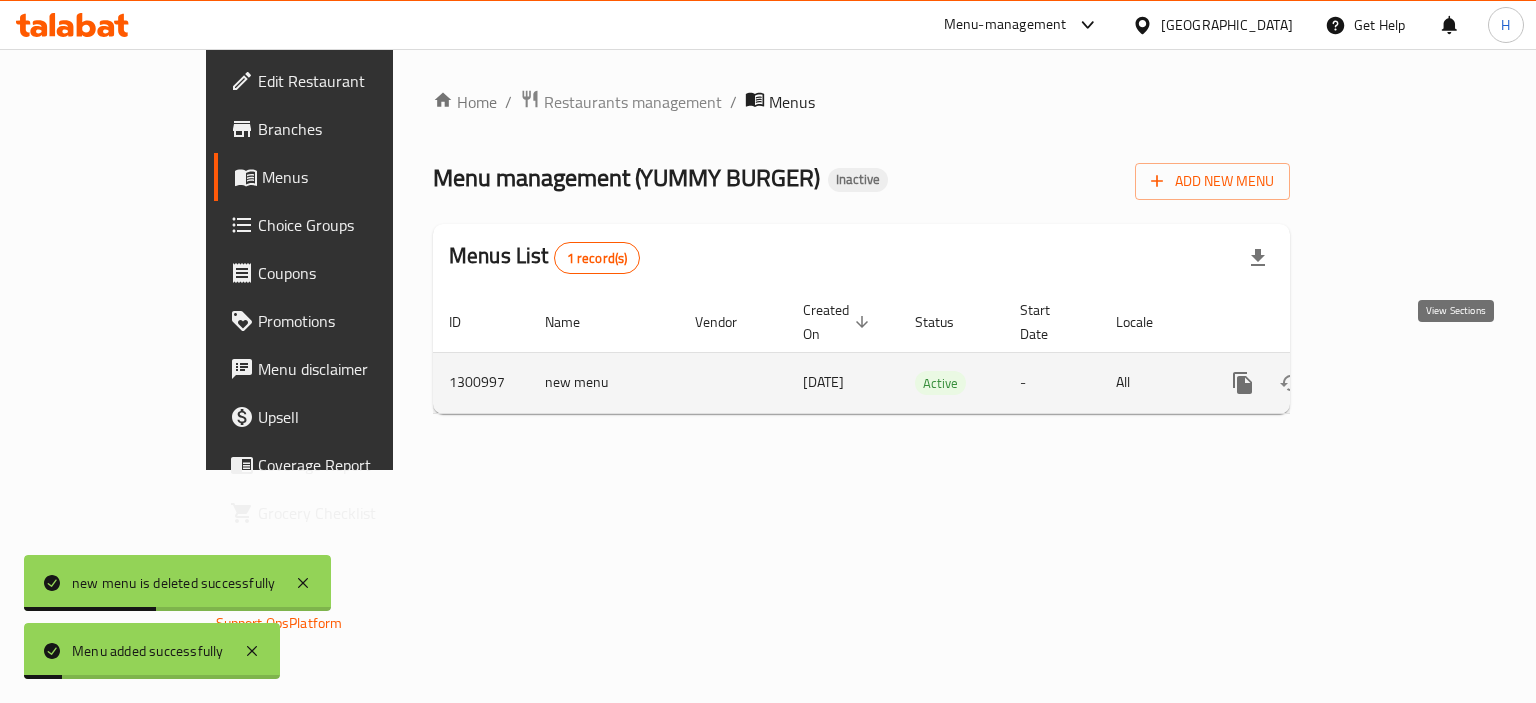 click 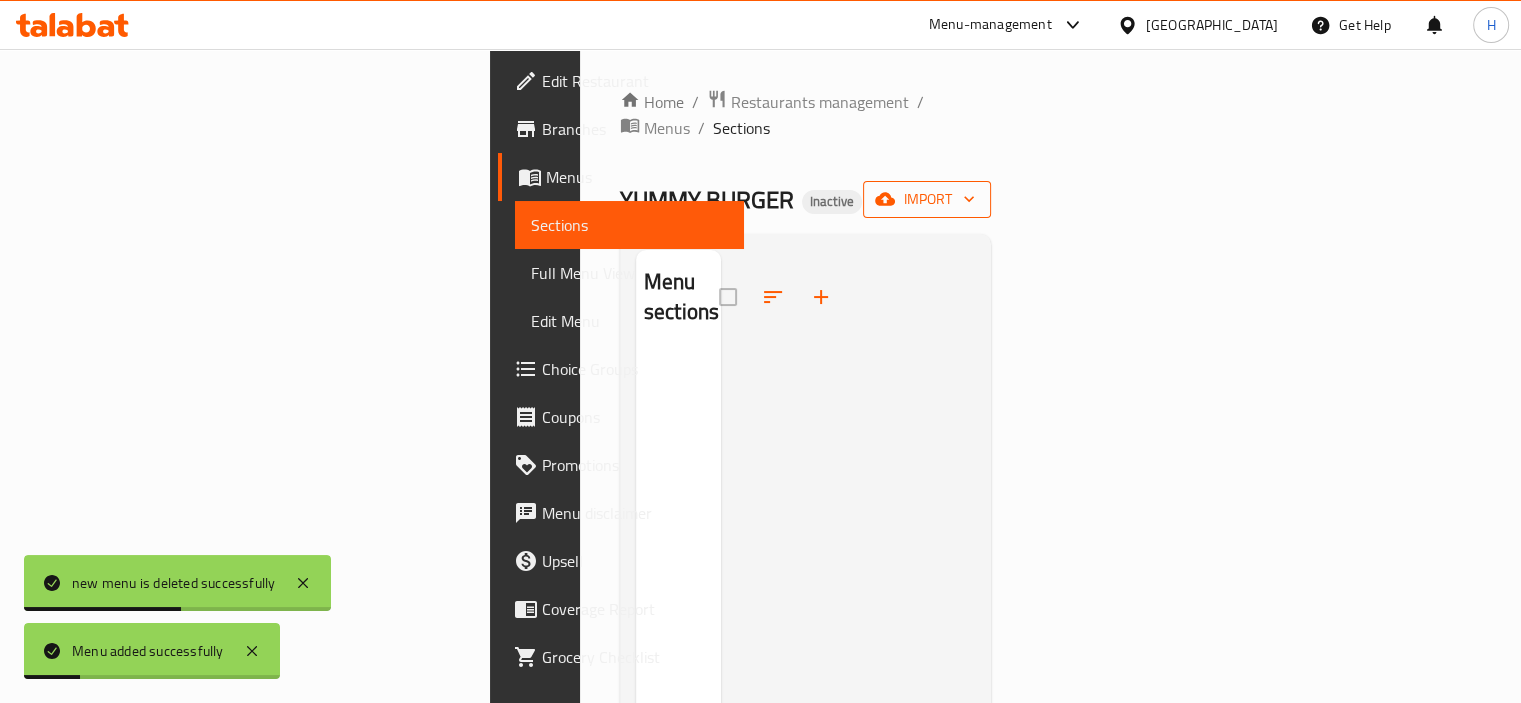 click on "import" at bounding box center (927, 199) 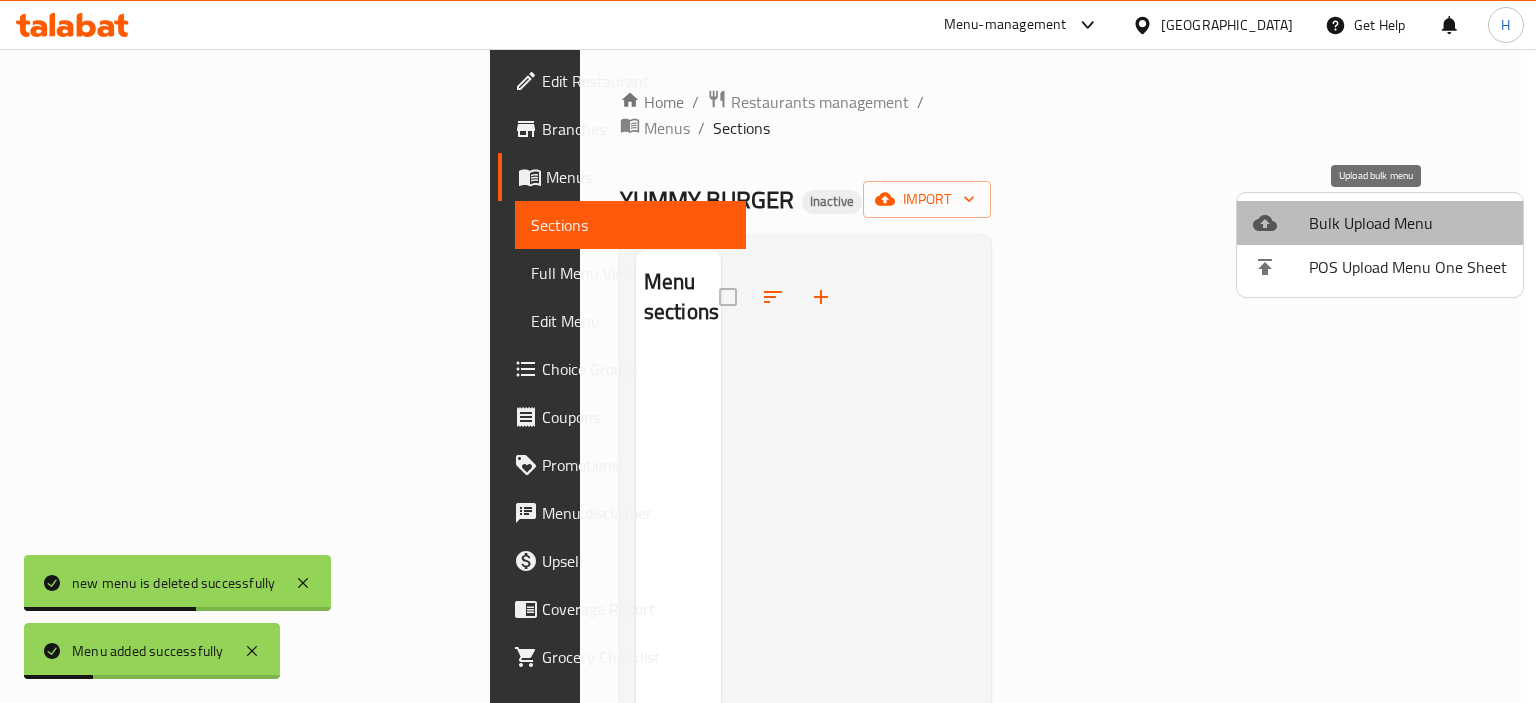 click on "Bulk Upload Menu" at bounding box center (1408, 223) 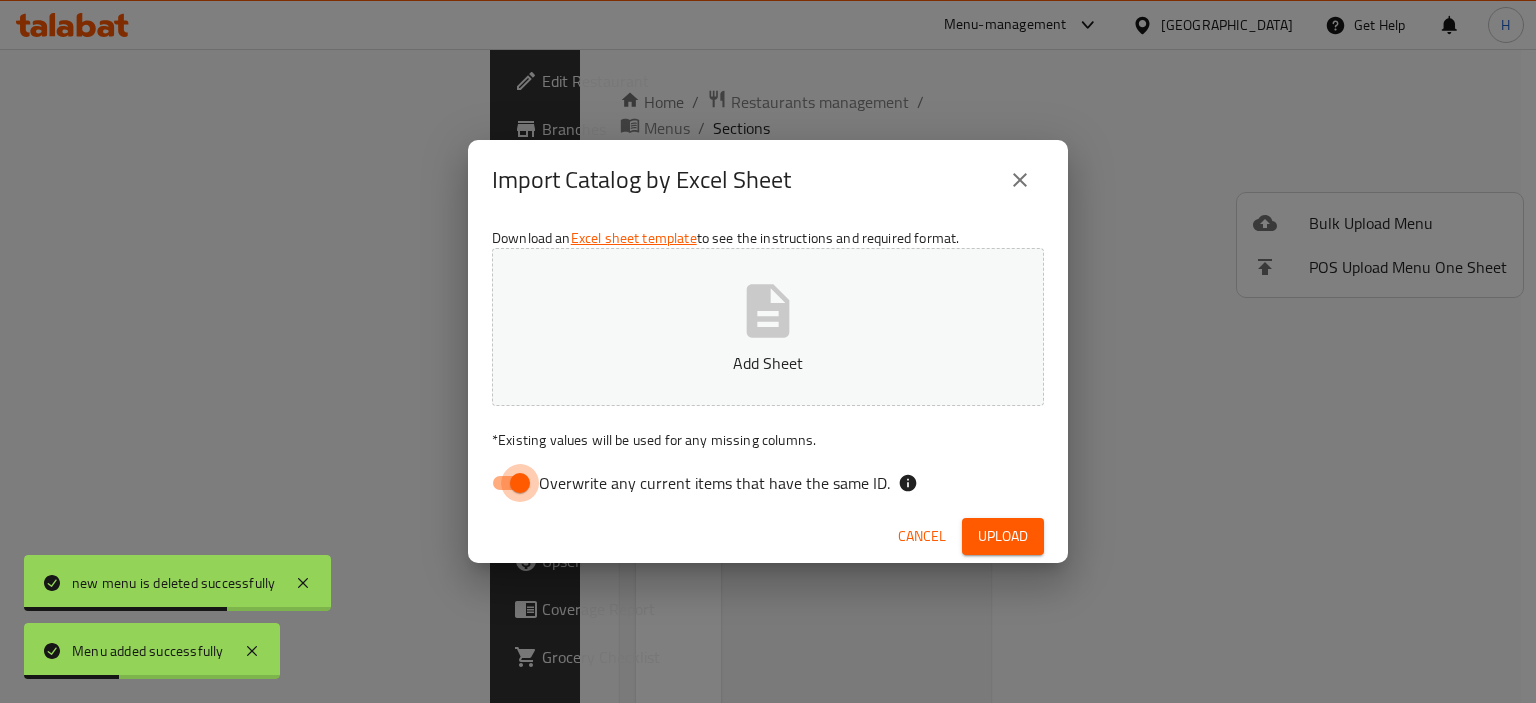 click on "Overwrite any current items that have the same ID." at bounding box center [520, 483] 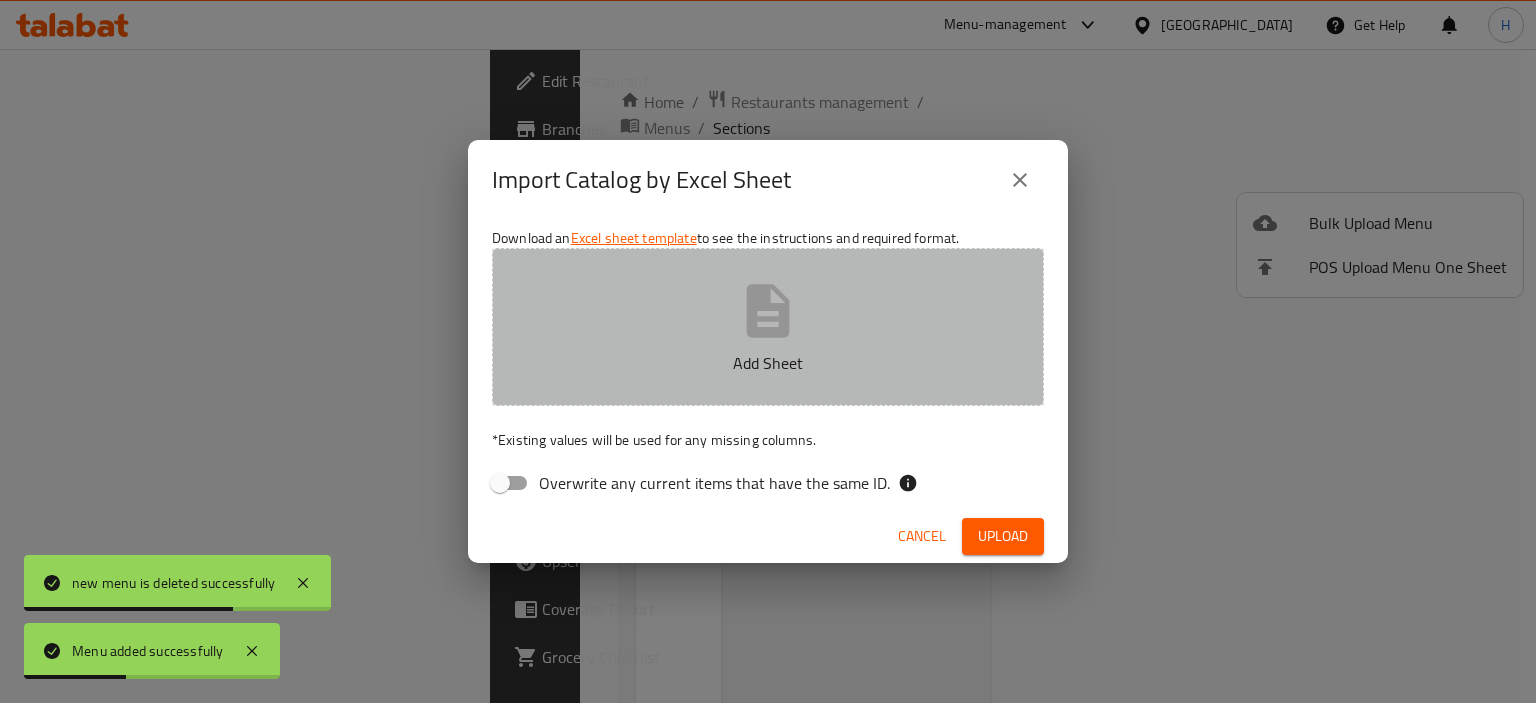 click on "Add Sheet" at bounding box center (768, 327) 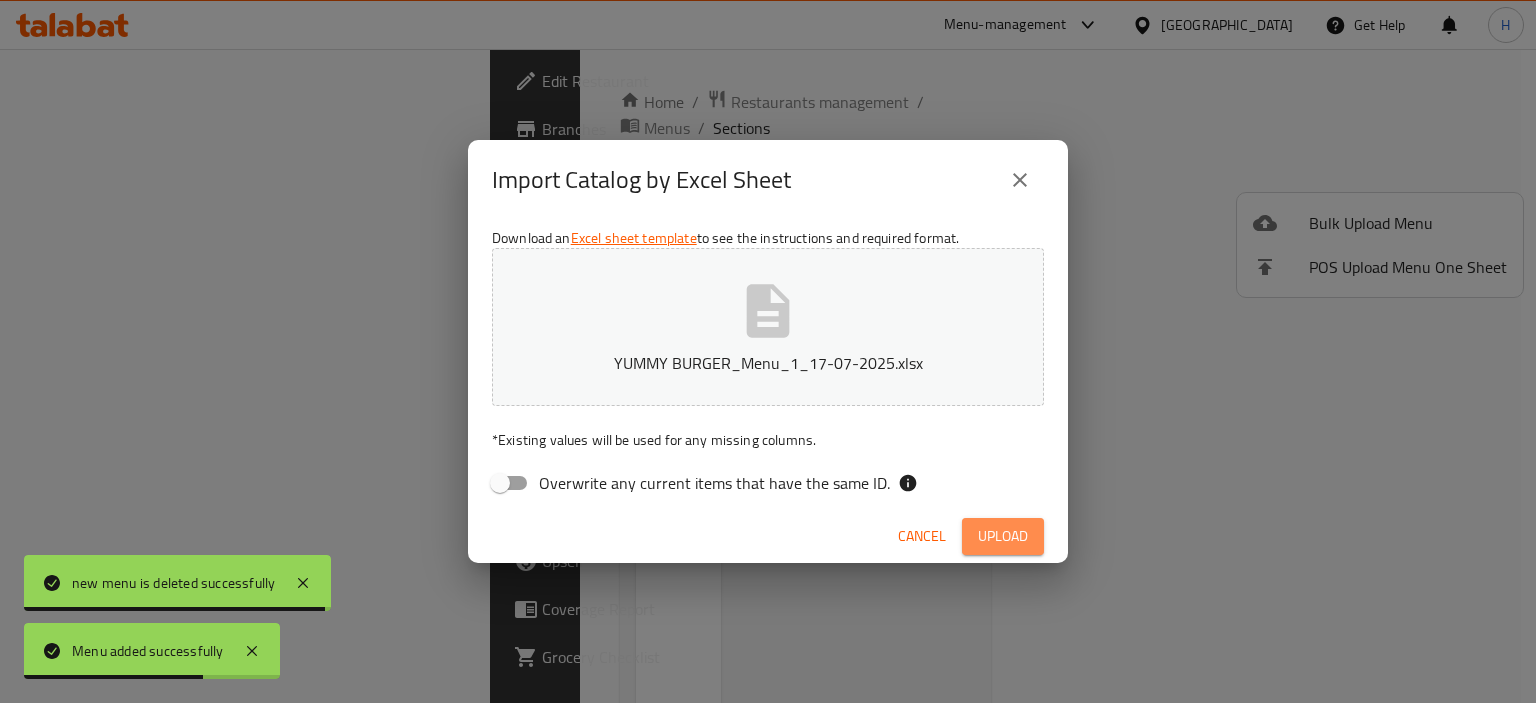 click on "Upload" at bounding box center (1003, 536) 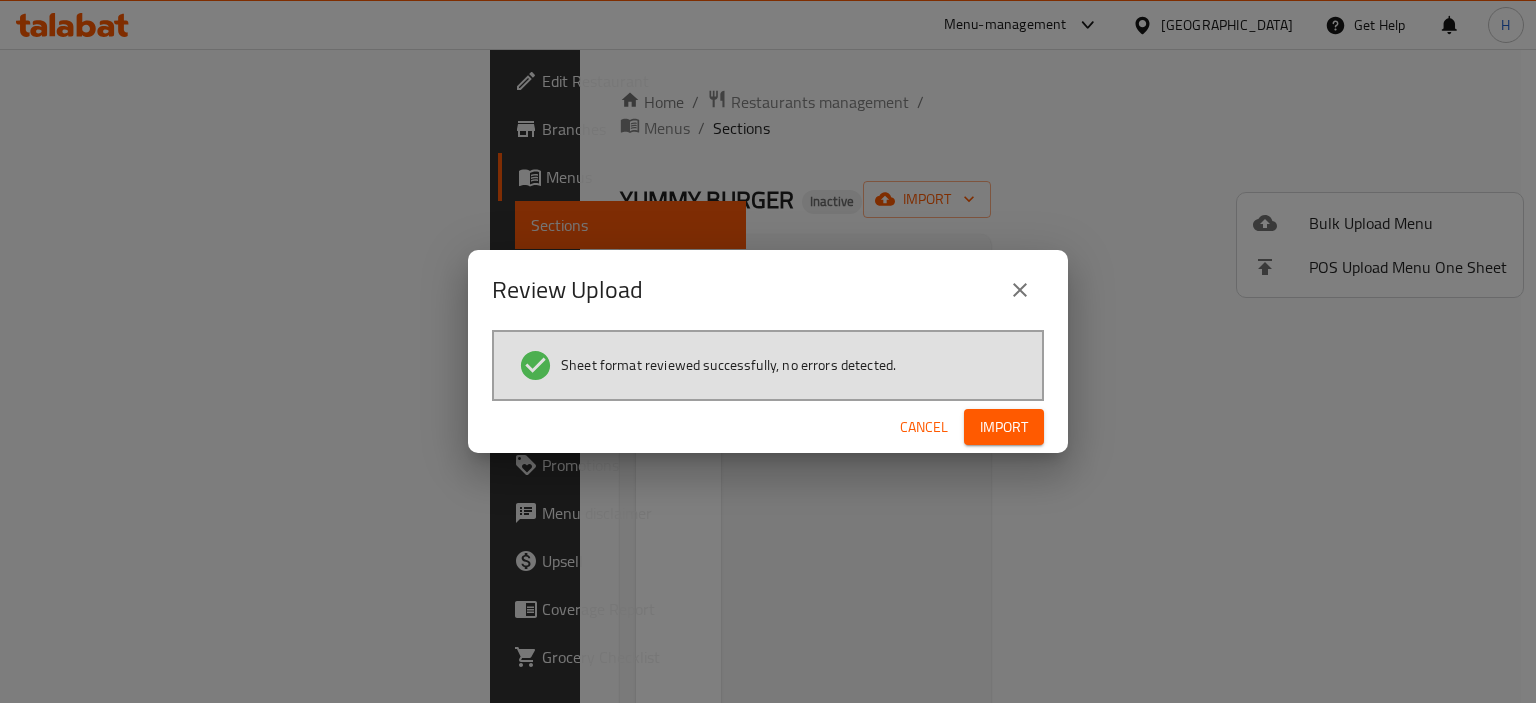 click on "Import" at bounding box center [1004, 427] 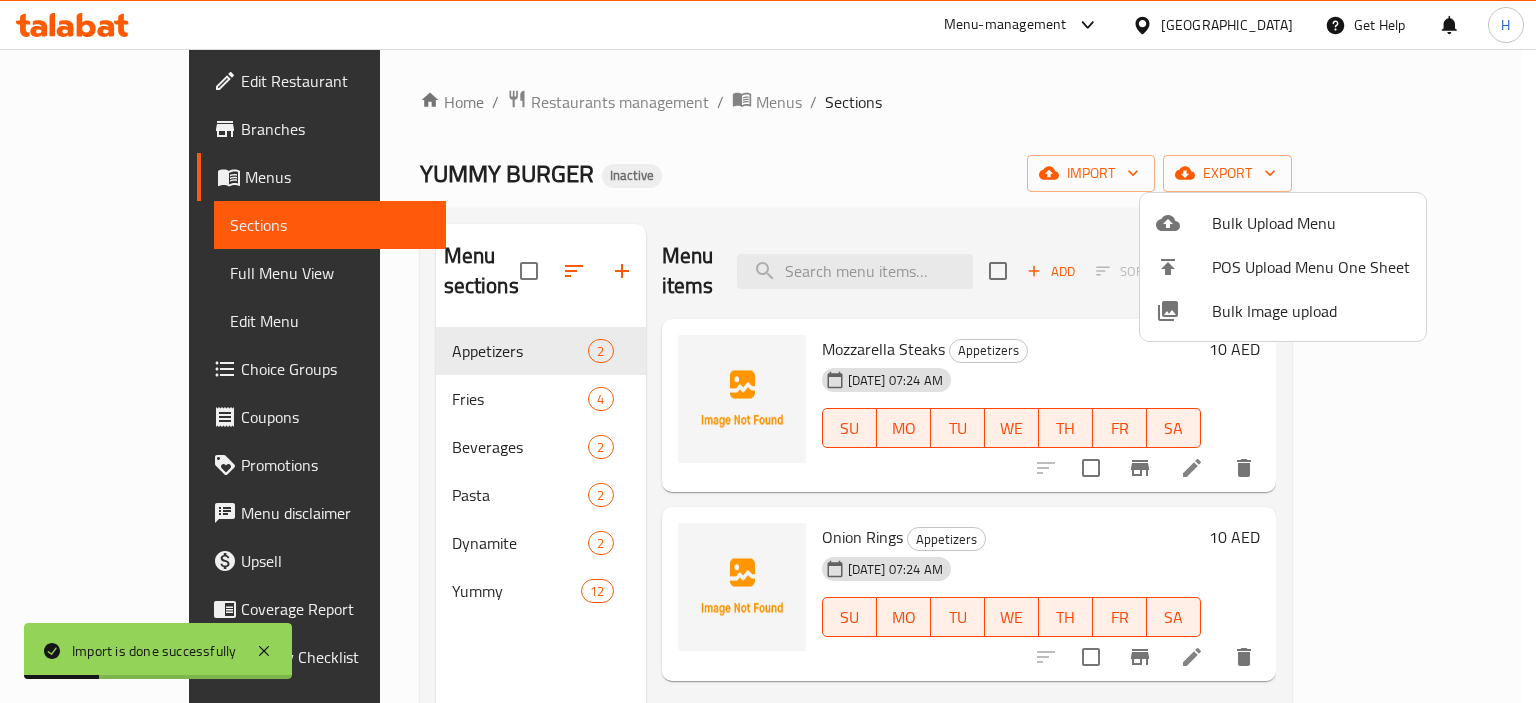click at bounding box center [768, 351] 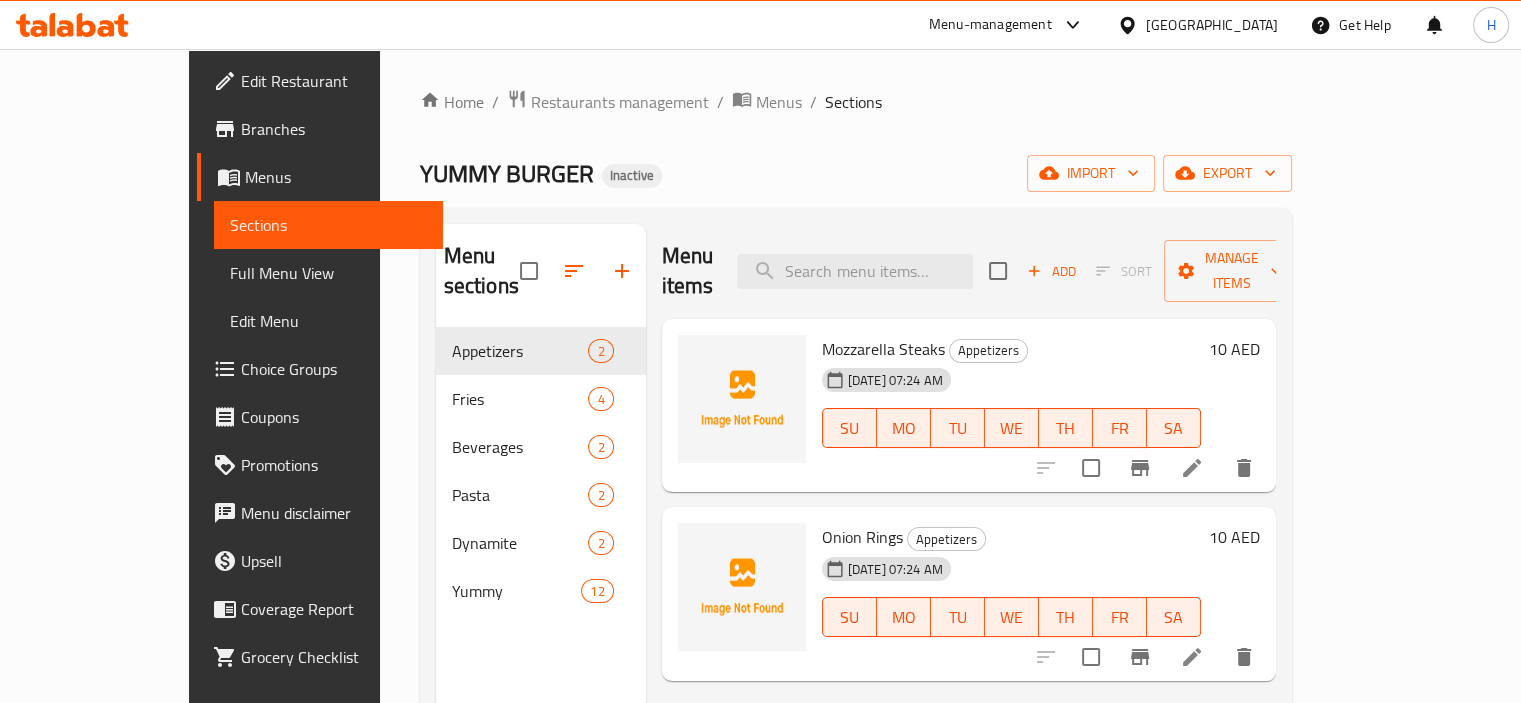 click on "Full Menu View" at bounding box center [328, 273] 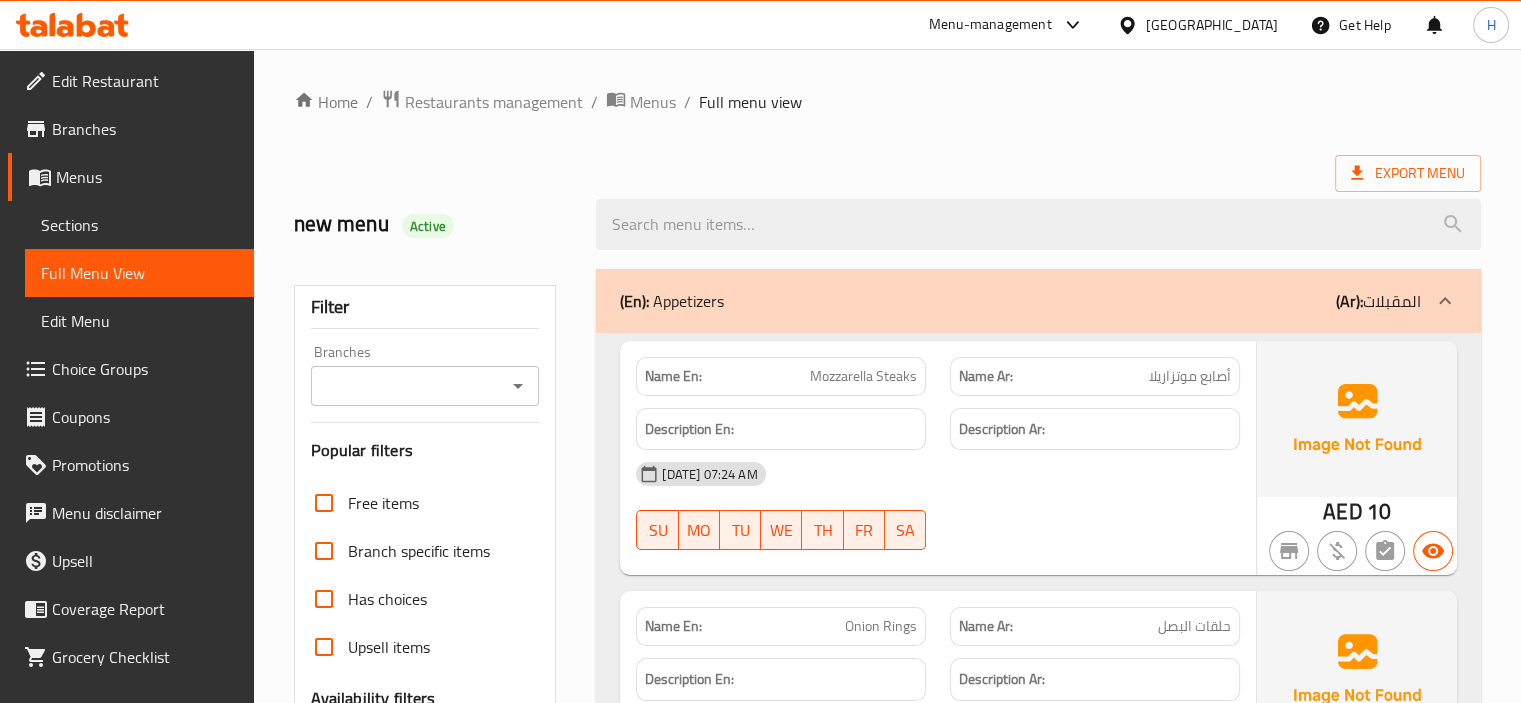 click on "Sections" at bounding box center [139, 225] 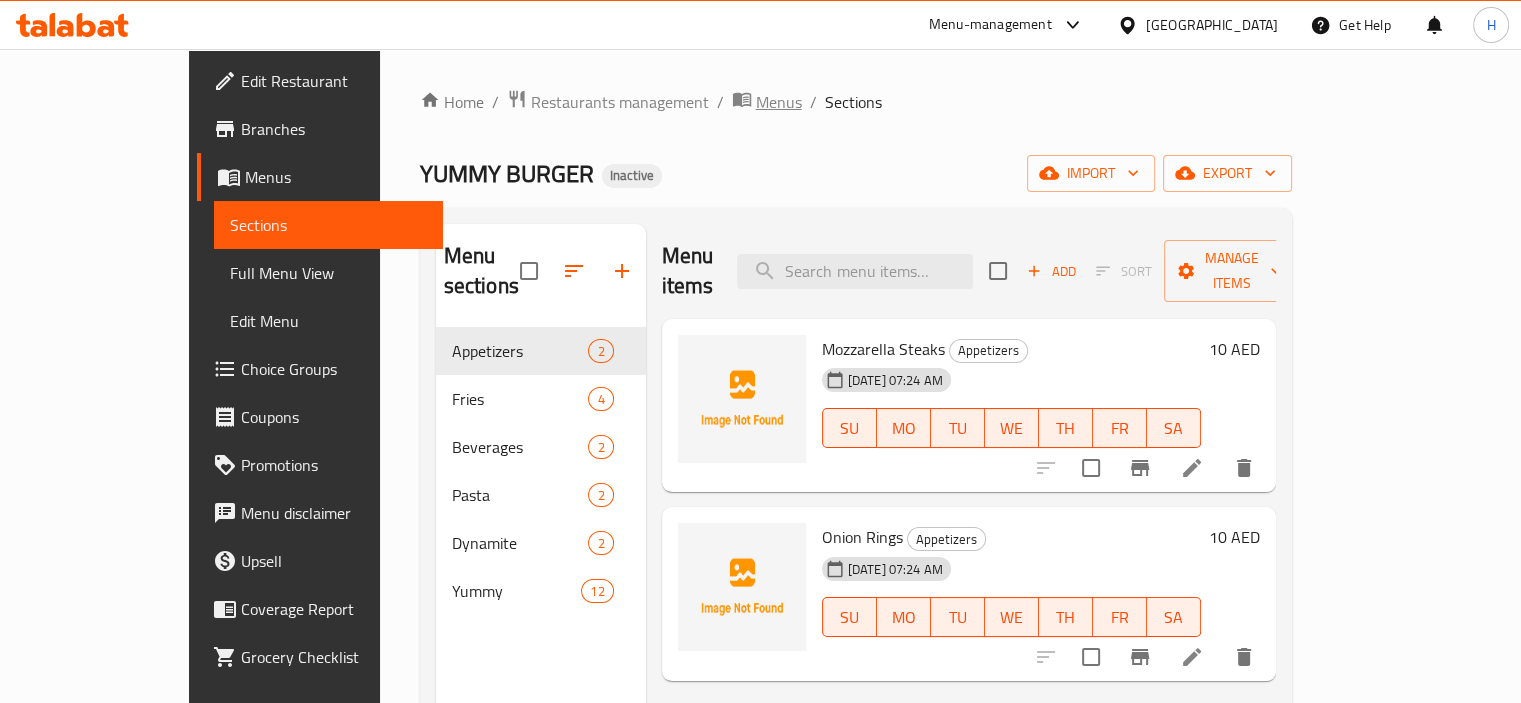 click at bounding box center [744, 102] 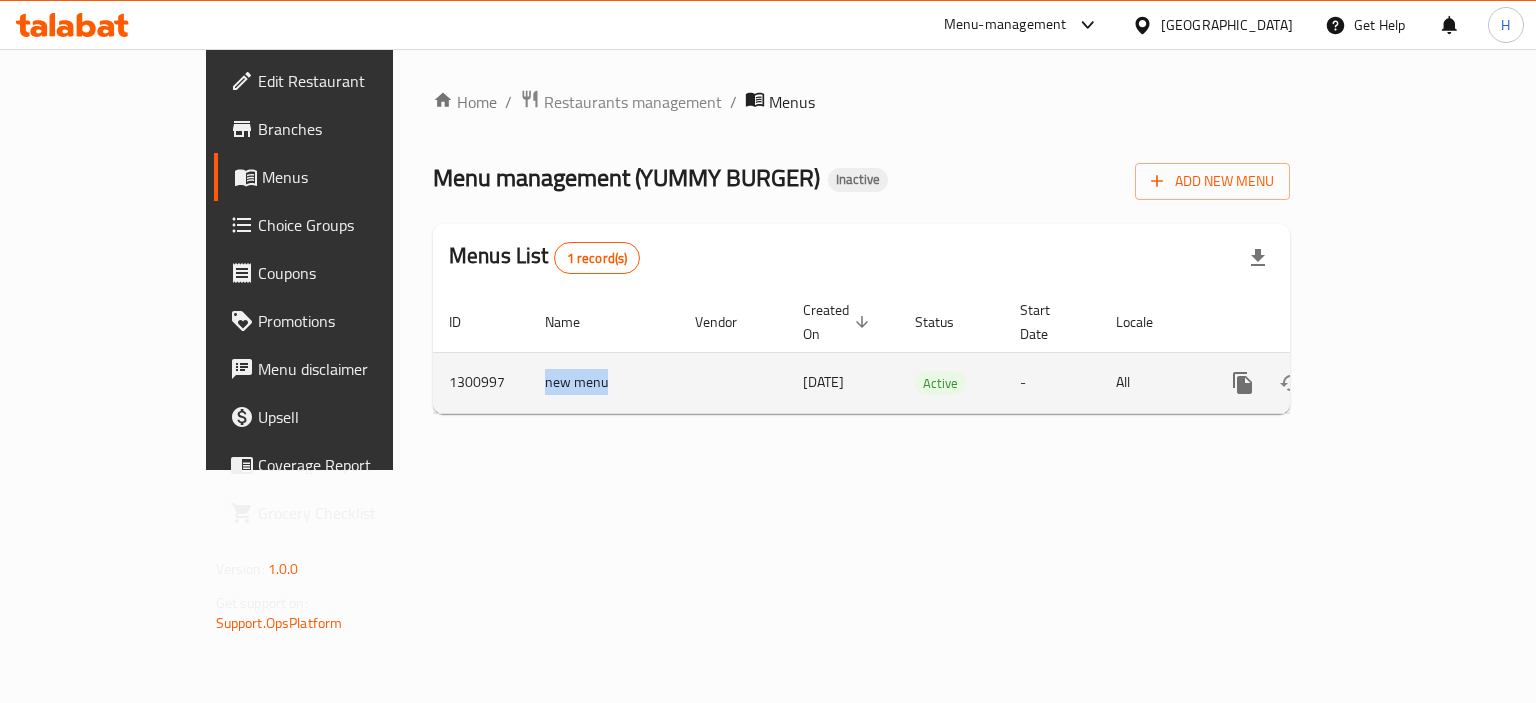 drag, startPoint x: 460, startPoint y: 358, endPoint x: 408, endPoint y: 364, distance: 52.34501 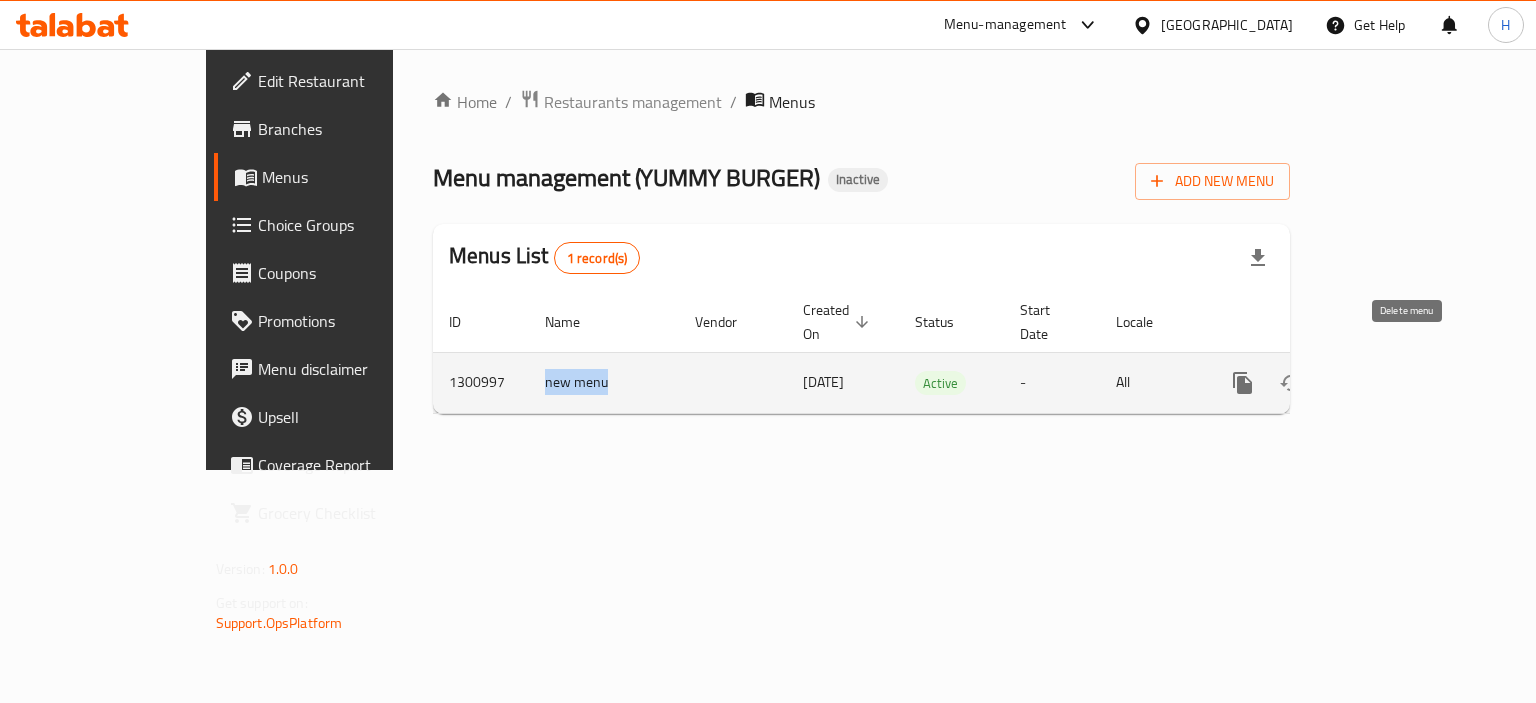 click 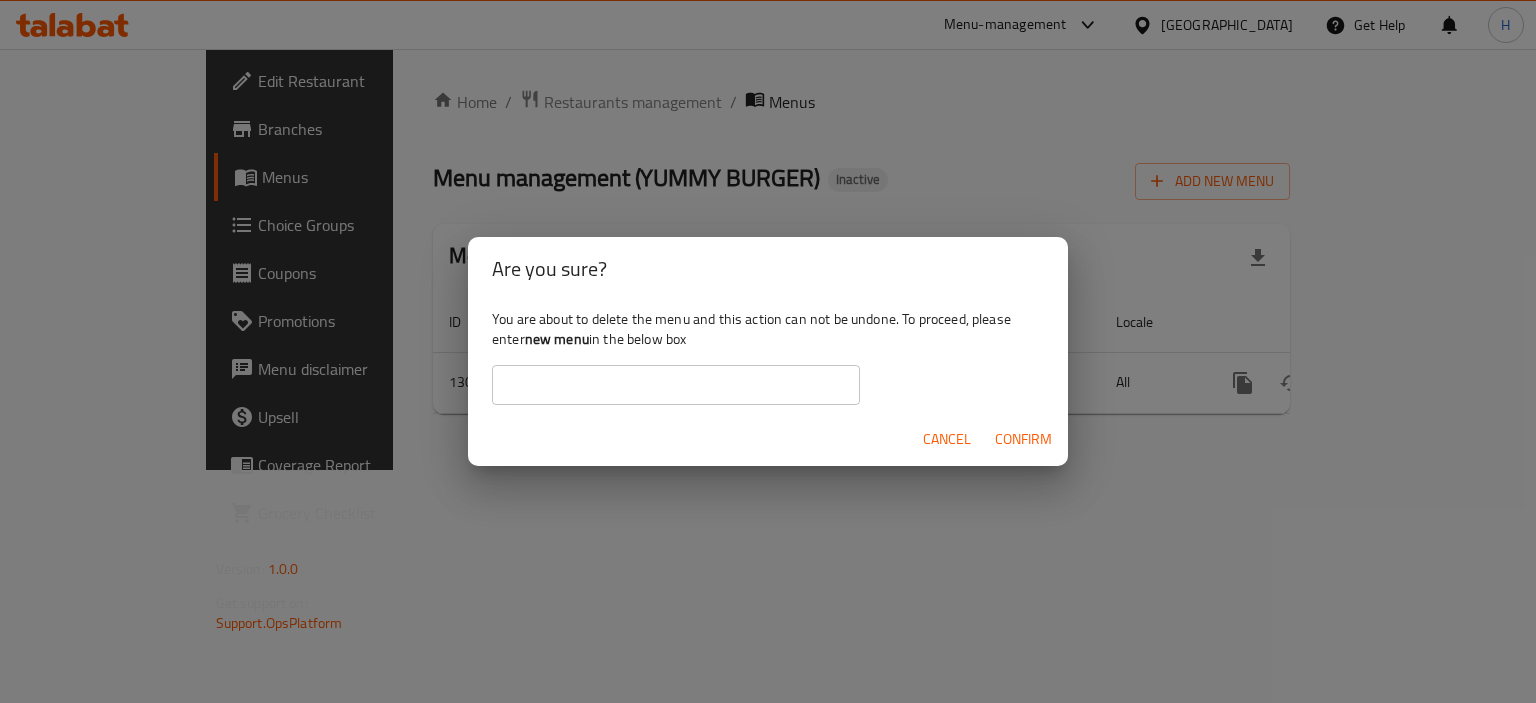 click at bounding box center [676, 385] 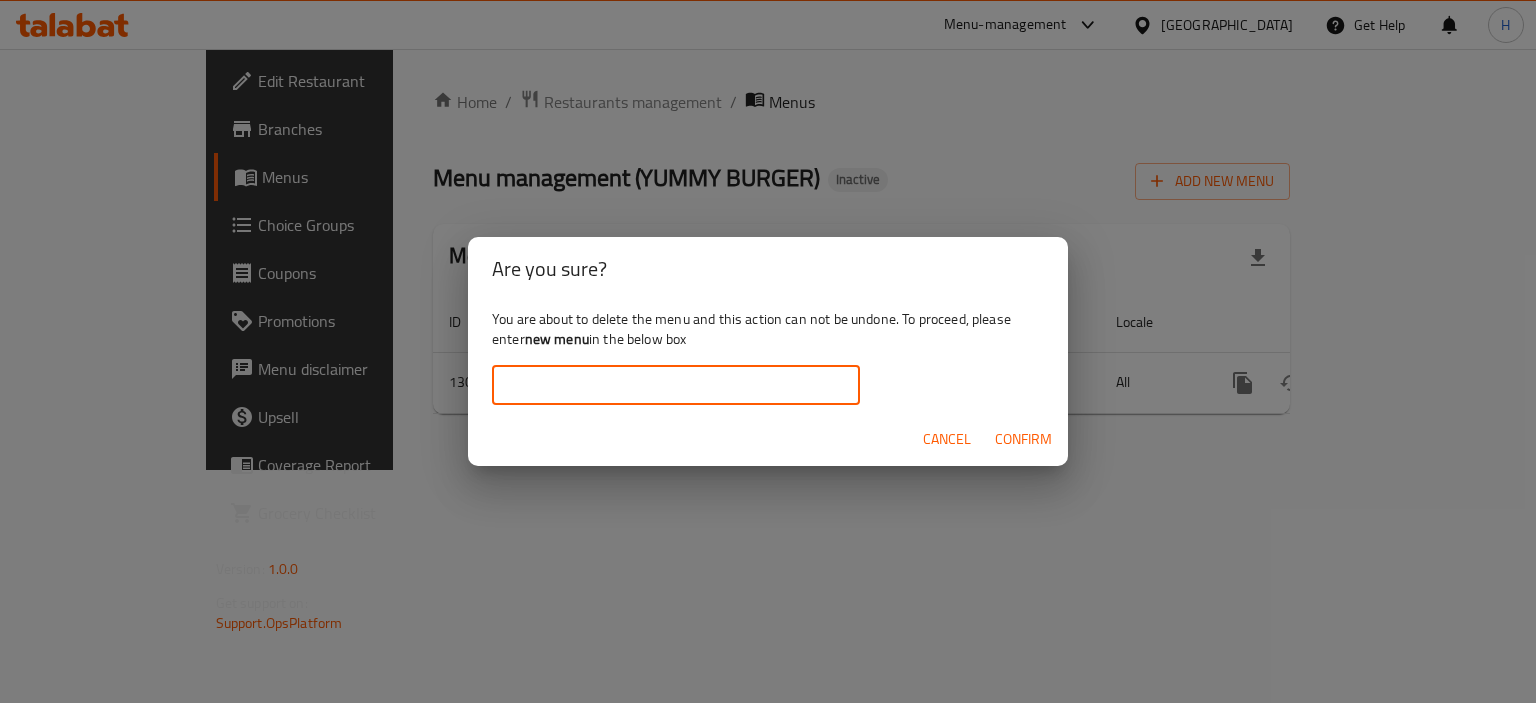 paste on "new menu" 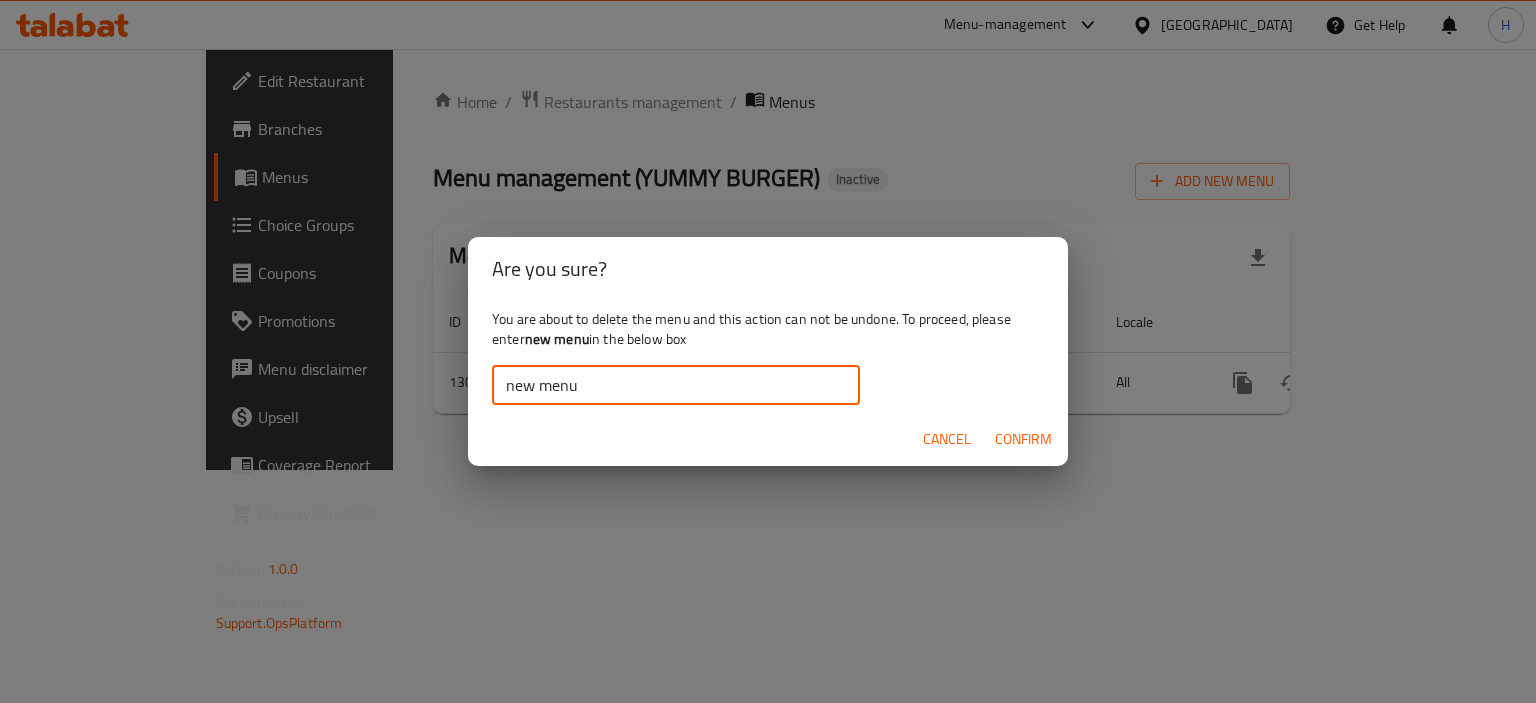 type on "new menu" 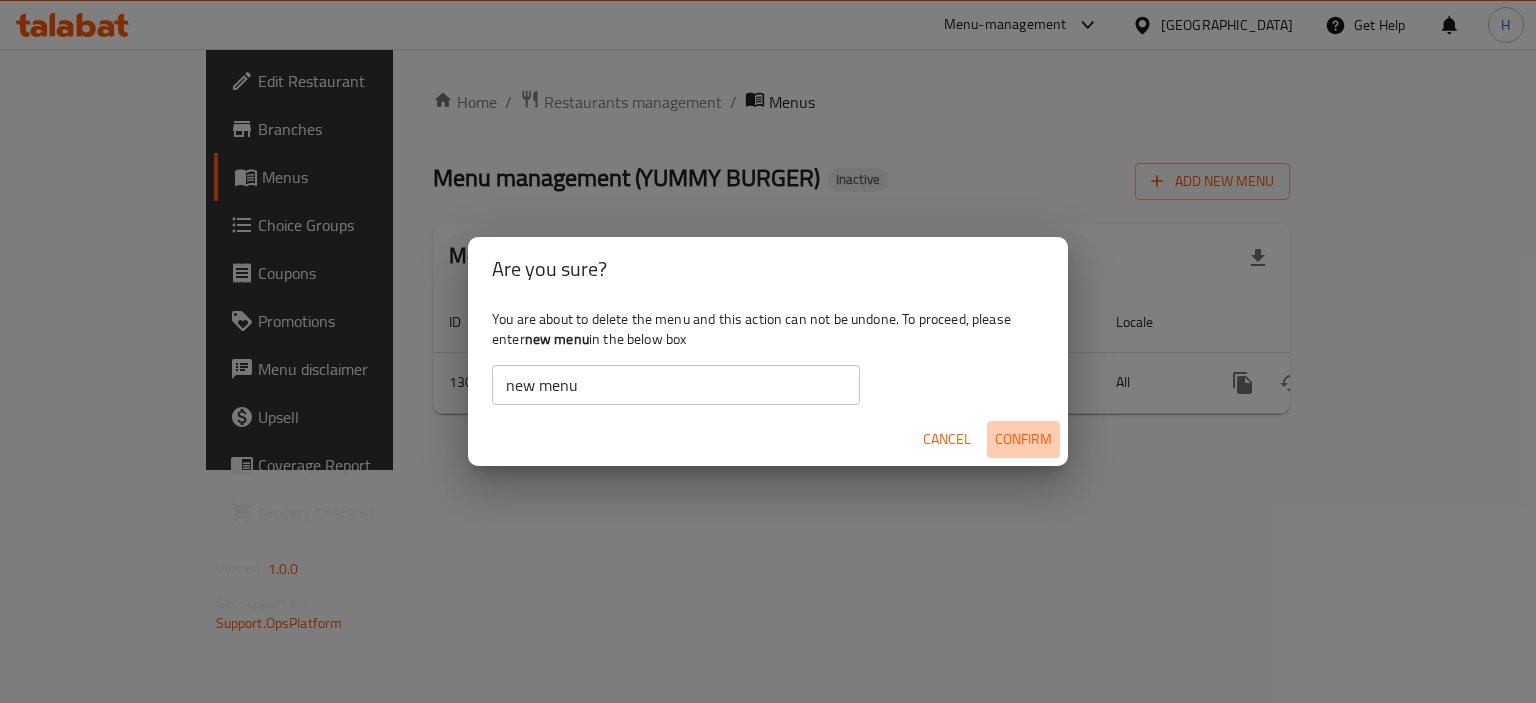 click on "Confirm" at bounding box center (1023, 439) 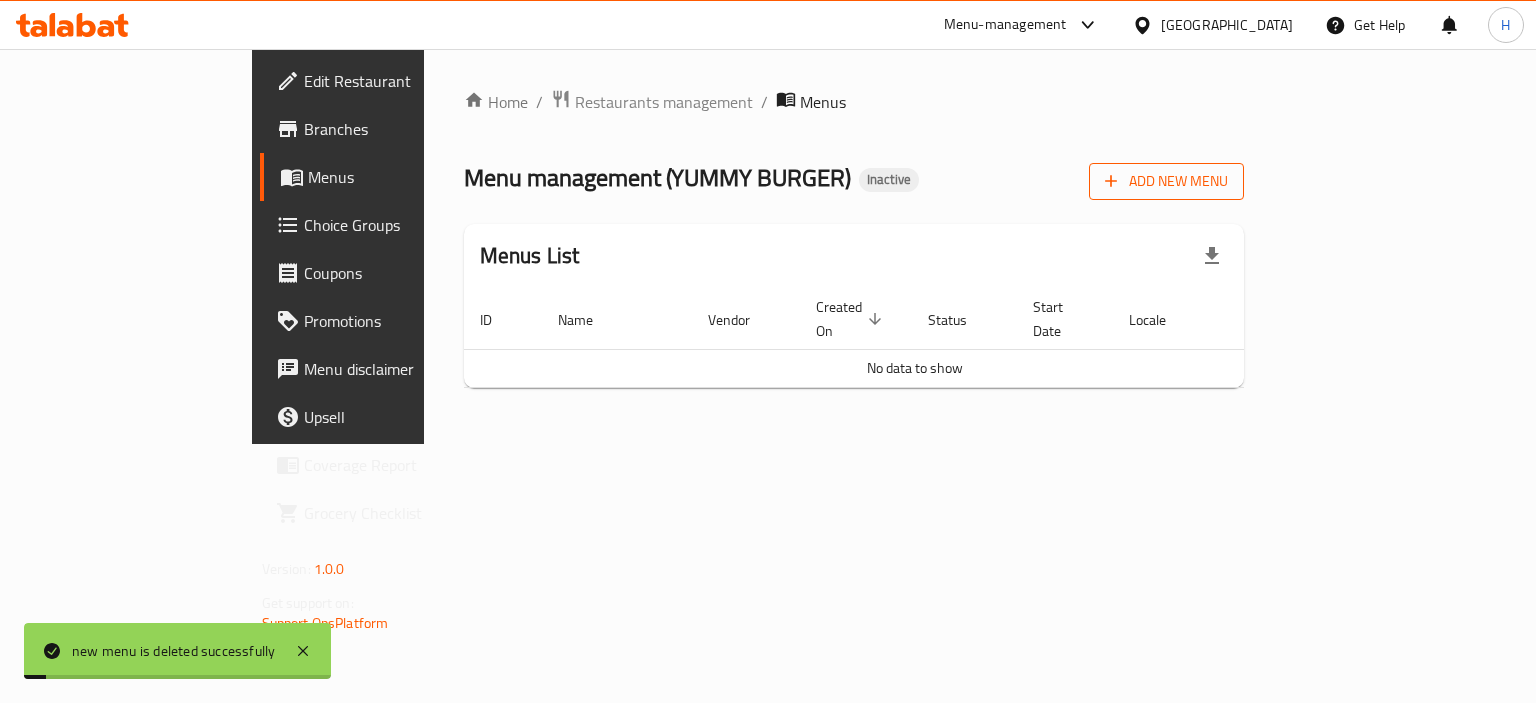 click 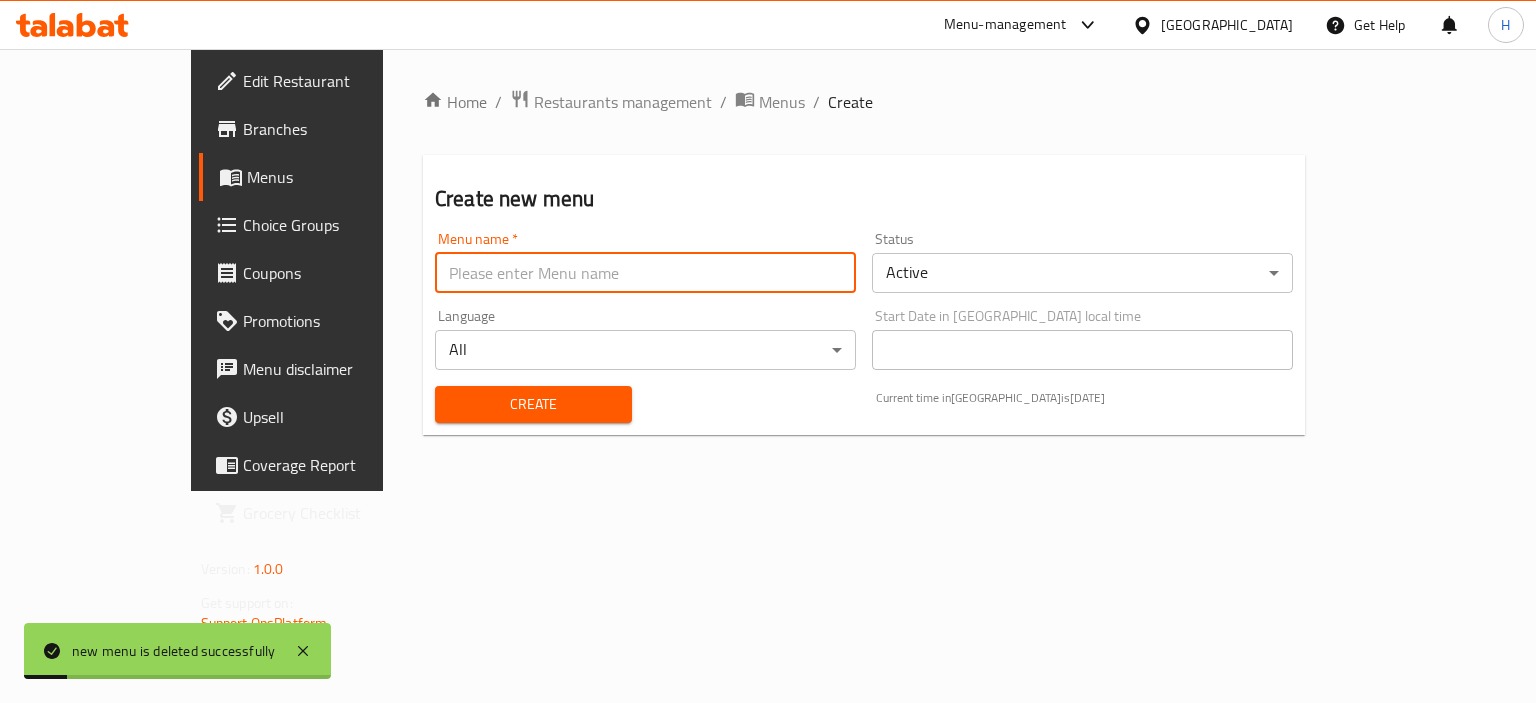 click at bounding box center (645, 273) 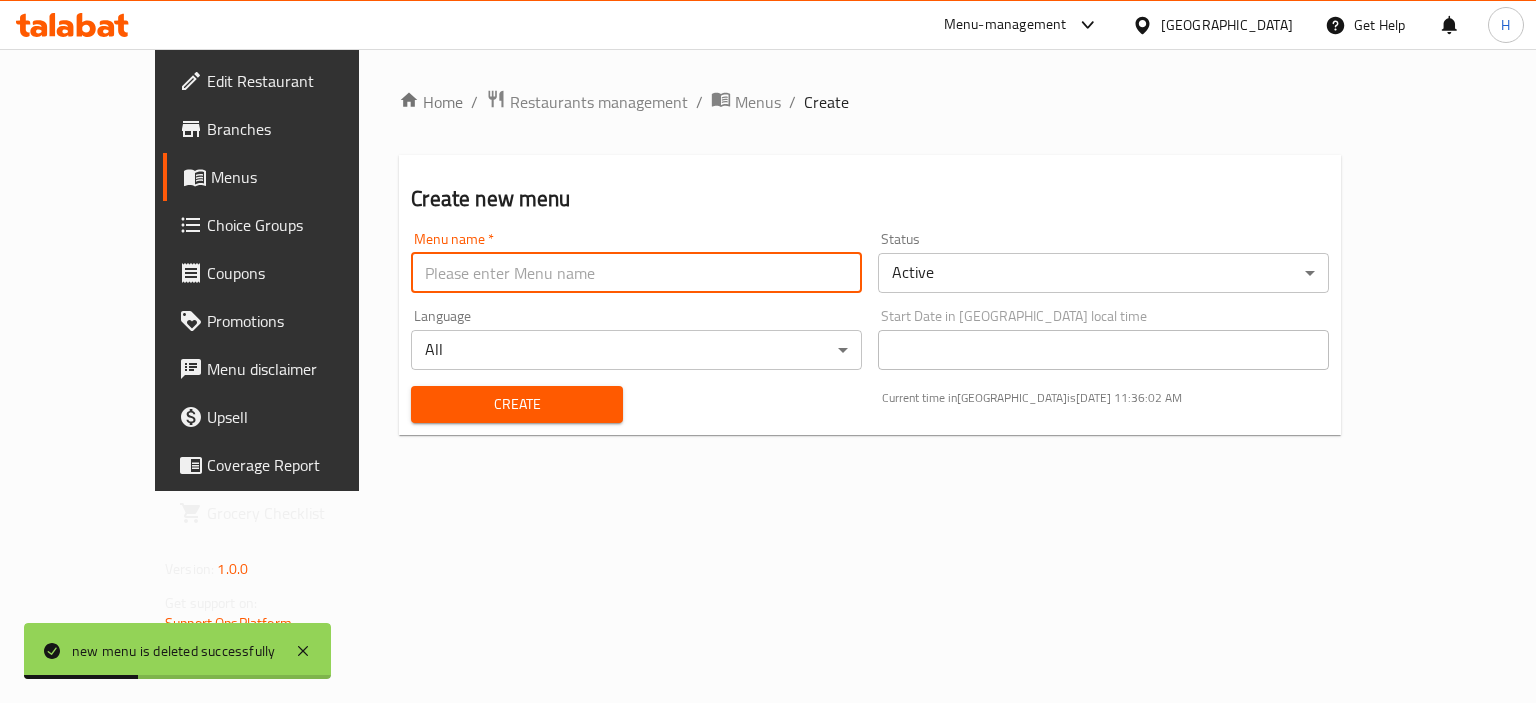 click at bounding box center [636, 273] 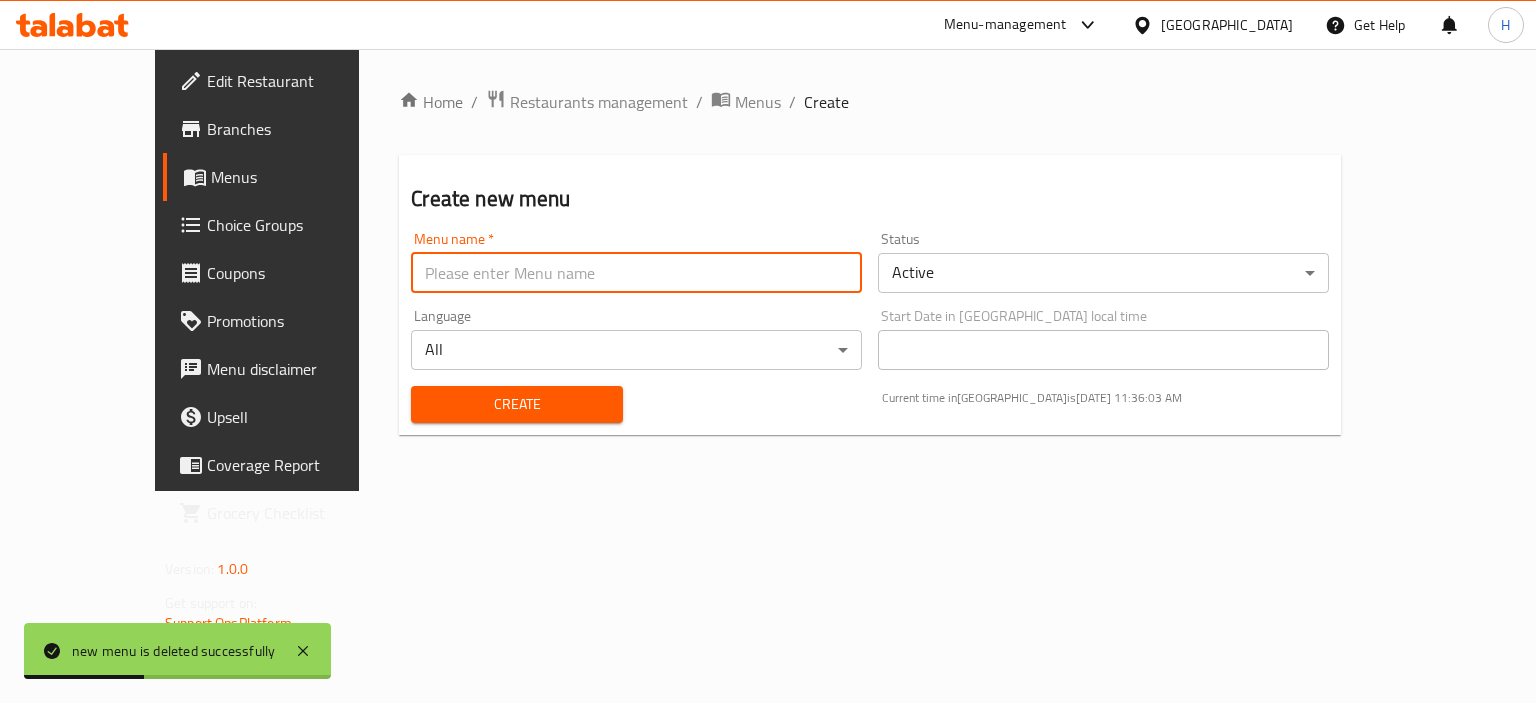paste on "new menu" 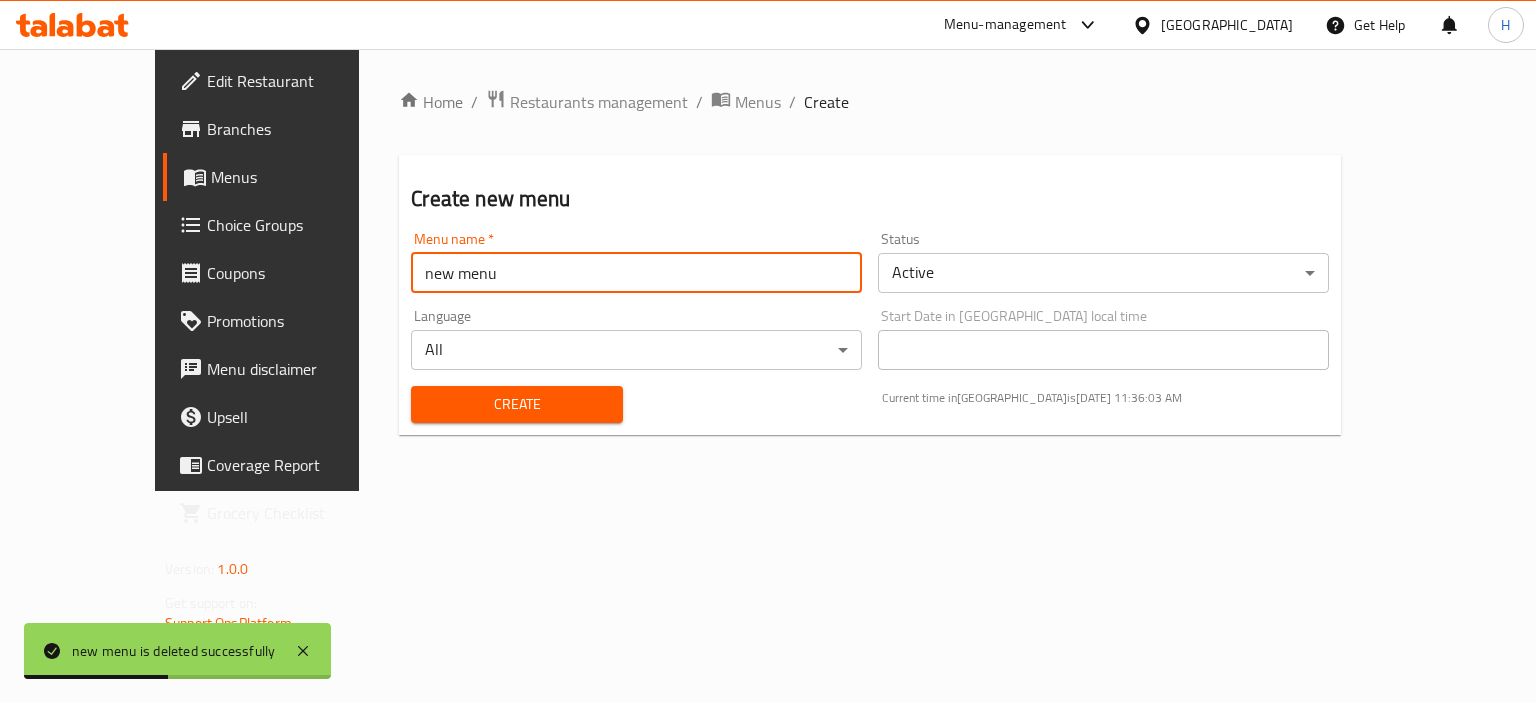 type on "new menu" 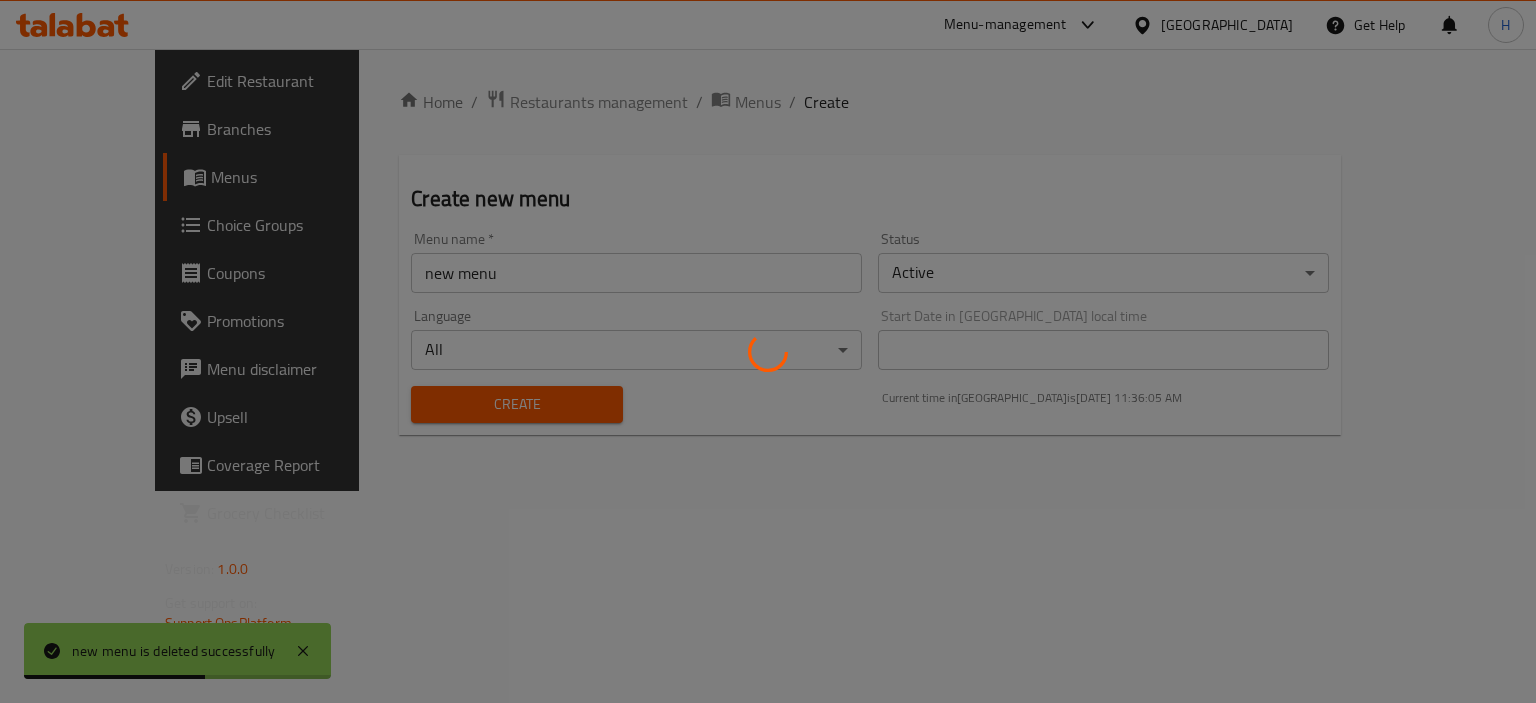 type 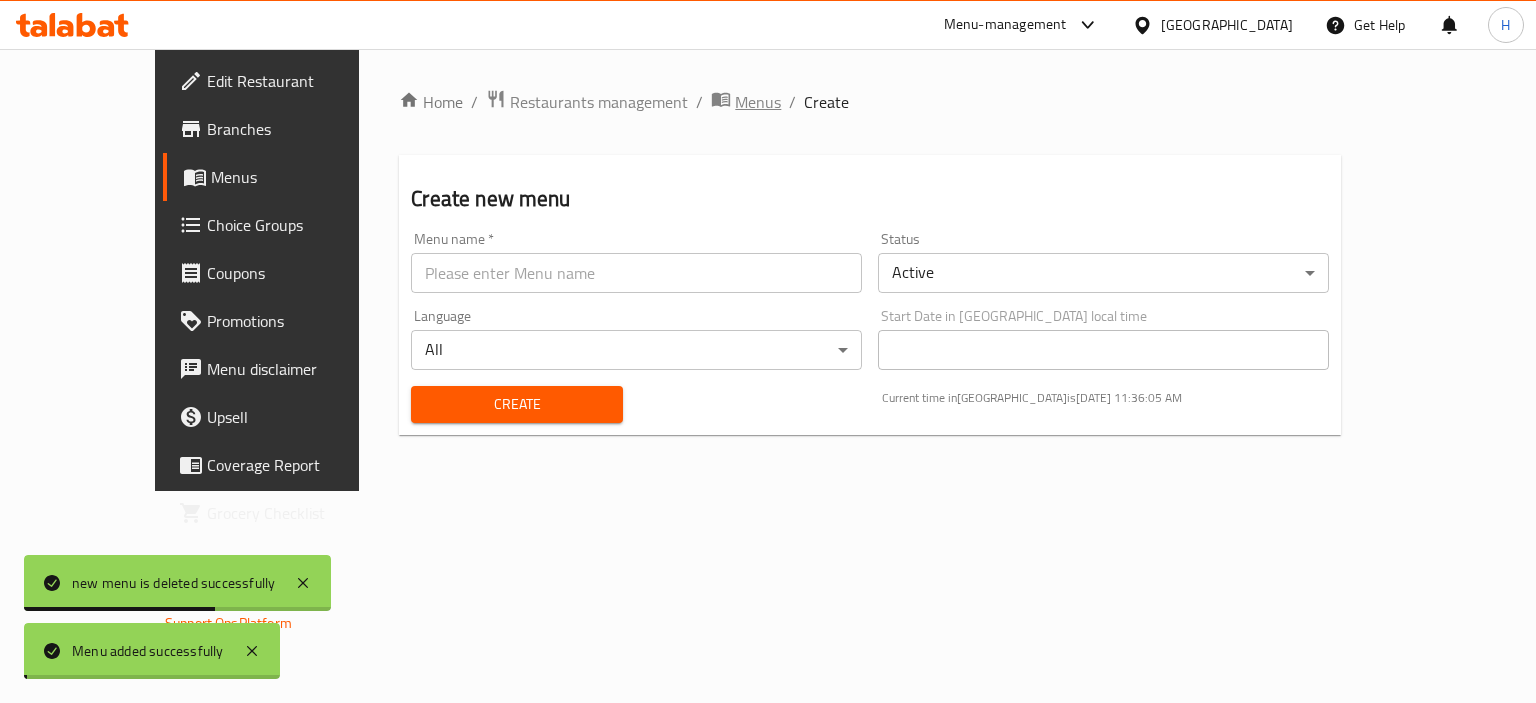click on "Menus" at bounding box center (758, 102) 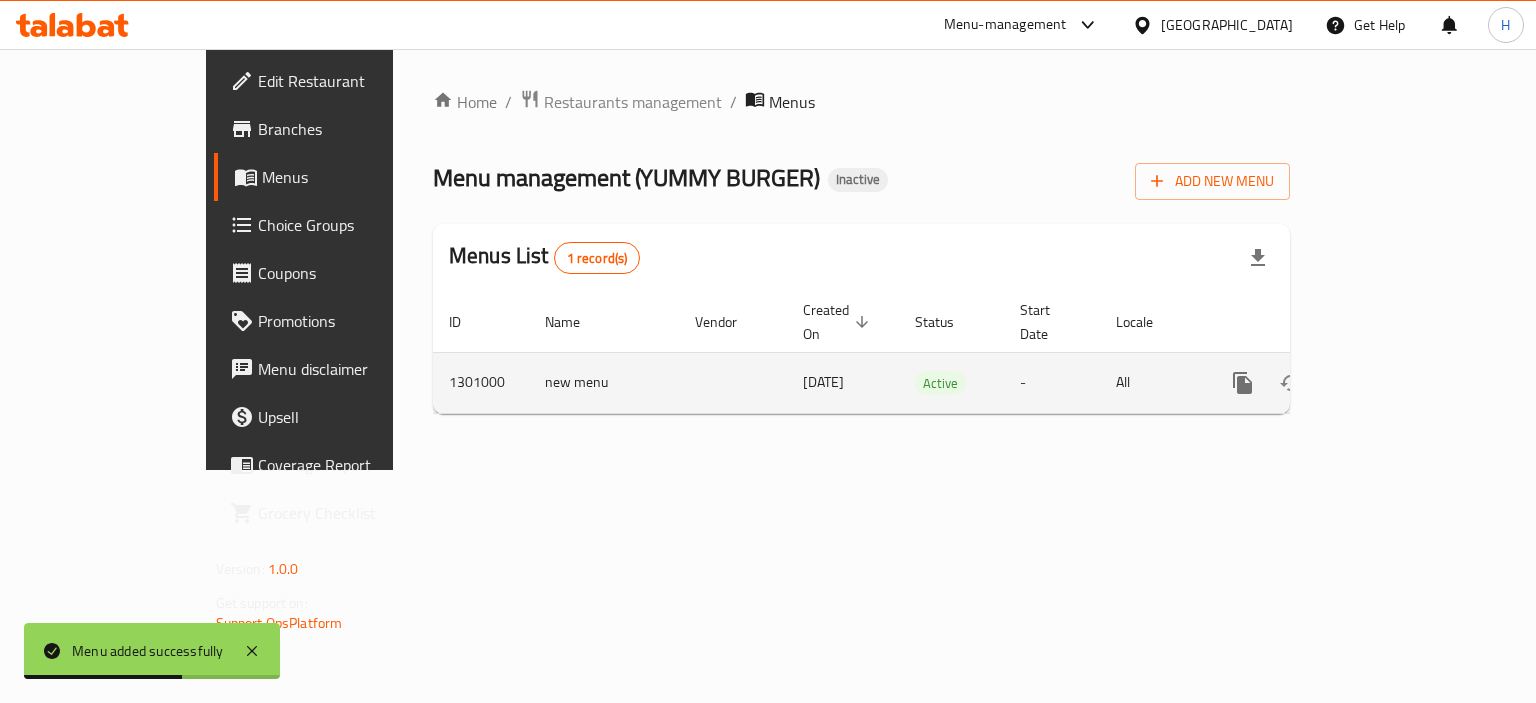 click at bounding box center [1387, 383] 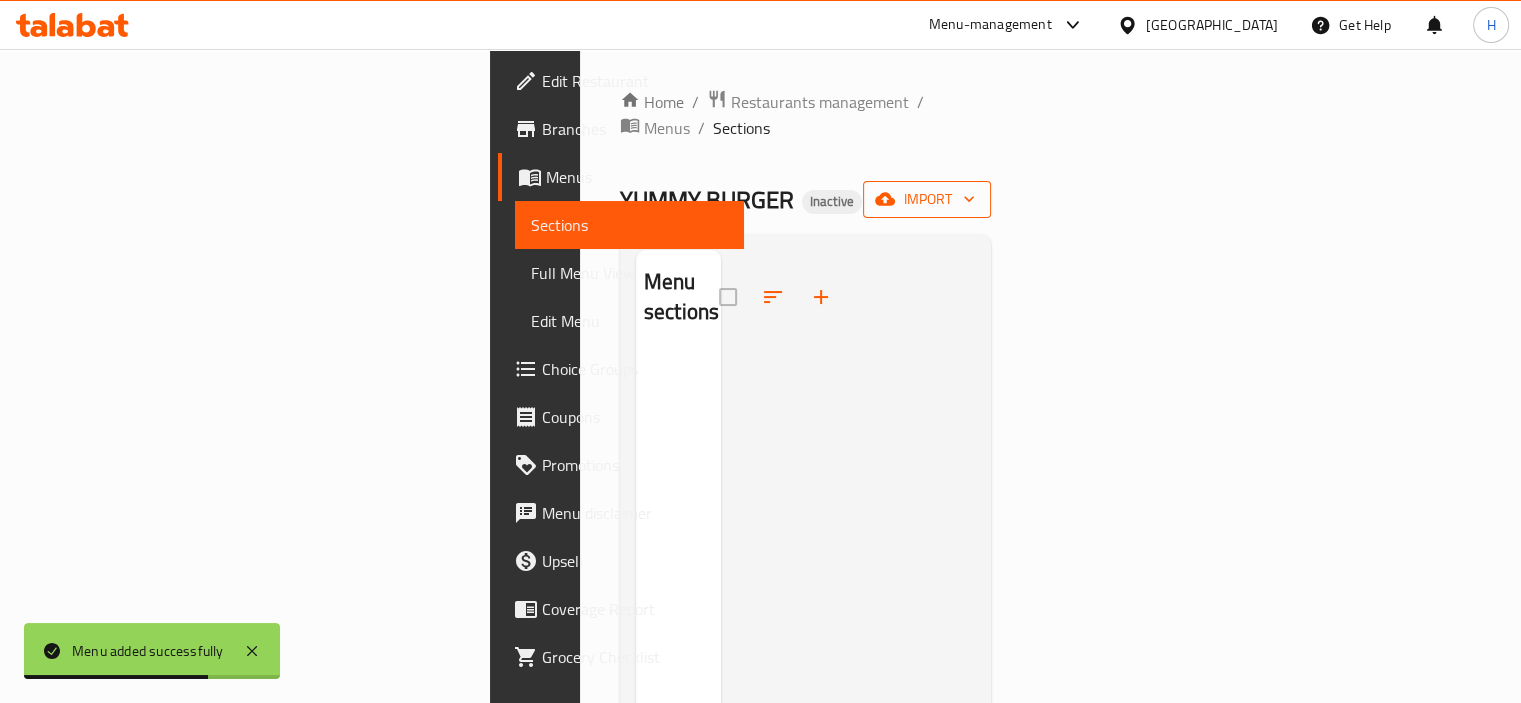 click on "import" at bounding box center [927, 199] 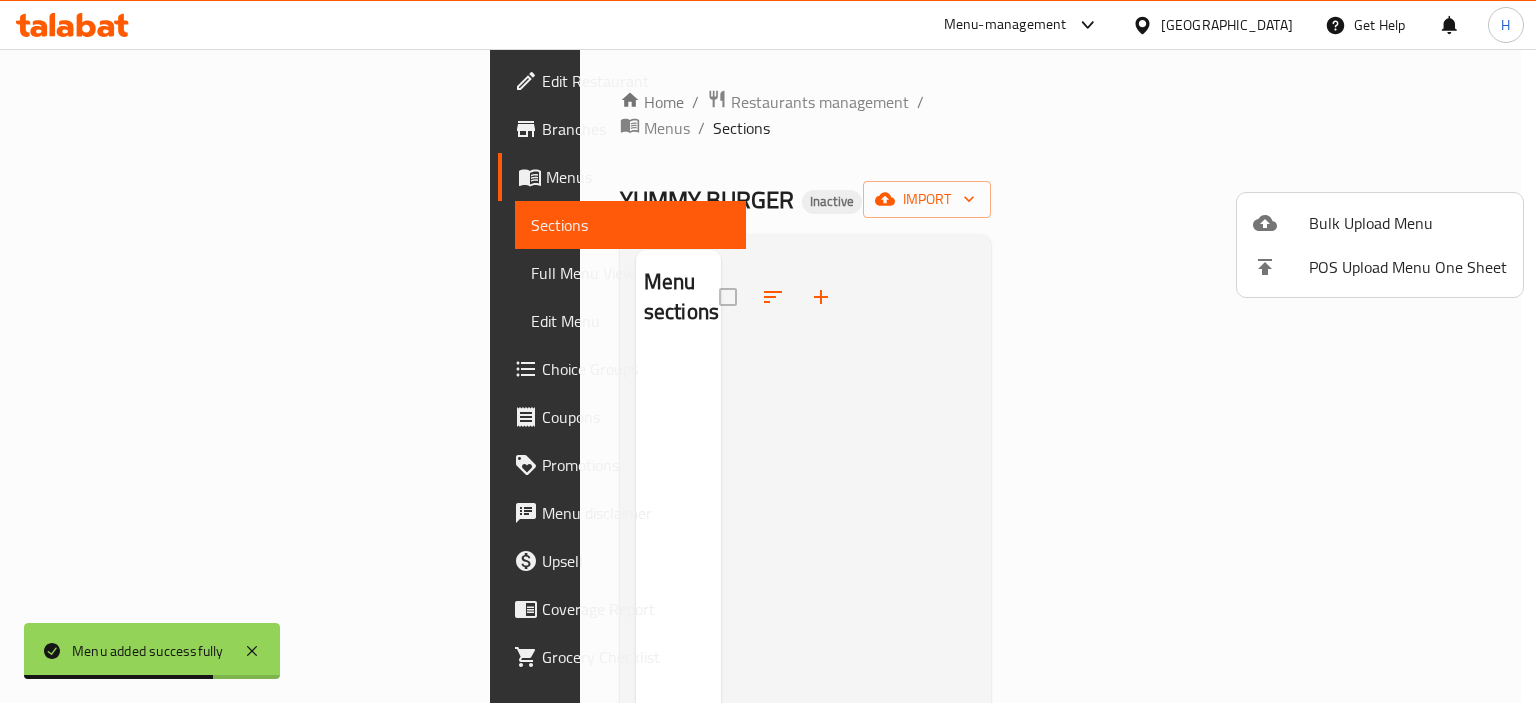 click on "Bulk Upload Menu" at bounding box center (1408, 223) 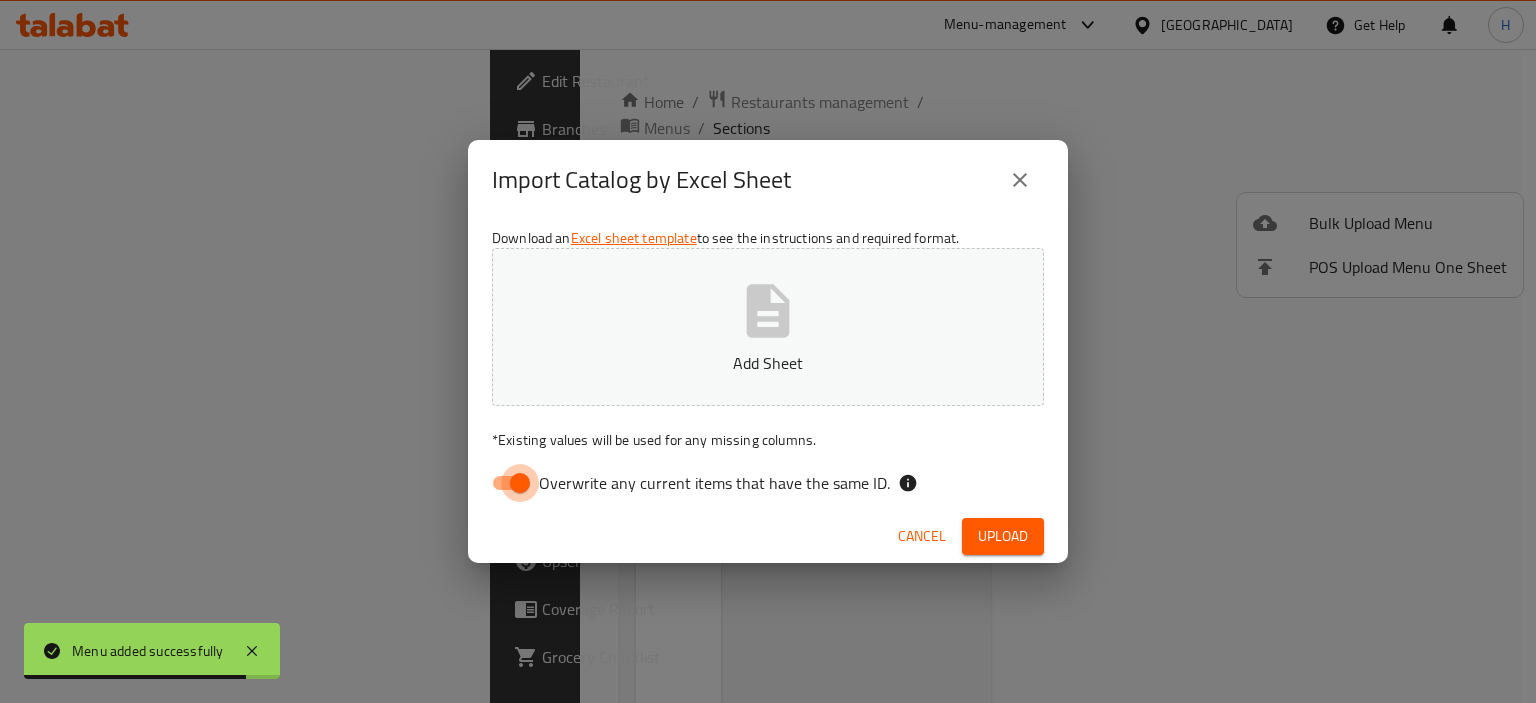 click on "Overwrite any current items that have the same ID." at bounding box center [520, 483] 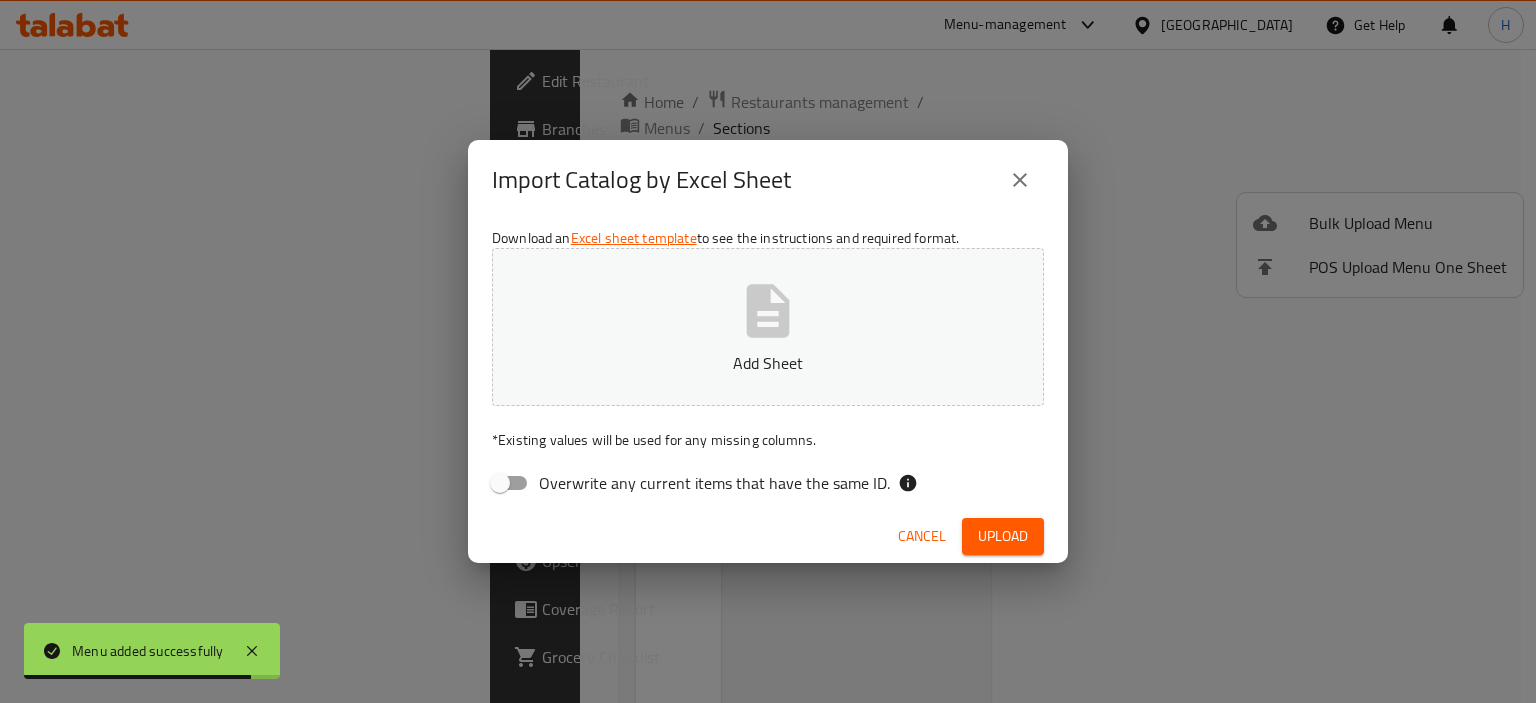 click on "Add Sheet" at bounding box center (768, 327) 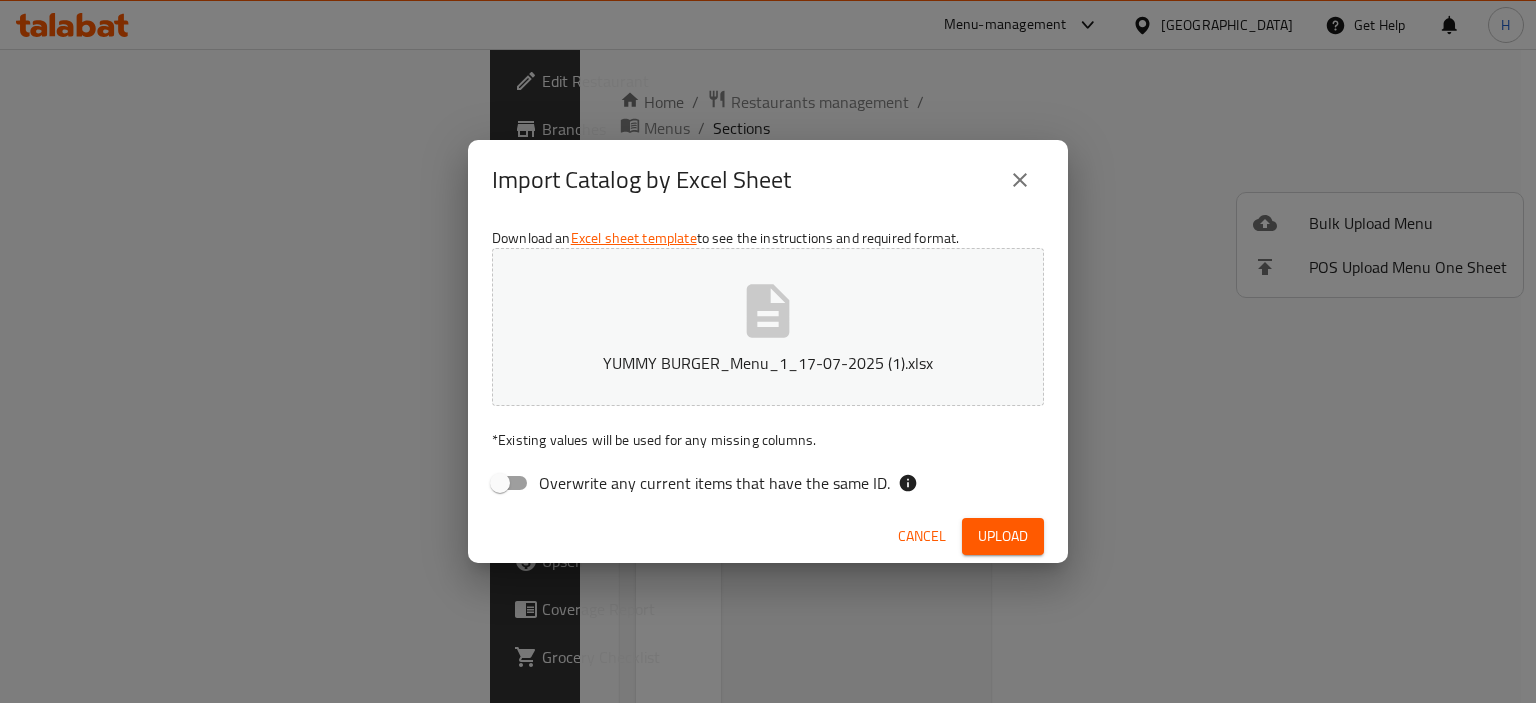 click on "Upload" at bounding box center (1003, 536) 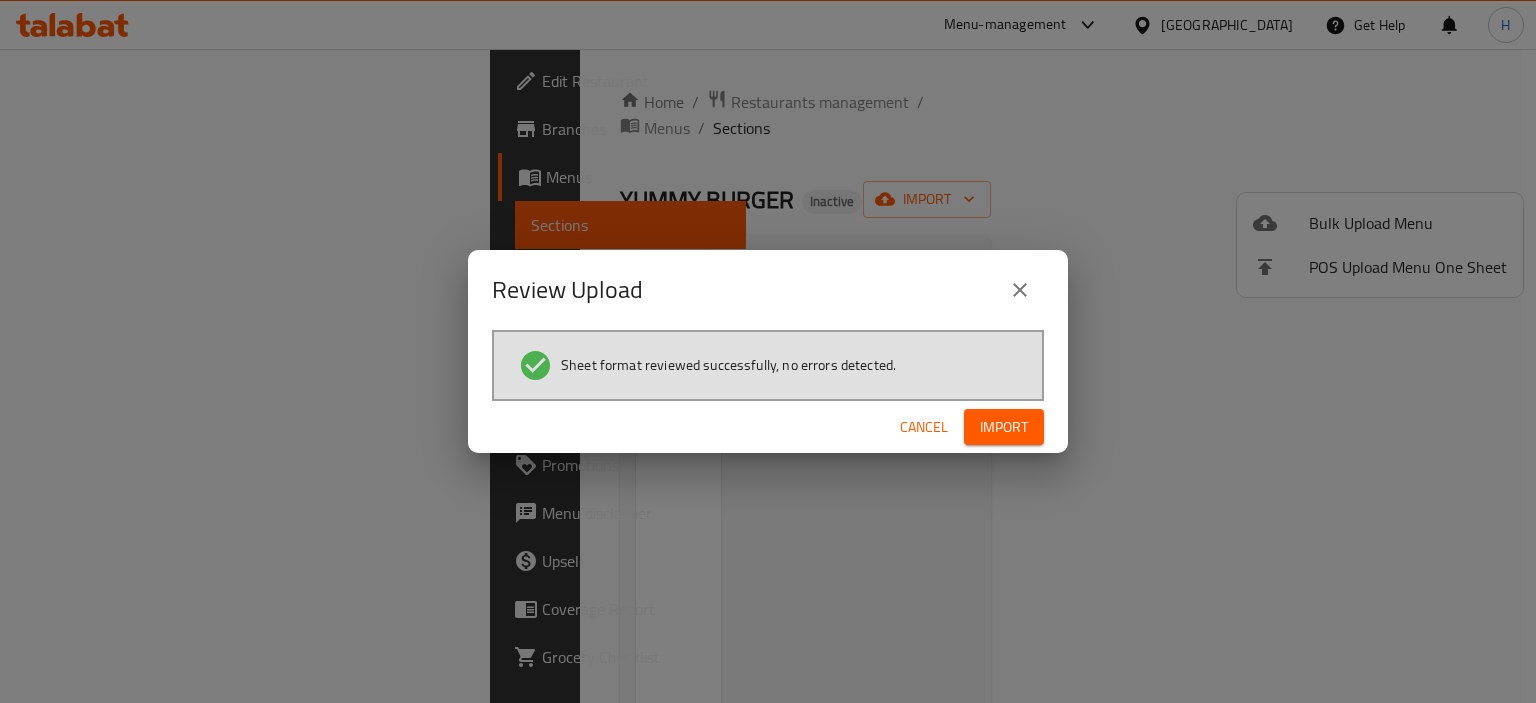 click on "Import" at bounding box center (1004, 427) 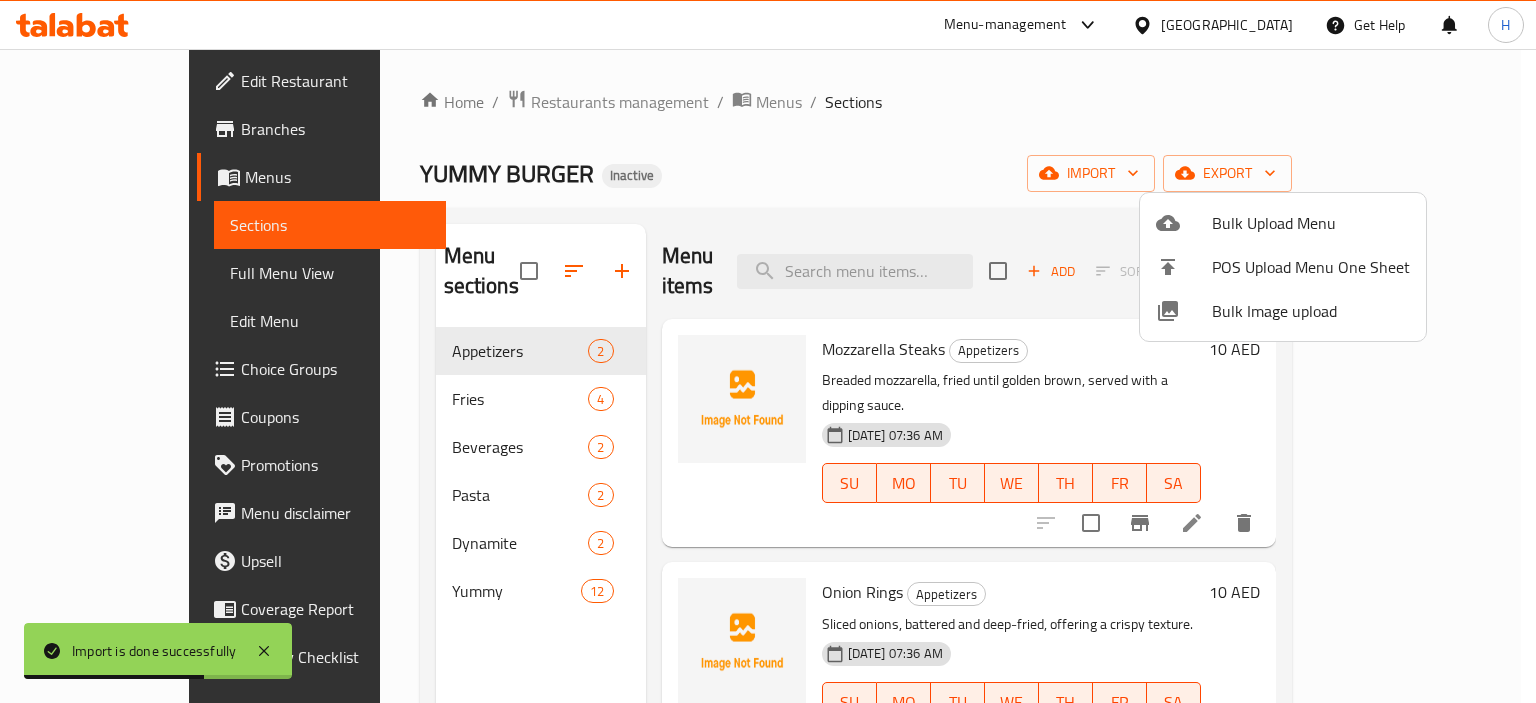 click at bounding box center (768, 351) 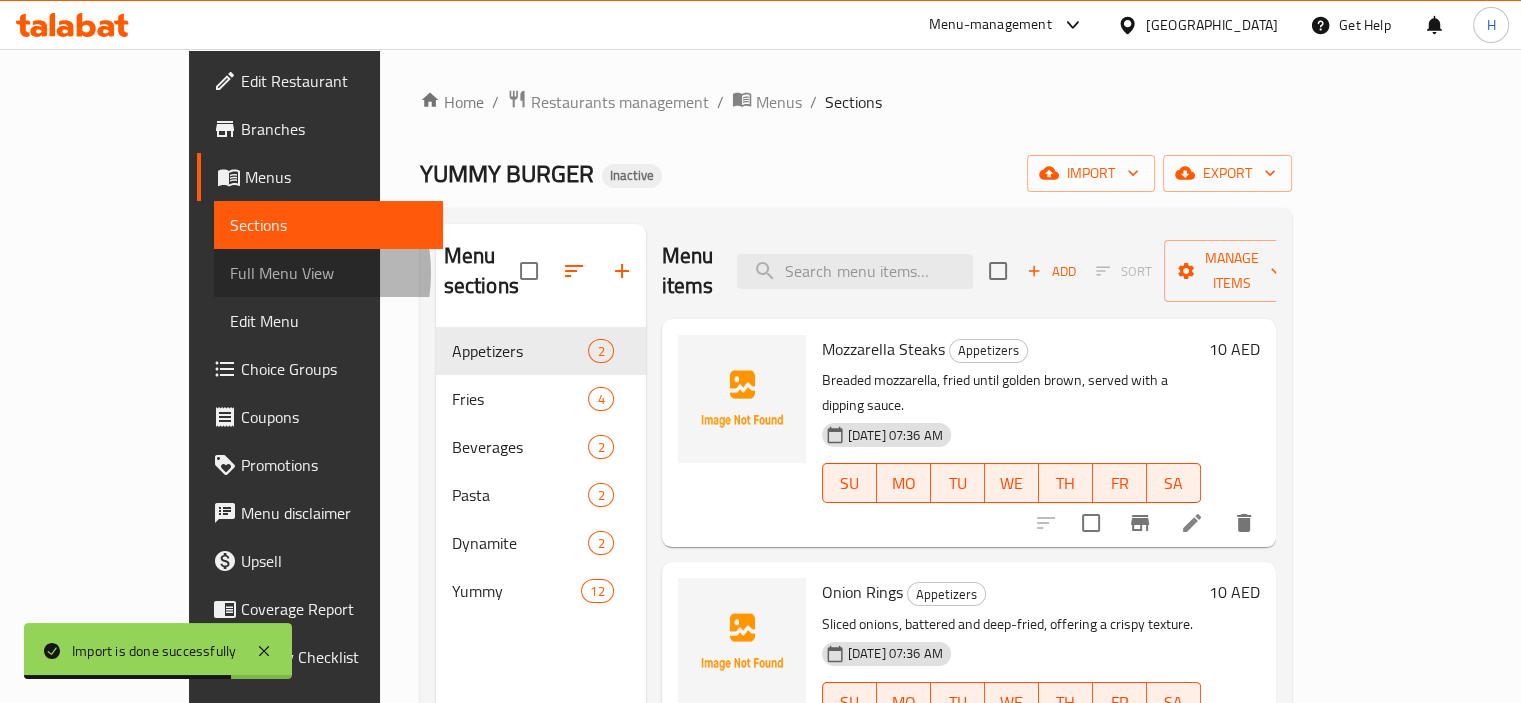 click on "Full Menu View" at bounding box center (328, 273) 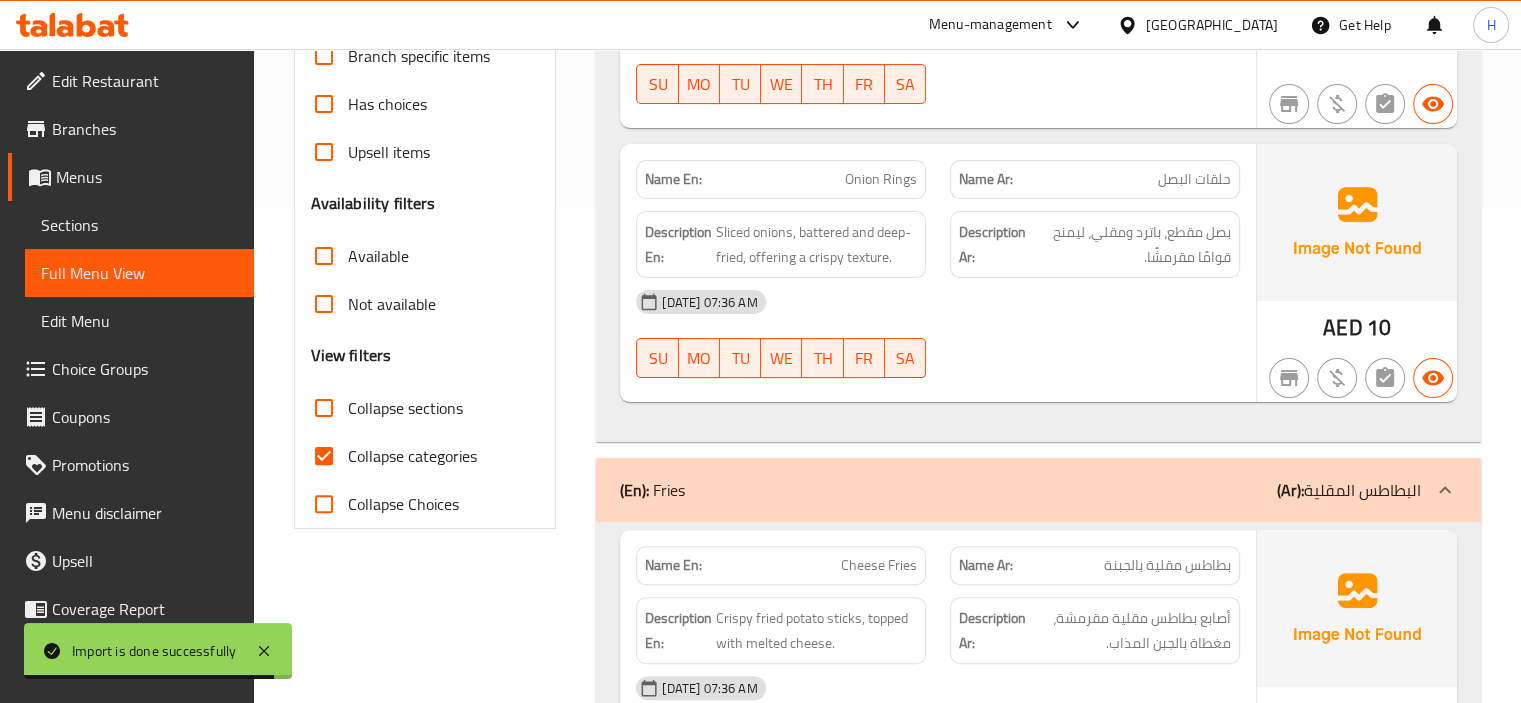 scroll, scrollTop: 500, scrollLeft: 0, axis: vertical 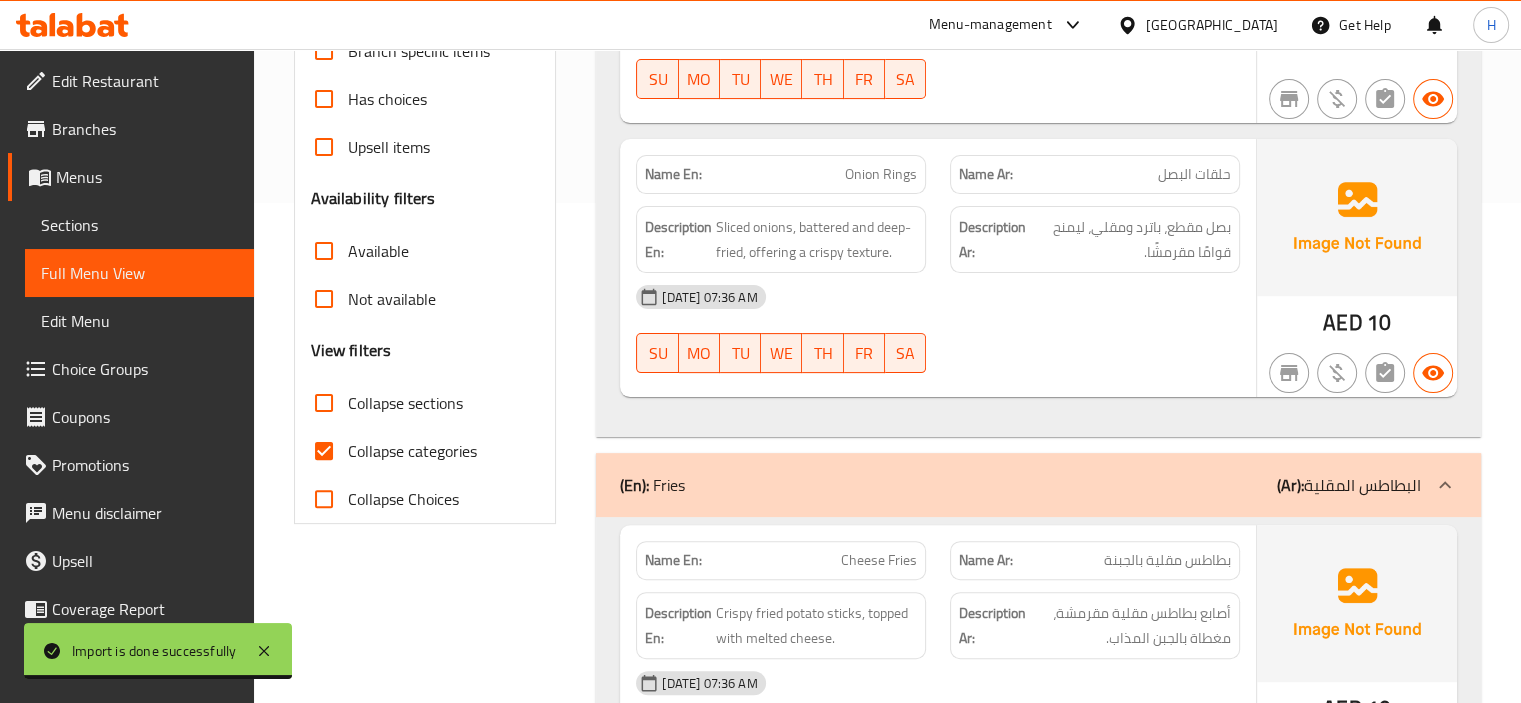 click on "Collapse categories" at bounding box center (412, 451) 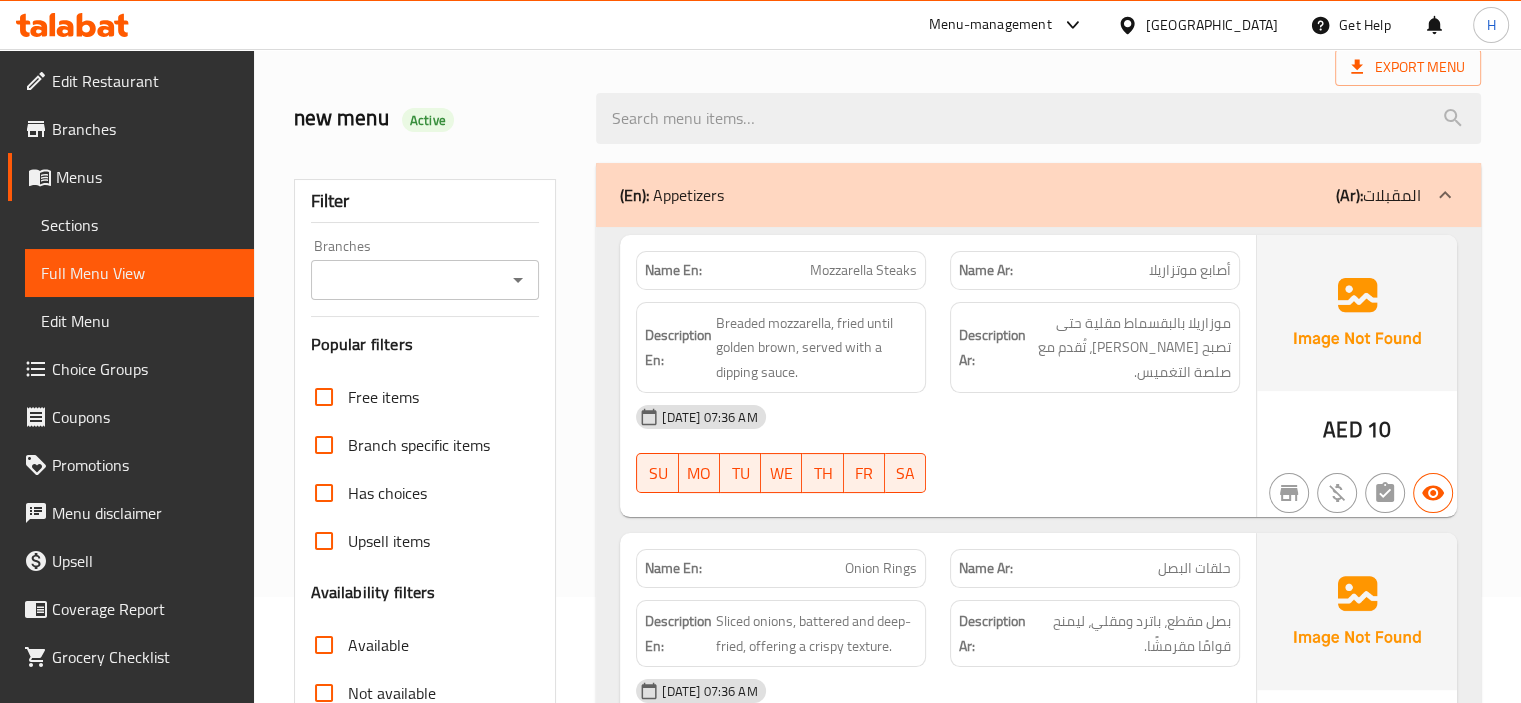 scroll, scrollTop: 100, scrollLeft: 0, axis: vertical 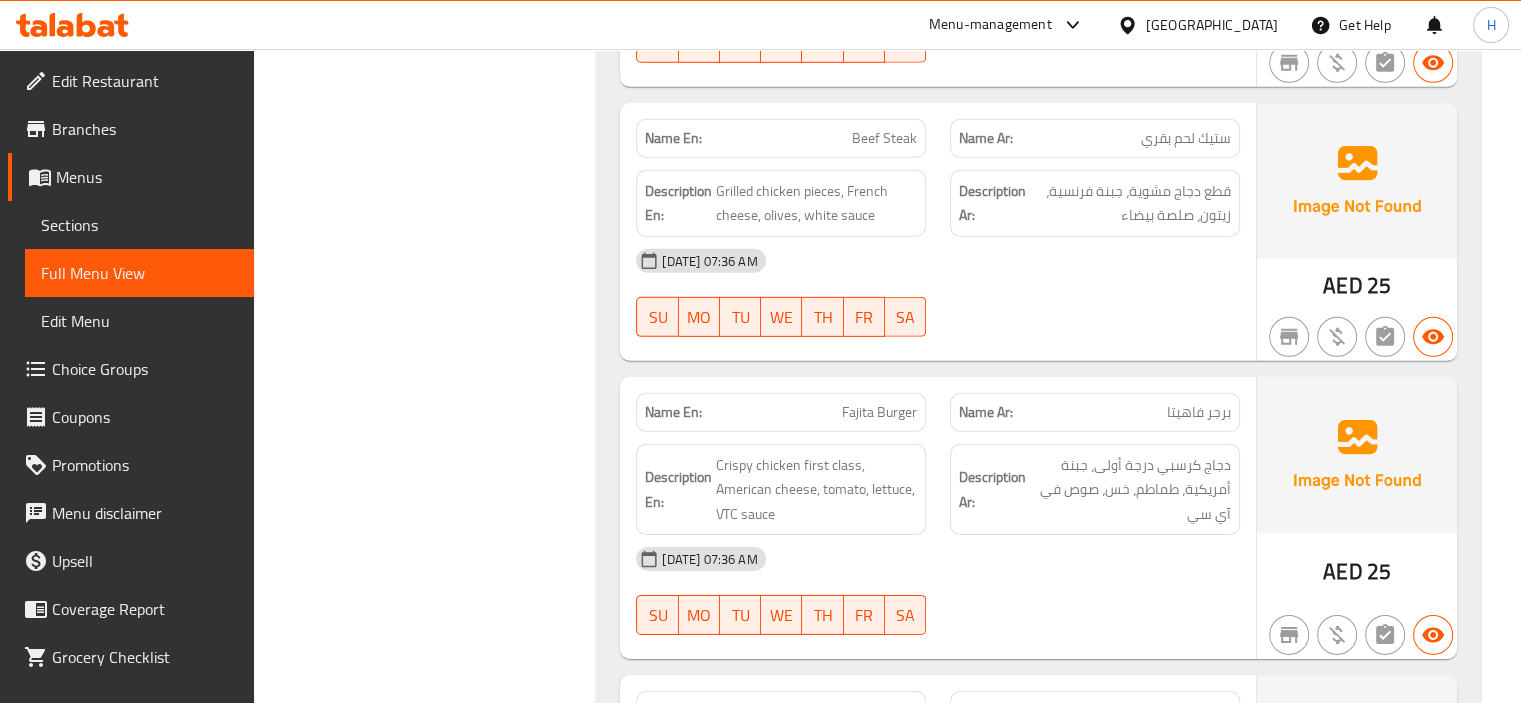 click on "Sections" at bounding box center [139, 225] 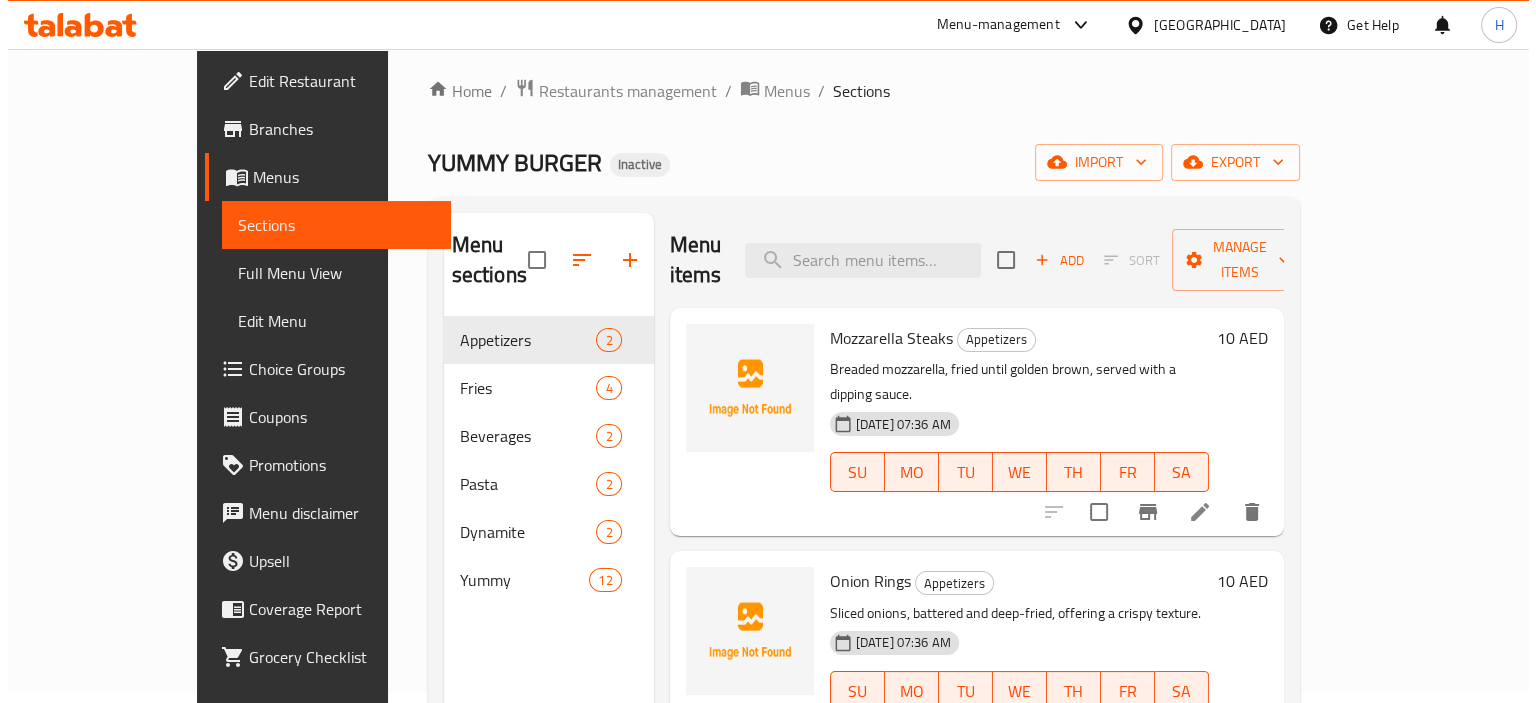 scroll, scrollTop: 0, scrollLeft: 0, axis: both 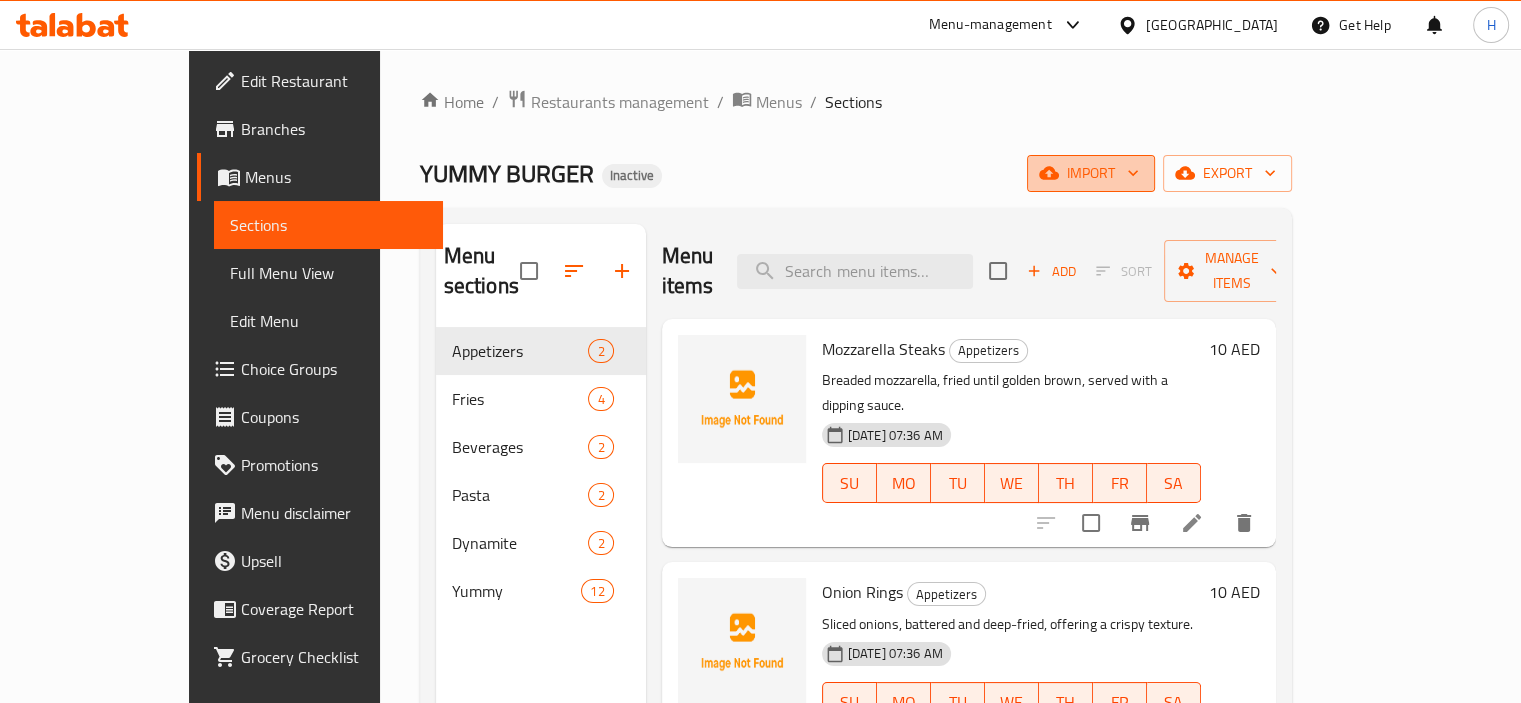 click on "import" at bounding box center [1091, 173] 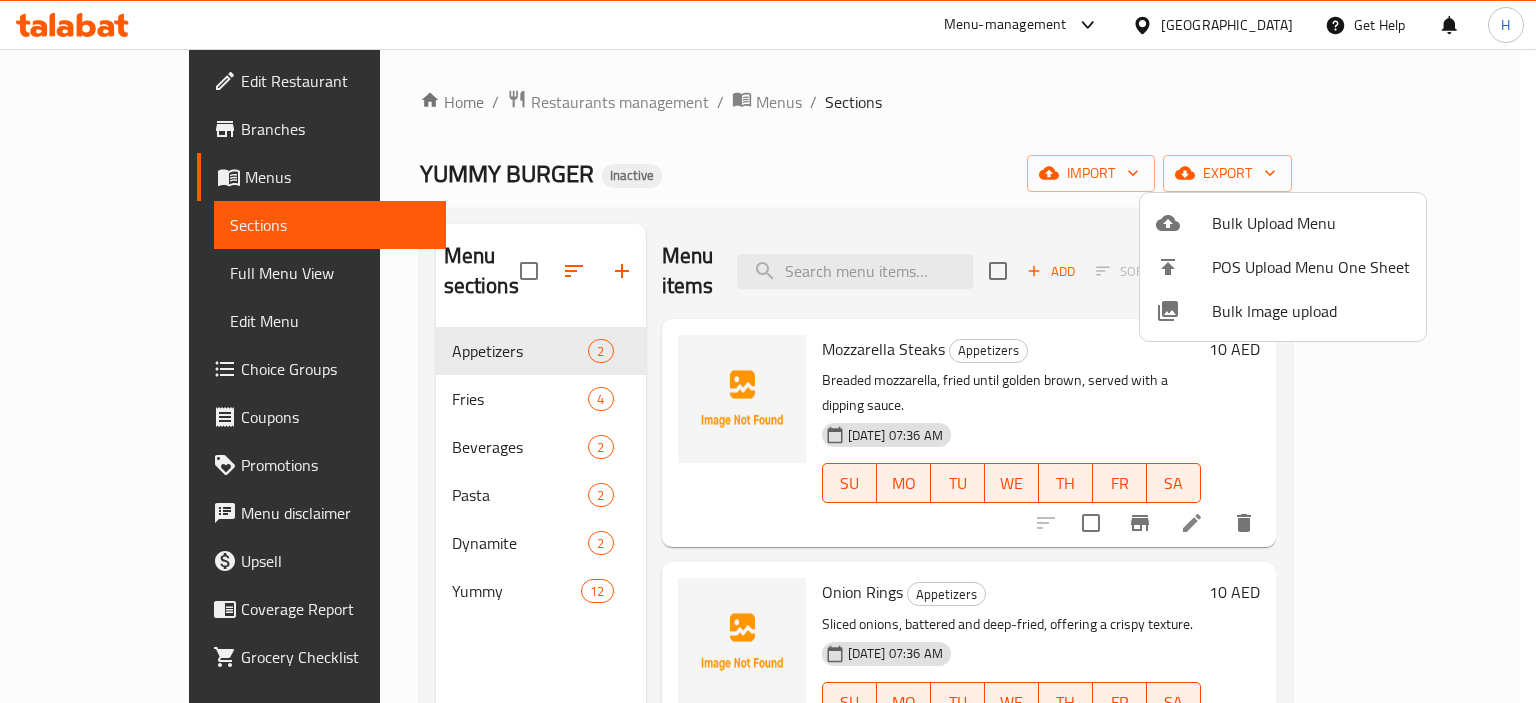click on "Bulk Image upload" at bounding box center (1311, 311) 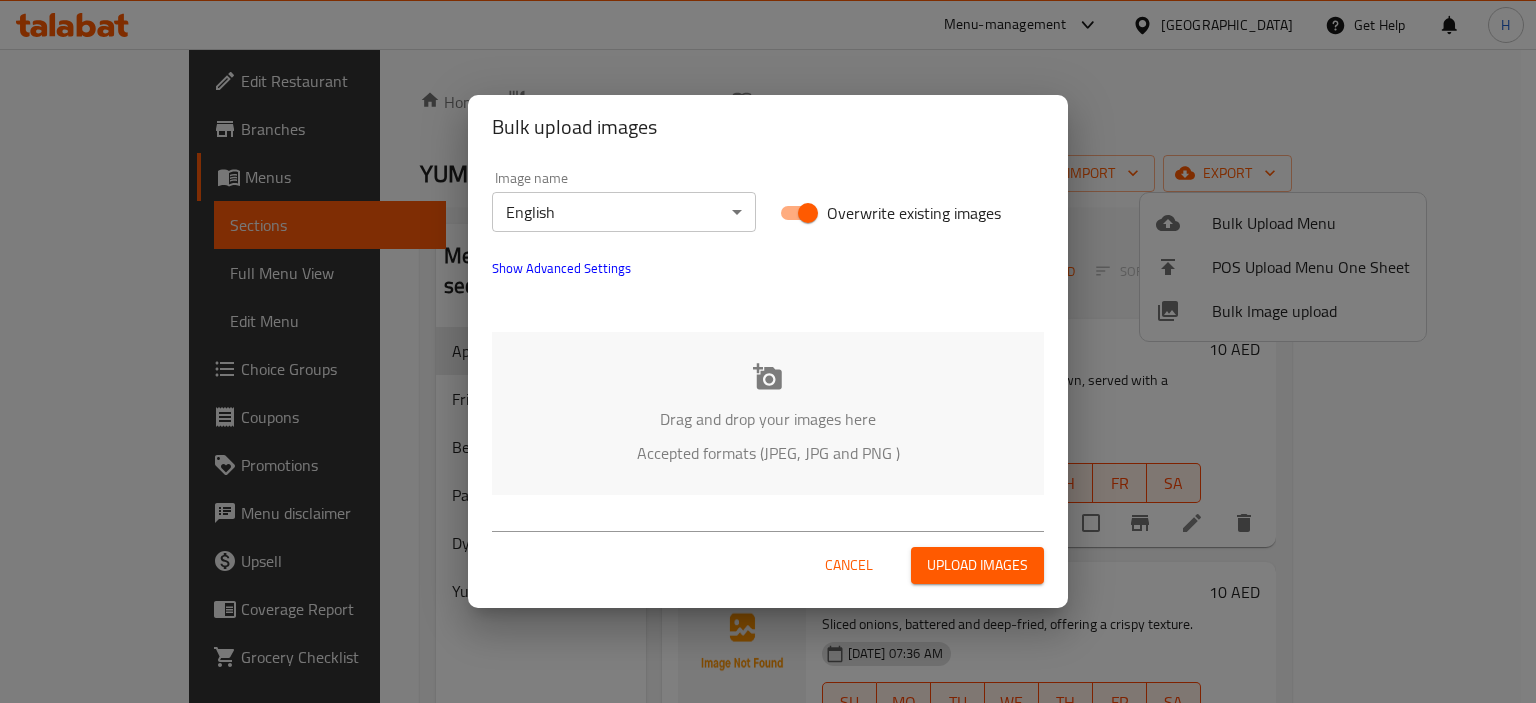 click on "Overwrite existing images" at bounding box center [808, 213] 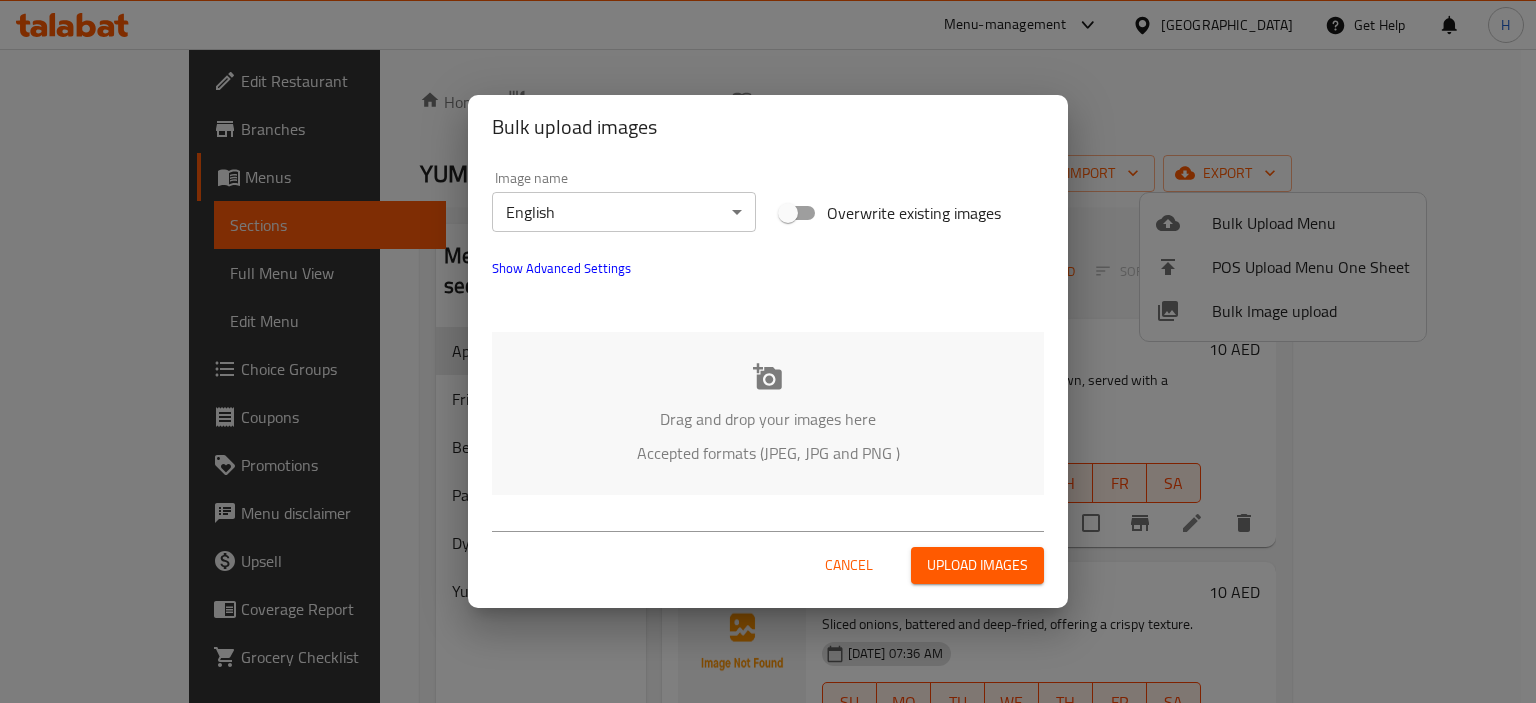 click on "Overwrite existing images" at bounding box center (788, 213) 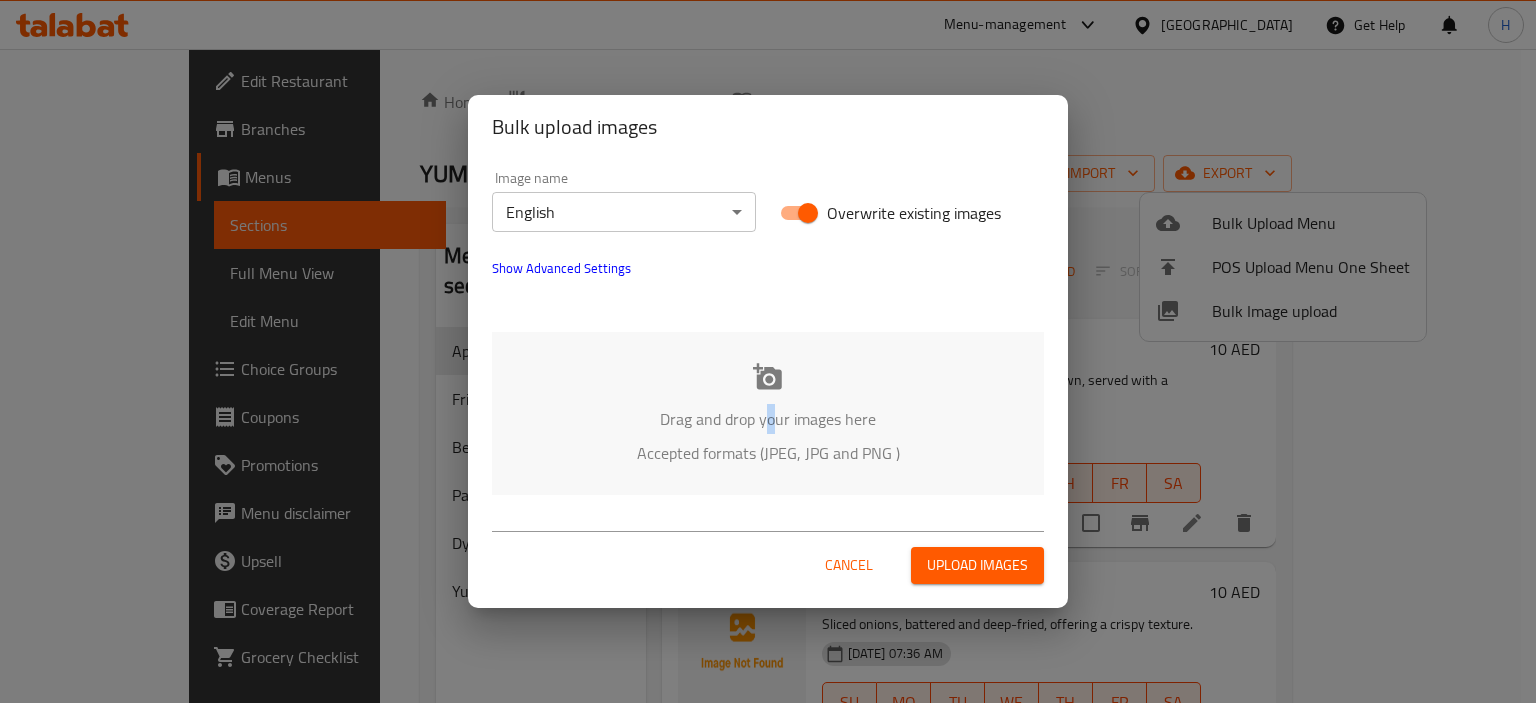 click on "Drag and drop your images here Accepted formats (JPEG, JPG and PNG )" at bounding box center (768, 413) 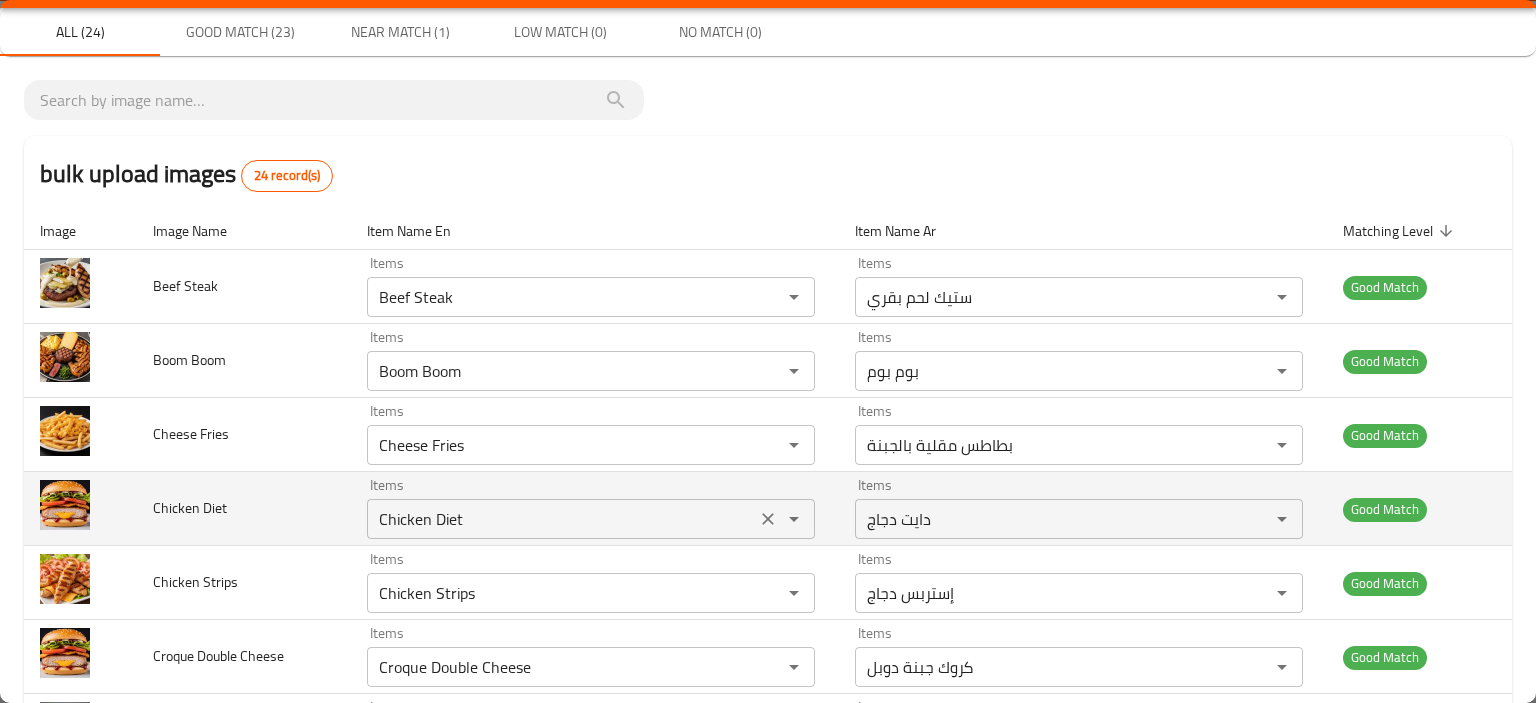 scroll, scrollTop: 0, scrollLeft: 0, axis: both 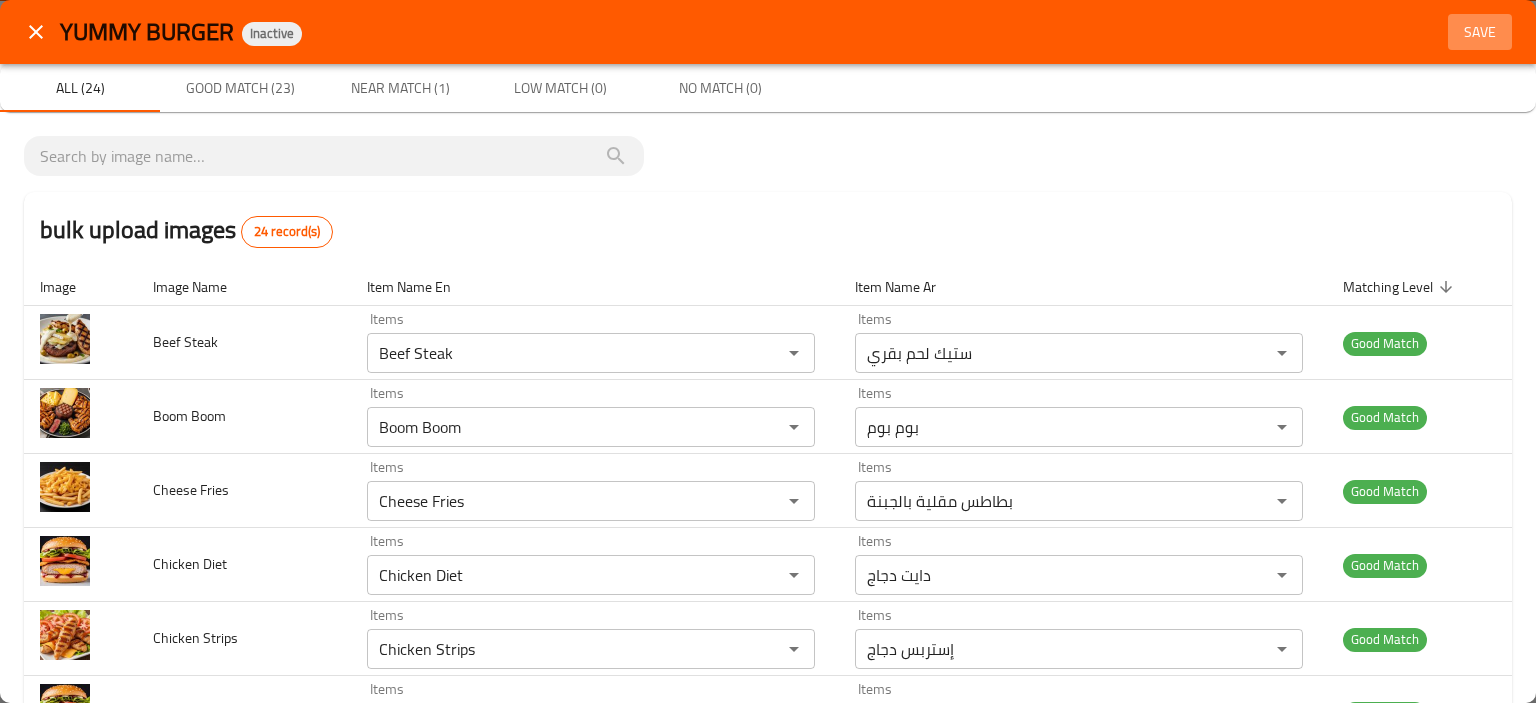 click on "Save" at bounding box center (1480, 32) 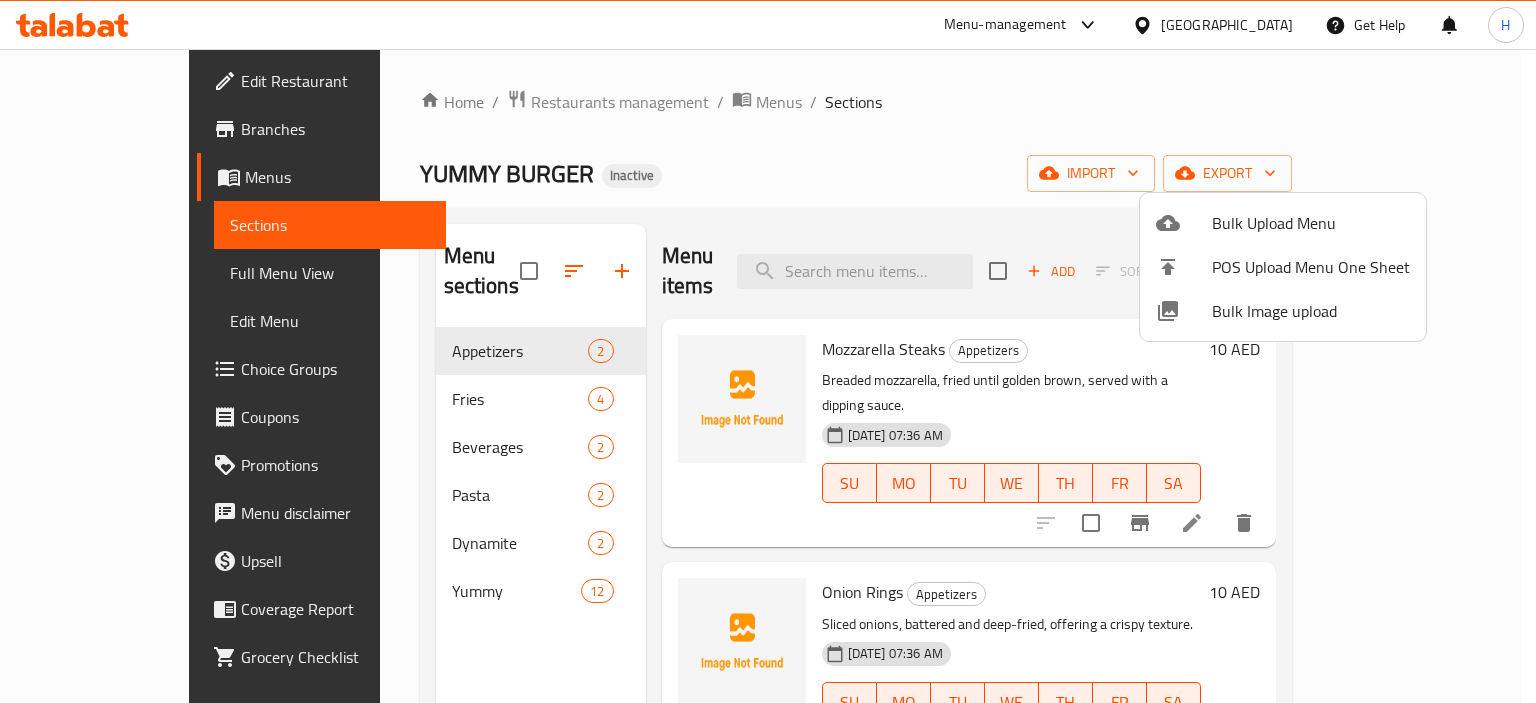 click at bounding box center [768, 351] 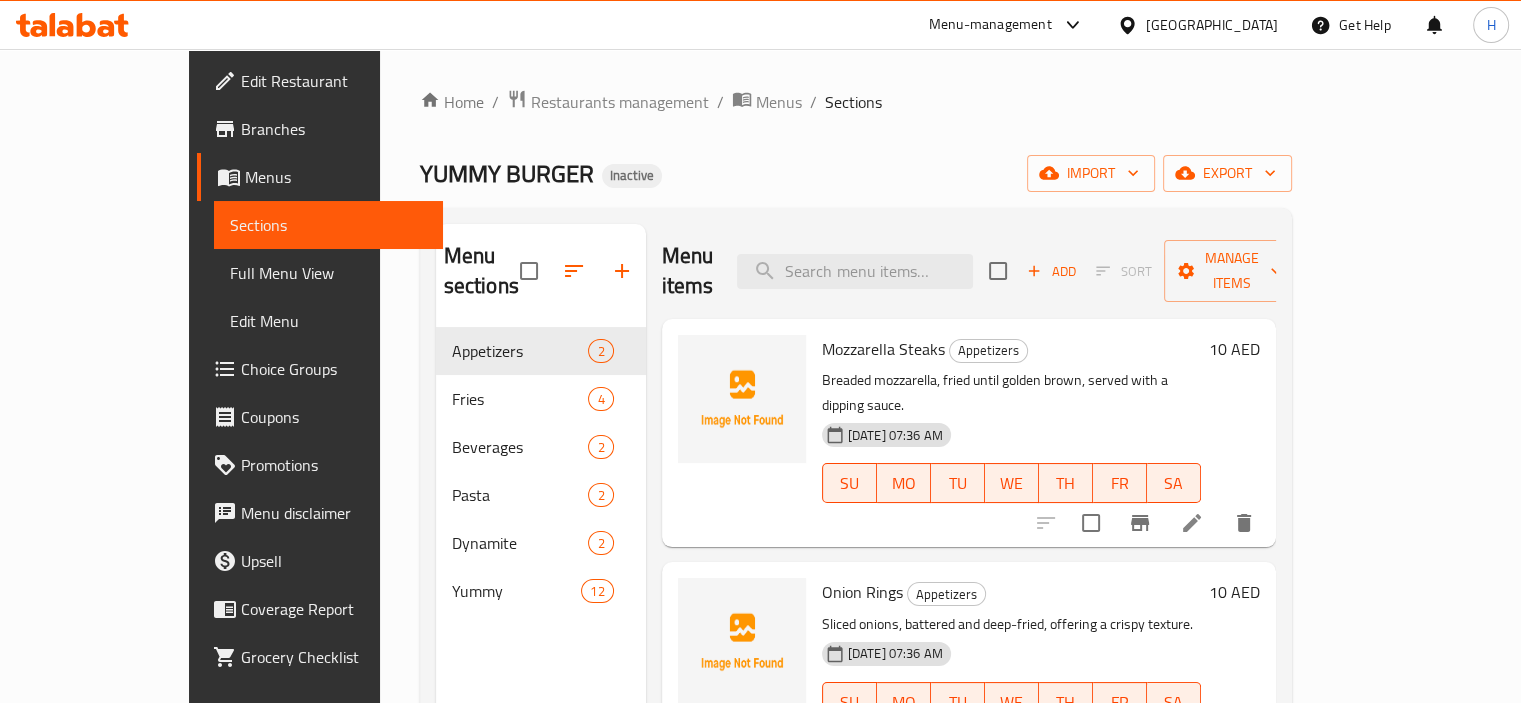 click at bounding box center [855, 271] 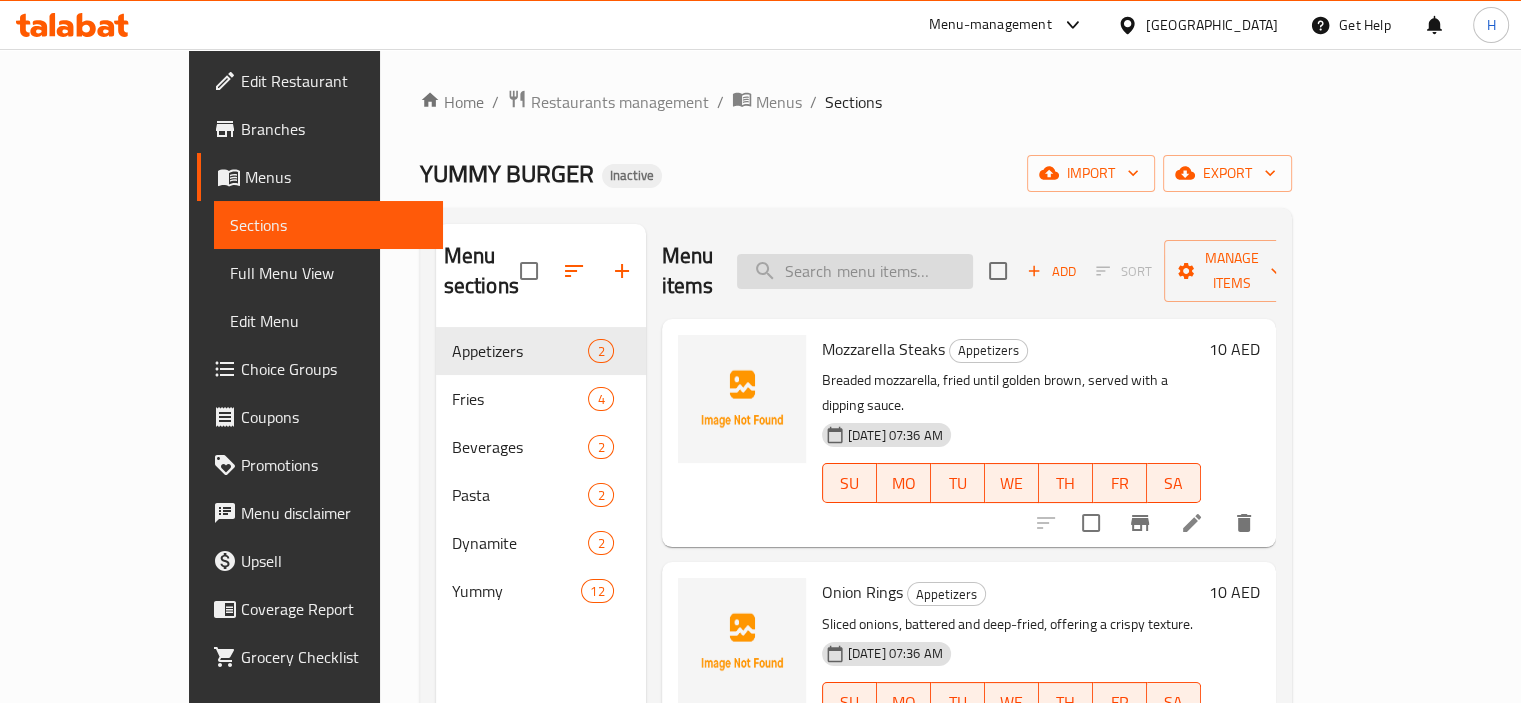 paste on "Boom Boom" 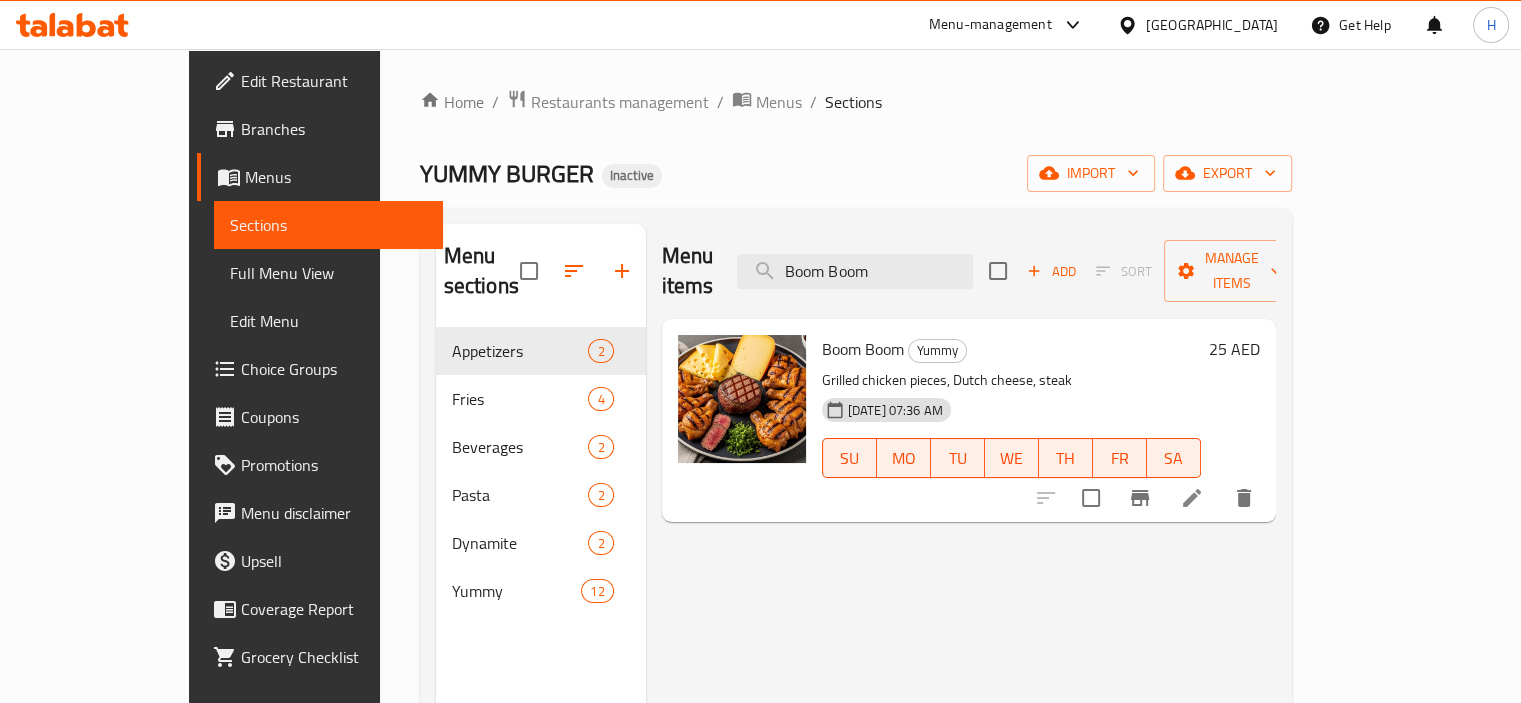 type on "Boom Boom" 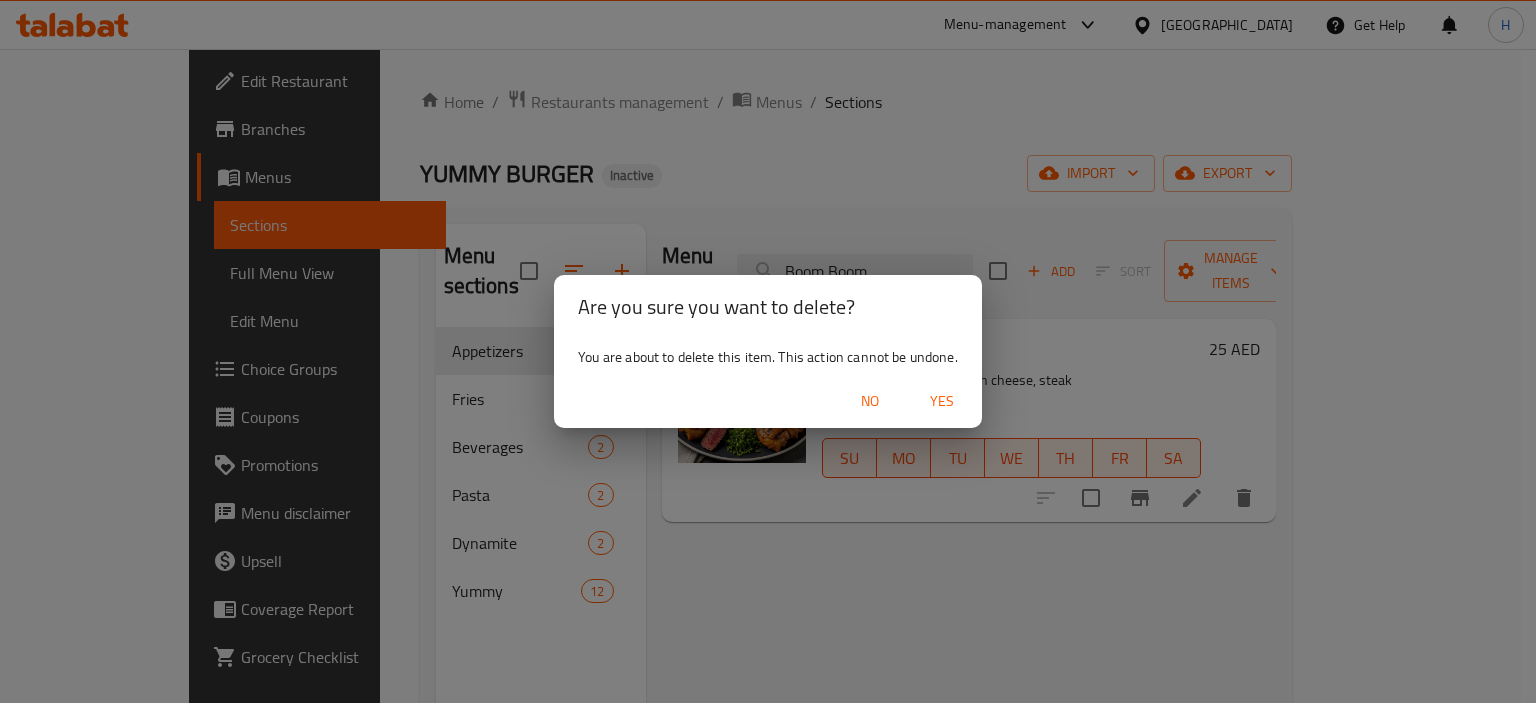 click on "Yes" at bounding box center (942, 401) 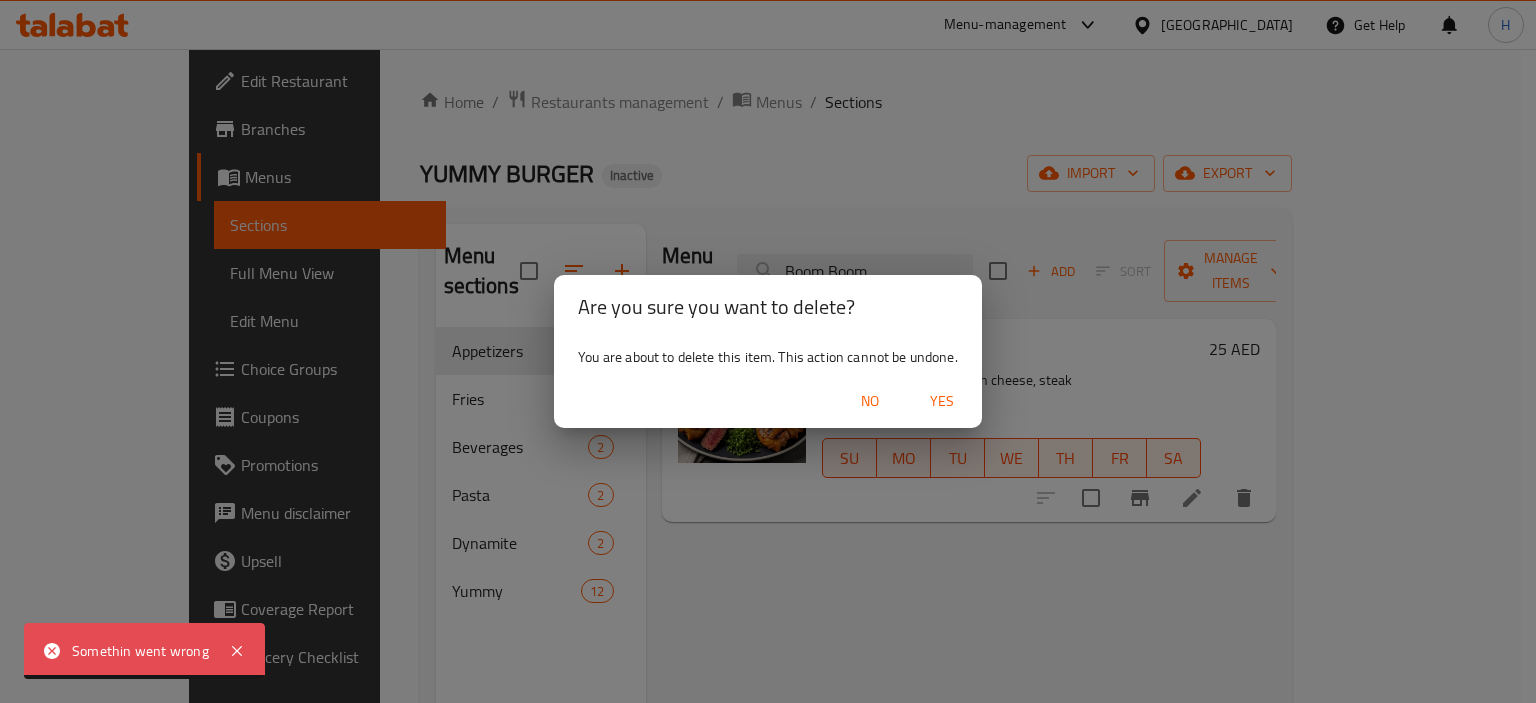 click on "Yes" at bounding box center [942, 401] 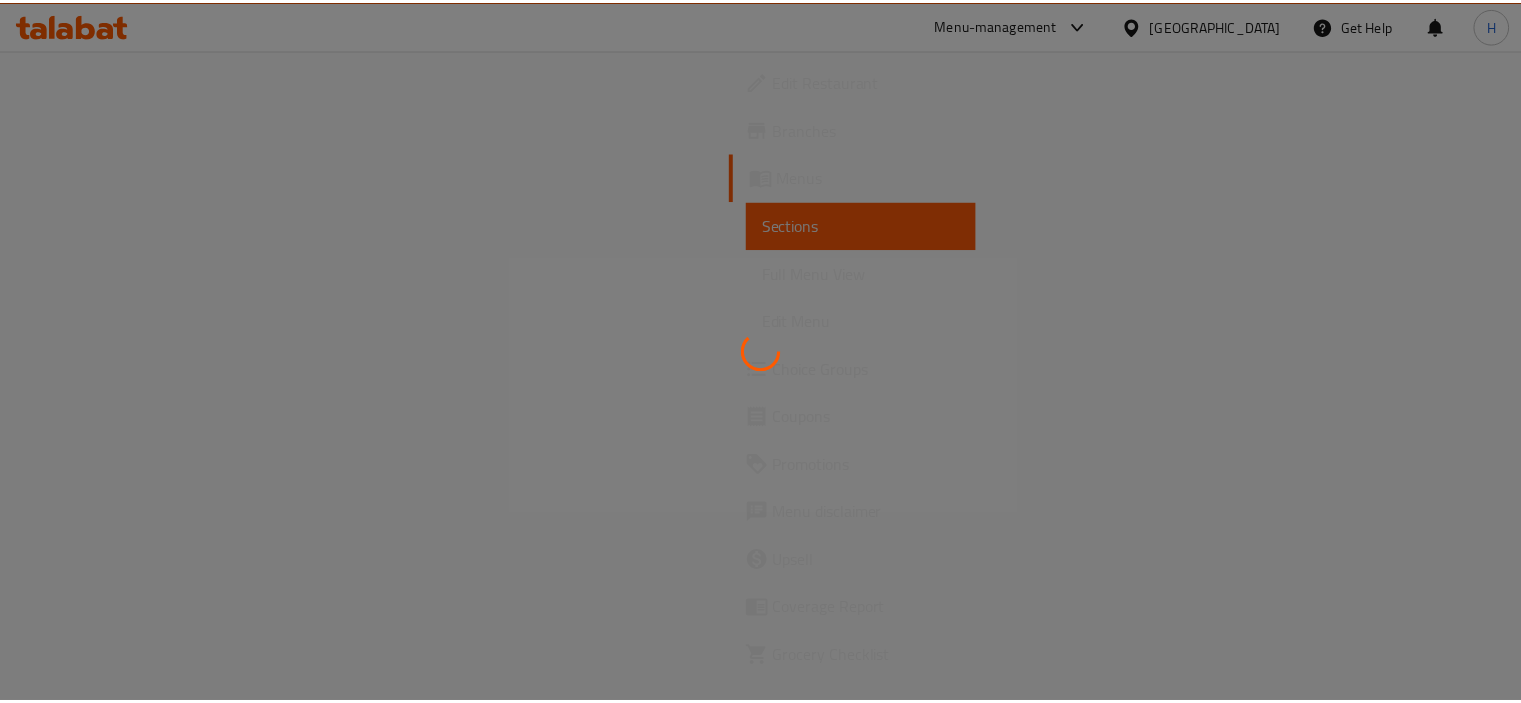 scroll, scrollTop: 0, scrollLeft: 0, axis: both 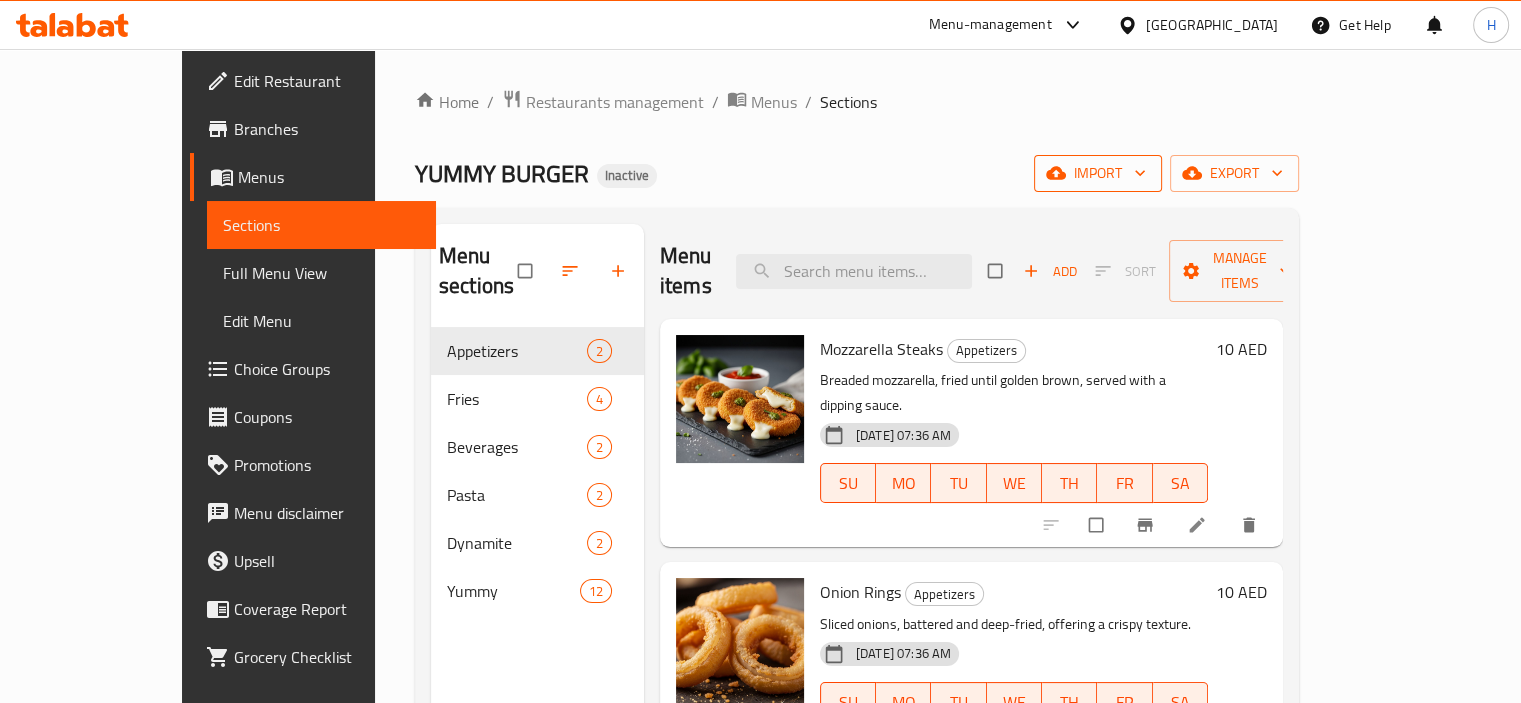 click on "import" at bounding box center [1098, 173] 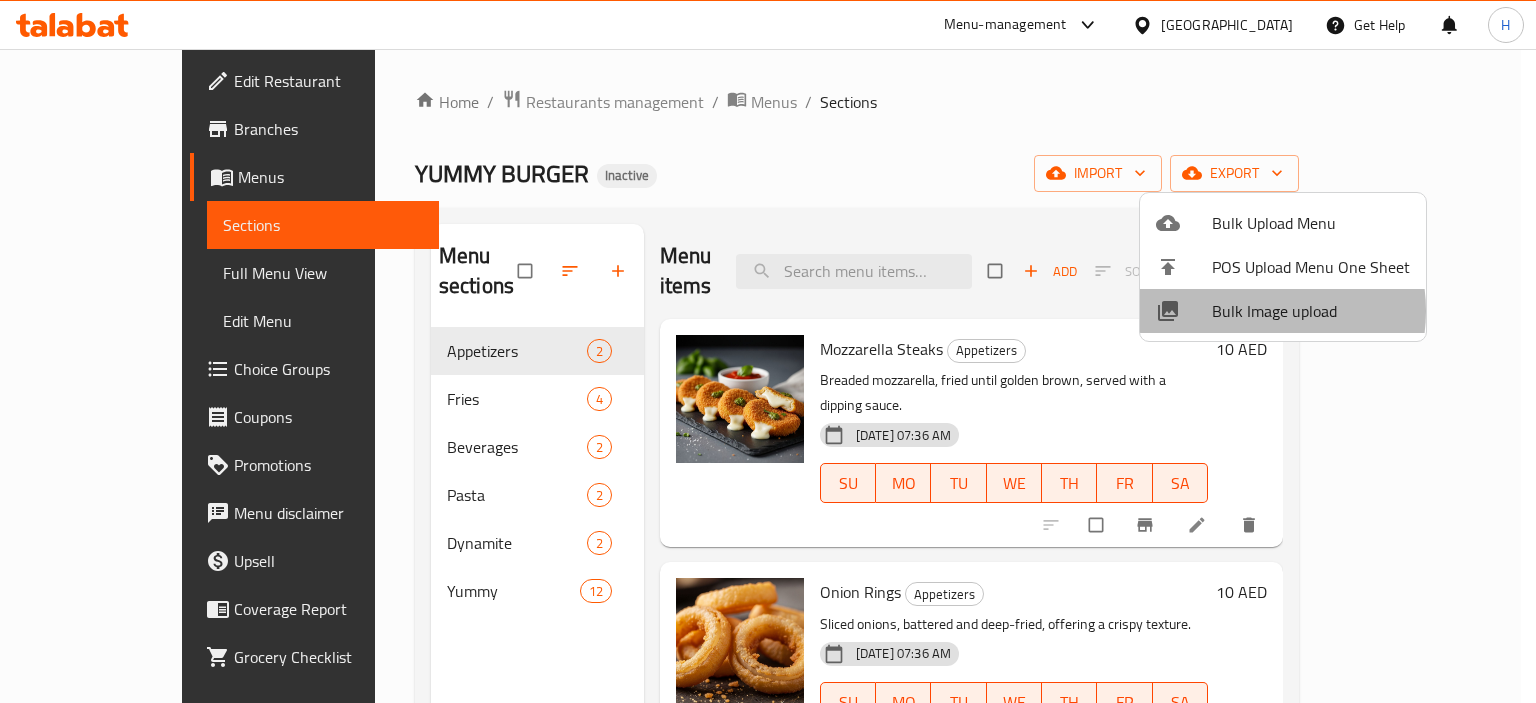 click on "Bulk Image upload" at bounding box center (1311, 311) 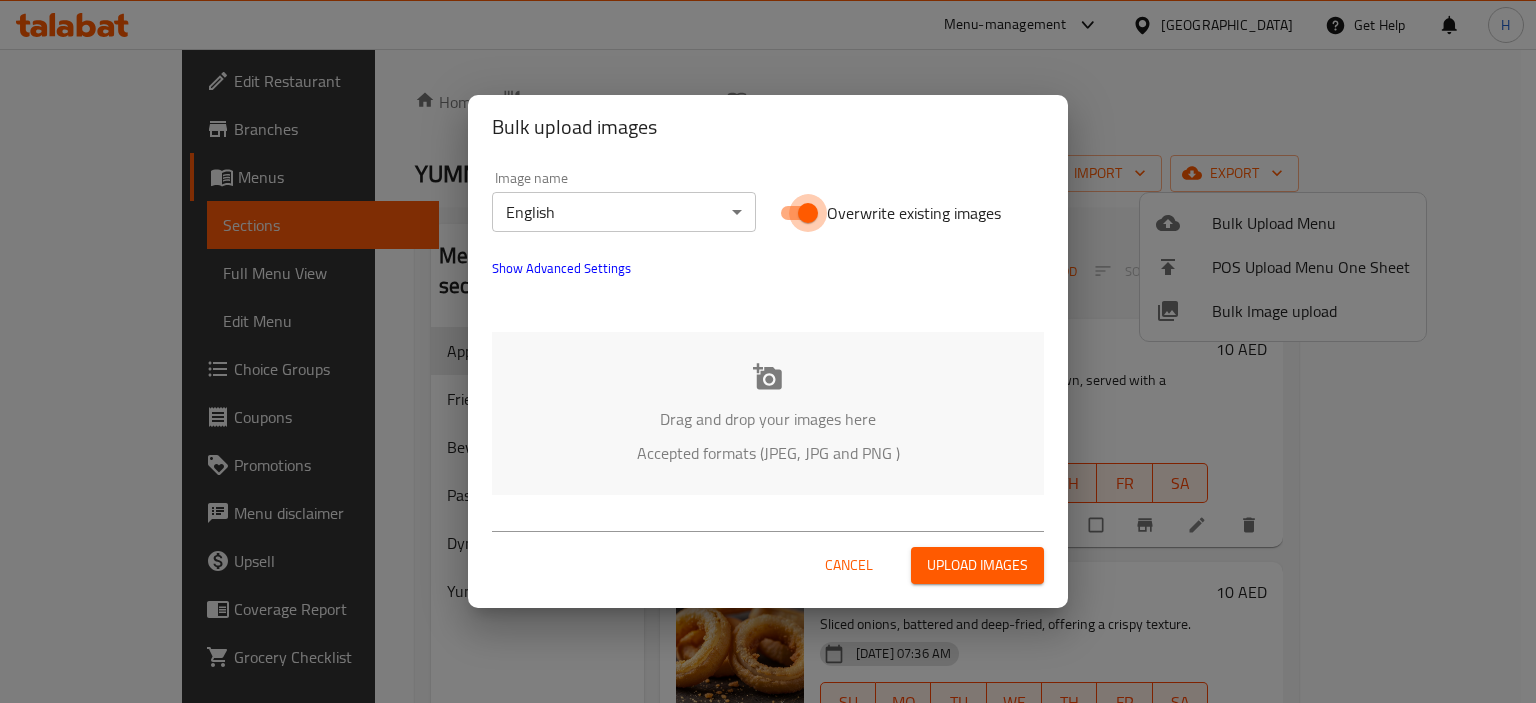 click on "Overwrite existing images" at bounding box center [808, 213] 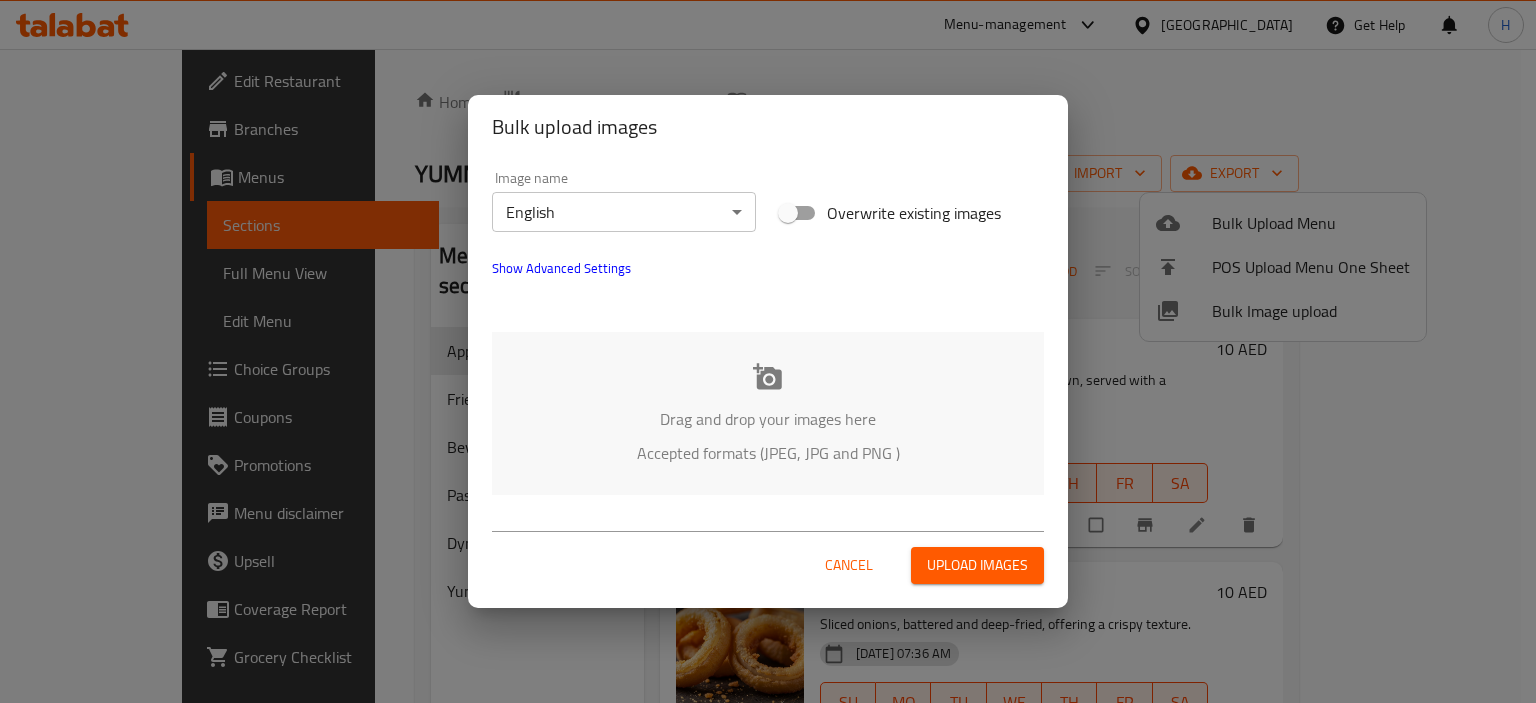 click on "Drag and drop your images here Accepted formats (JPEG, JPG and PNG )" at bounding box center (768, 413) 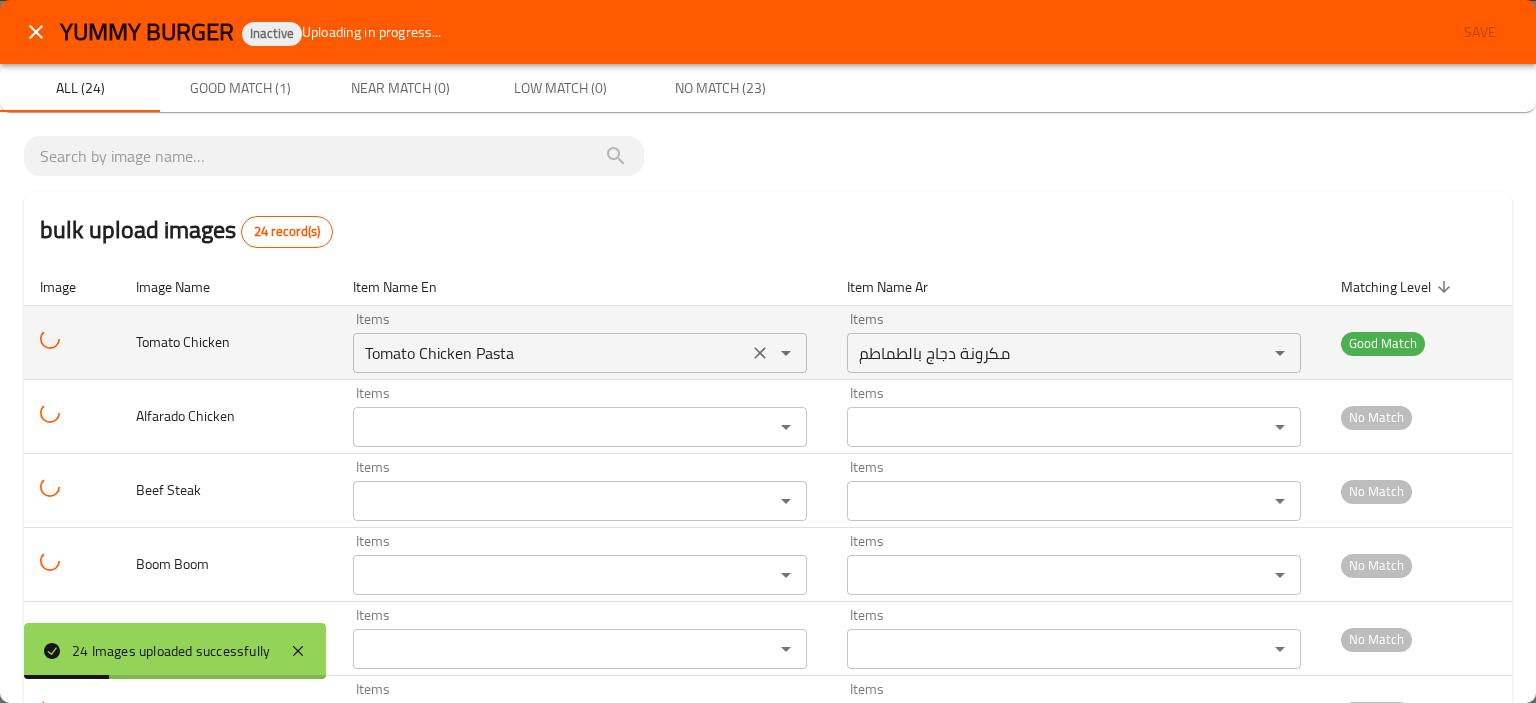 click on "Tomato Chicken Pasta Items" at bounding box center (580, 353) 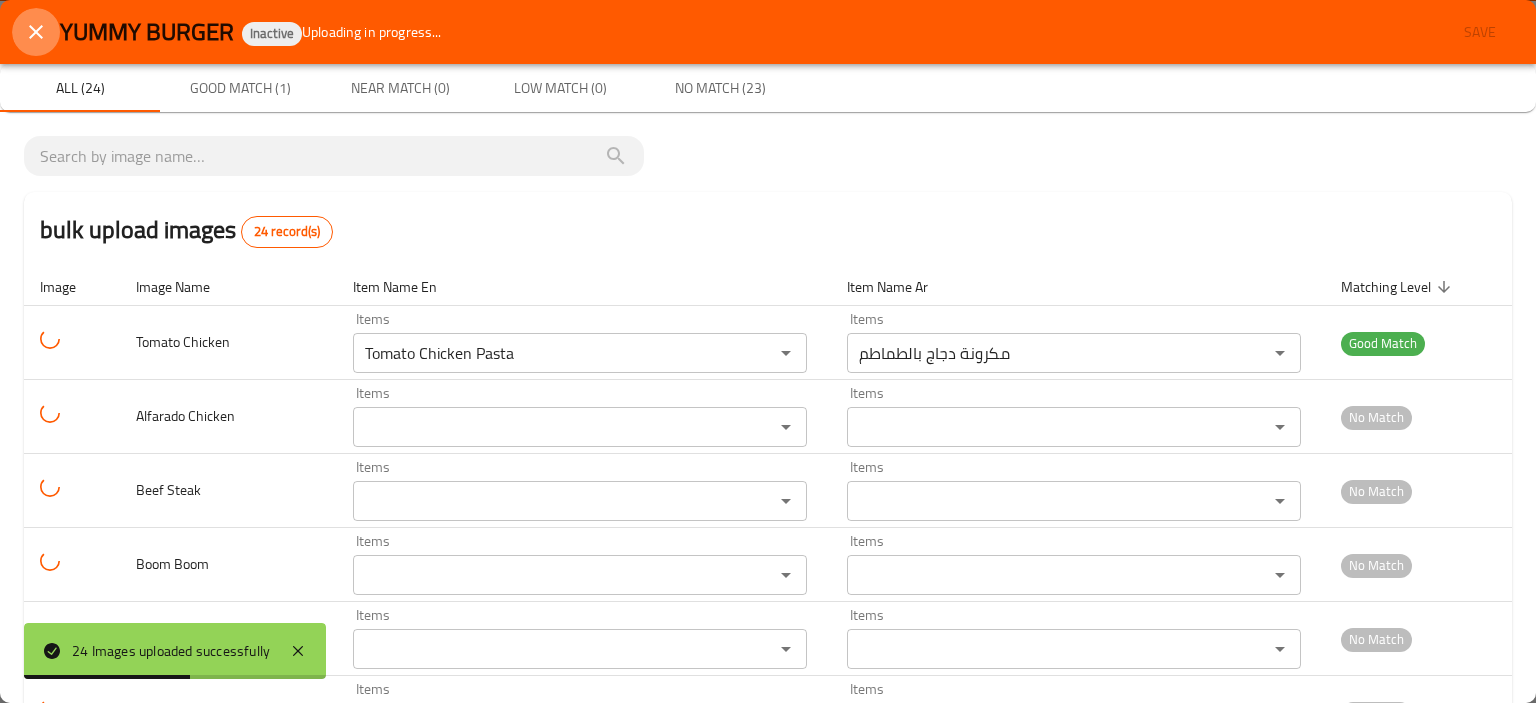 click 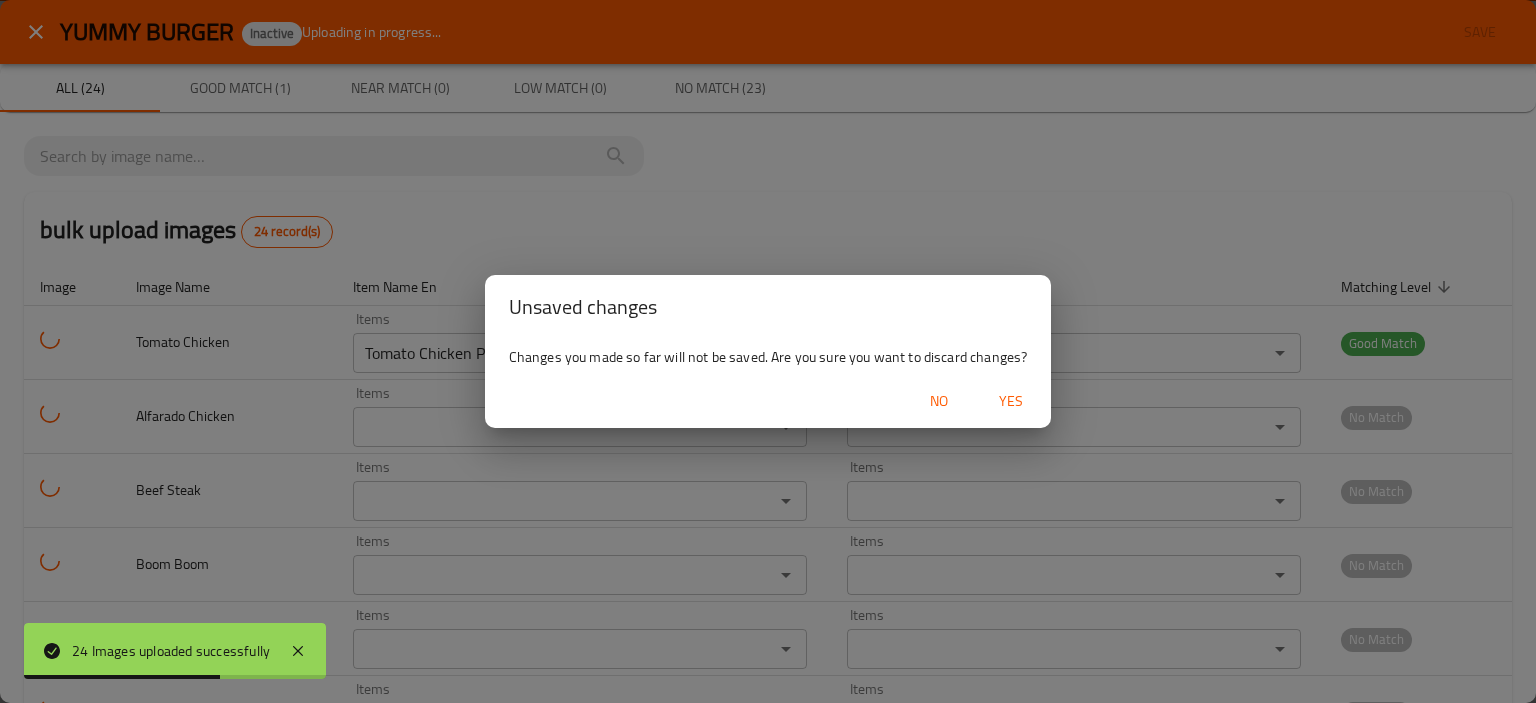 click on "Yes" at bounding box center (1011, 401) 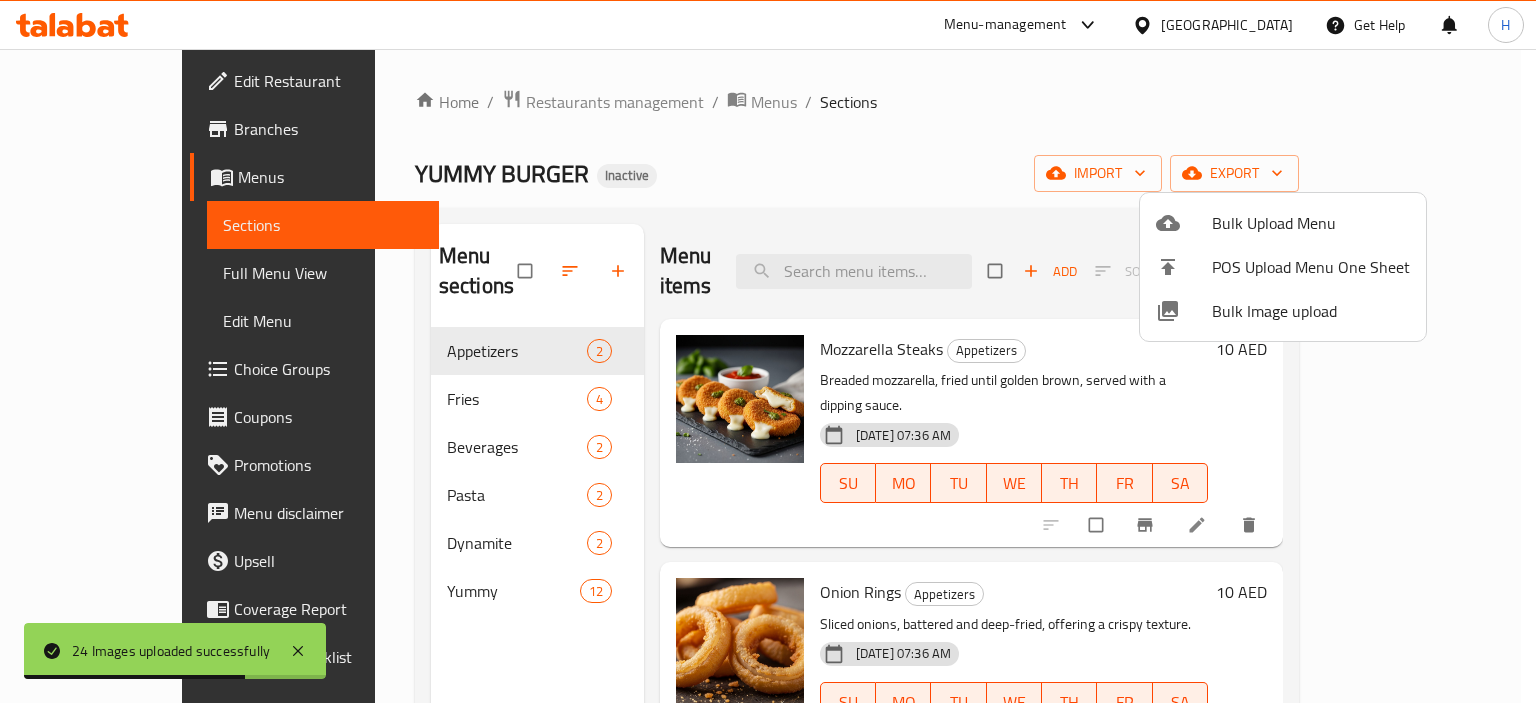 click at bounding box center (768, 351) 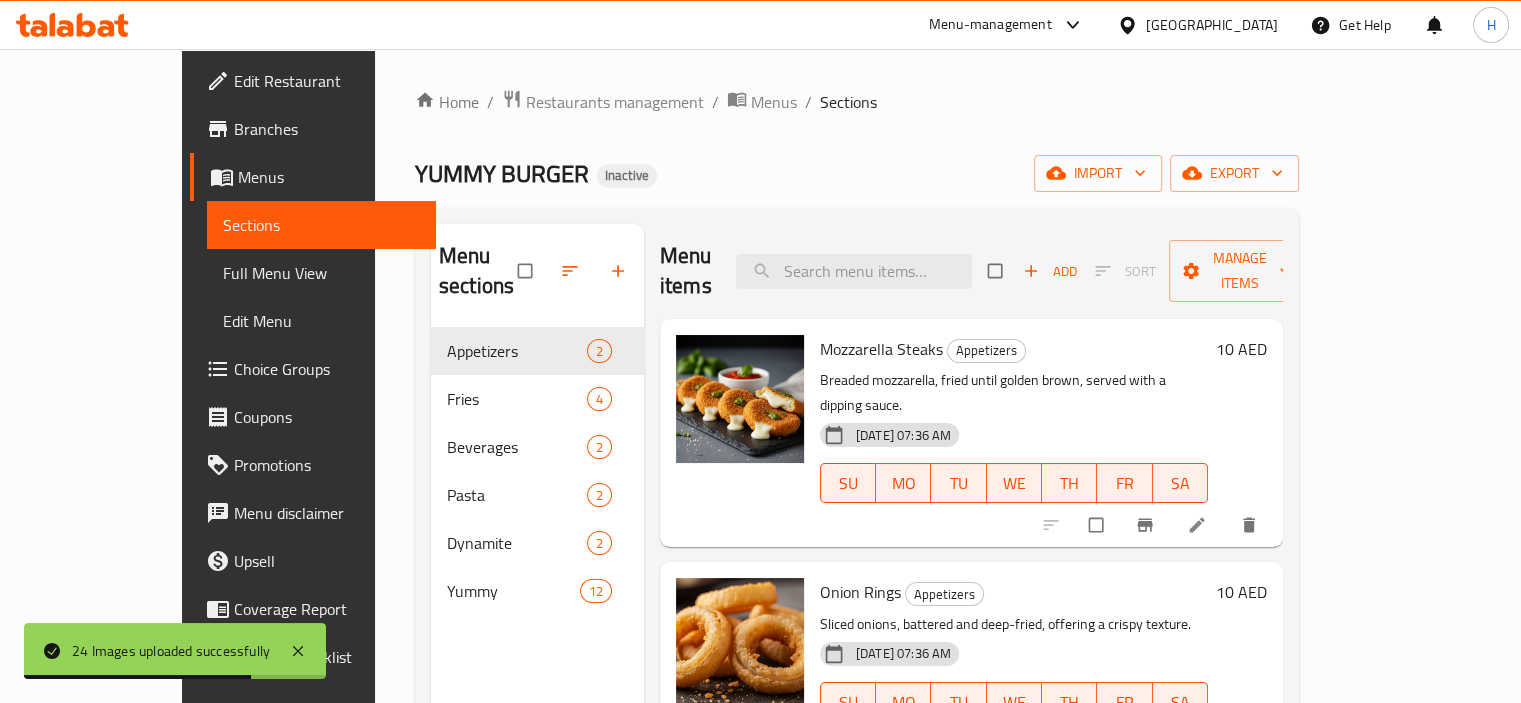 click at bounding box center (854, 271) 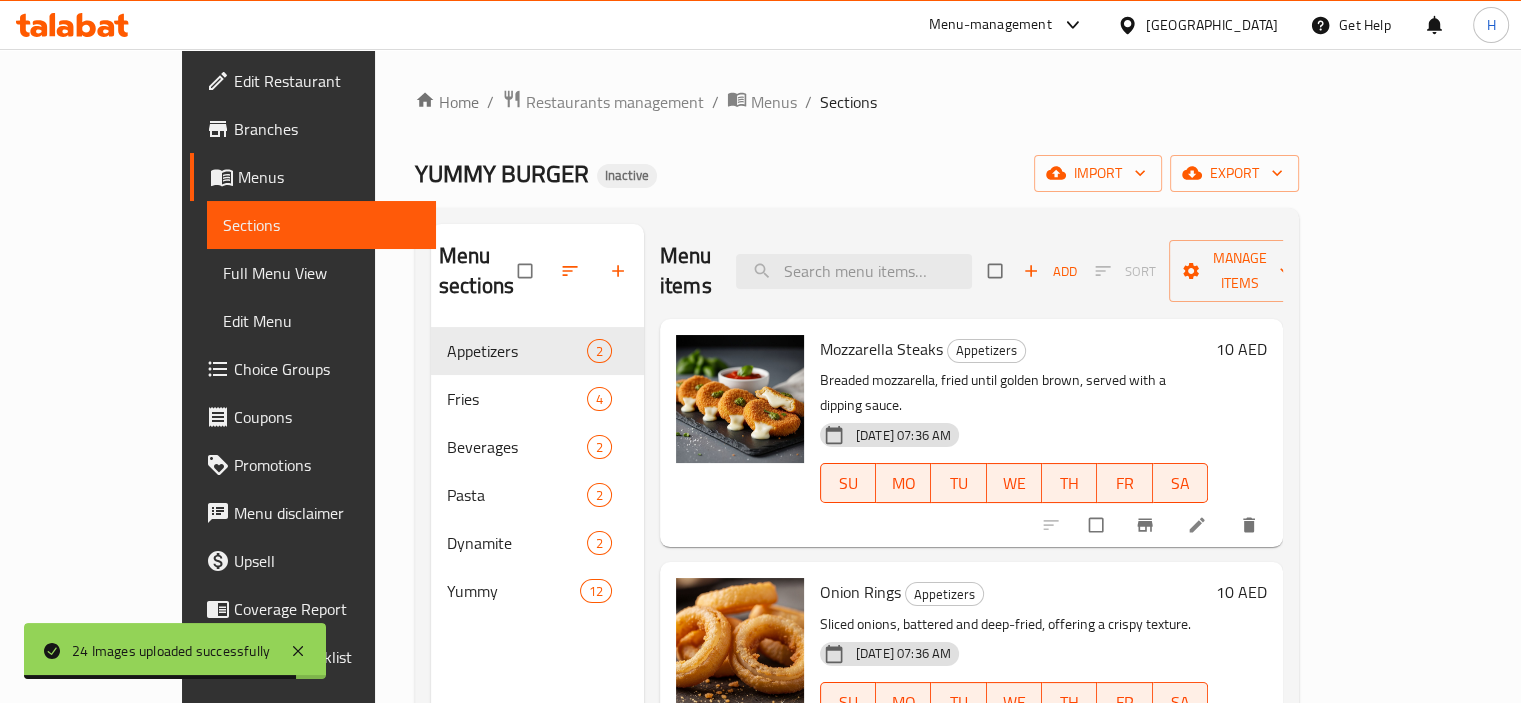 paste on "Tomato Chicken Pasta" 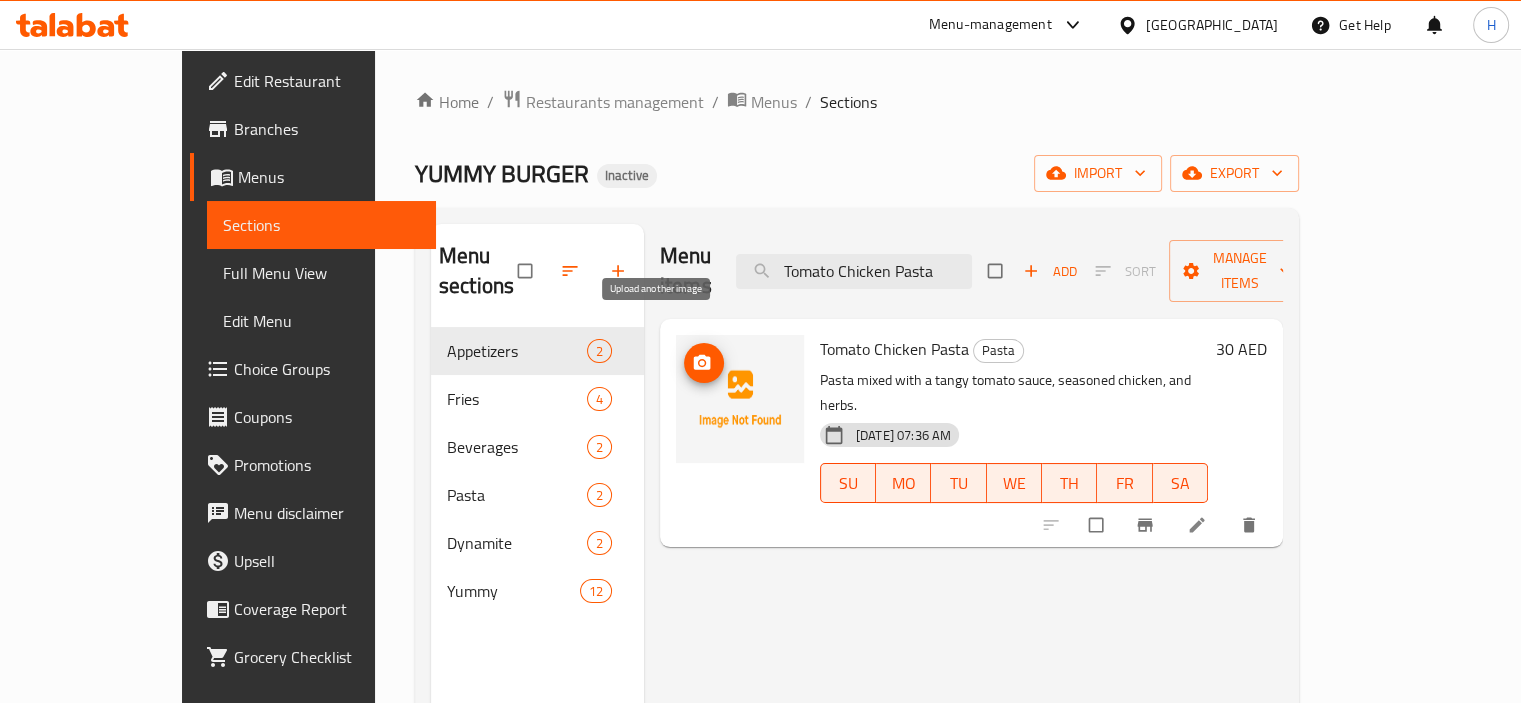 type on "Tomato Chicken Pasta" 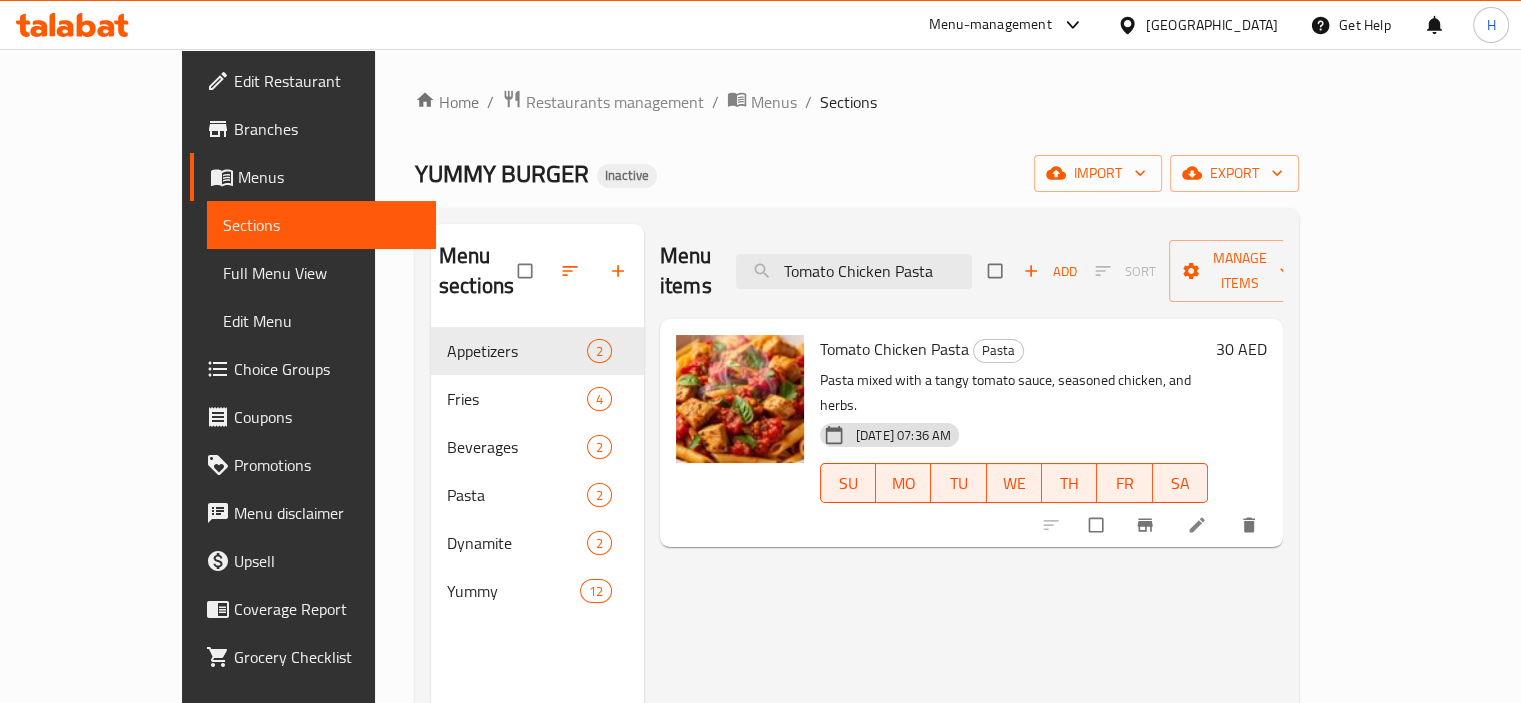 click on "Full Menu View" at bounding box center (321, 273) 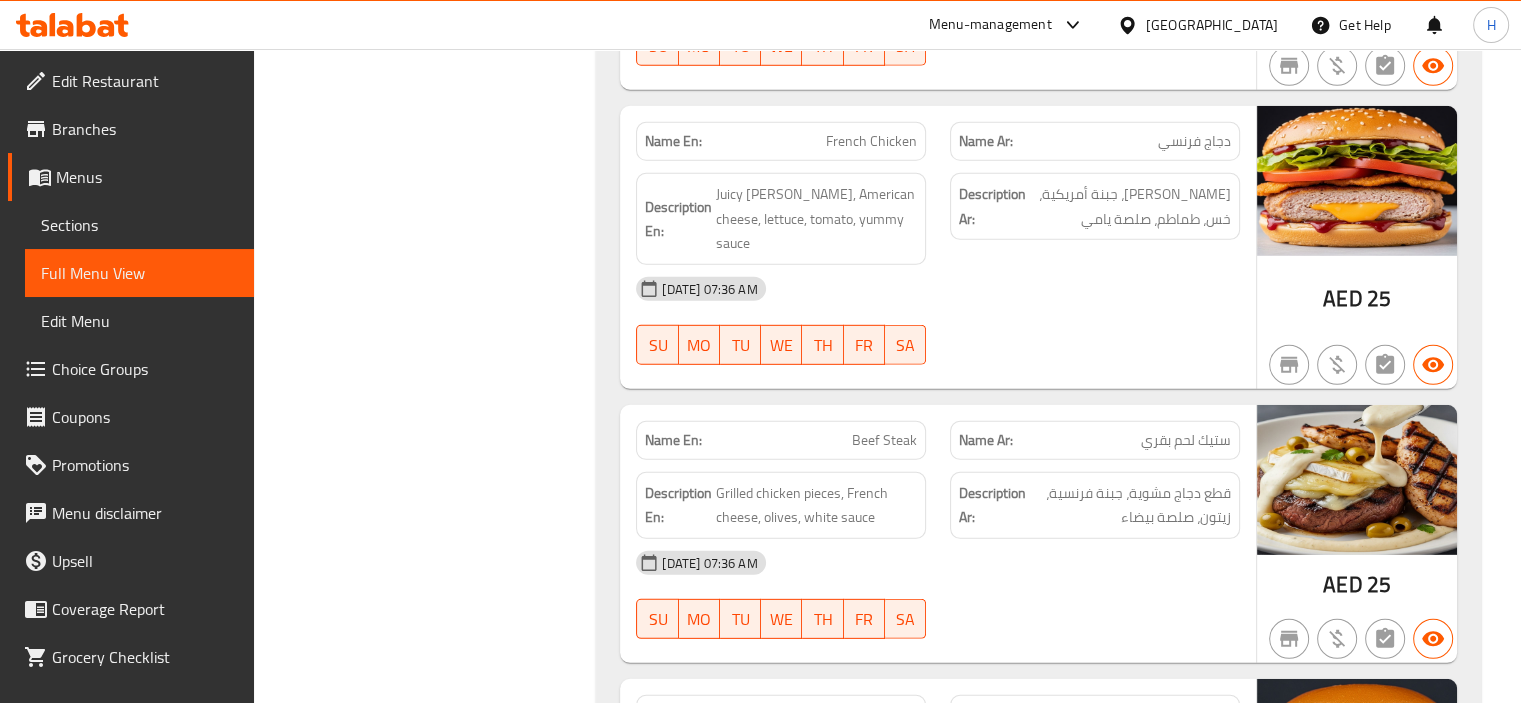 scroll, scrollTop: 5900, scrollLeft: 0, axis: vertical 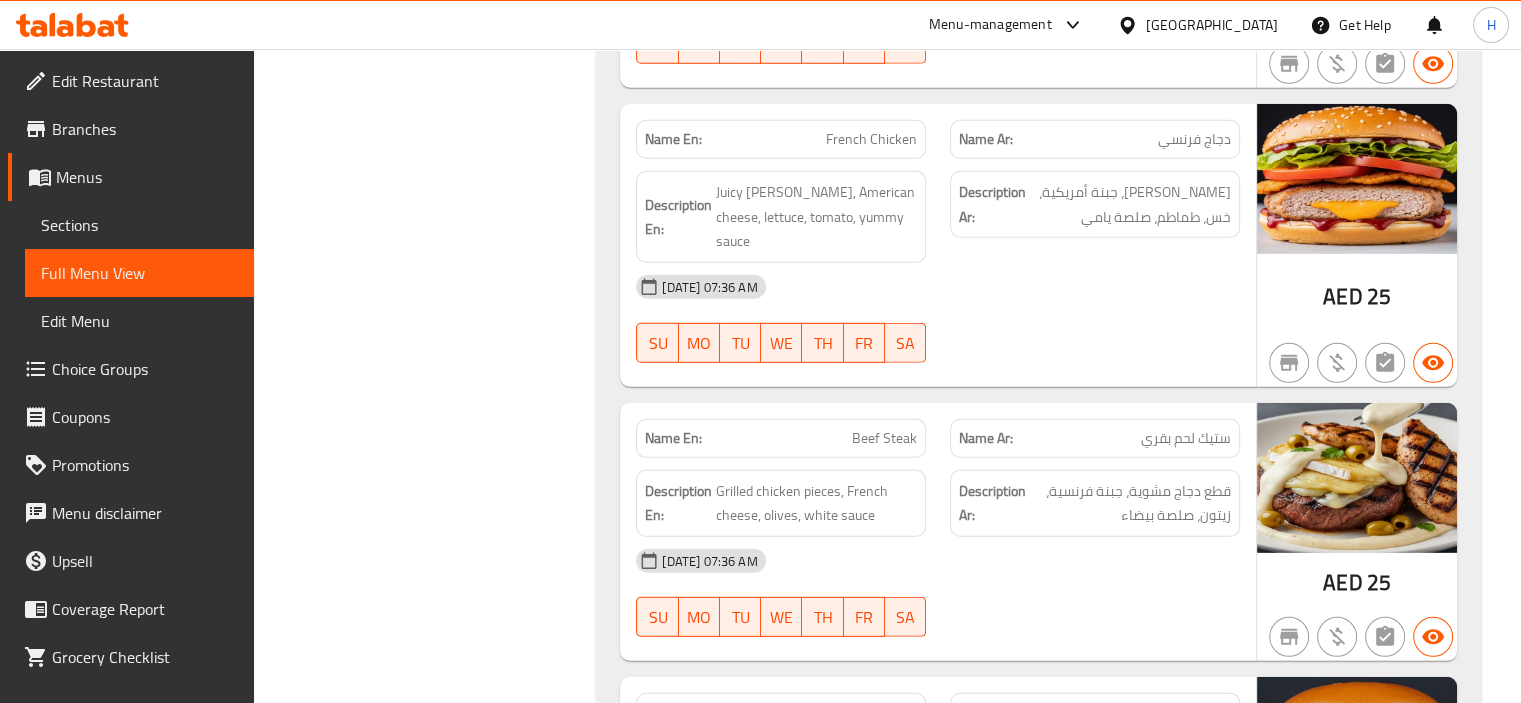 click on "Filter Branches Branches Popular filters Free items Branch specific items Has choices Upsell items Availability filters Available Not available View filters Collapse sections Collapse categories Collapse Choices" at bounding box center (433, -1893) 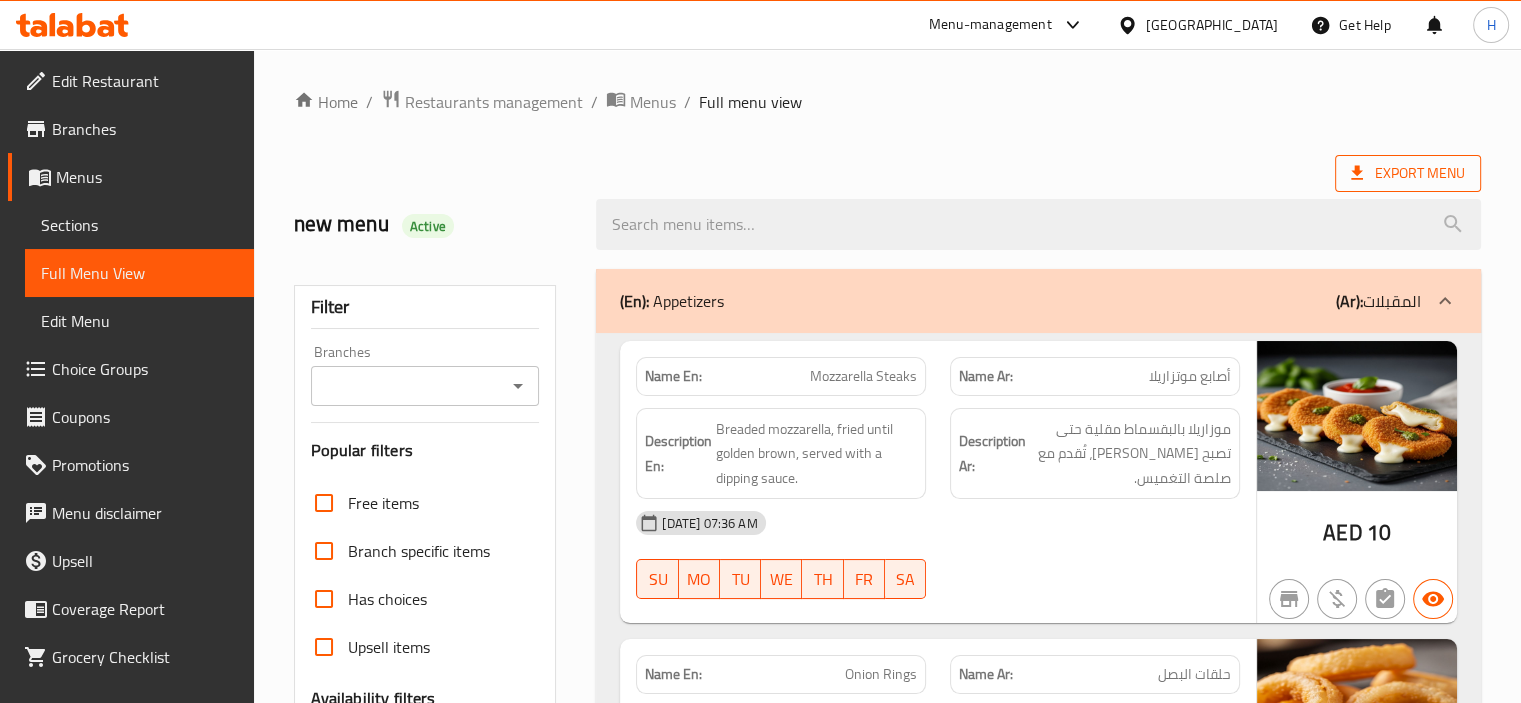 click on "Export Menu" at bounding box center (1408, 173) 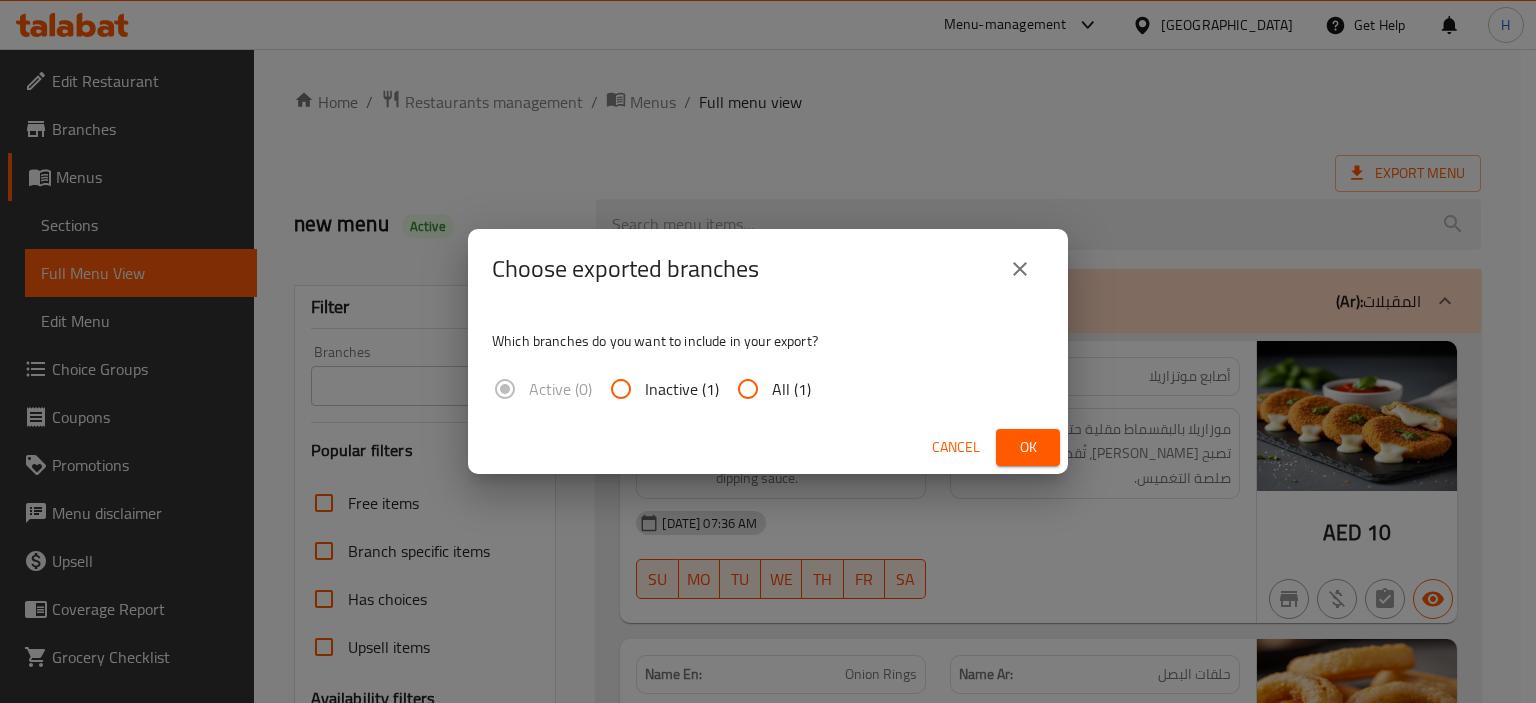 click on "All (1)" at bounding box center (791, 389) 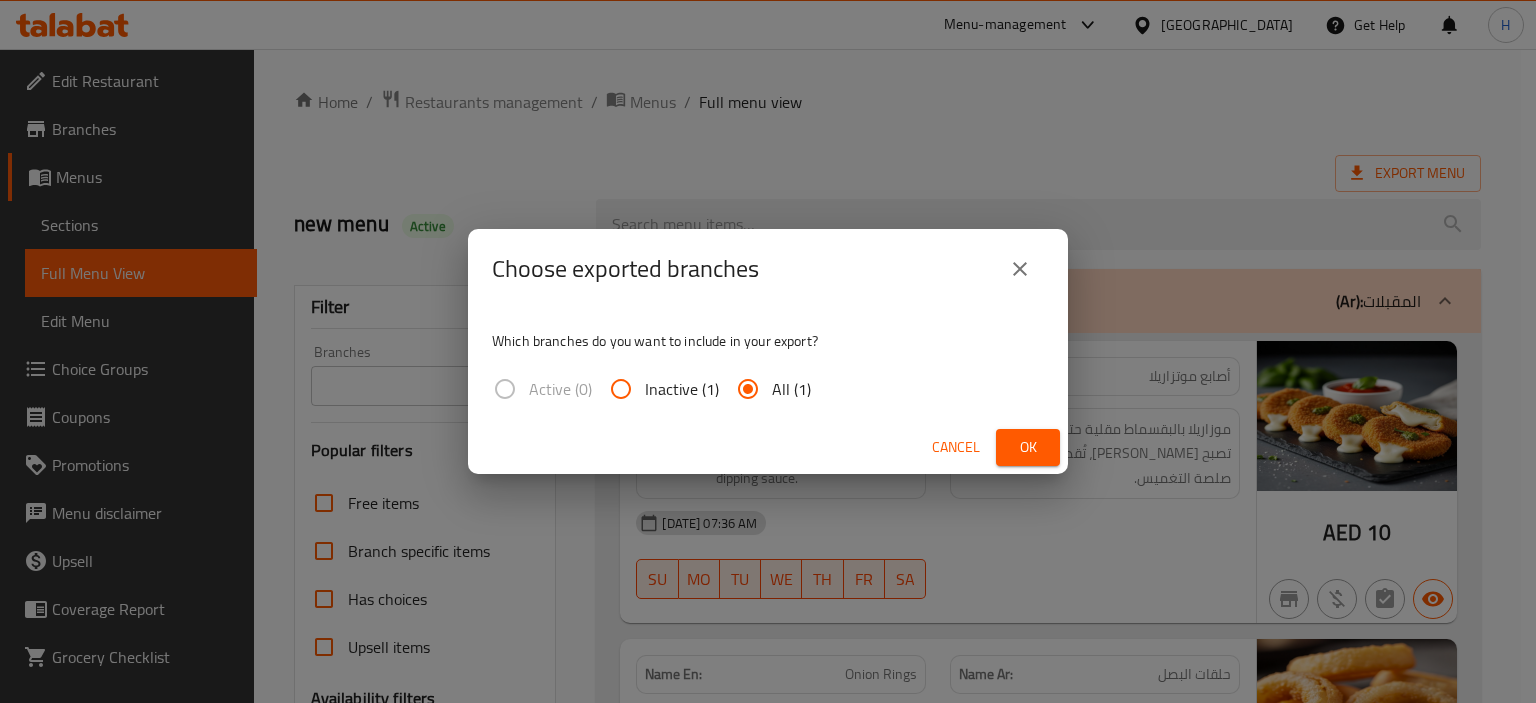 click on "Cancel Ok" at bounding box center (768, 447) 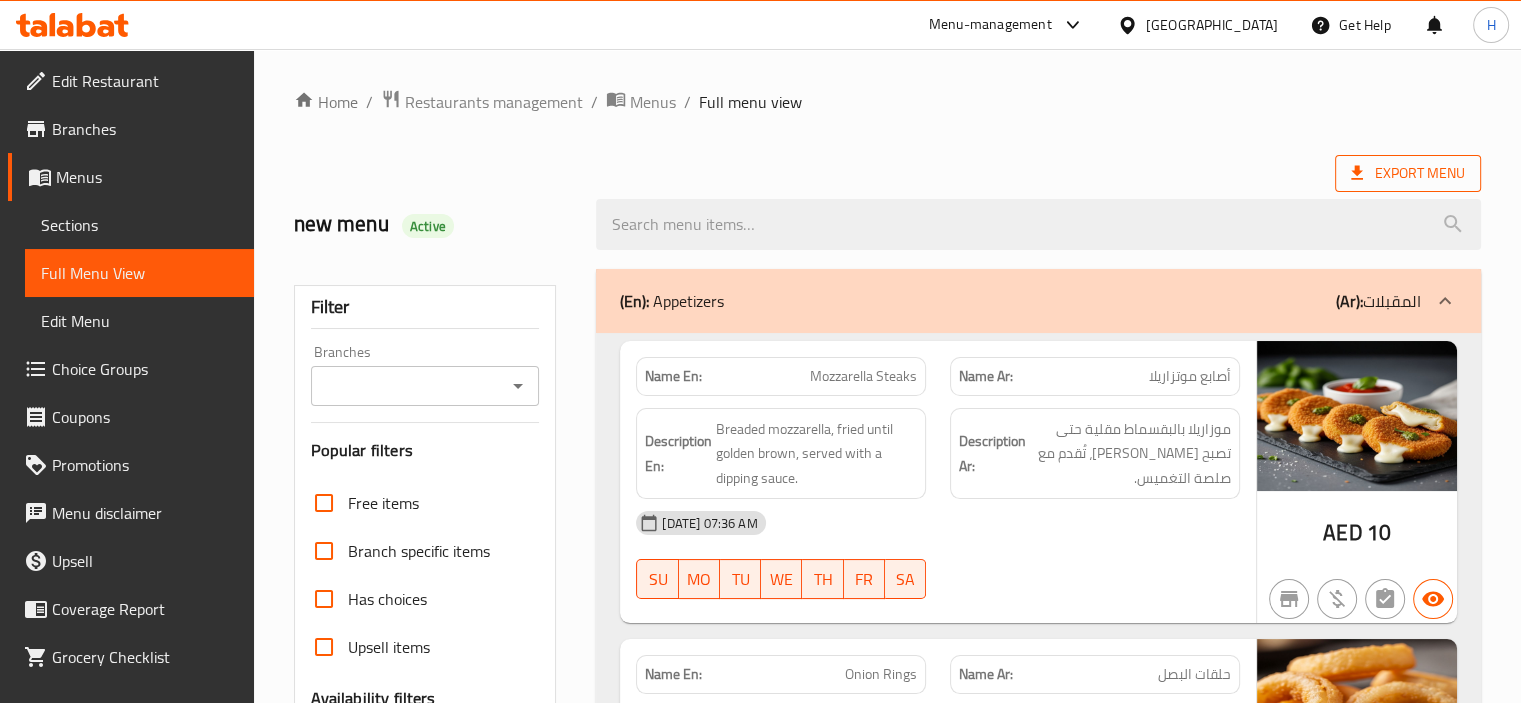 click on "Export Menu" at bounding box center [1408, 173] 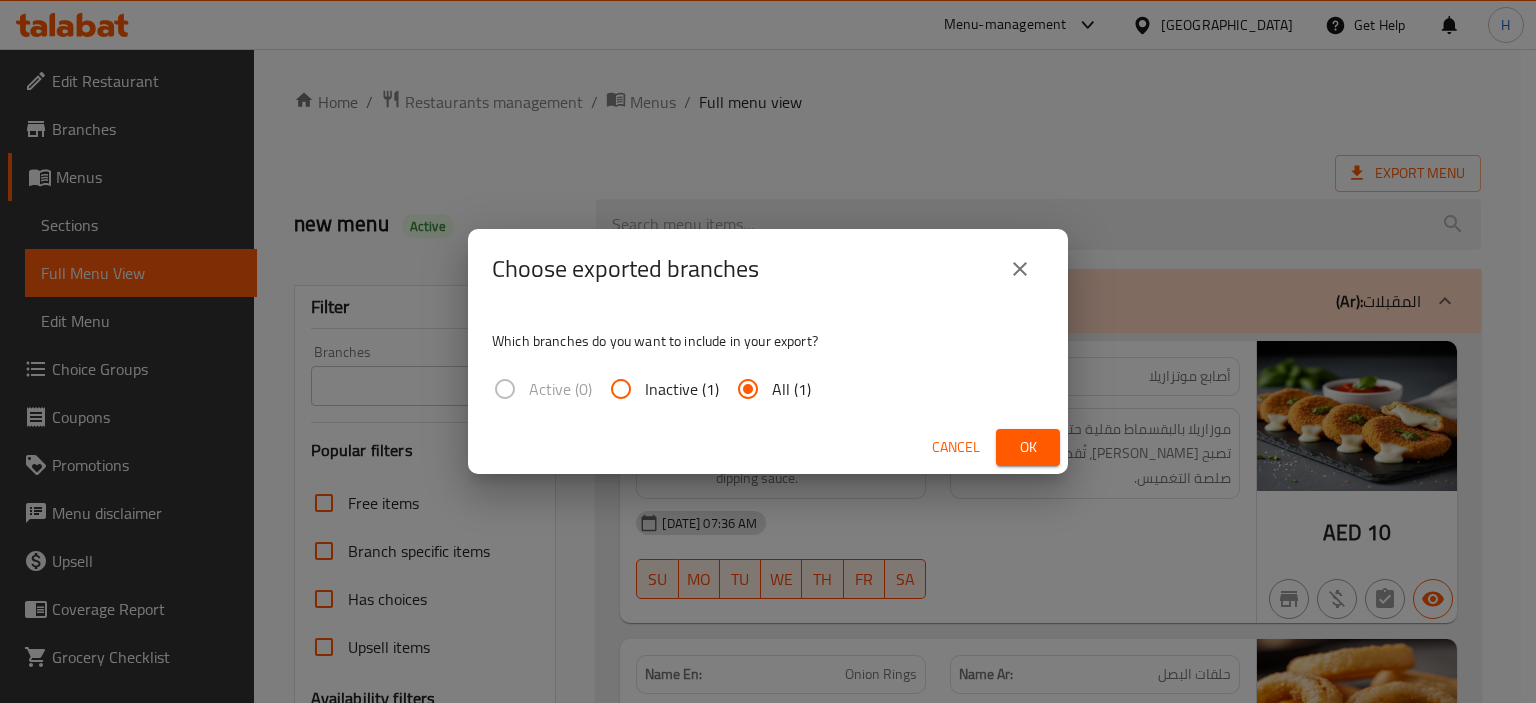 click on "Choose exported branches Which branches do you want to include in your export? Active (0) Inactive (1) All (1) Cancel Ok" at bounding box center (768, 351) 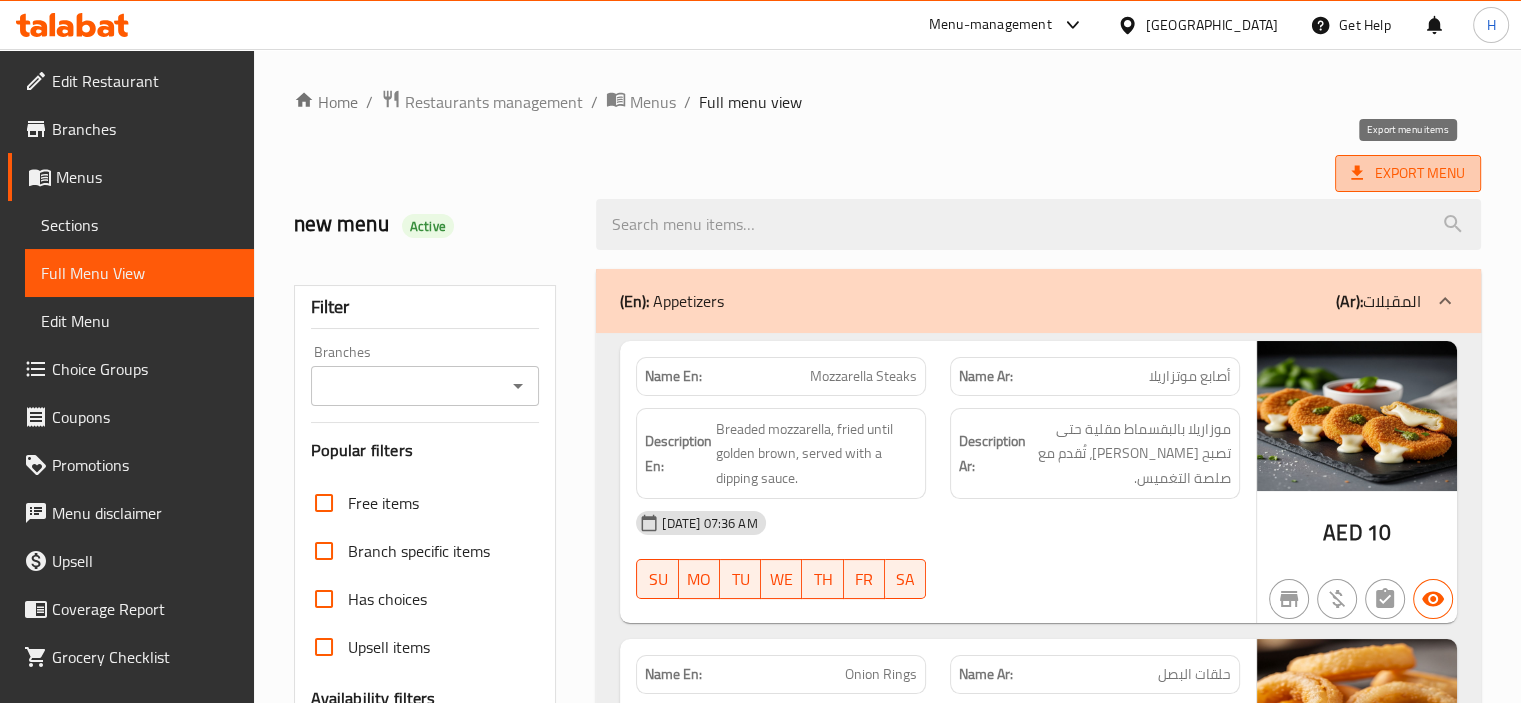 click on "Export Menu" at bounding box center (1408, 173) 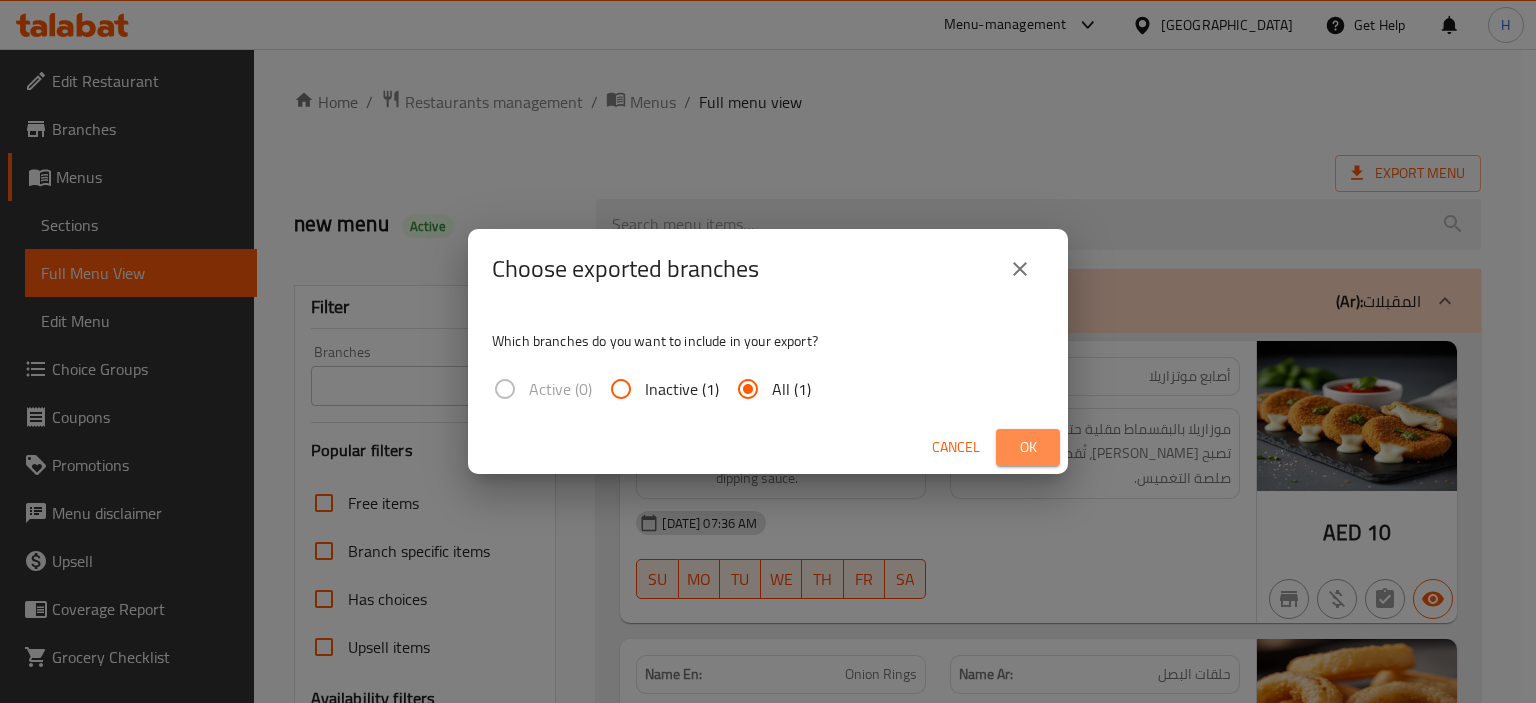 click on "Ok" at bounding box center [1028, 447] 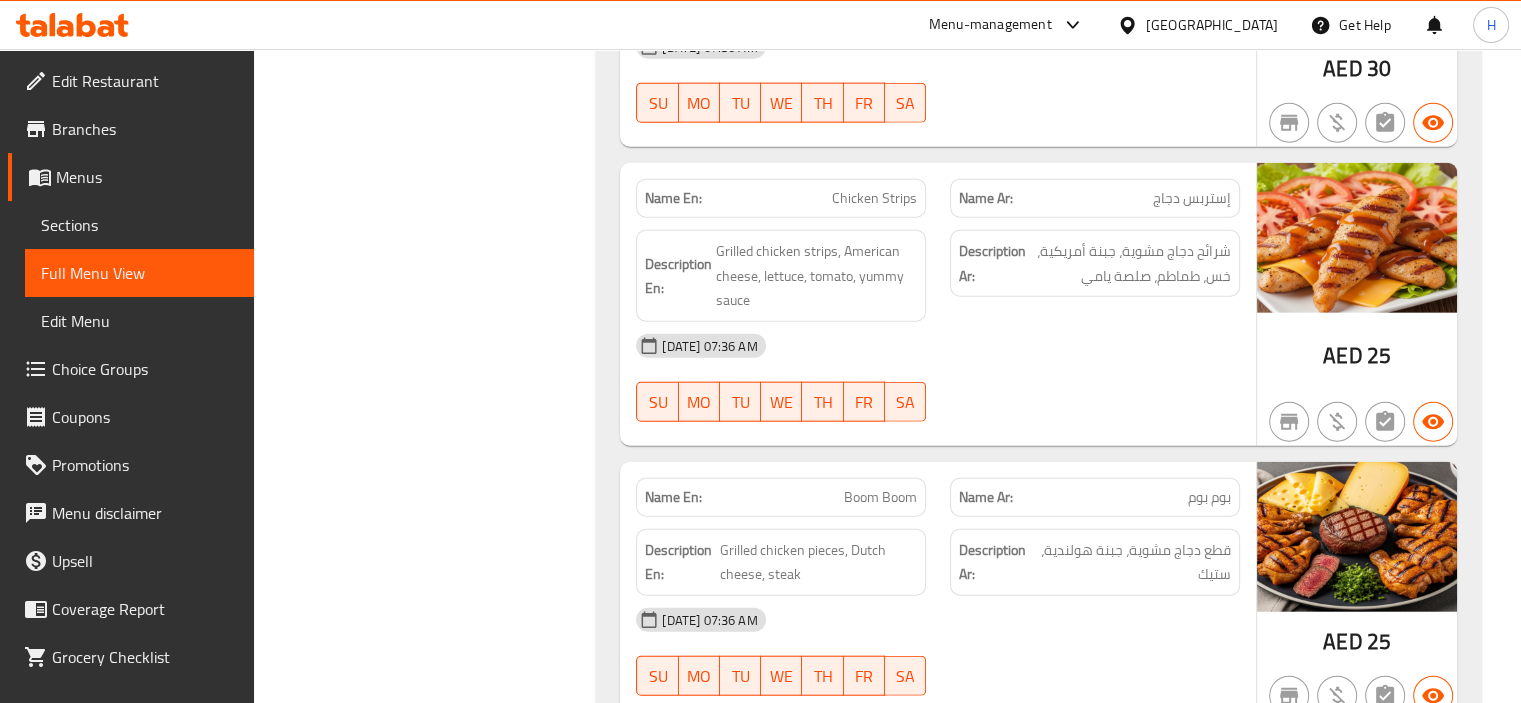 scroll, scrollTop: 4700, scrollLeft: 0, axis: vertical 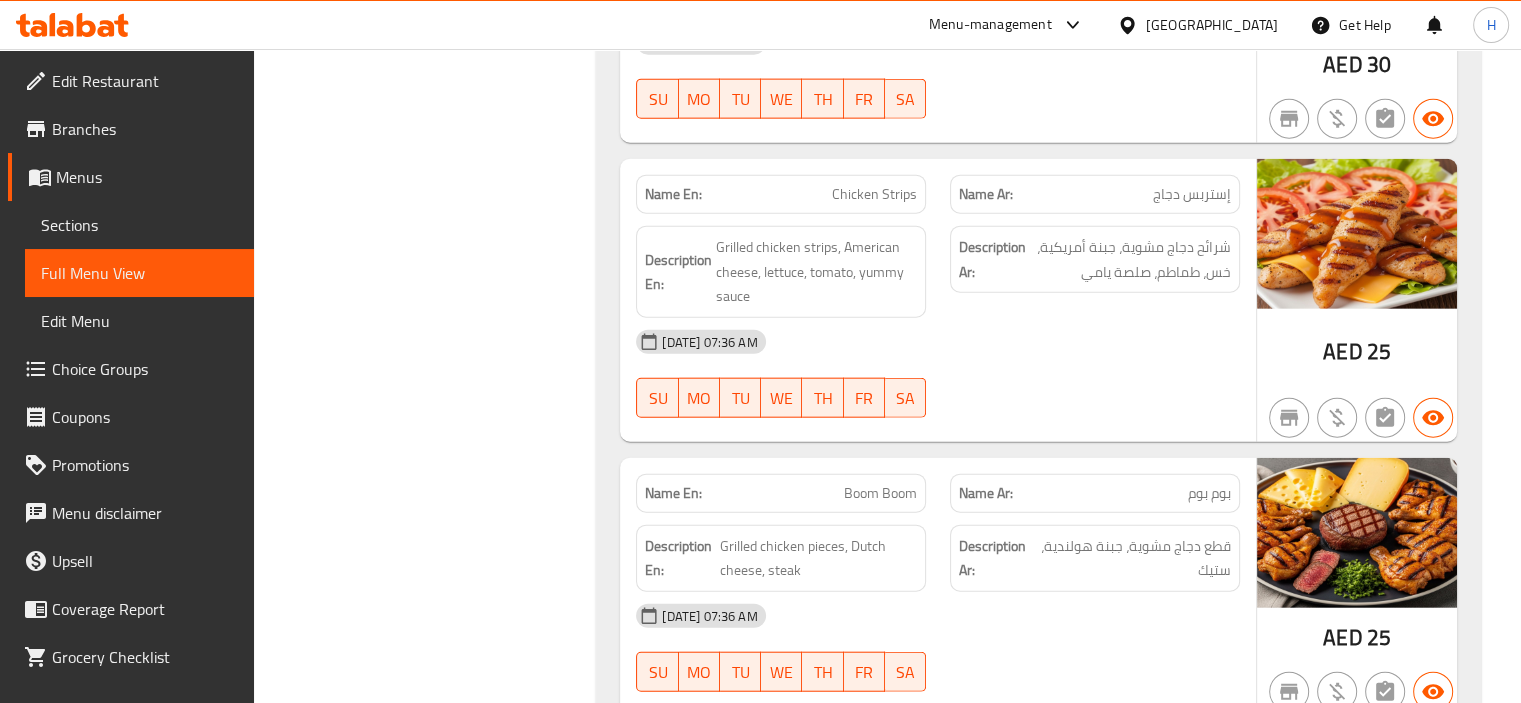 click on "Boom Boom" at bounding box center [893, -2769] 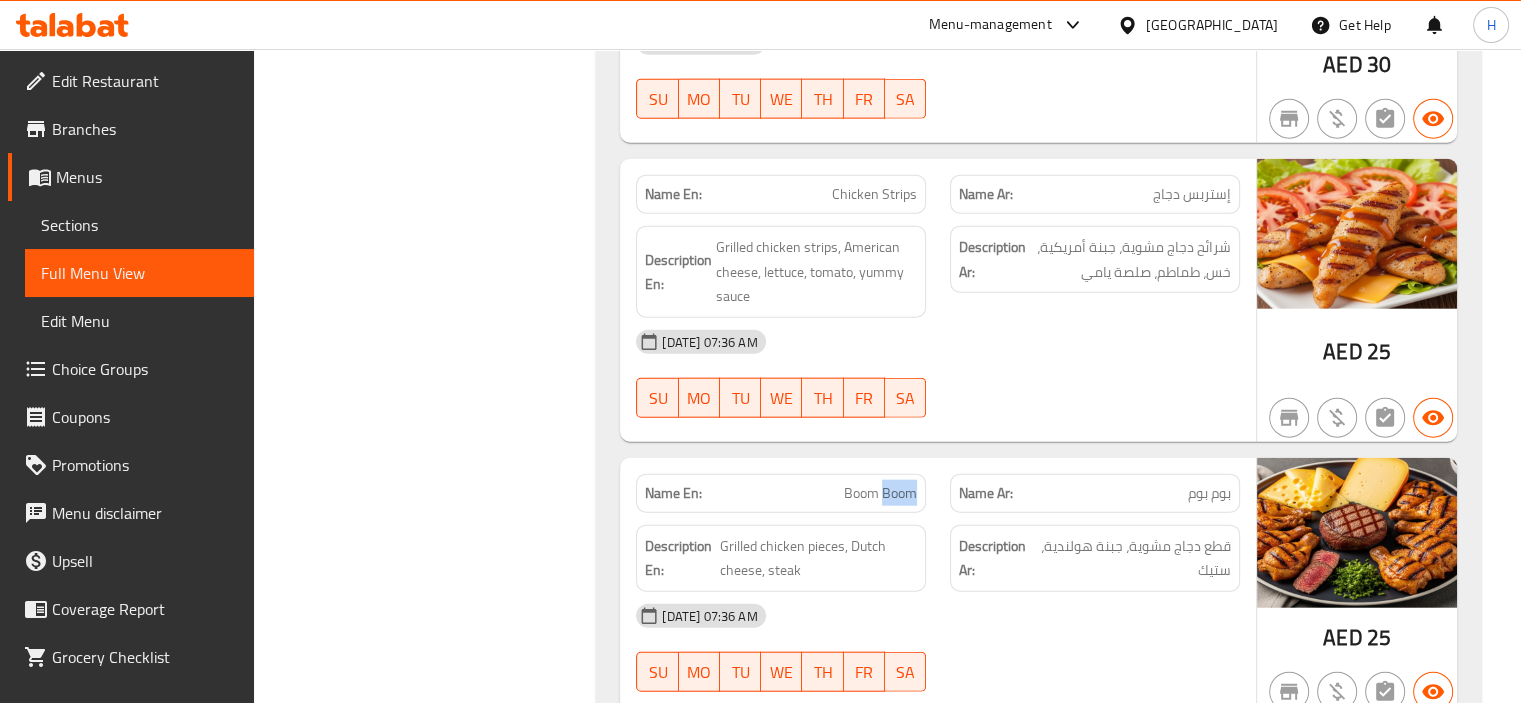 click on "Boom Boom" at bounding box center (893, -2769) 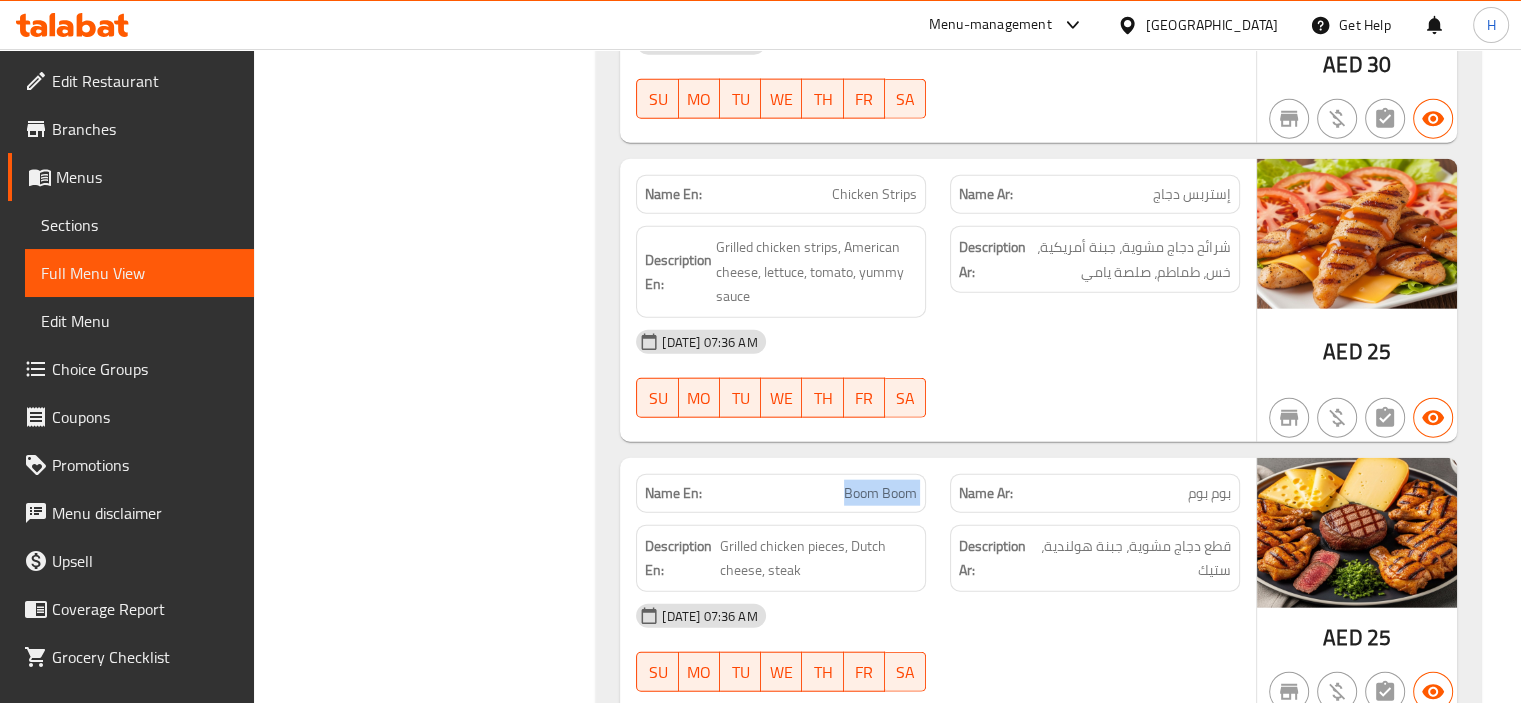 click on "Boom Boom" at bounding box center [893, -2769] 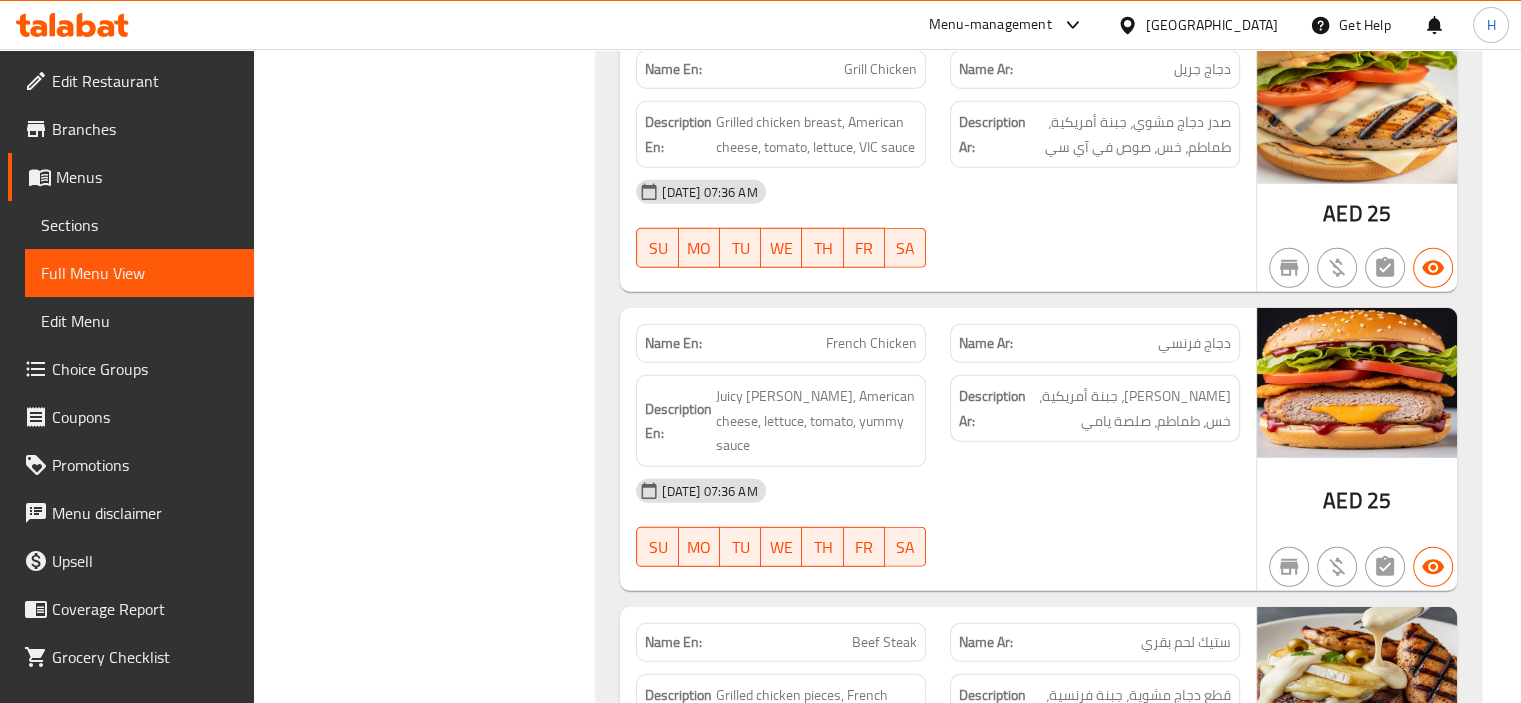 scroll, scrollTop: 5800, scrollLeft: 0, axis: vertical 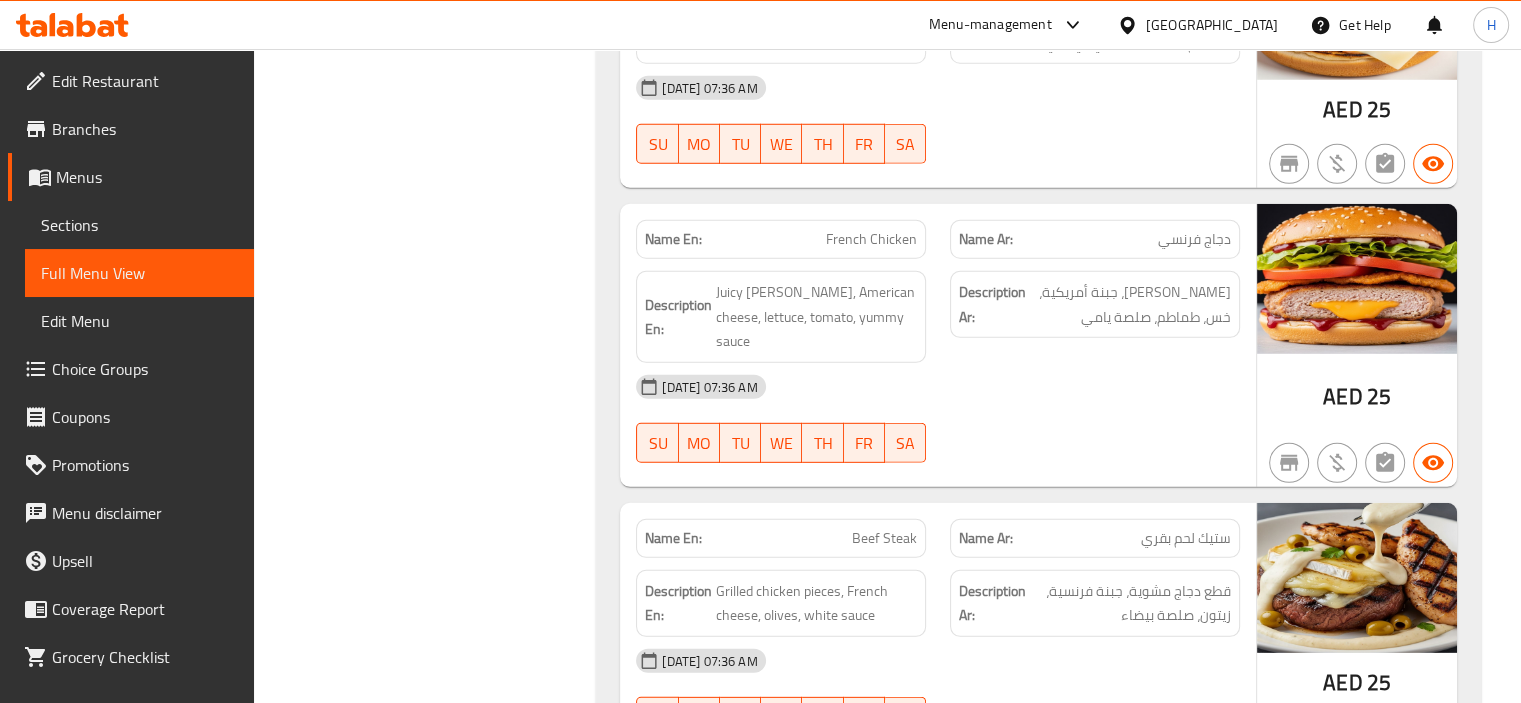 click on "Name En: Beef Steak" at bounding box center (781, 538) 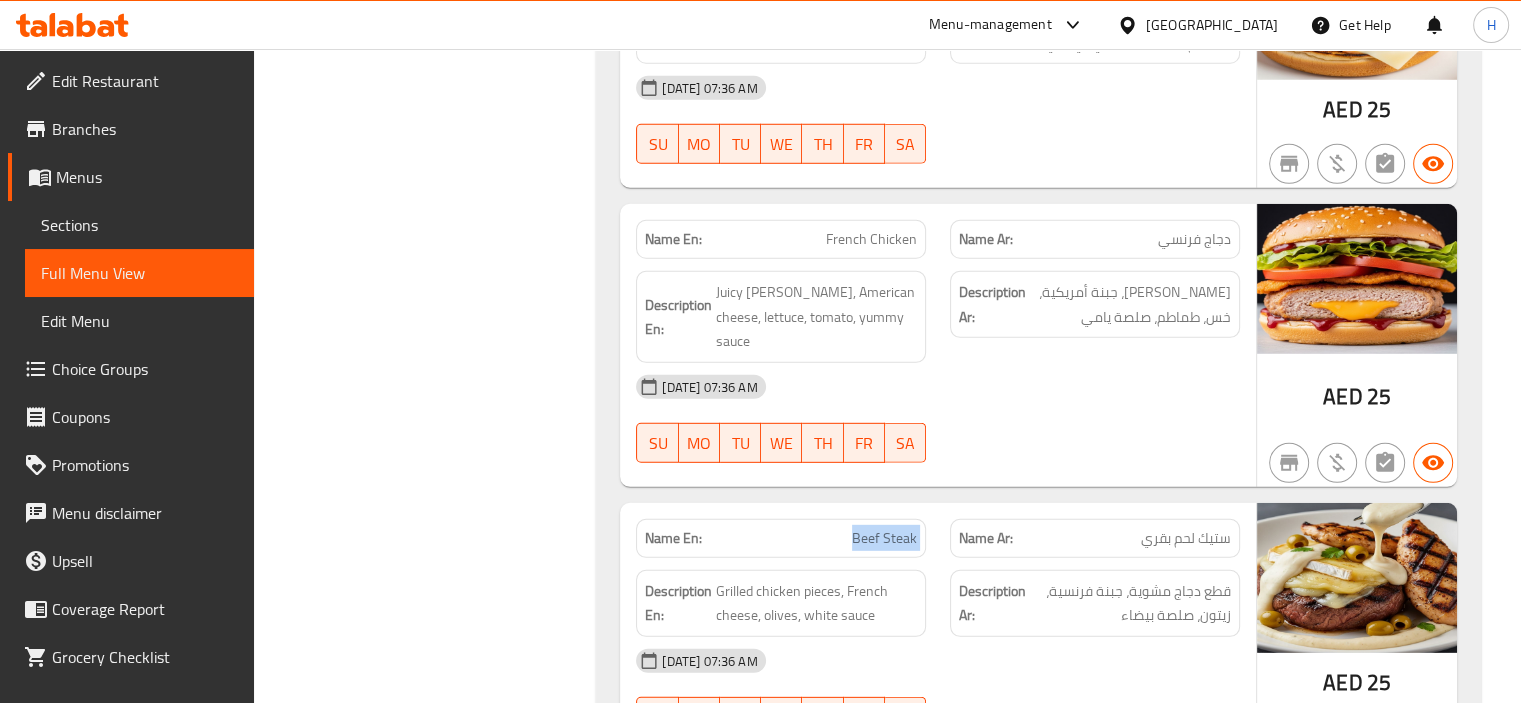 click on "Name En: Beef Steak" at bounding box center [781, 538] 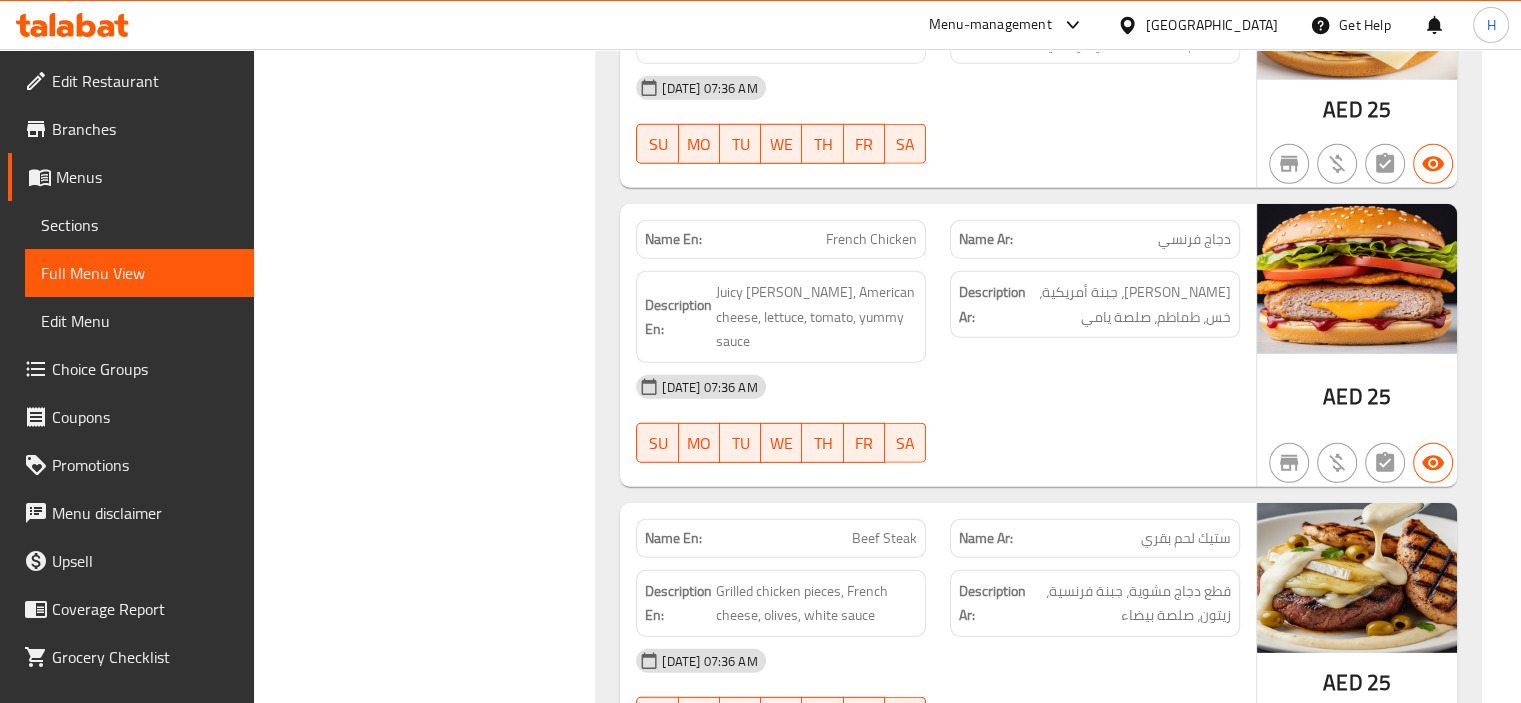 click on "17-07-2025 07:36 AM" at bounding box center (938, 661) 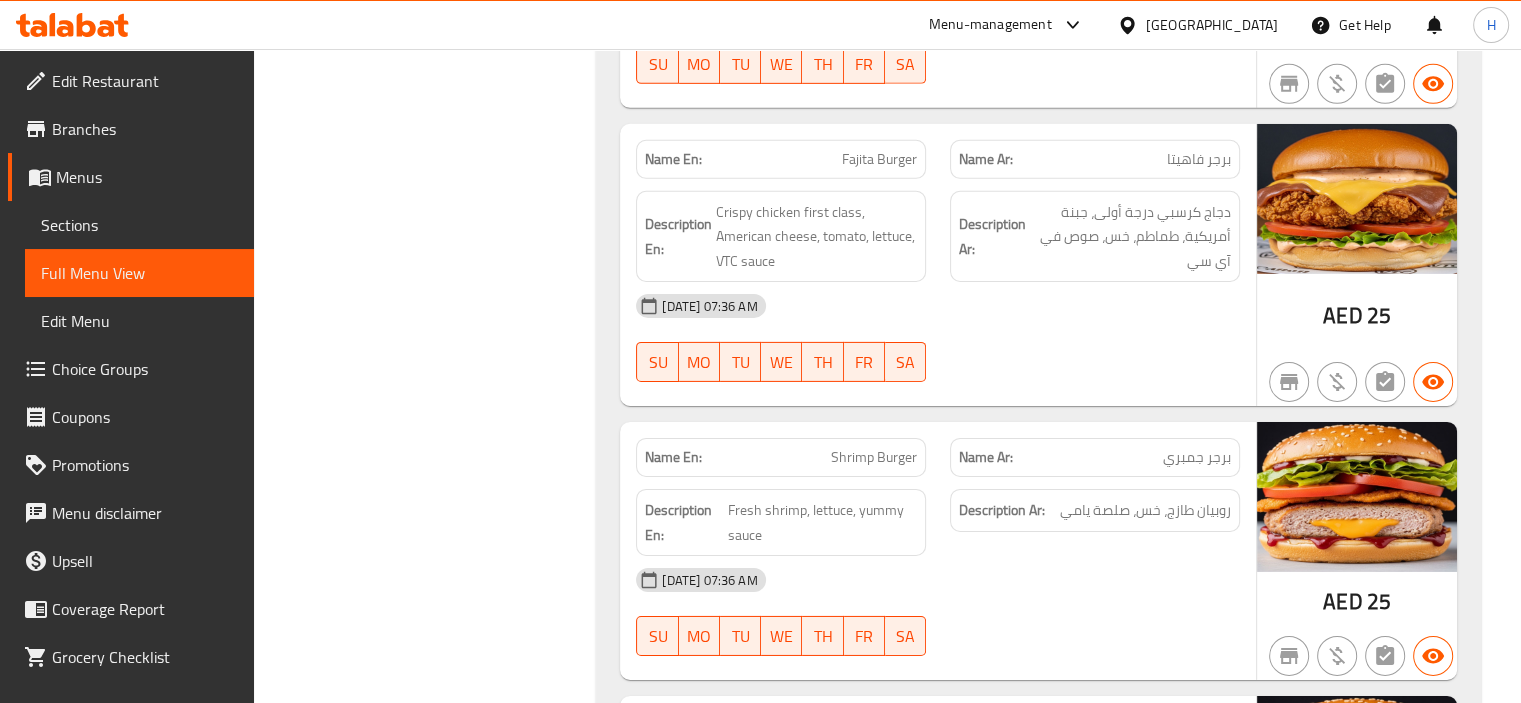 scroll, scrollTop: 6500, scrollLeft: 0, axis: vertical 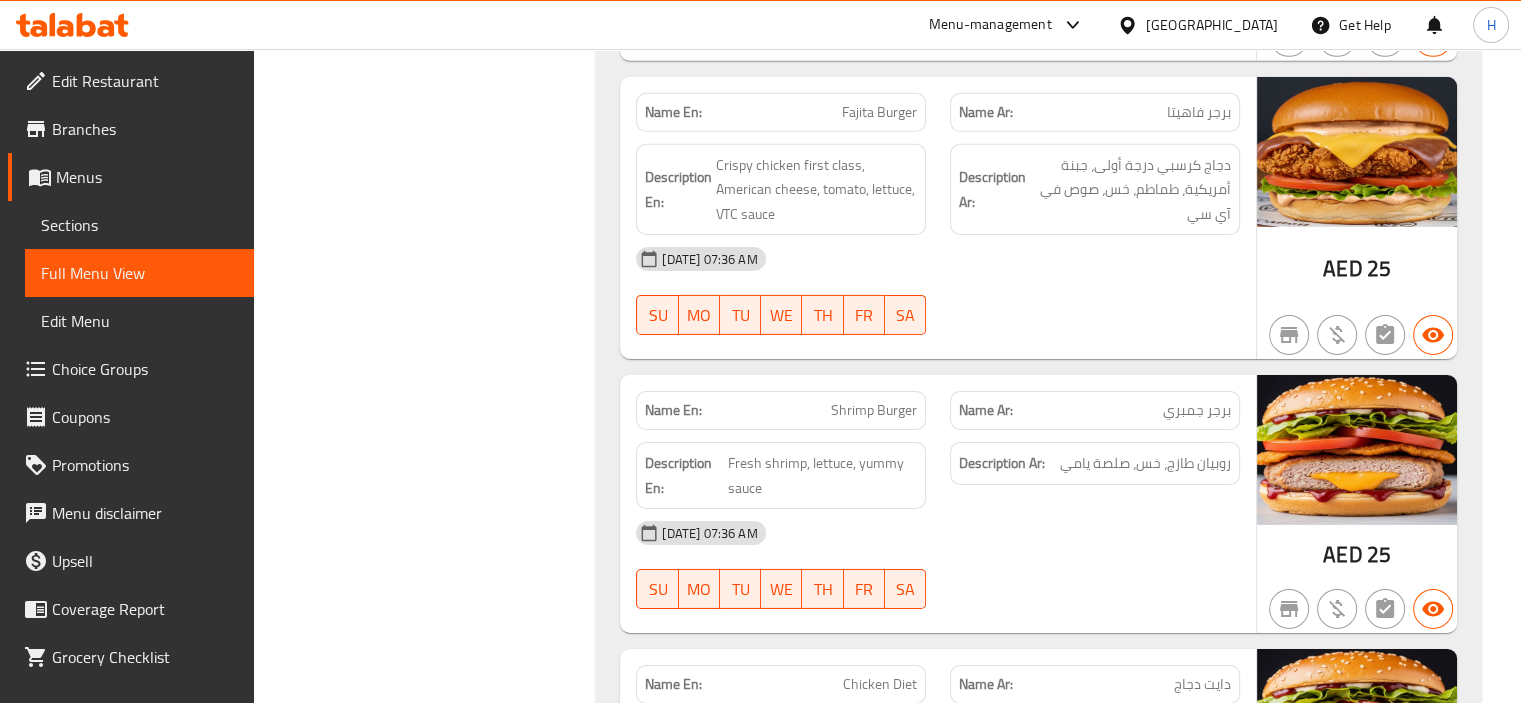 click on "Shrimp Burger" at bounding box center [874, 410] 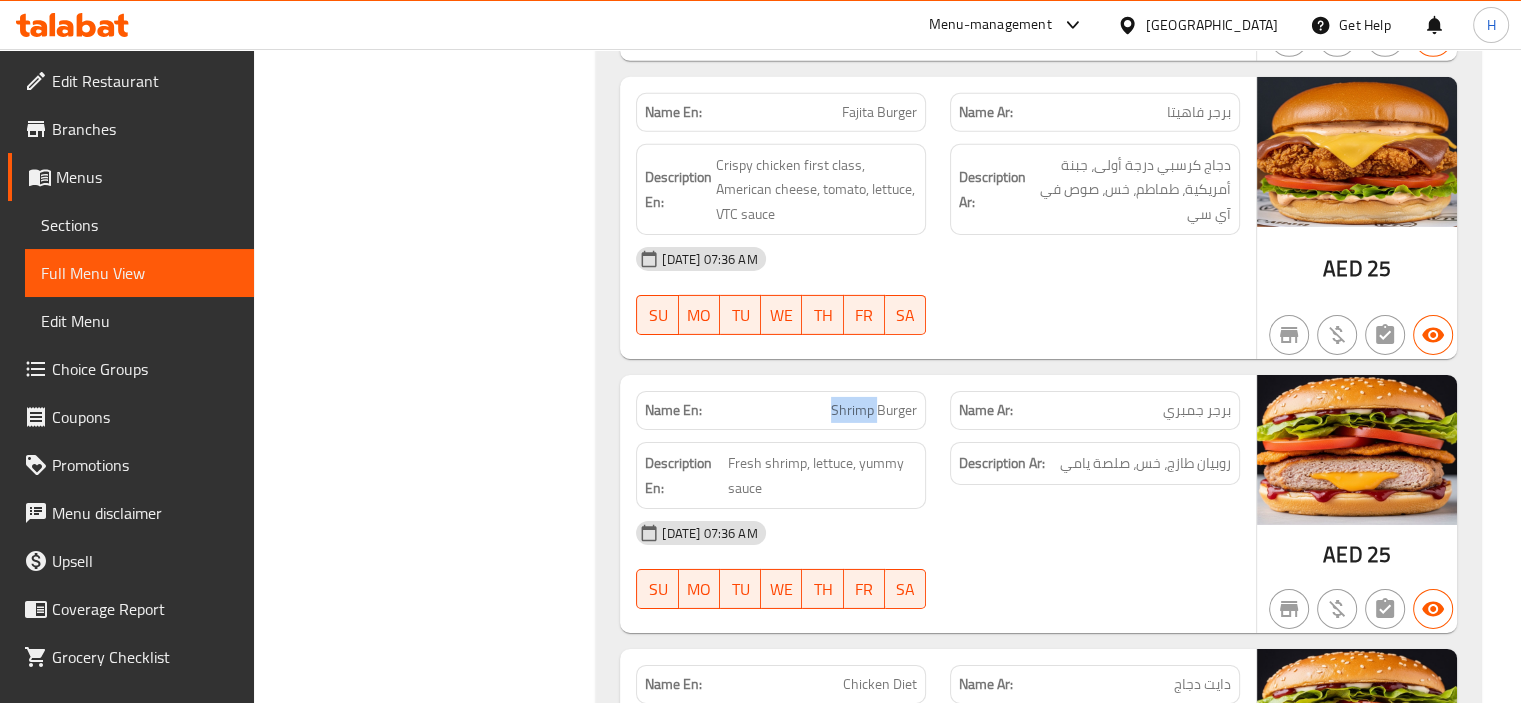 click on "Shrimp Burger" at bounding box center (874, 410) 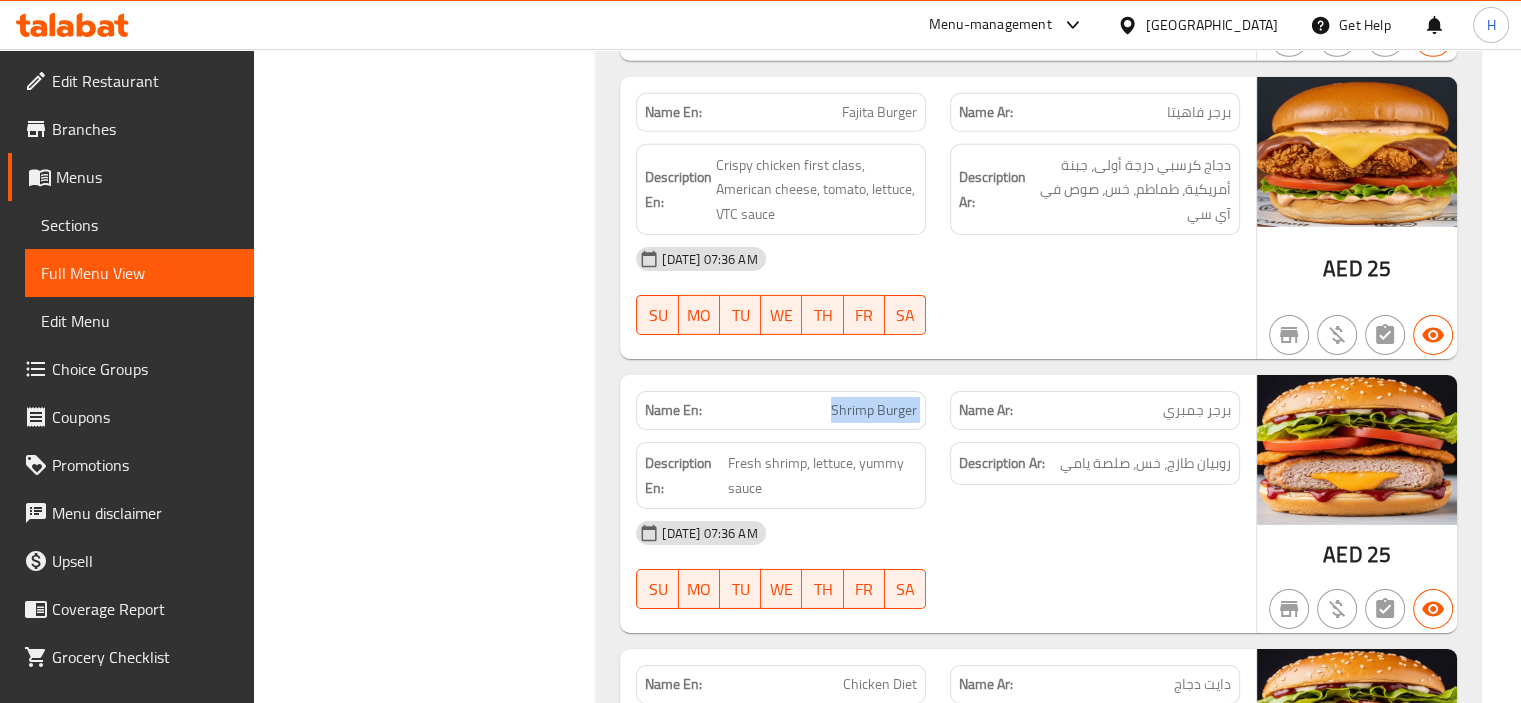 click on "Shrimp Burger" at bounding box center (874, 410) 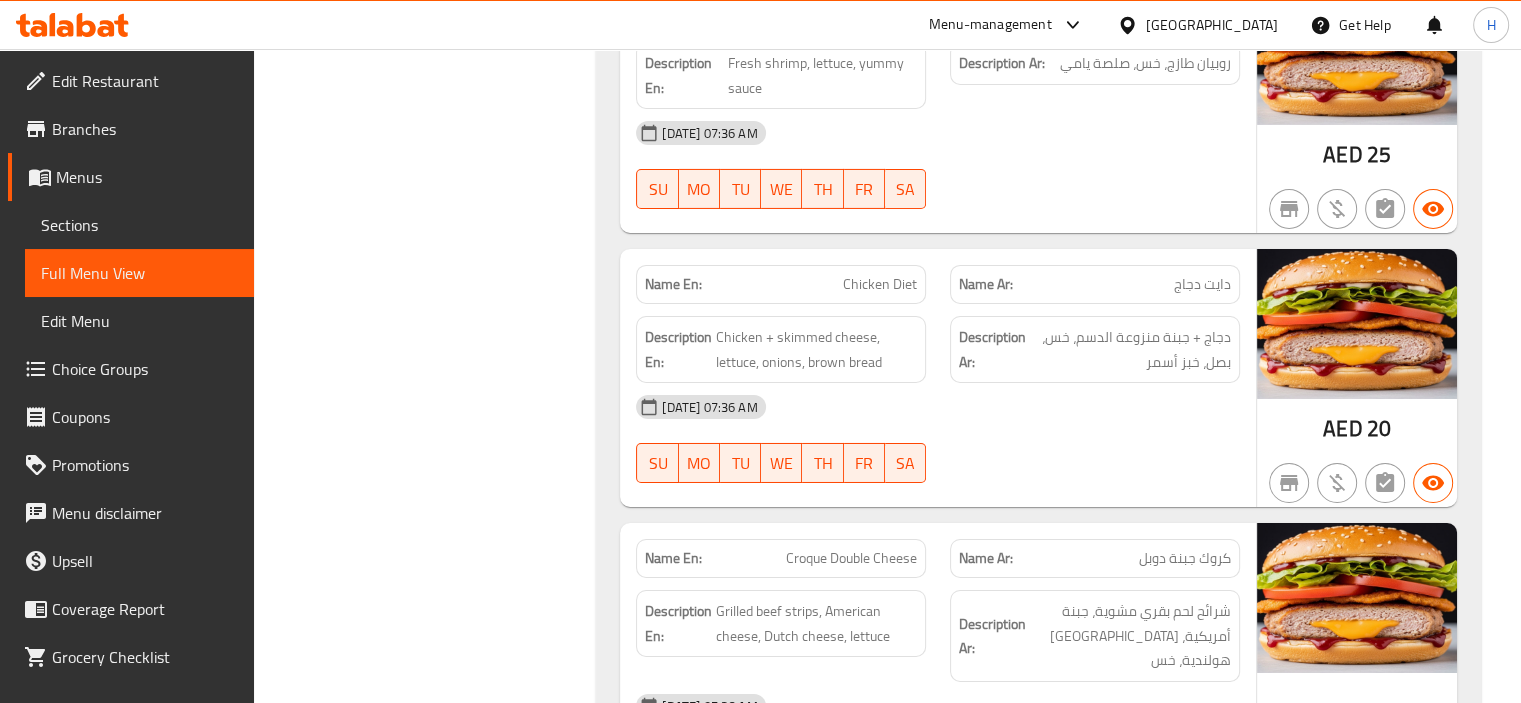 scroll, scrollTop: 6989, scrollLeft: 0, axis: vertical 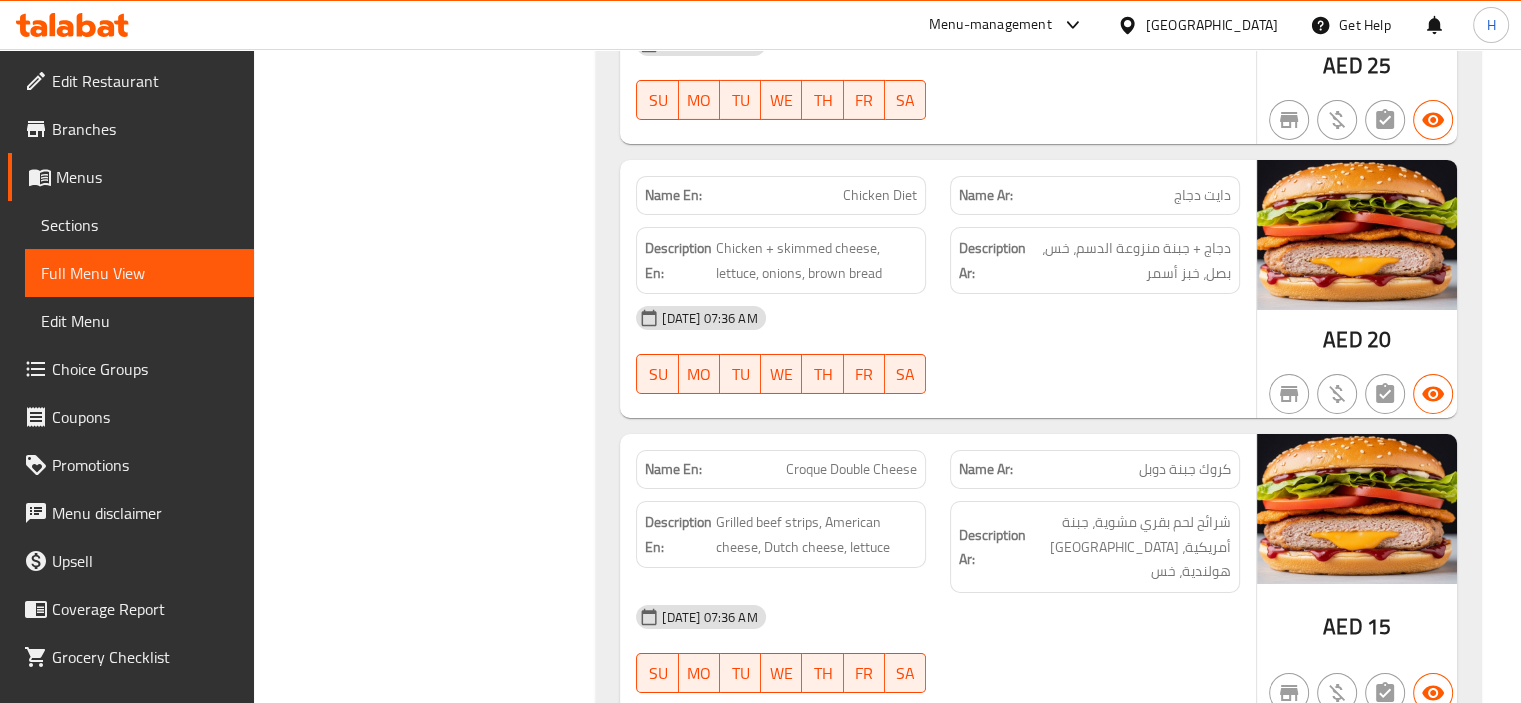 click on "Croque Double Cheese" at bounding box center (851, 469) 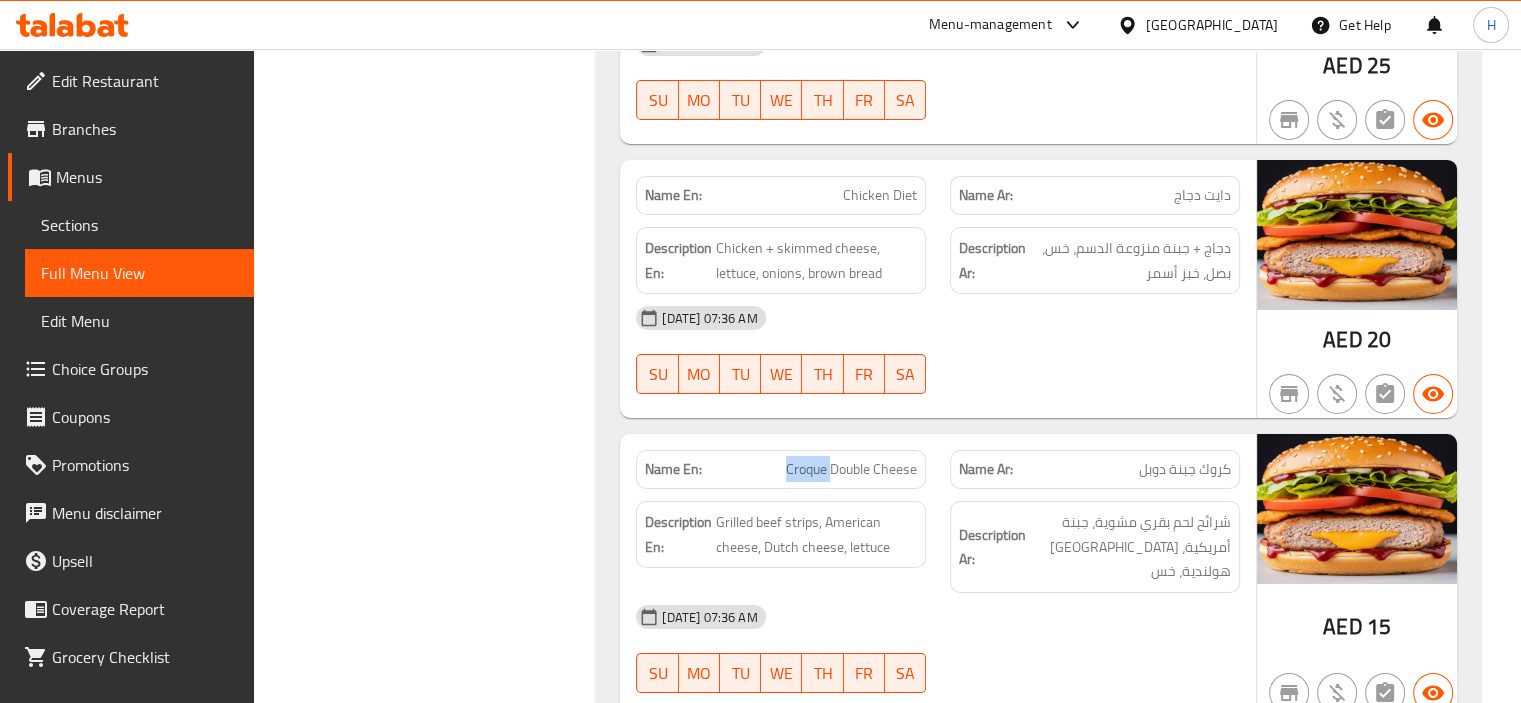 click on "Croque Double Cheese" at bounding box center (851, 469) 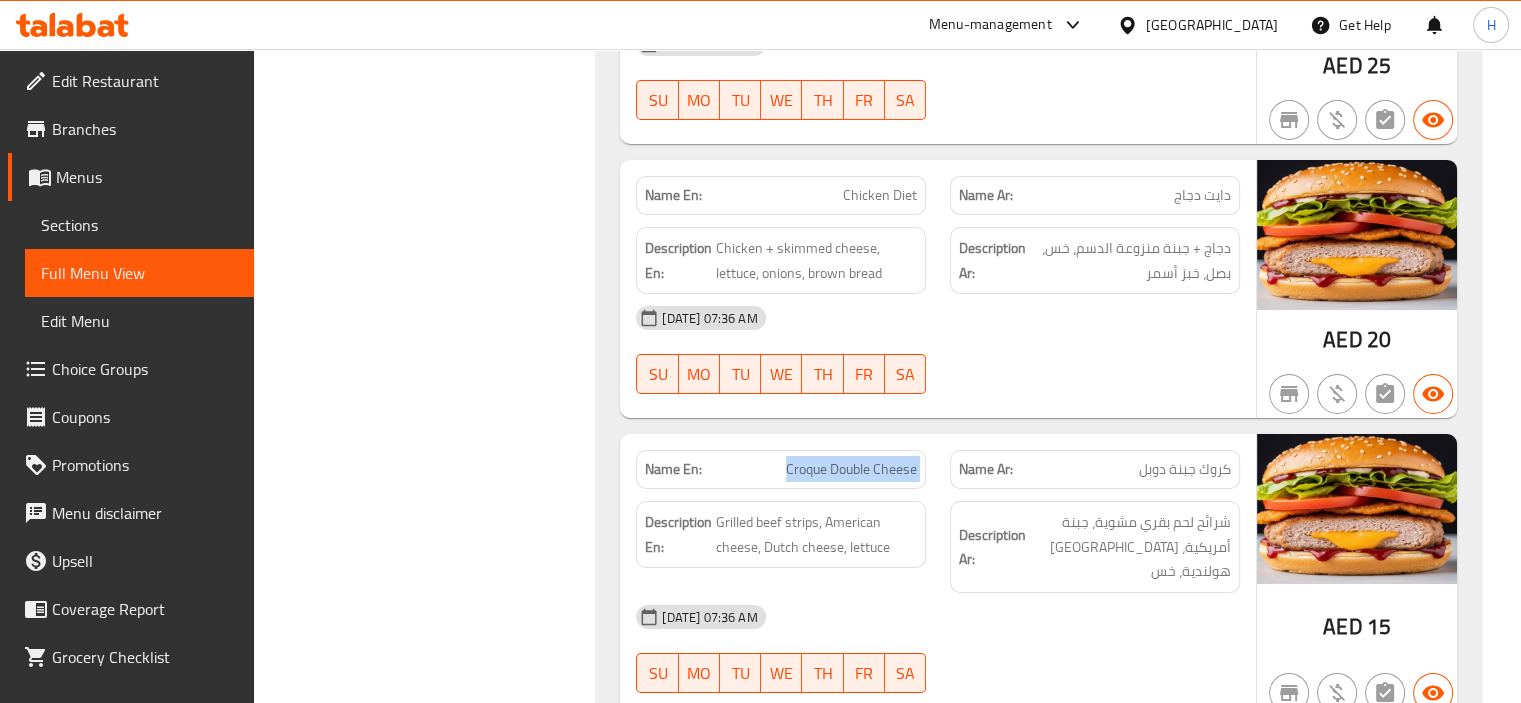 click on "Croque Double Cheese" at bounding box center [851, 469] 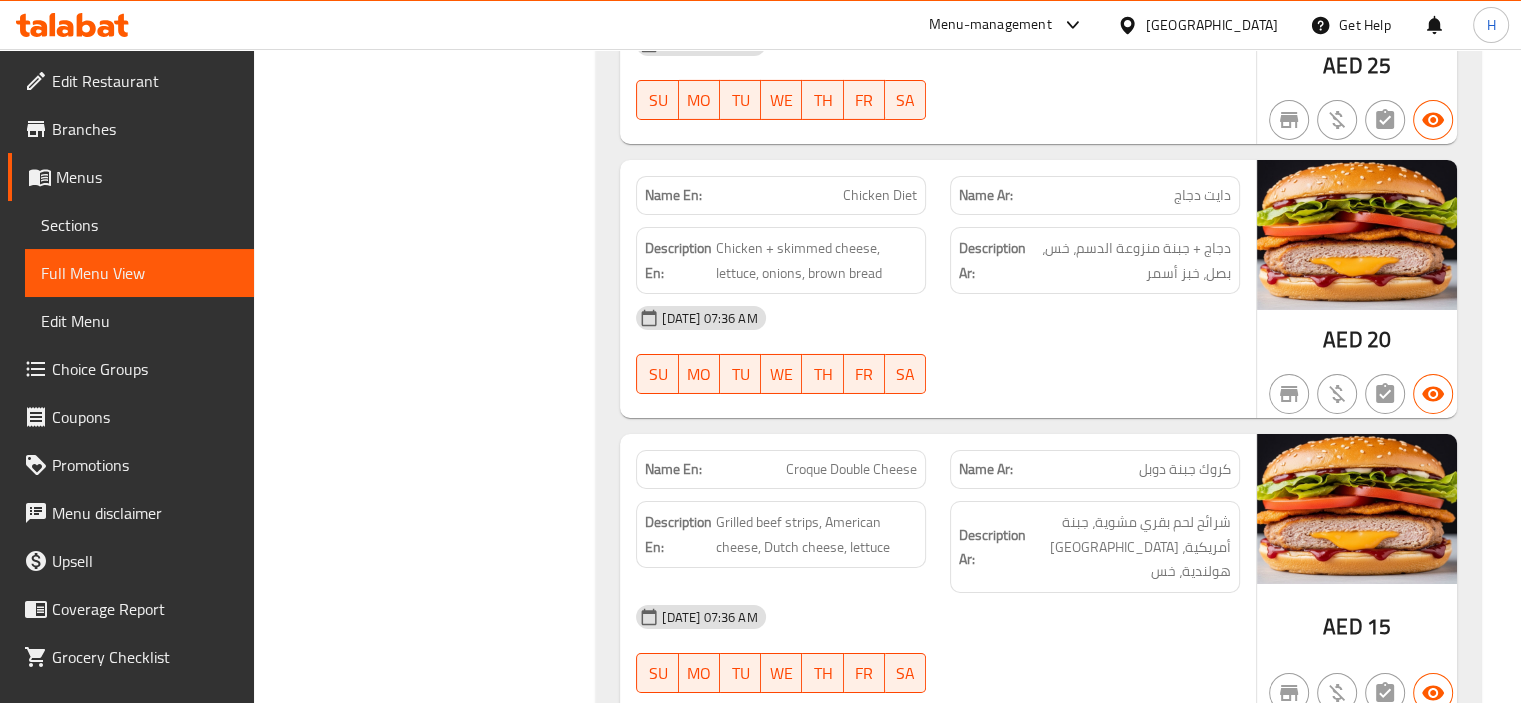 click on "Name En: Fatek Burger Name Ar: برجر فاتك Description En: American cheese, lettuce, tomato, yummy sauce Description Ar: جبنة أمريكية، خس، طماطم، صلصة يامي 17-07-2025 07:36 AM SU MO TU WE TH FR SA AED 25 Name En: Hashi Burger Name Ar: برجر هاشي Description En: Local Hashi Meat, Fresh Lettuce, Tomato, Cheese, Yummy Sauce Description Ar: لحم هاشي محلي خس طازج، طماطم، جبنة، صلصة يامي 17-07-2025 07:36 AM SU MO TU WE TH FR SA AED 30 Name En: Chicken Strips Name Ar: إستربس دجاج Description En: Grilled chicken strips, American cheese, lettuce, tomato, yummy sauce Description Ar: شرائح دجاج مشوية، جبنة أمريكية، خس، طماطم، صلصة يامي 17-07-2025 07:36 AM SU MO TU WE TH FR SA AED 25 Name En: Boom Boom Name Ar: بوم بوم Description En: Grilled chicken pieces, Dutch cheese, steak Description Ar: قطع دجاج مشوية، جبنة هولندية، ستيك 17-07-2025 07:36 AM SU MO TU" at bounding box center (1038, -6354) 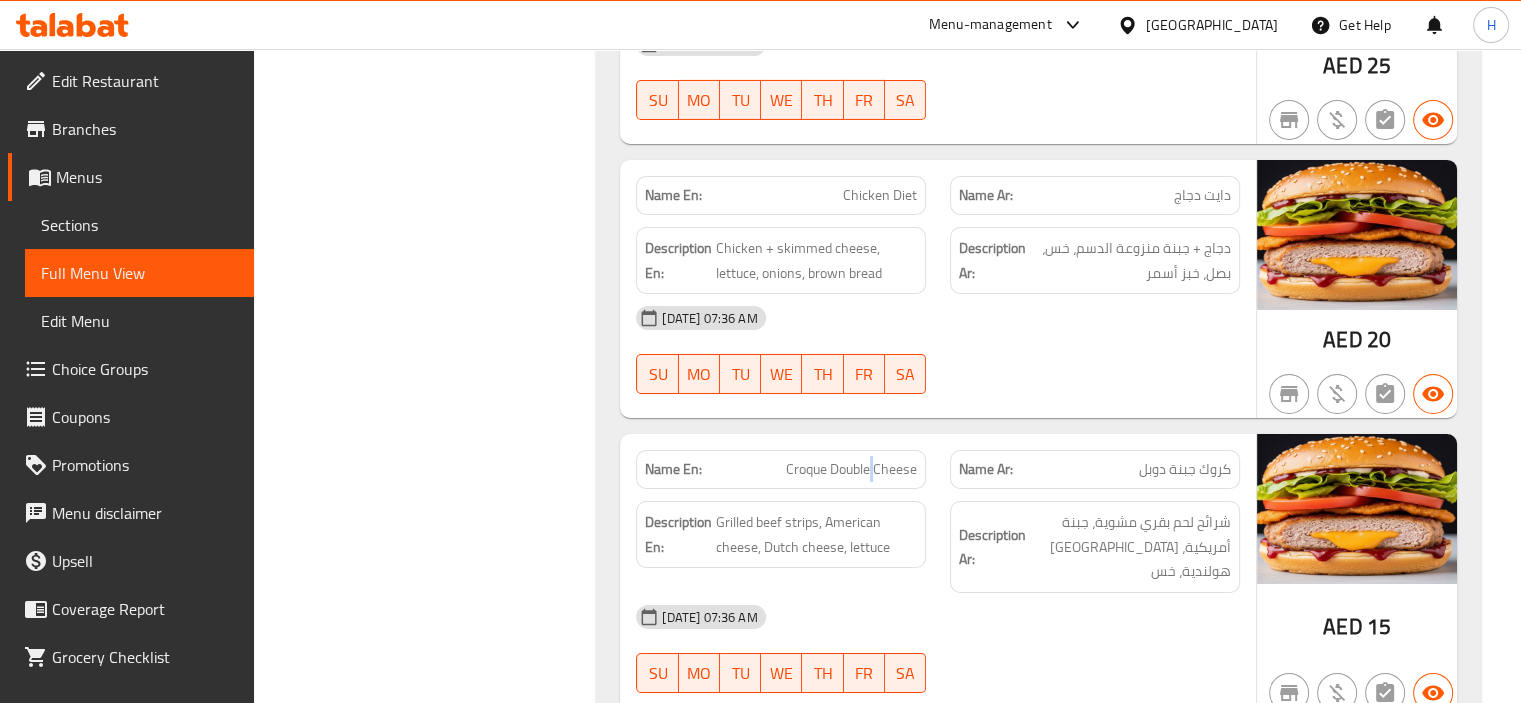 click on "Croque Double Cheese" at bounding box center [851, 469] 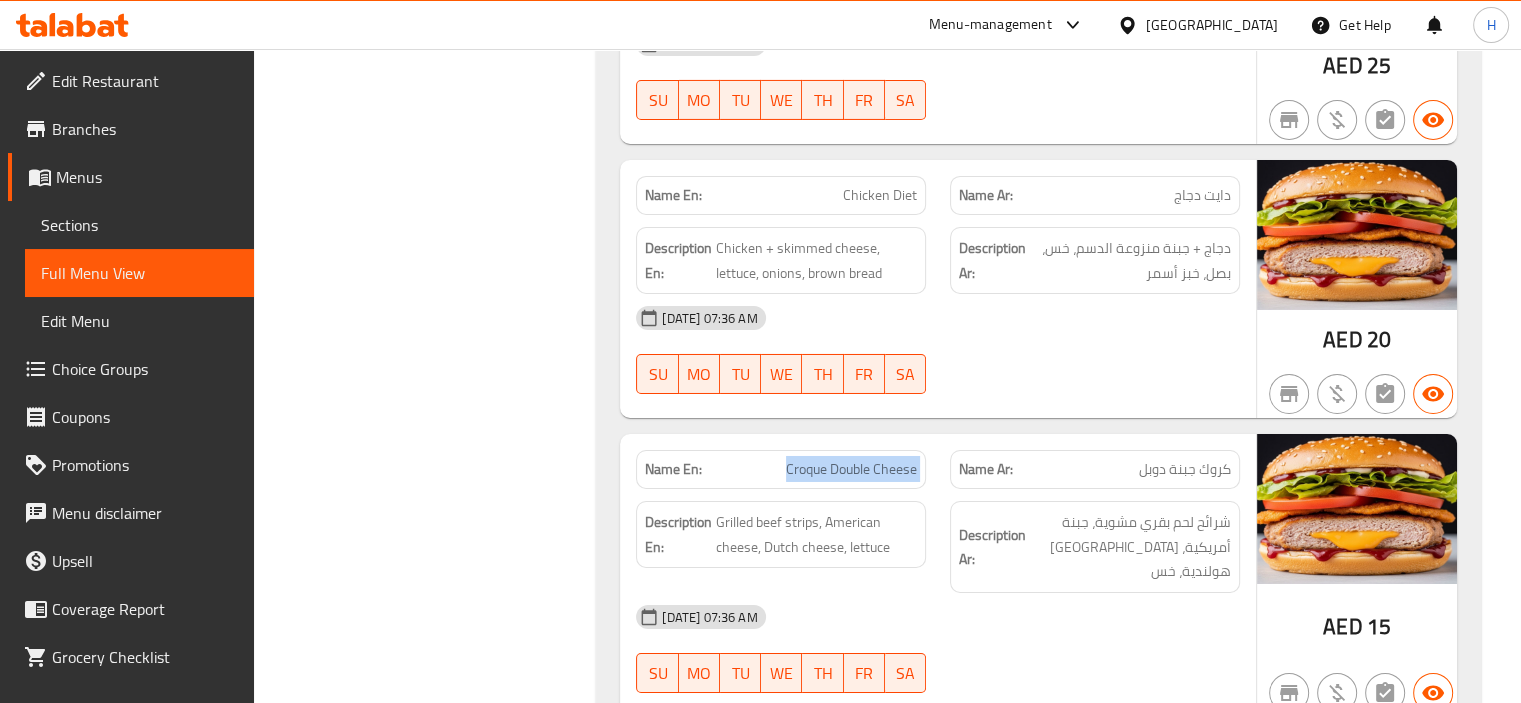 click on "Croque Double Cheese" at bounding box center [851, 469] 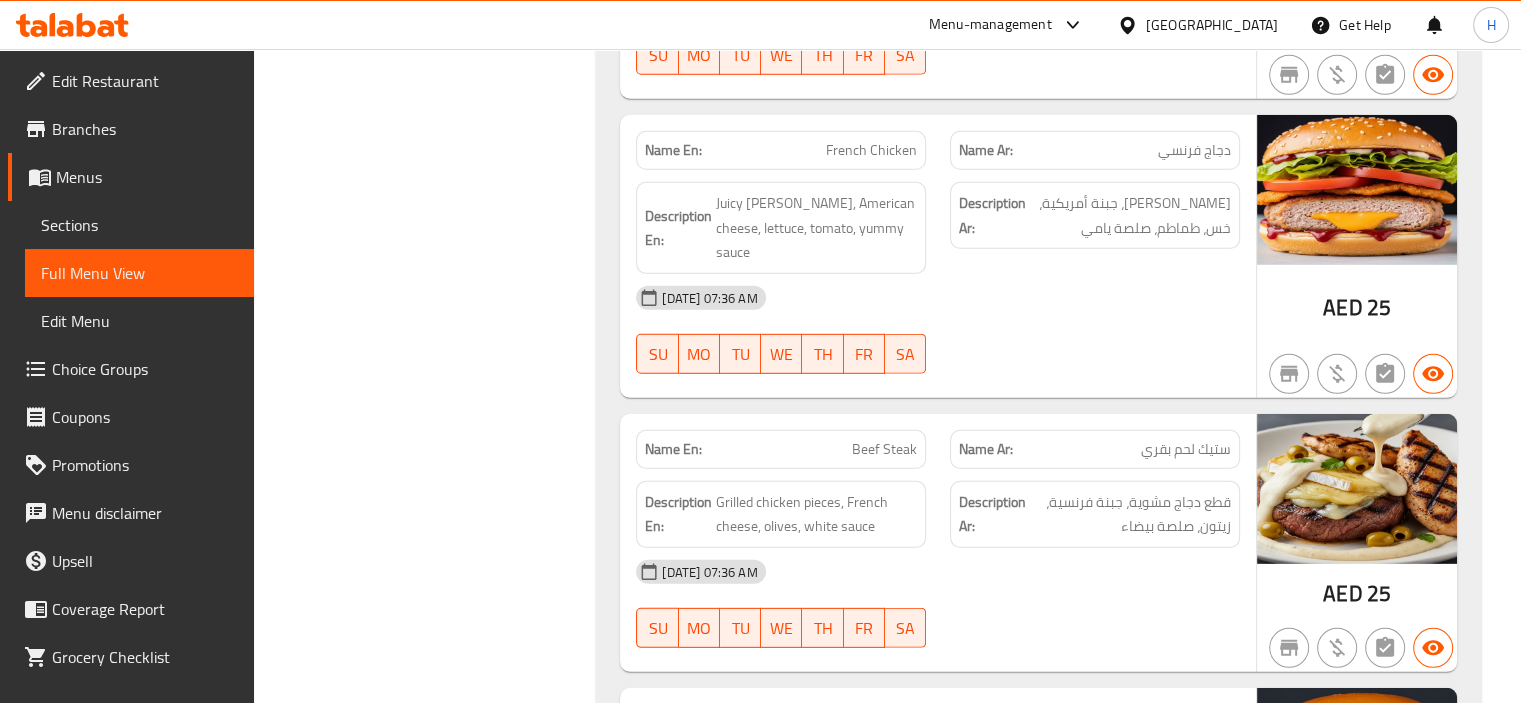 click on "Name En: Beef Steak" at bounding box center (781, 449) 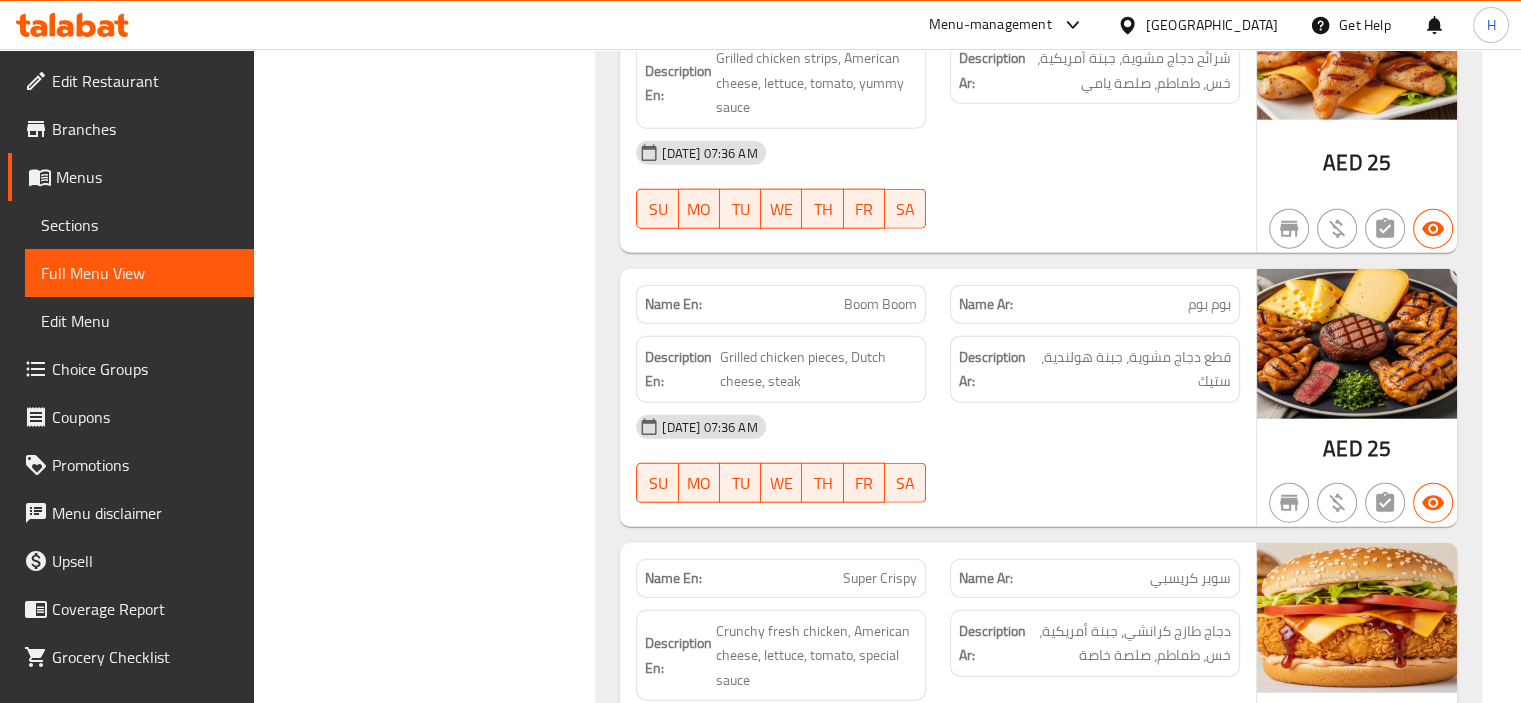 scroll, scrollTop: 4789, scrollLeft: 0, axis: vertical 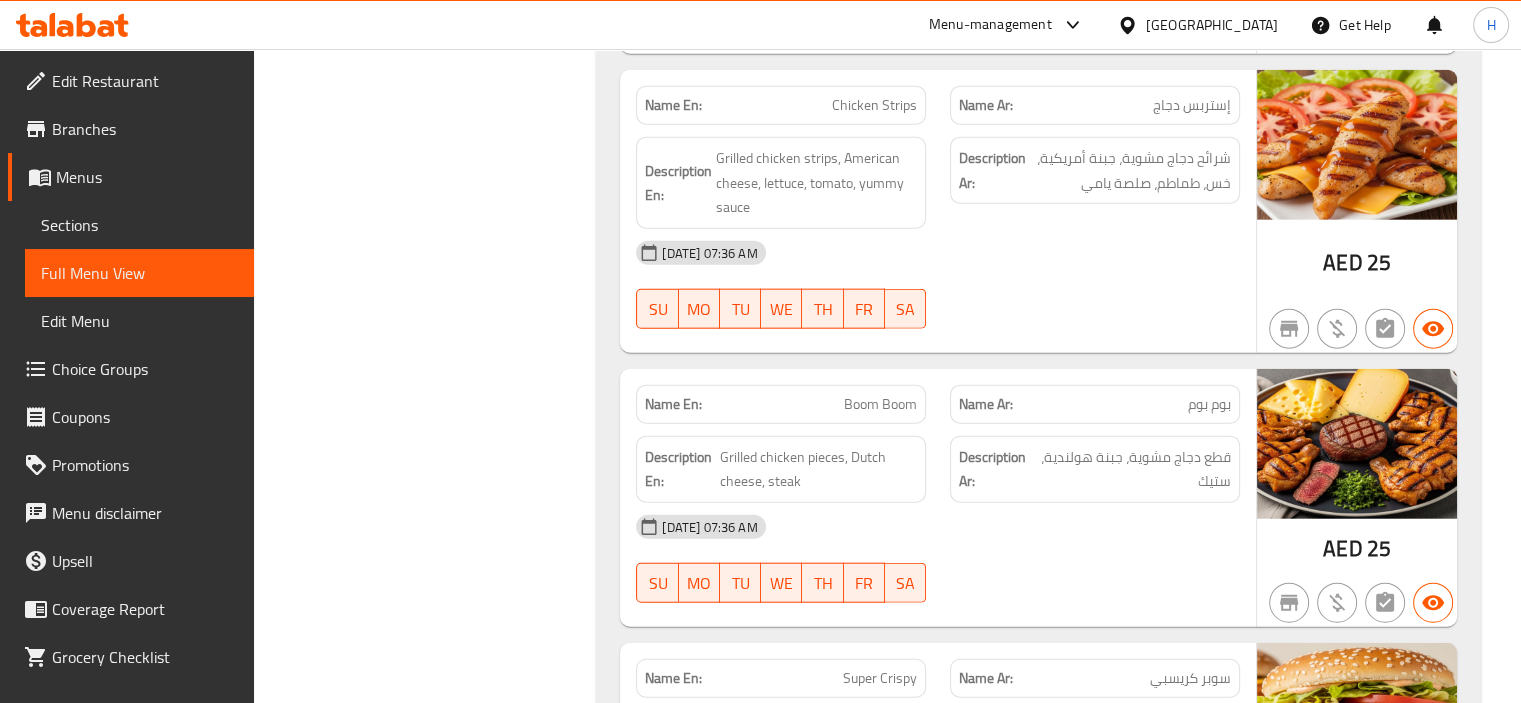 click on "Name Ar: سوبر كريسبي" at bounding box center [1095, 678] 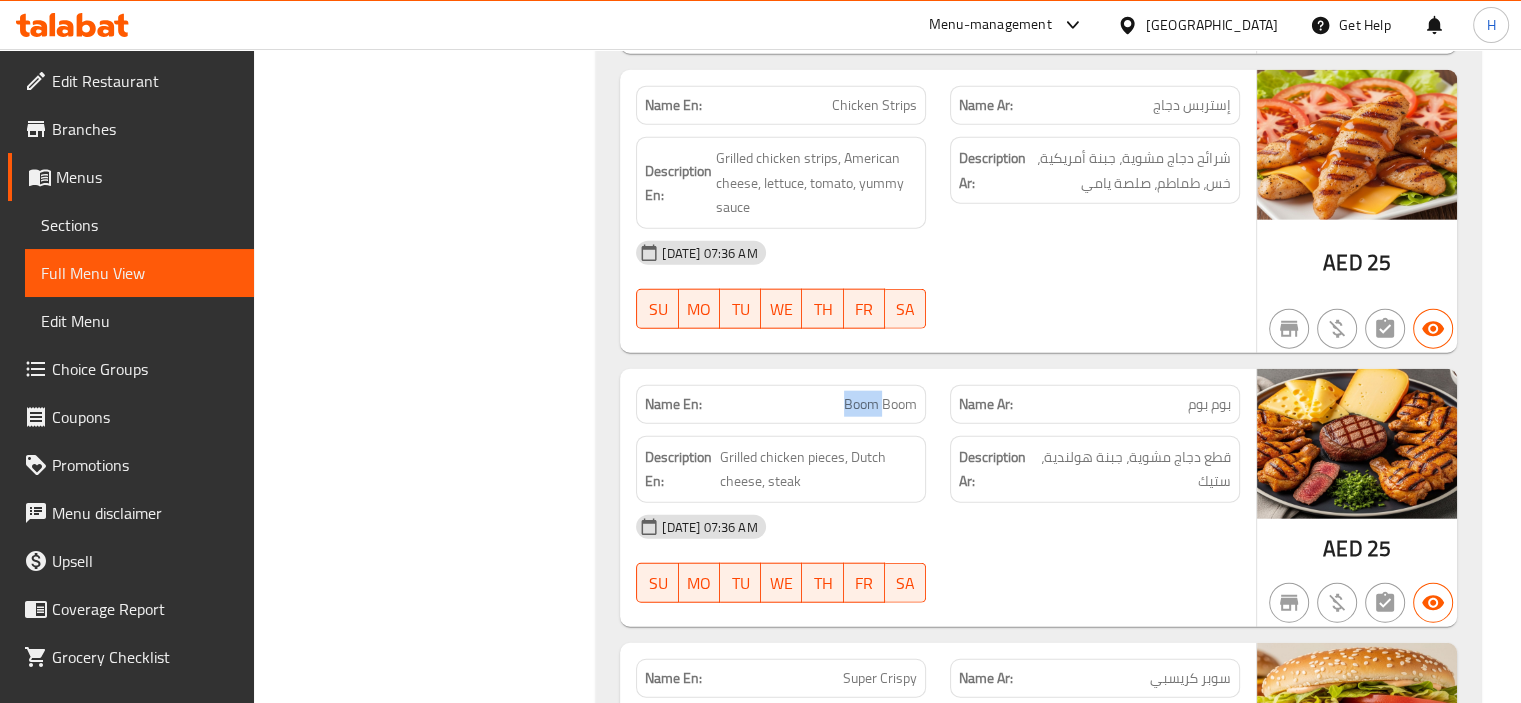 click on "Name En: Boom Boom" at bounding box center [781, -2858] 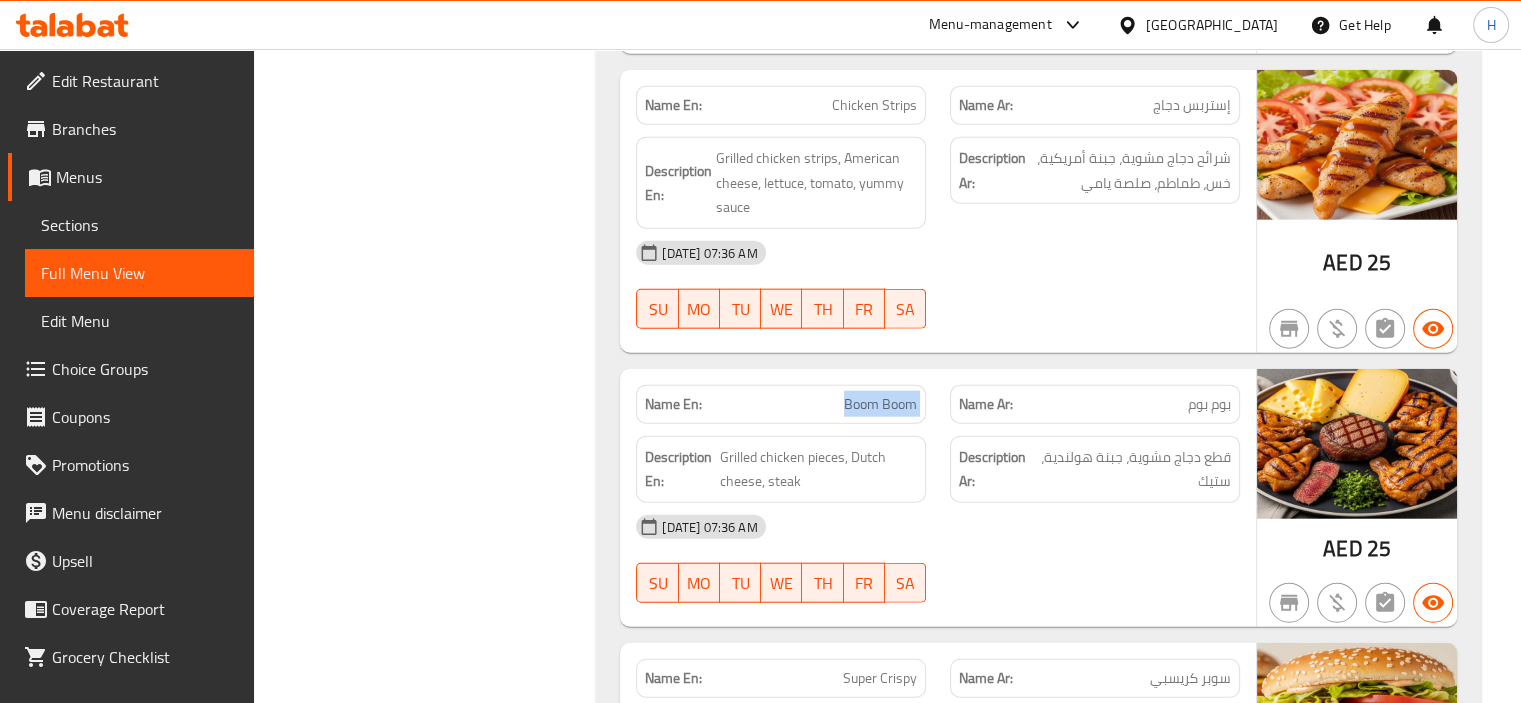 click on "Name En: Boom Boom" at bounding box center [781, -2858] 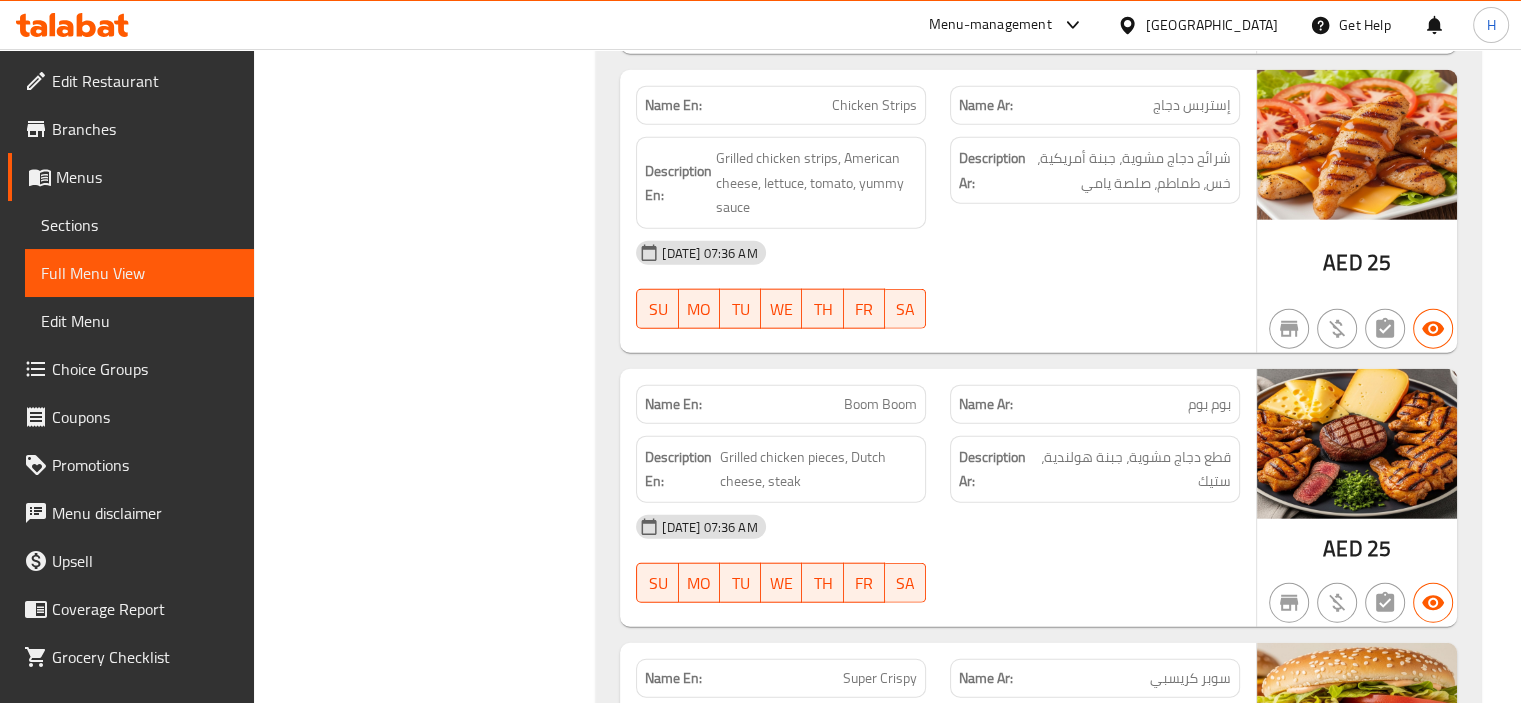 click on "سوبر كريسبي" at bounding box center [1190, 678] 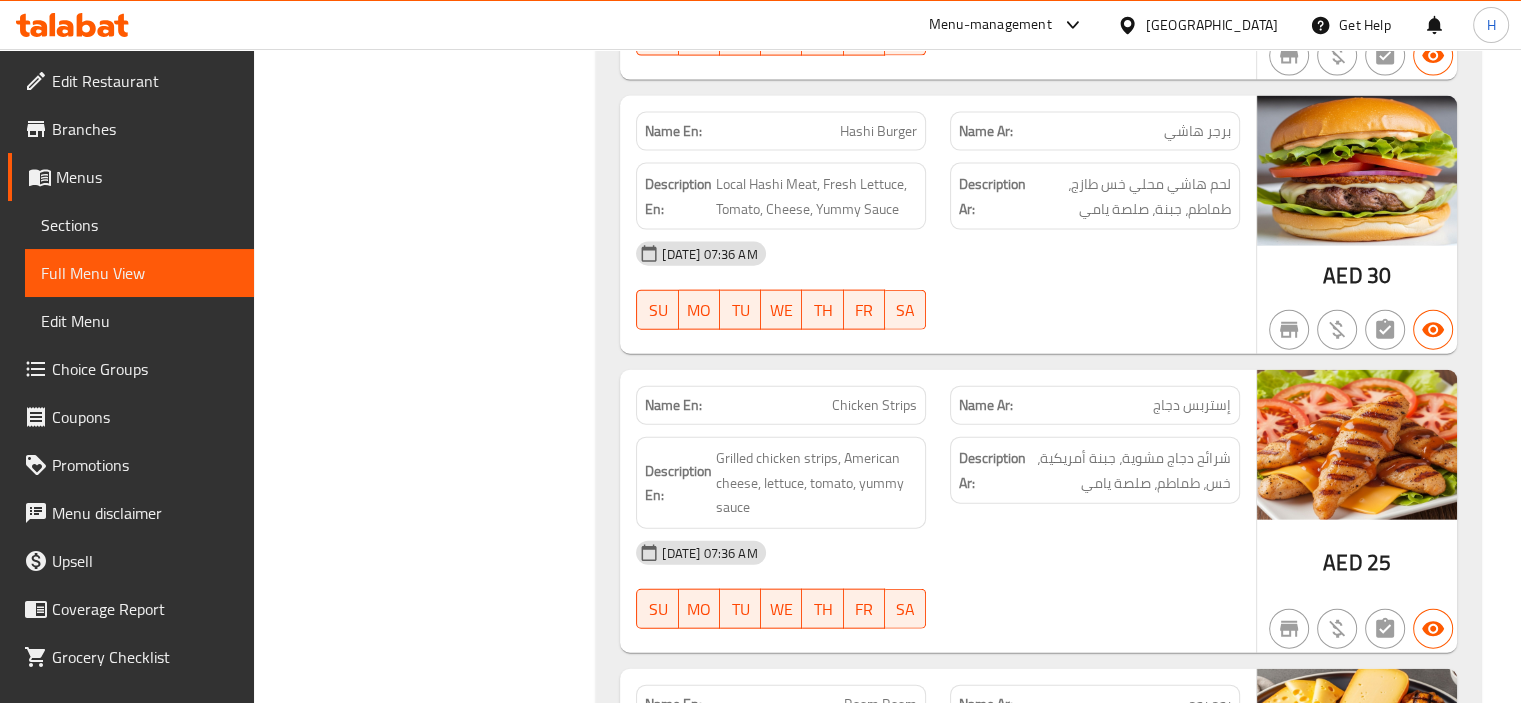 click on "Chicken Strips" at bounding box center [870, -2856] 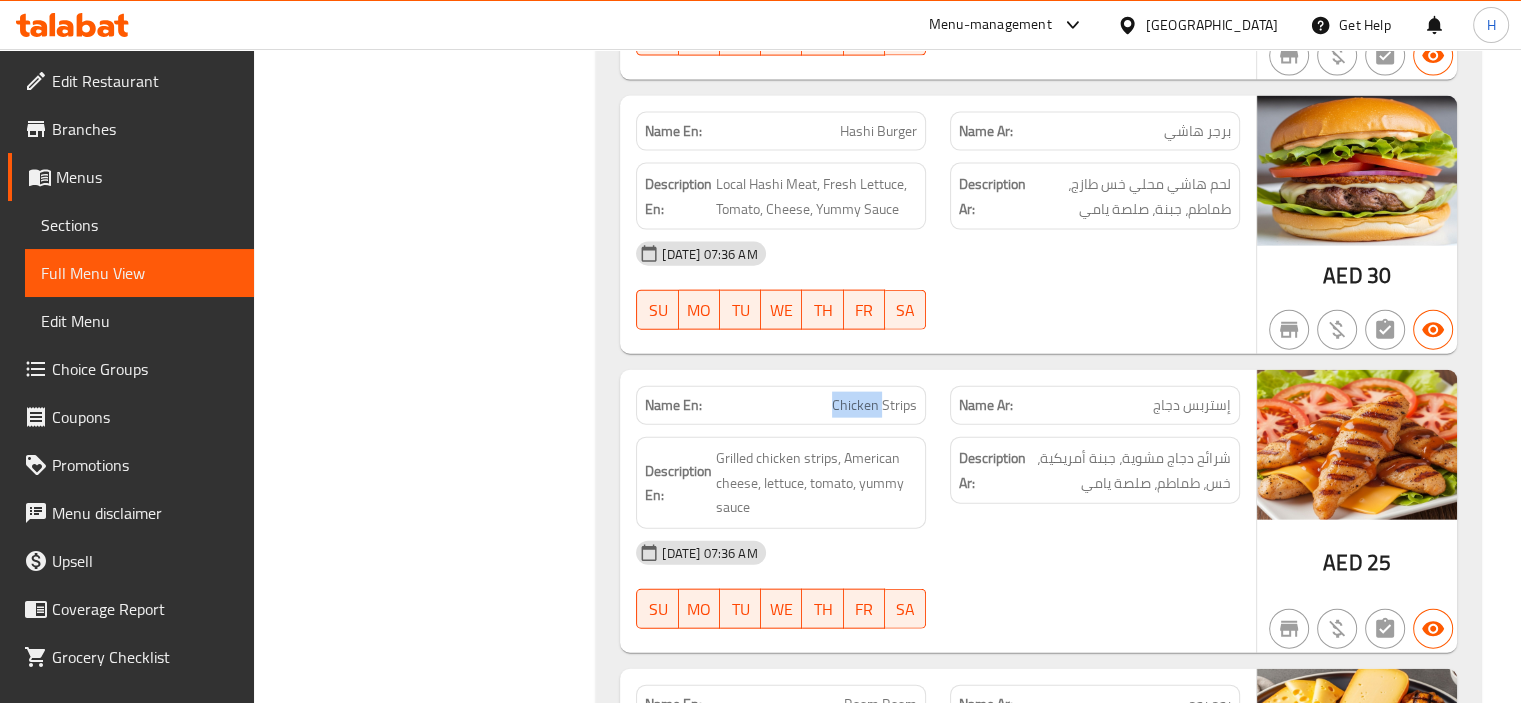 click on "Chicken Strips" at bounding box center (870, -2856) 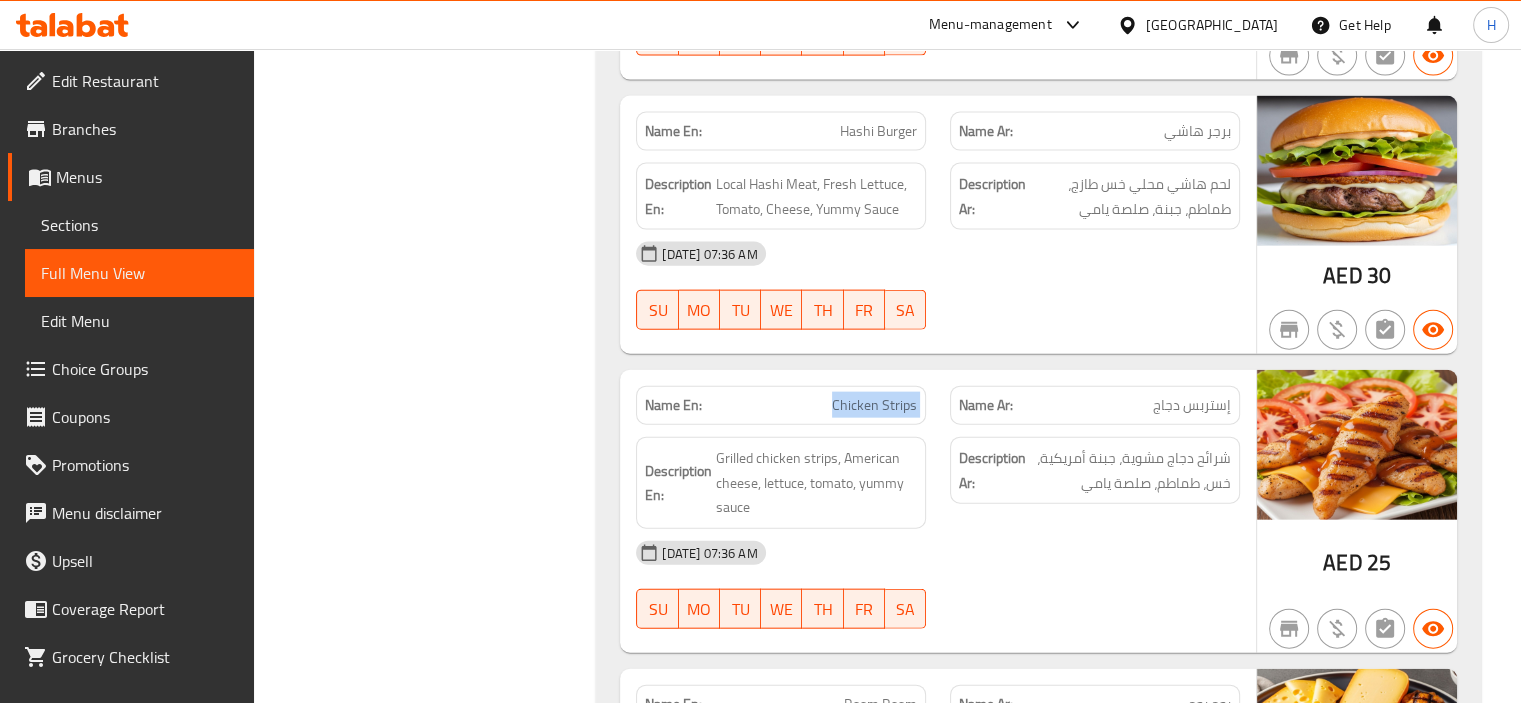 click on "Chicken Strips" at bounding box center (870, -2856) 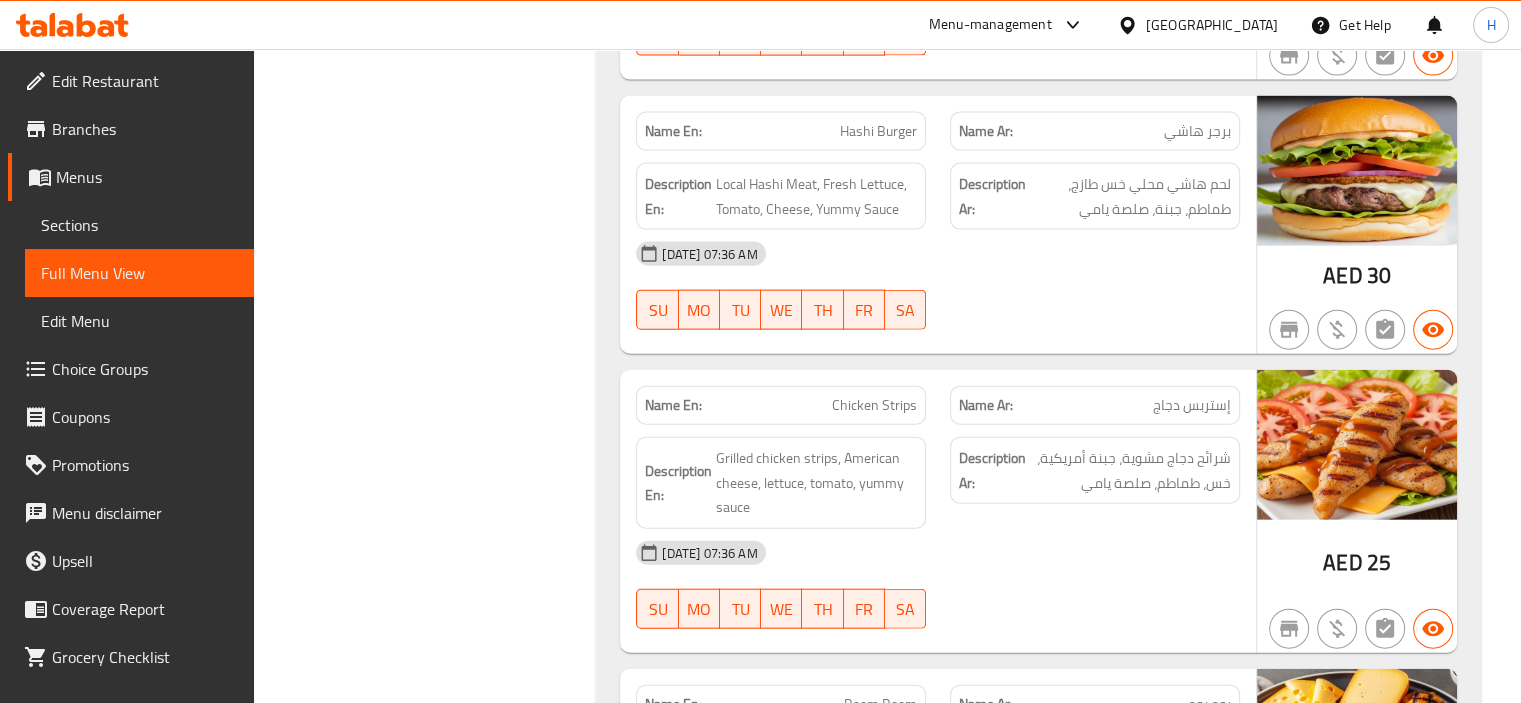 click on "Name En: Fatek Burger Name Ar: برجر فاتك Description En: American cheese, lettuce, tomato, yummy sauce Description Ar: جبنة أمريكية، خس، طماطم، صلصة يامي 17-07-2025 07:36 AM SU MO TU WE TH FR SA AED 25 Name En: Hashi Burger Name Ar: برجر هاشي Description En: Local Hashi Meat, Fresh Lettuce, Tomato, Cheese, Yummy Sauce Description Ar: لحم هاشي محلي خس طازج، طماطم، جبنة، صلصة يامي 17-07-2025 07:36 AM SU MO TU WE TH FR SA AED 30 Name En: Chicken Strips Name Ar: إستربس دجاج Description En: Grilled chicken strips, American cheese, lettuce, tomato, yummy sauce Description Ar: شرائح دجاج مشوية، جبنة أمريكية، خس، طماطم، صلصة يامي 17-07-2025 07:36 AM SU MO TU WE TH FR SA AED 25 Name En: Boom Boom Name Ar: بوم بوم Description En: Grilled chicken pieces, Dutch cheese, steak Description Ar: قطع دجاج مشوية، جبنة هولندية، ستيك 17-07-2025 07:36 AM SU MO TU" at bounding box center [1038, -3854] 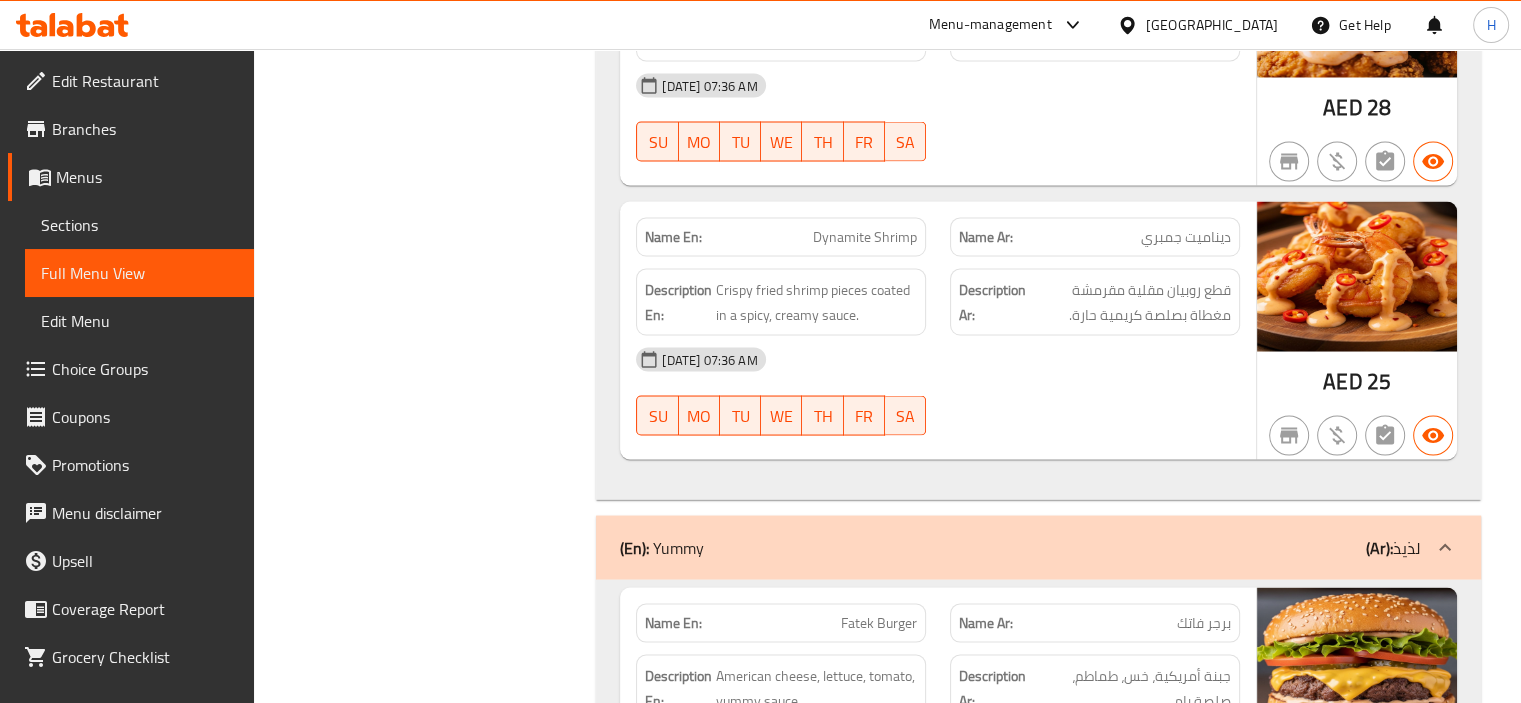 scroll, scrollTop: 3689, scrollLeft: 0, axis: vertical 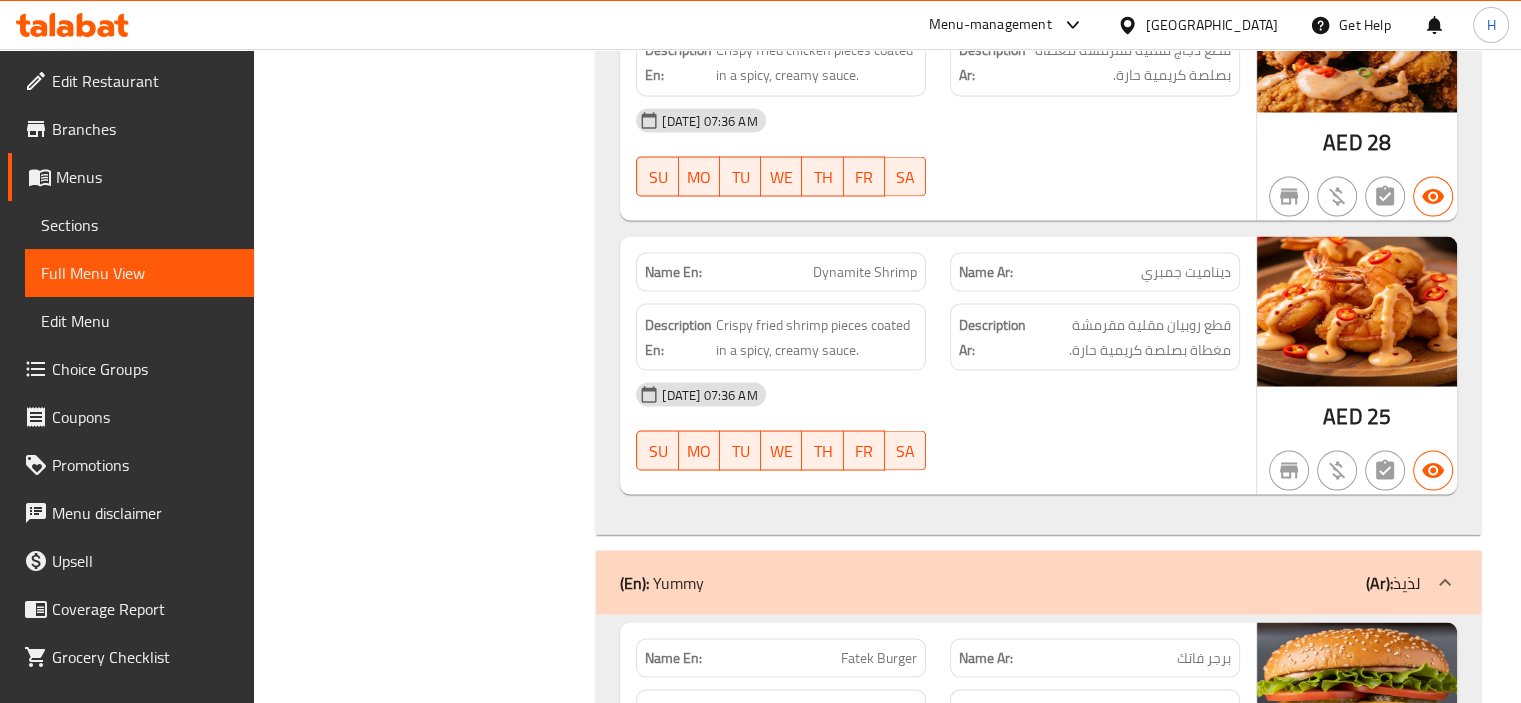 click on "Description Ar: جبنة أمريكية، خس، طماطم، صلصة يامي" at bounding box center (1095, -3235) 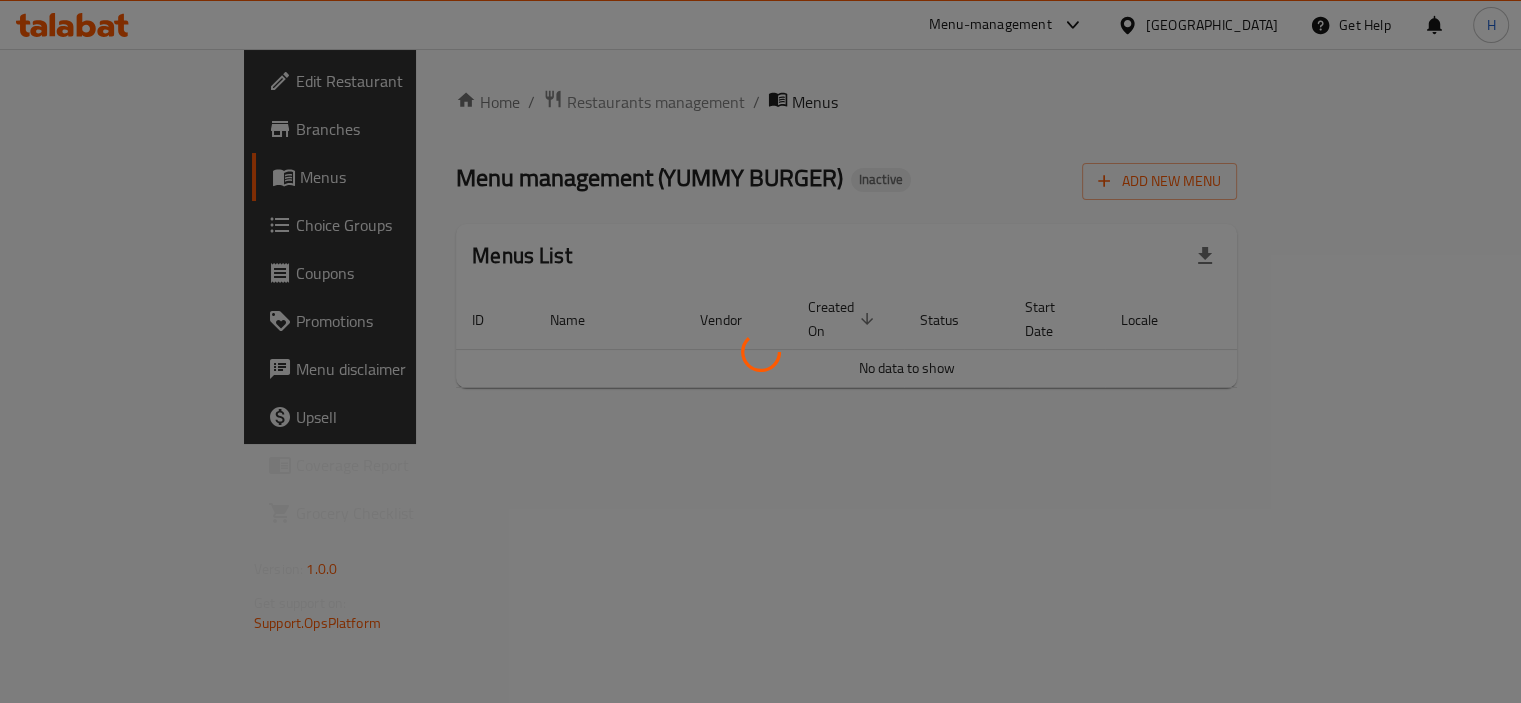 scroll, scrollTop: 0, scrollLeft: 0, axis: both 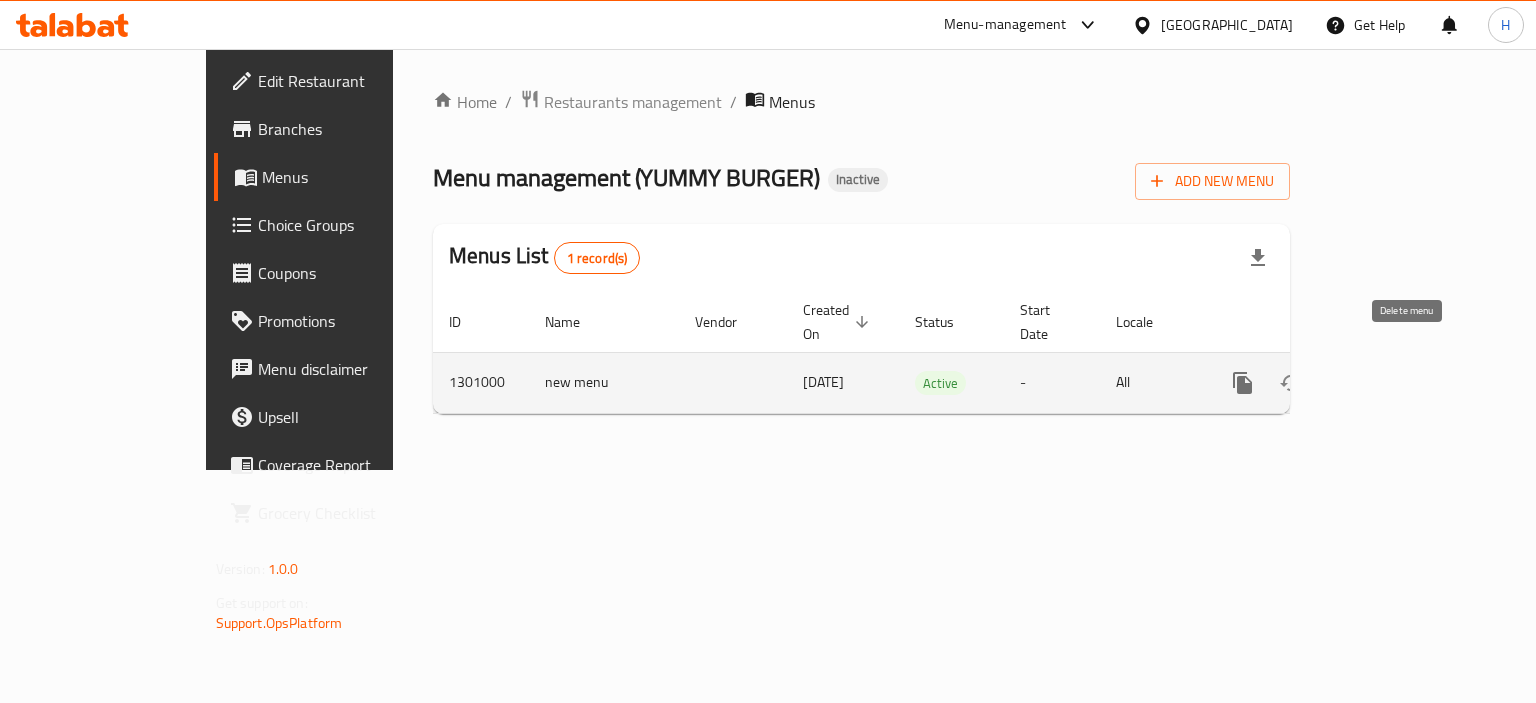 click 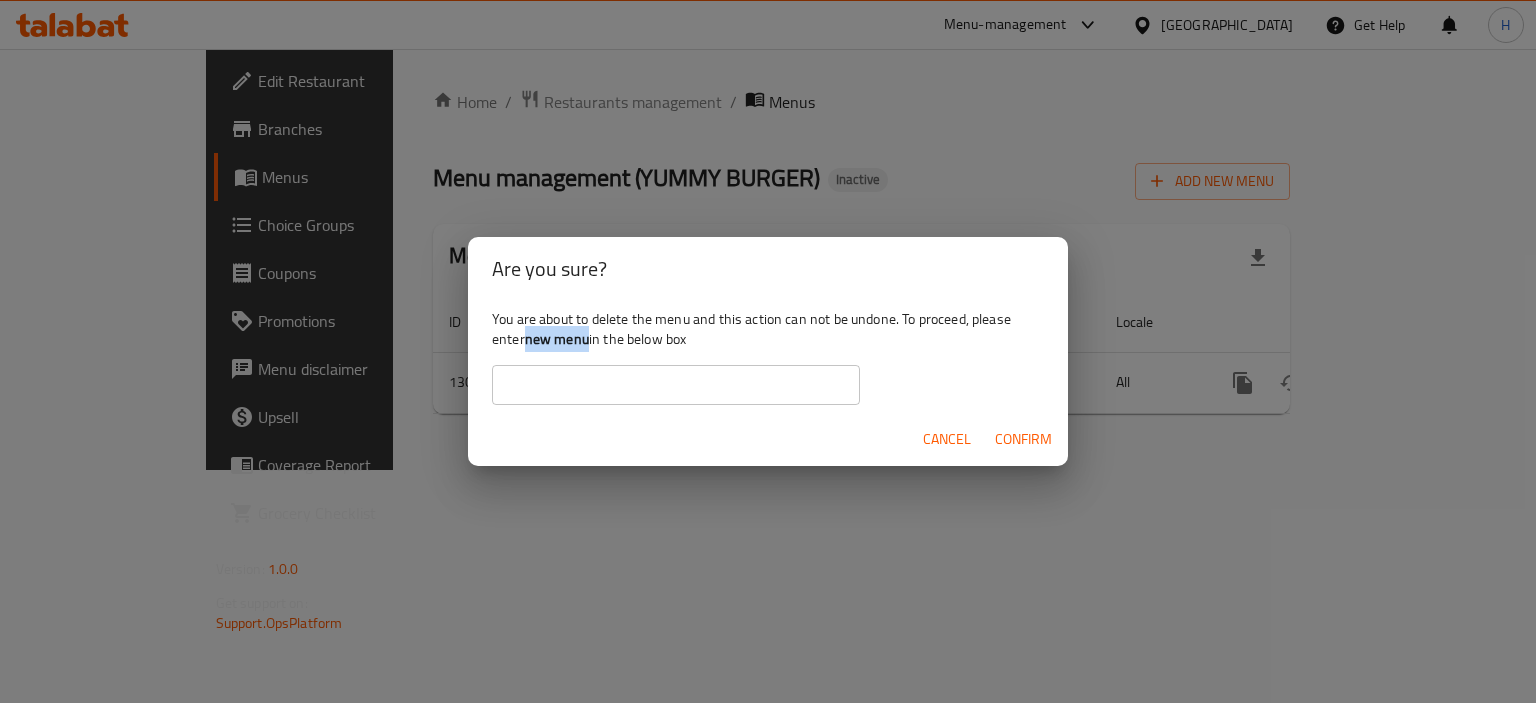 drag, startPoint x: 589, startPoint y: 343, endPoint x: 528, endPoint y: 342, distance: 61.008198 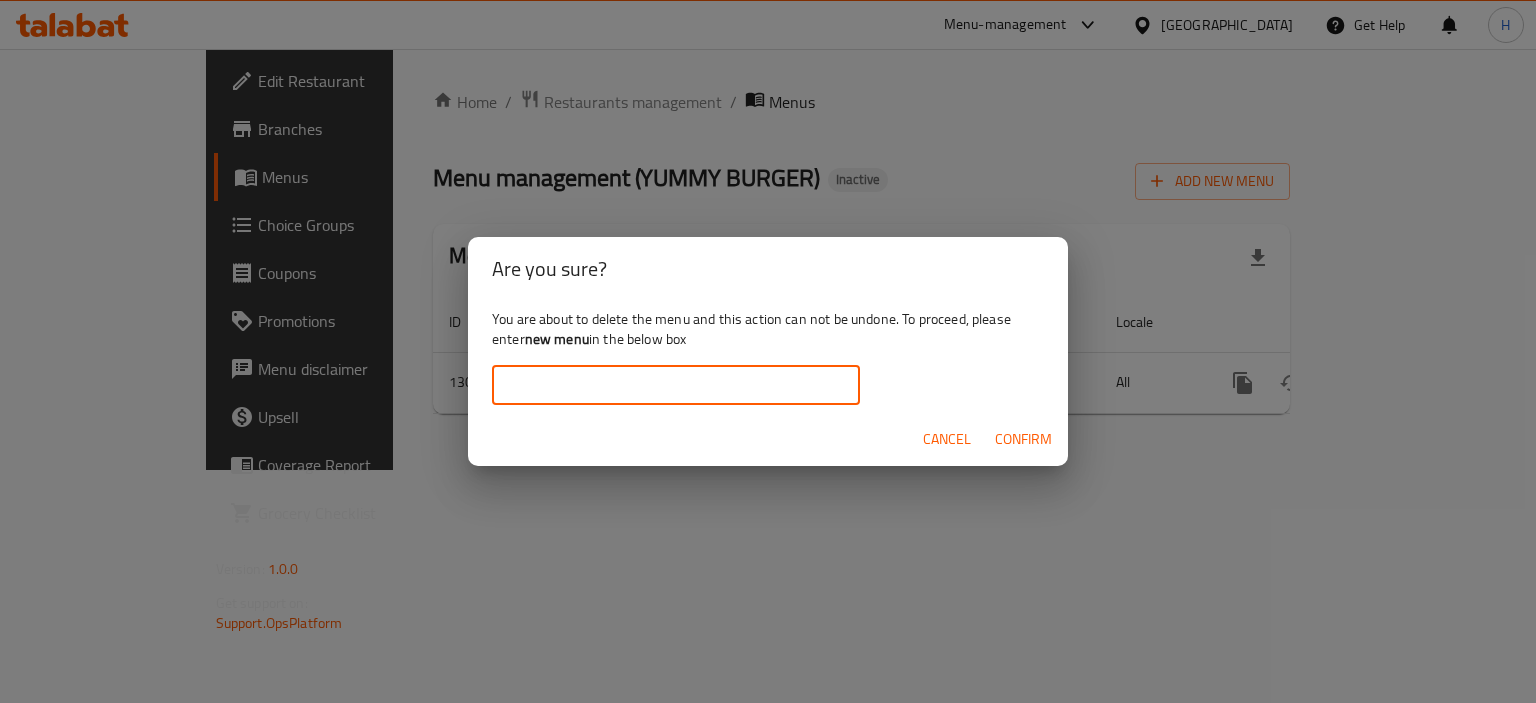 click at bounding box center [676, 385] 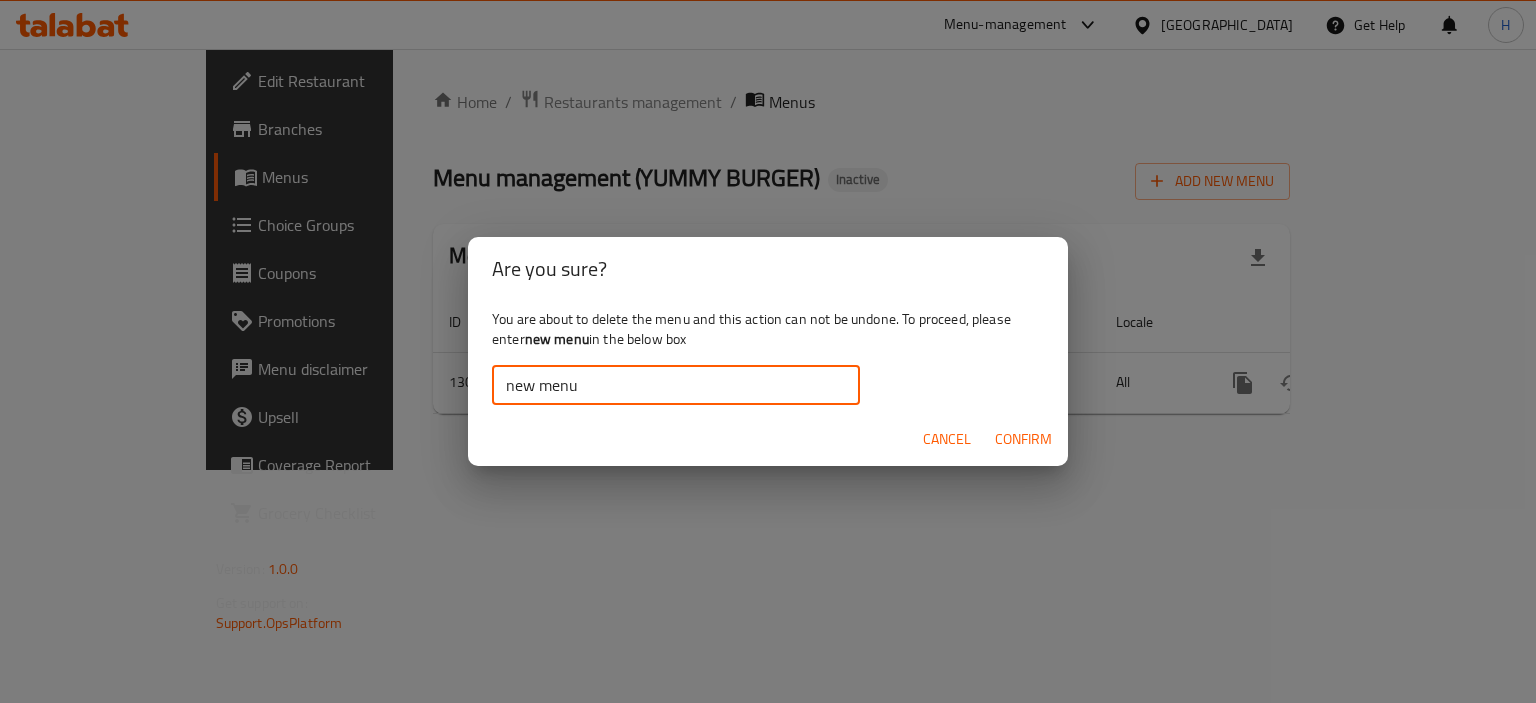 type on "new menu" 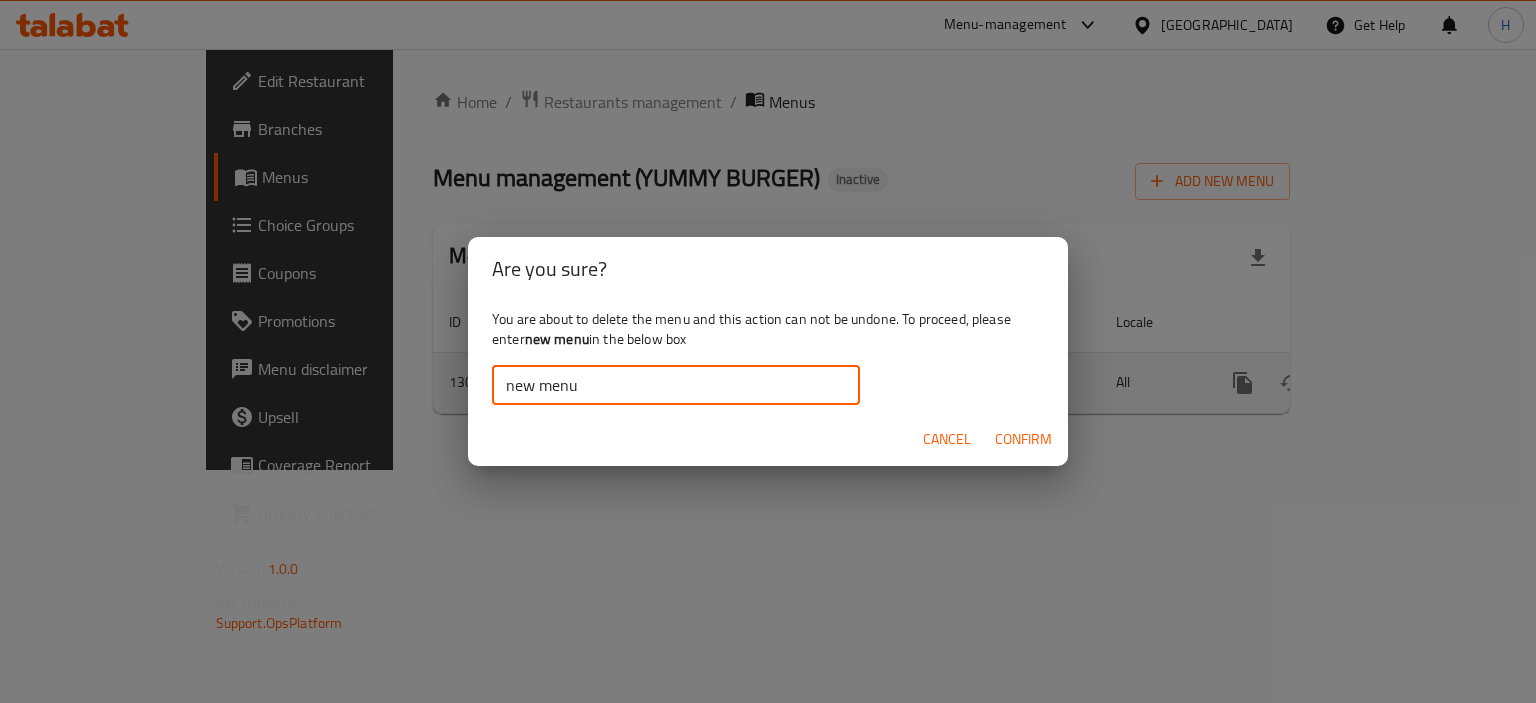 drag, startPoint x: 1011, startPoint y: 439, endPoint x: 977, endPoint y: 420, distance: 38.948685 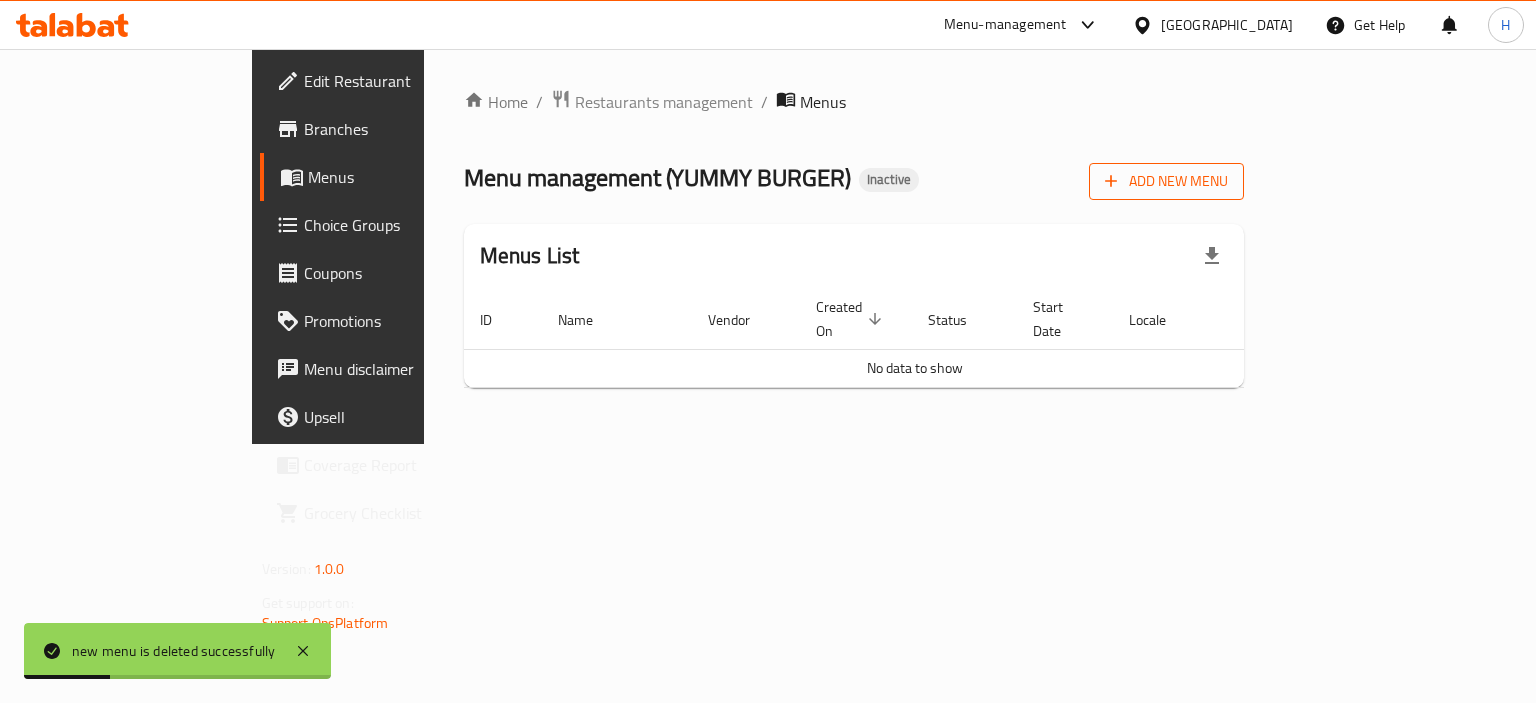 click on "Add New Menu" at bounding box center (1166, 181) 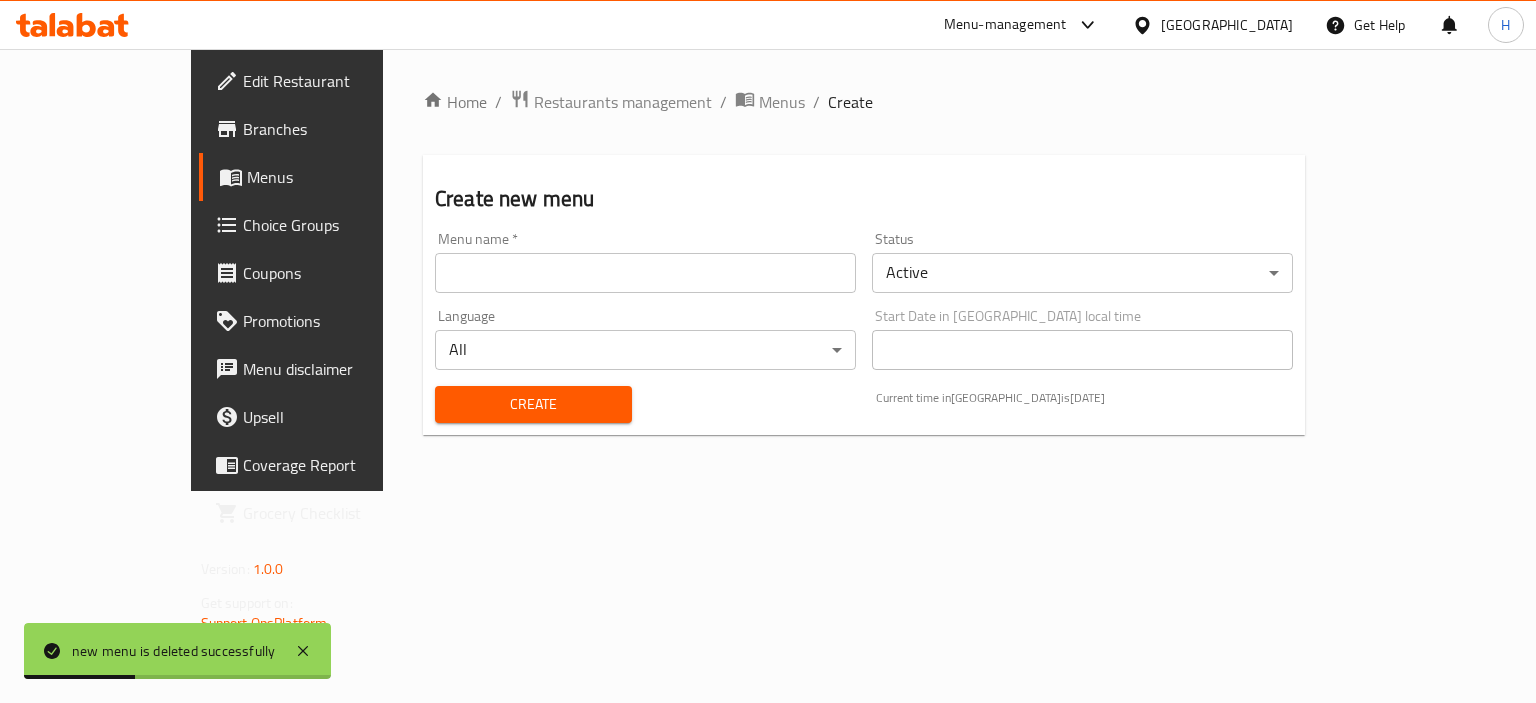 drag, startPoint x: 588, startPoint y: 252, endPoint x: 568, endPoint y: 264, distance: 23.323807 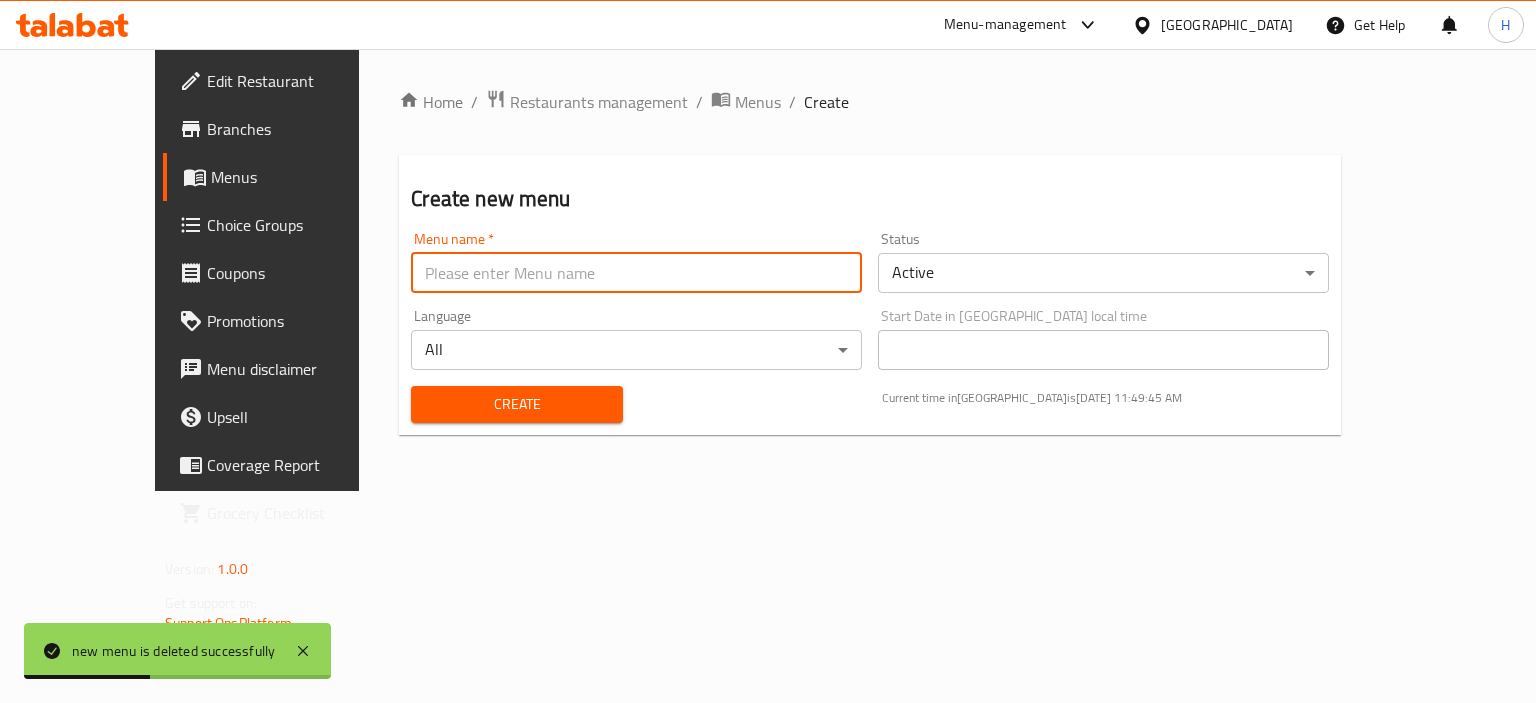 click at bounding box center (636, 273) 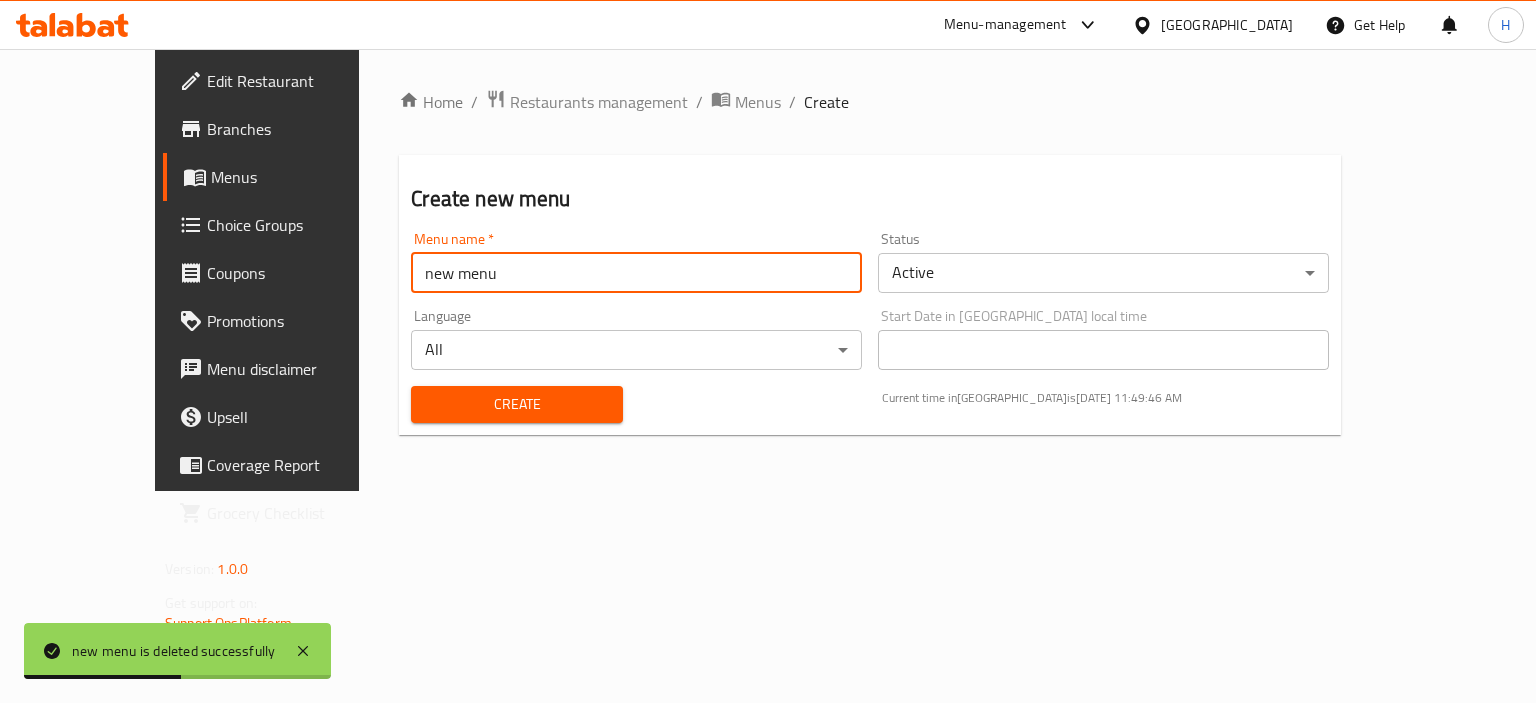 type on "new menu" 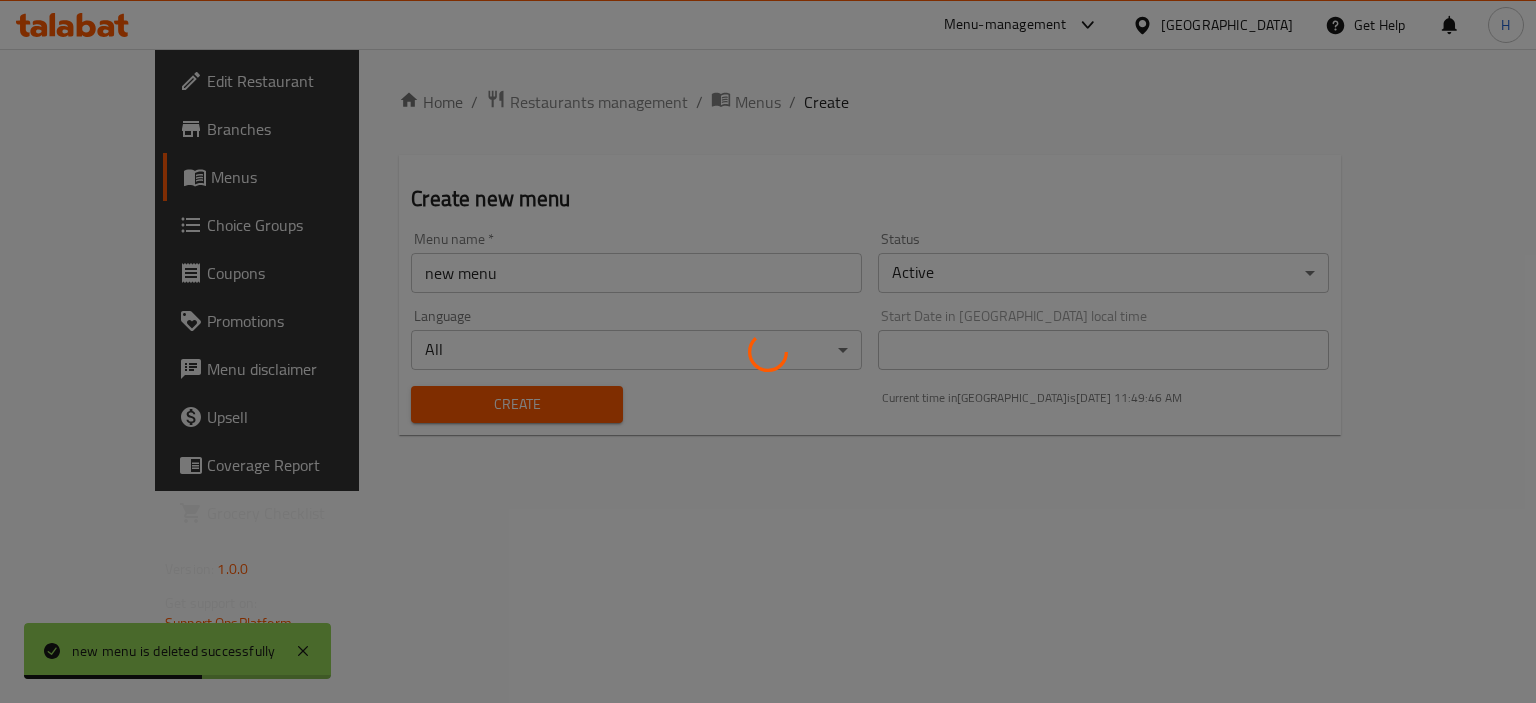 type 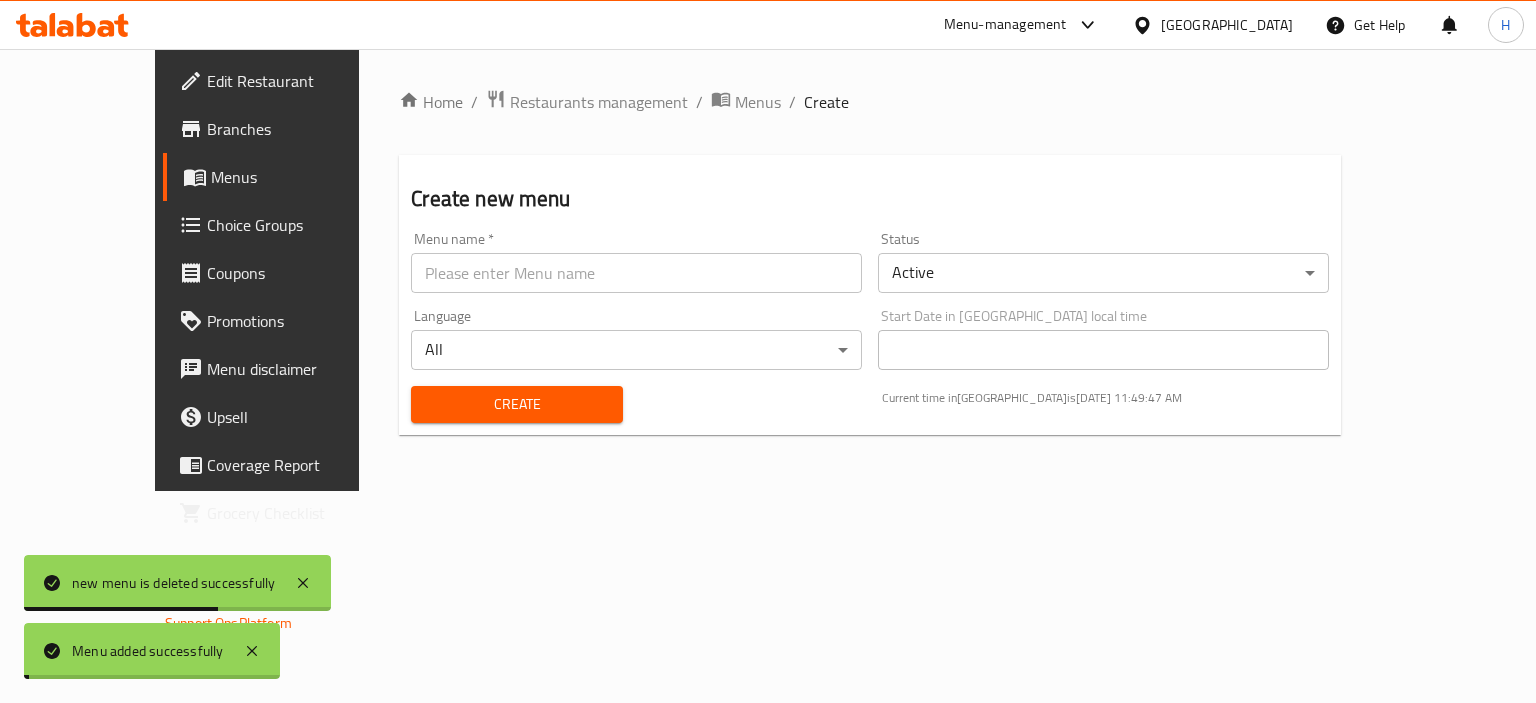click on "Menus" at bounding box center [758, 102] 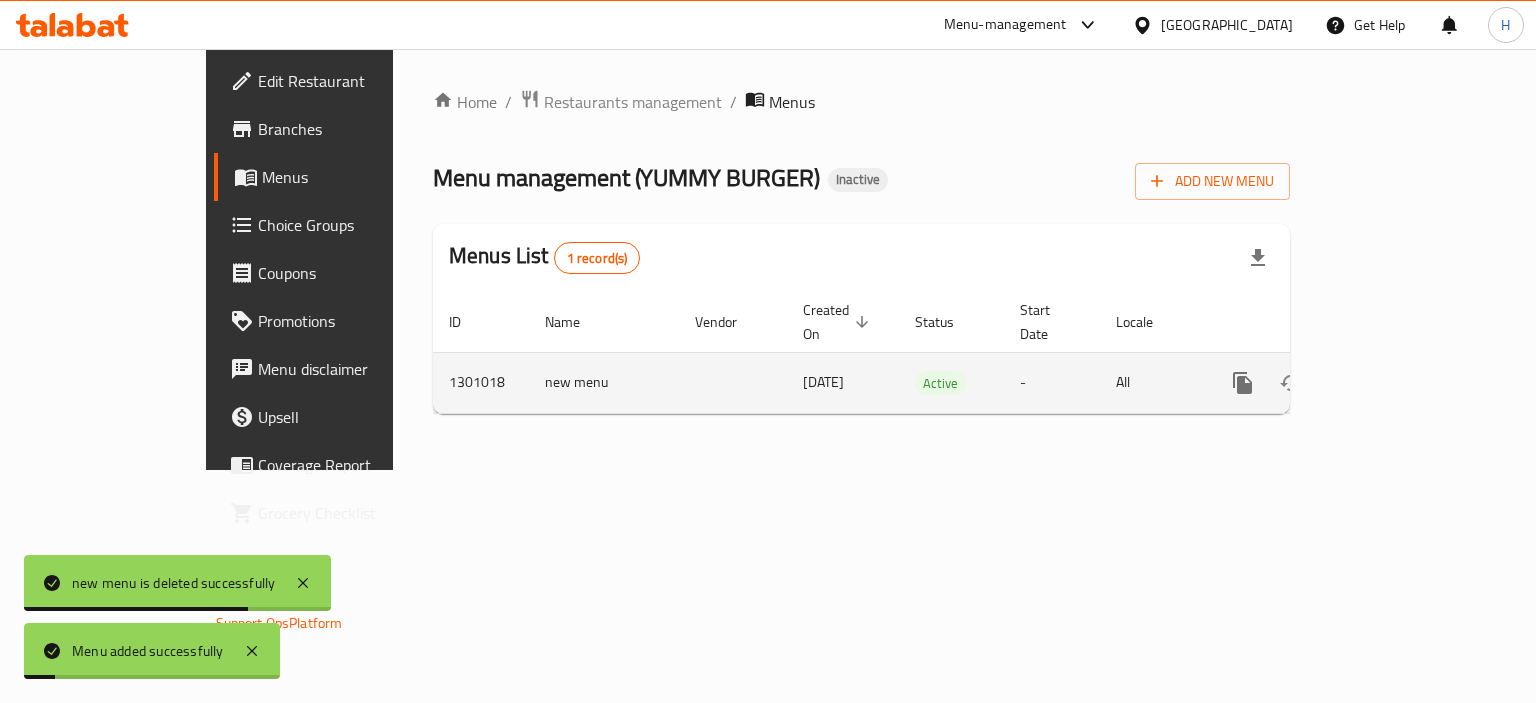 click 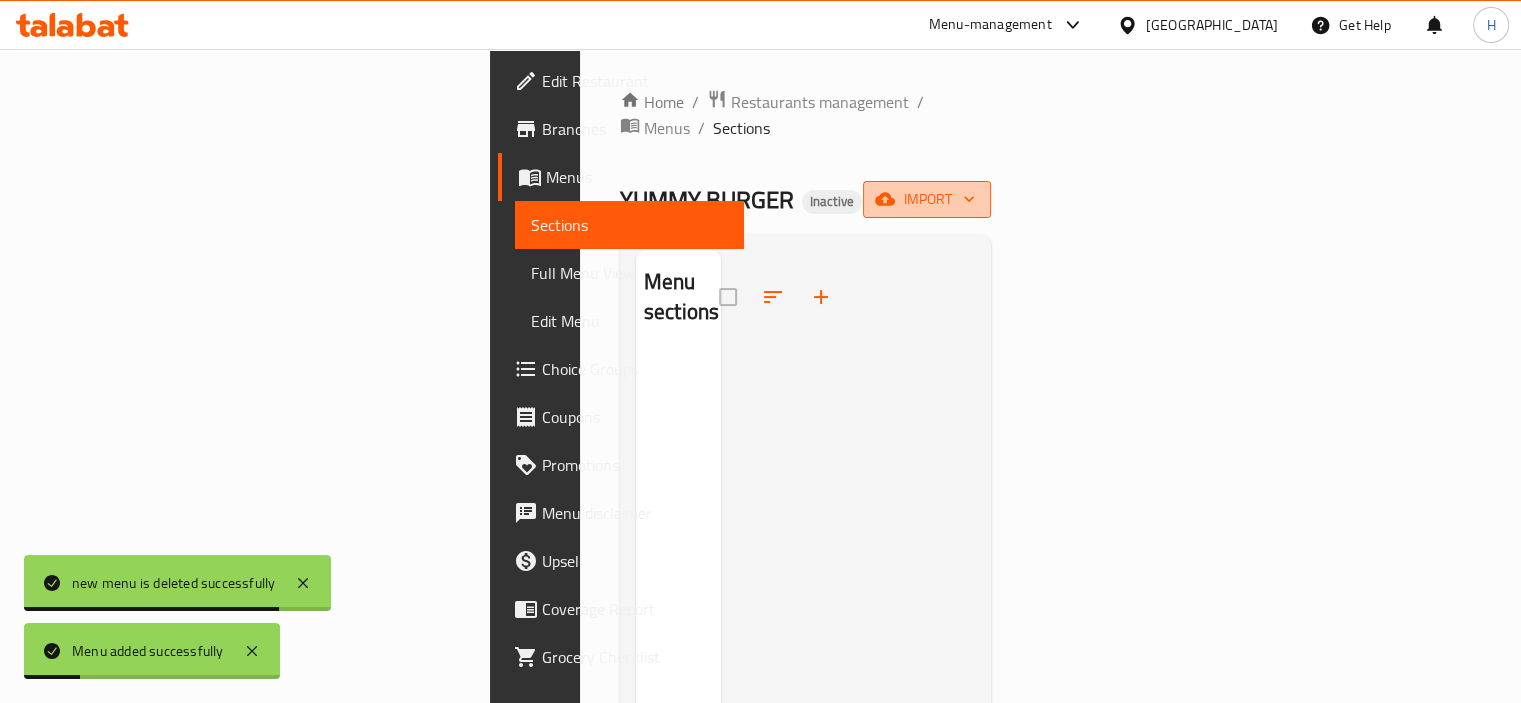 click on "import" at bounding box center [927, 199] 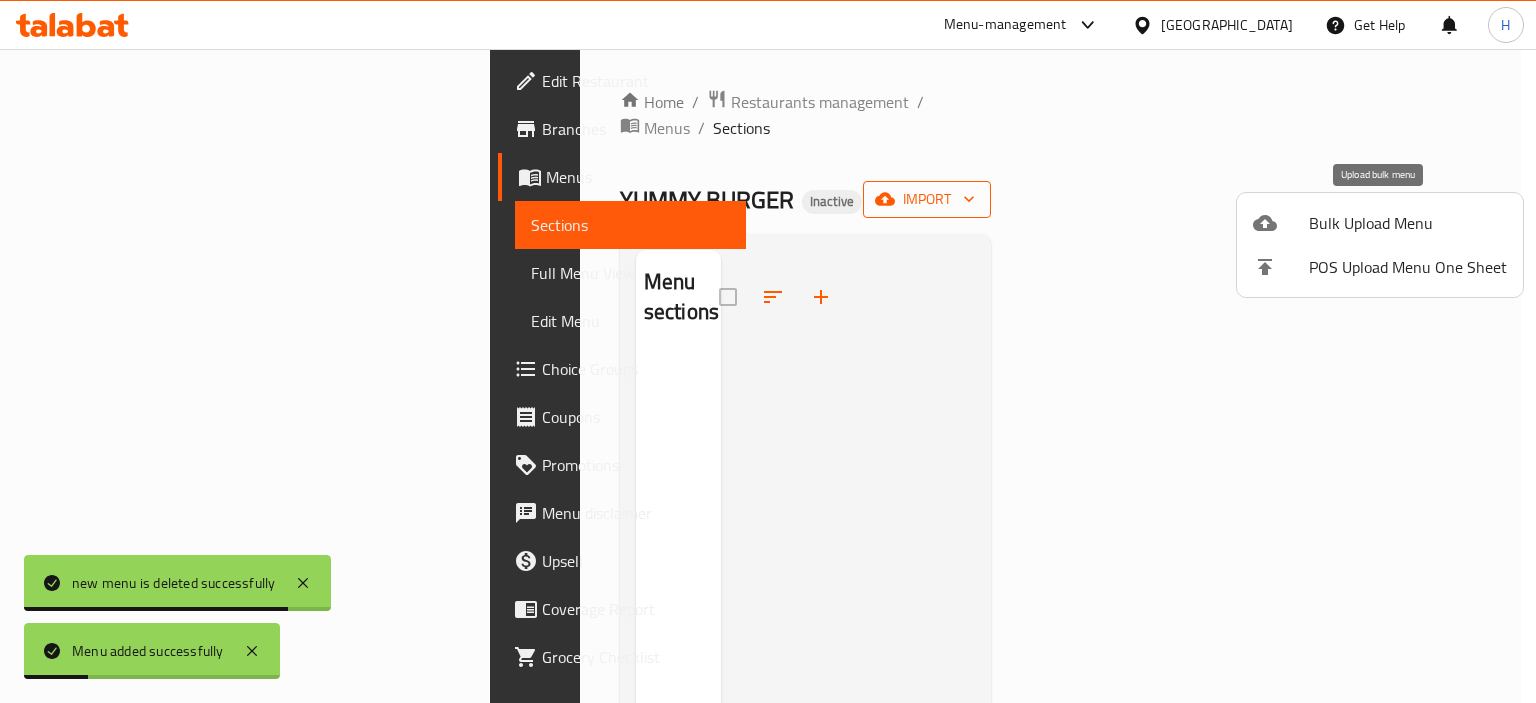 click on "Bulk Upload Menu" at bounding box center (1408, 223) 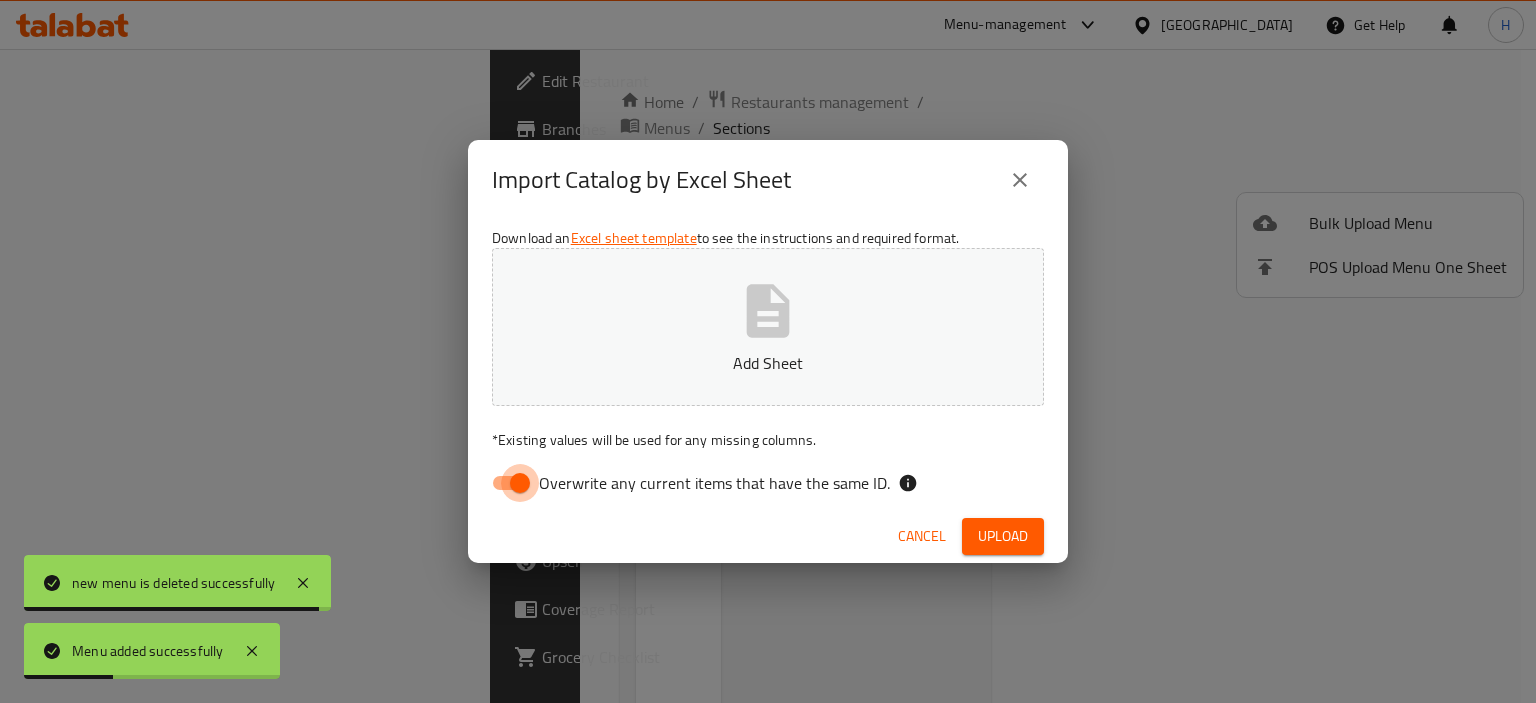 click on "Overwrite any current items that have the same ID." at bounding box center [520, 483] 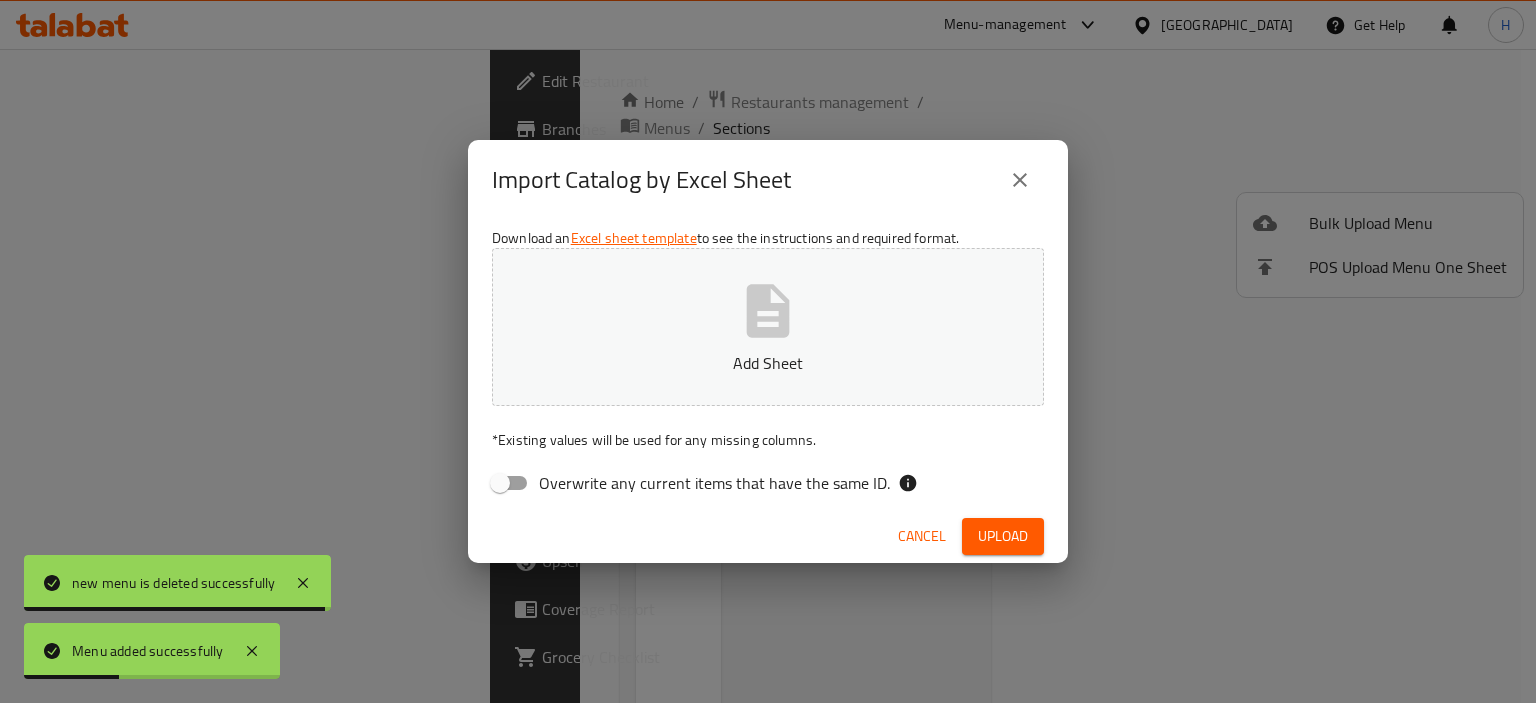 click on "Add Sheet" at bounding box center (768, 363) 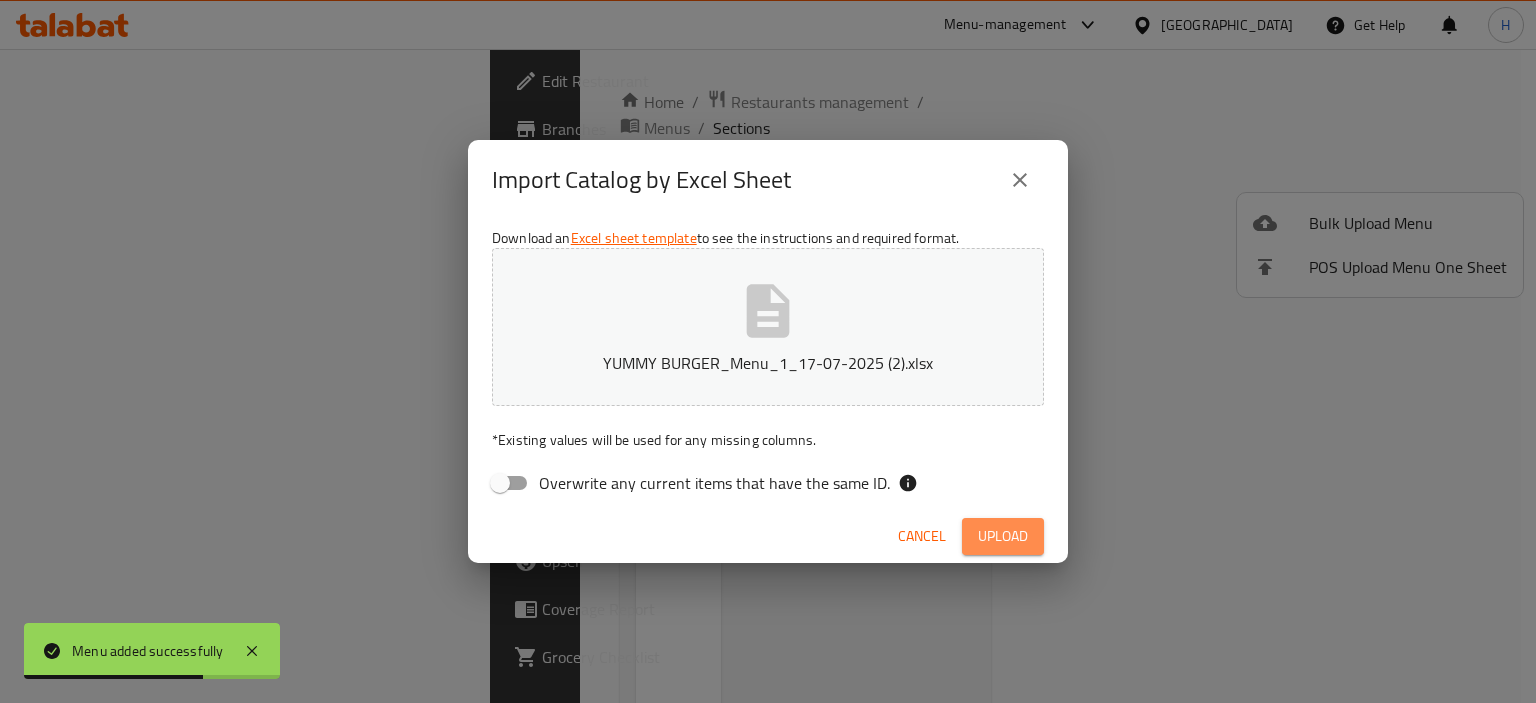 click on "Upload" at bounding box center (1003, 536) 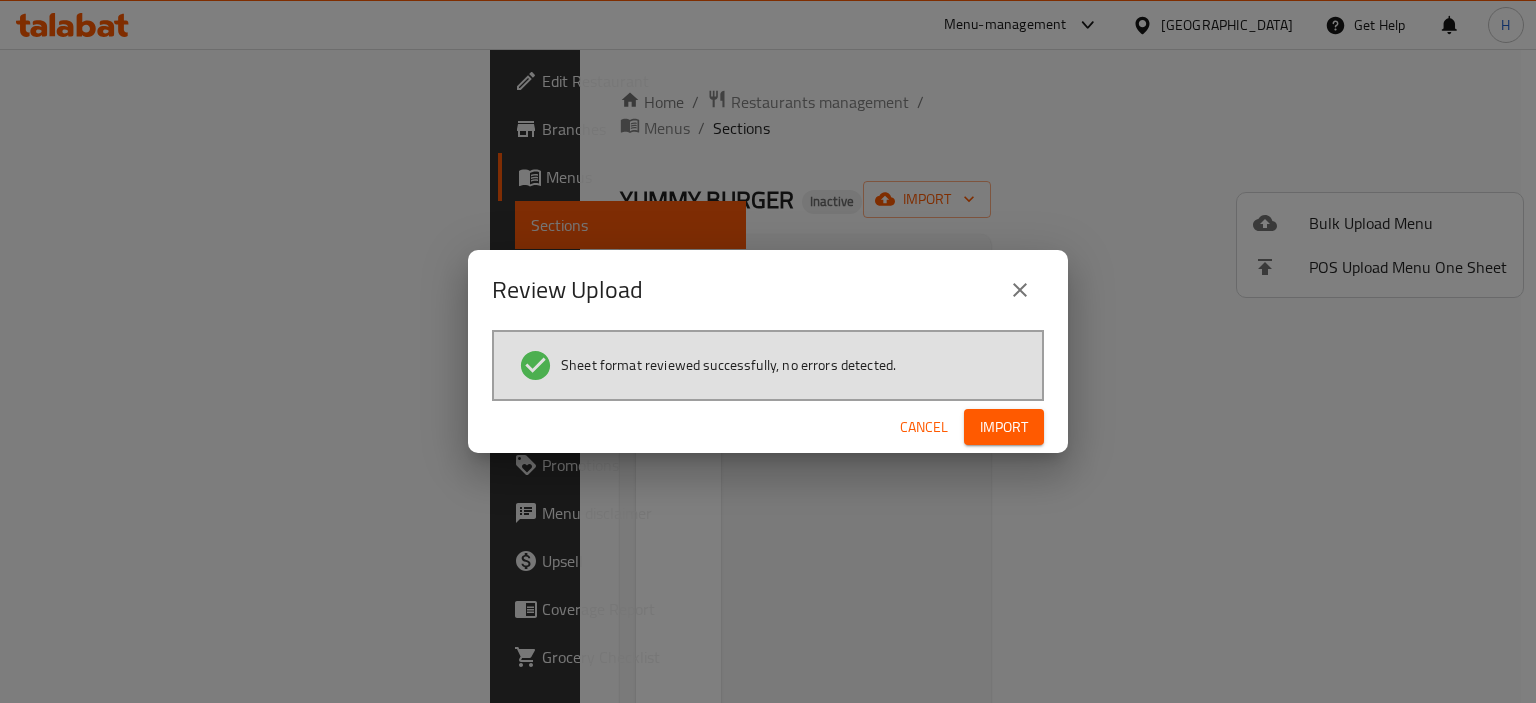 click on "Import" at bounding box center (1004, 427) 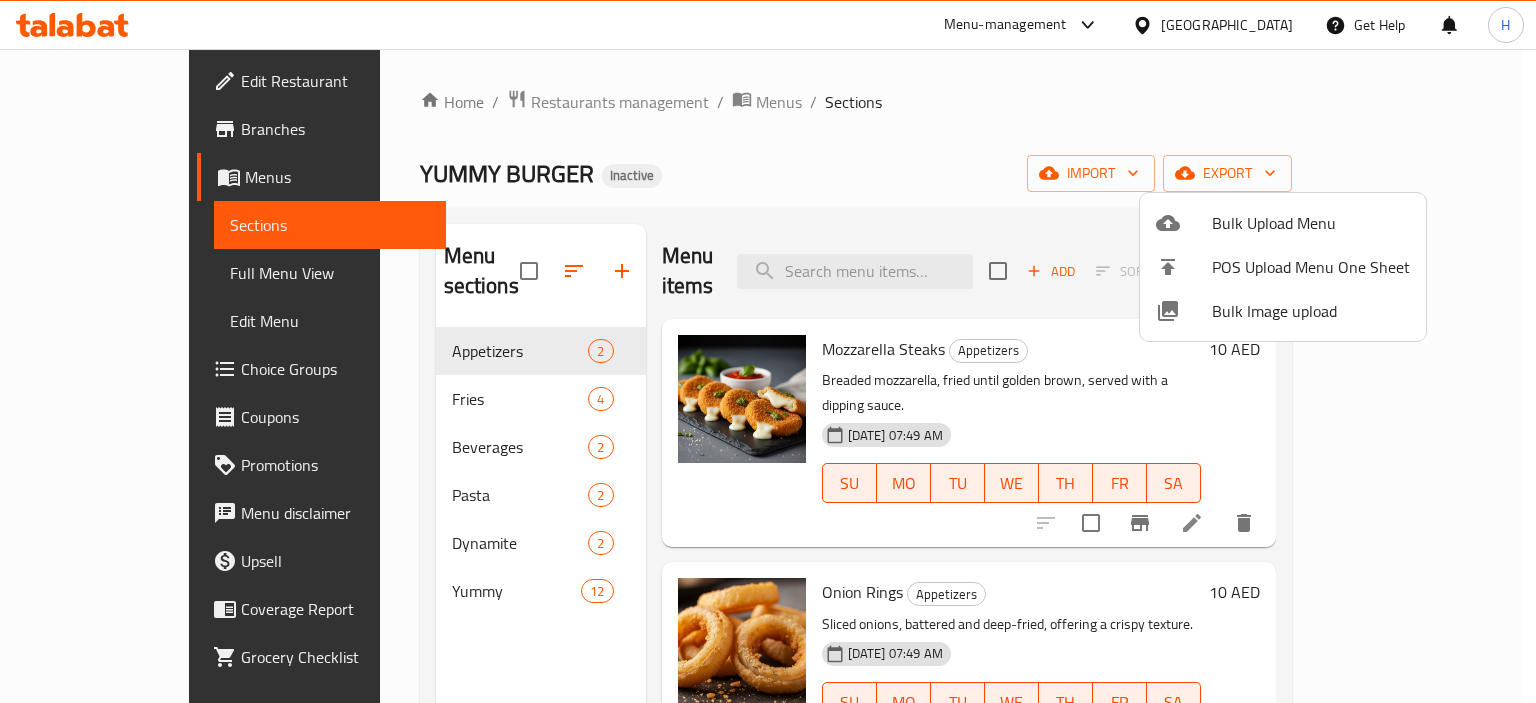 click at bounding box center (768, 351) 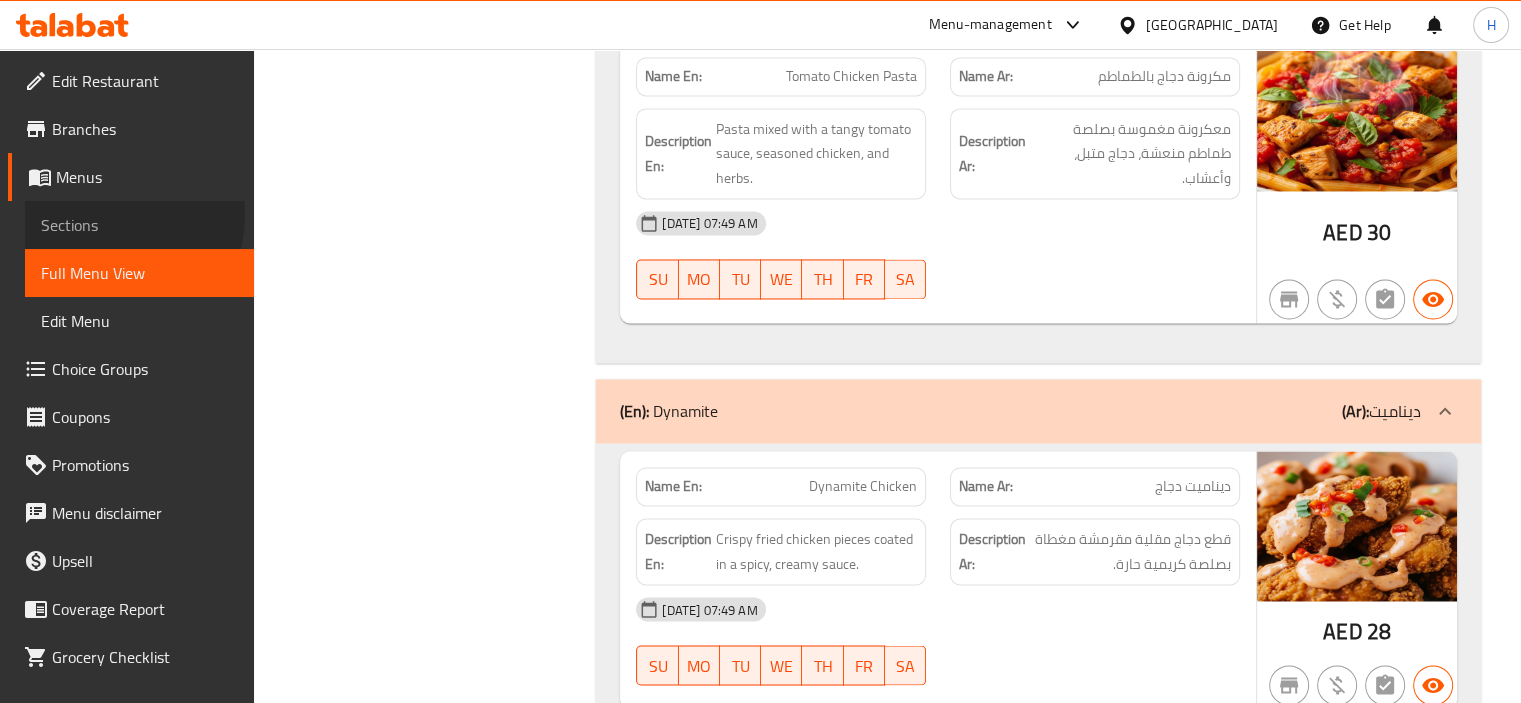 click on "Sections" at bounding box center [139, 225] 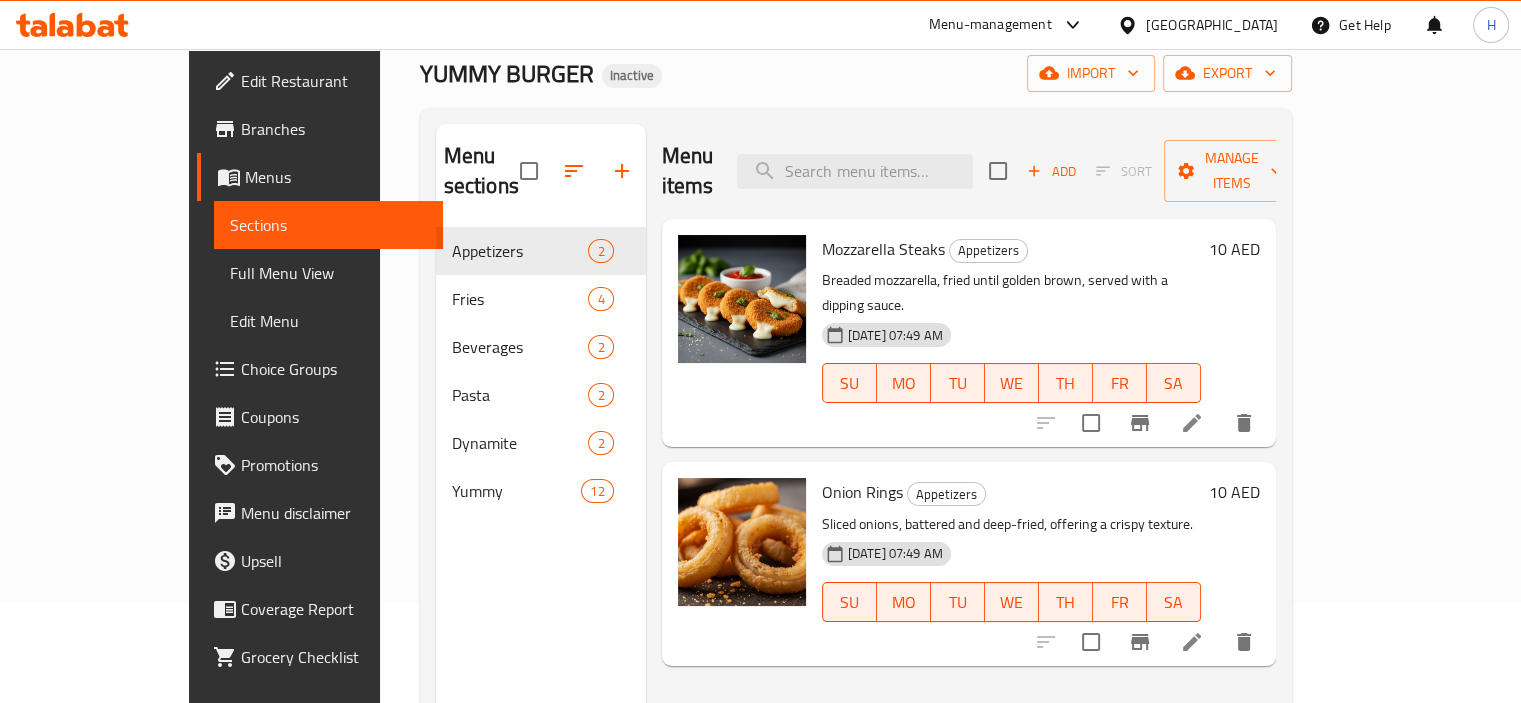scroll, scrollTop: 0, scrollLeft: 0, axis: both 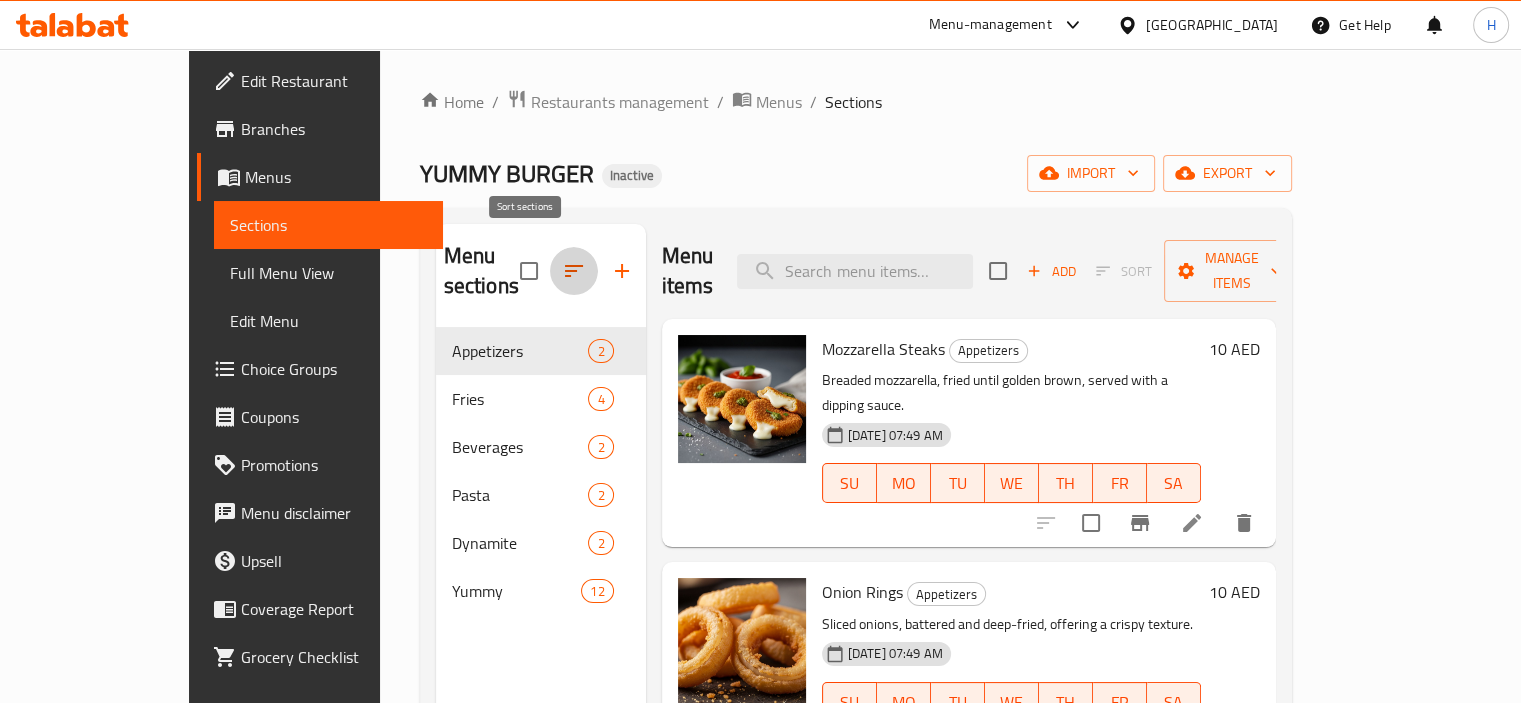 click at bounding box center (574, 271) 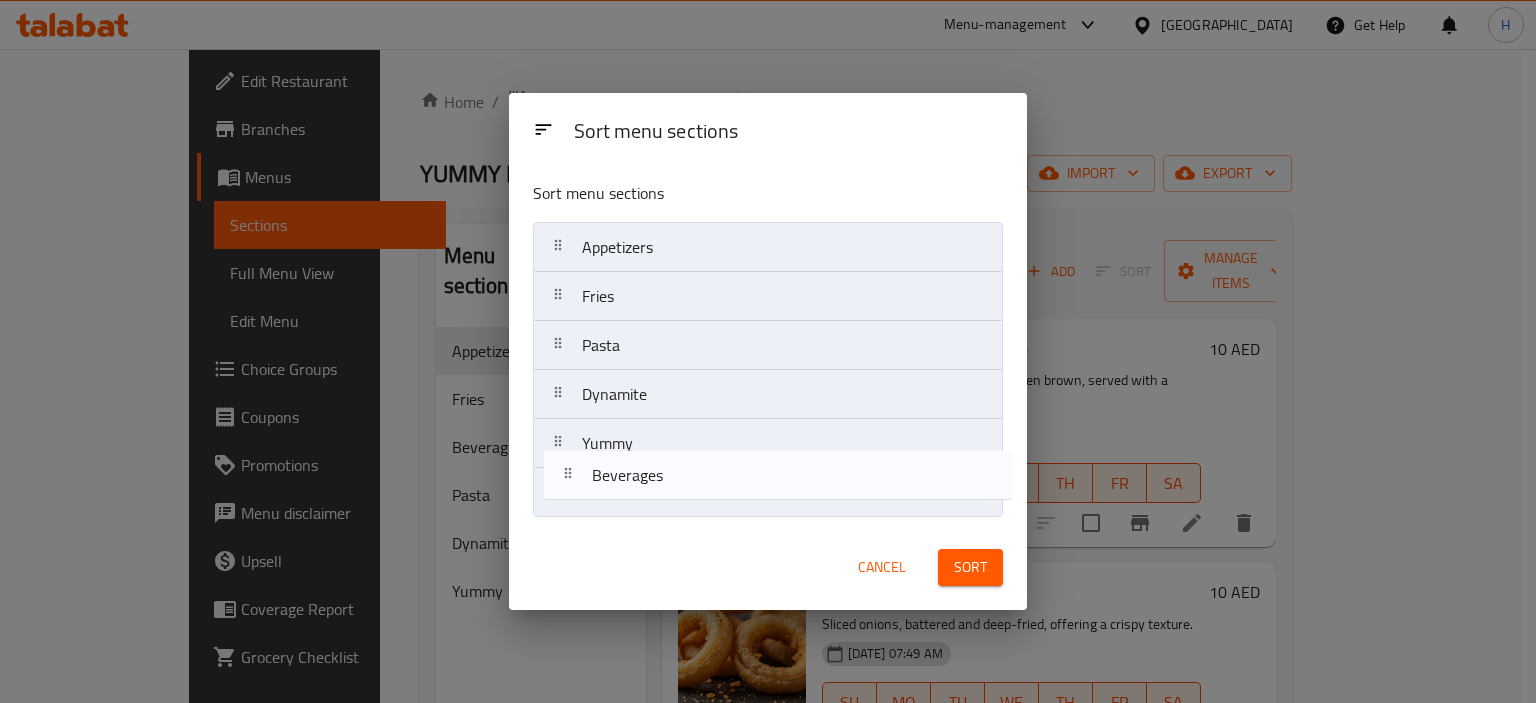 drag, startPoint x: 660, startPoint y: 347, endPoint x: 672, endPoint y: 496, distance: 149.48244 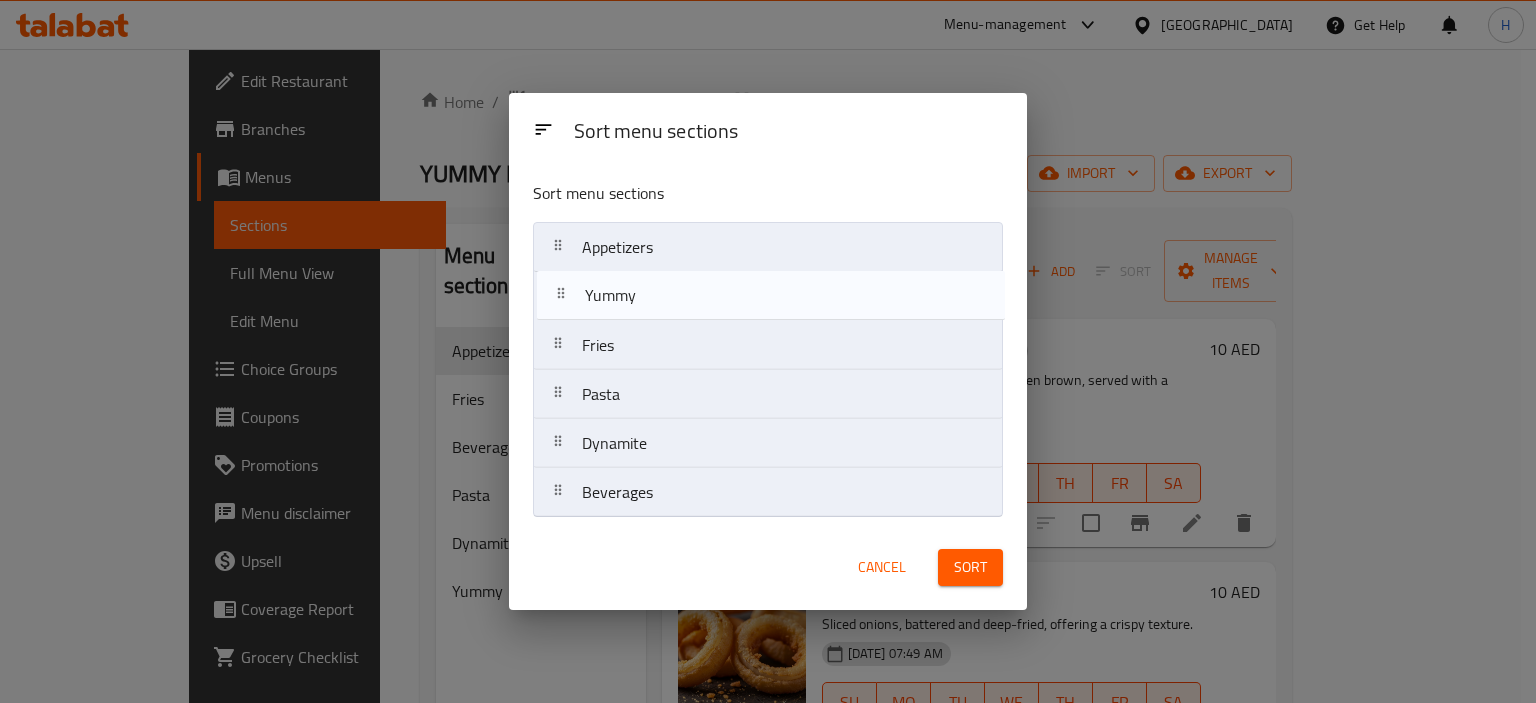 drag, startPoint x: 676, startPoint y: 456, endPoint x: 679, endPoint y: 301, distance: 155.02902 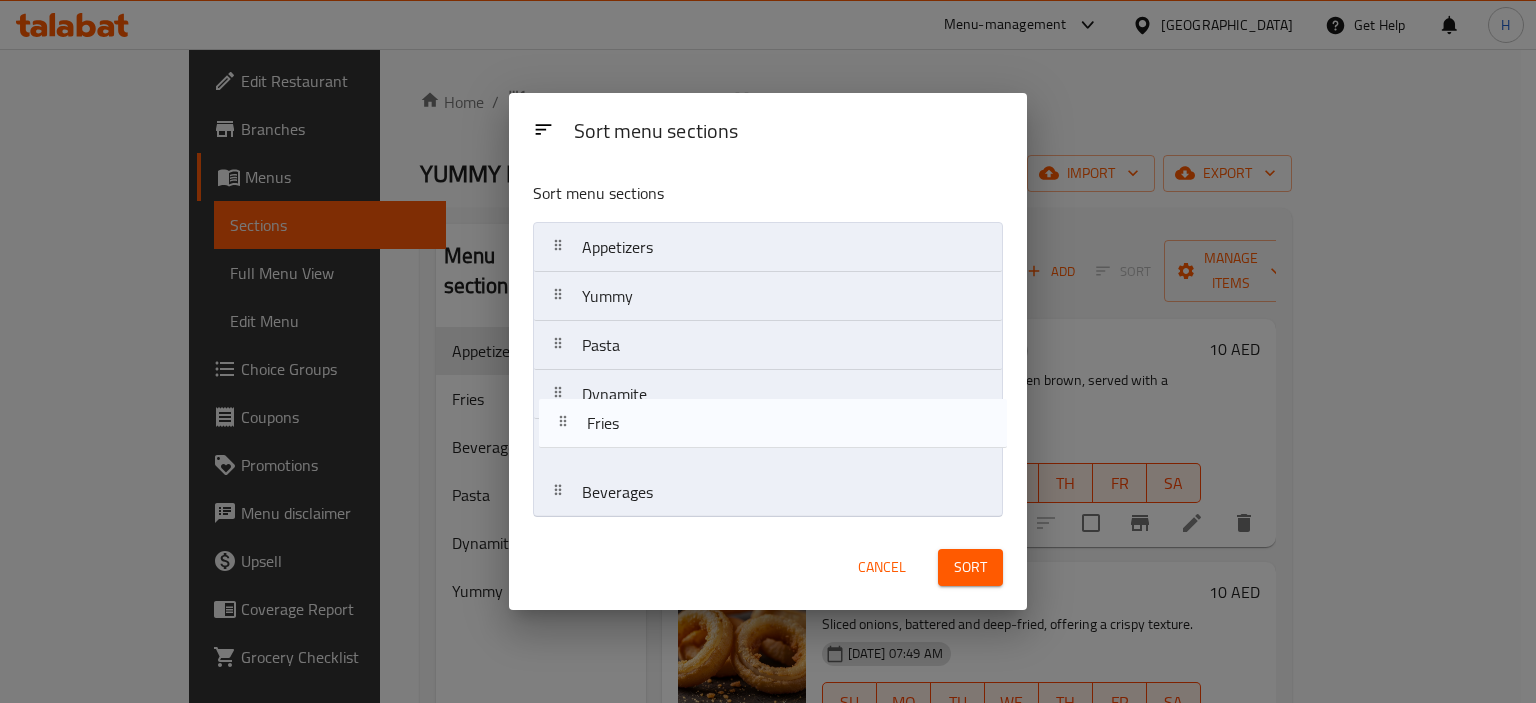 drag, startPoint x: 664, startPoint y: 347, endPoint x: 668, endPoint y: 432, distance: 85.09406 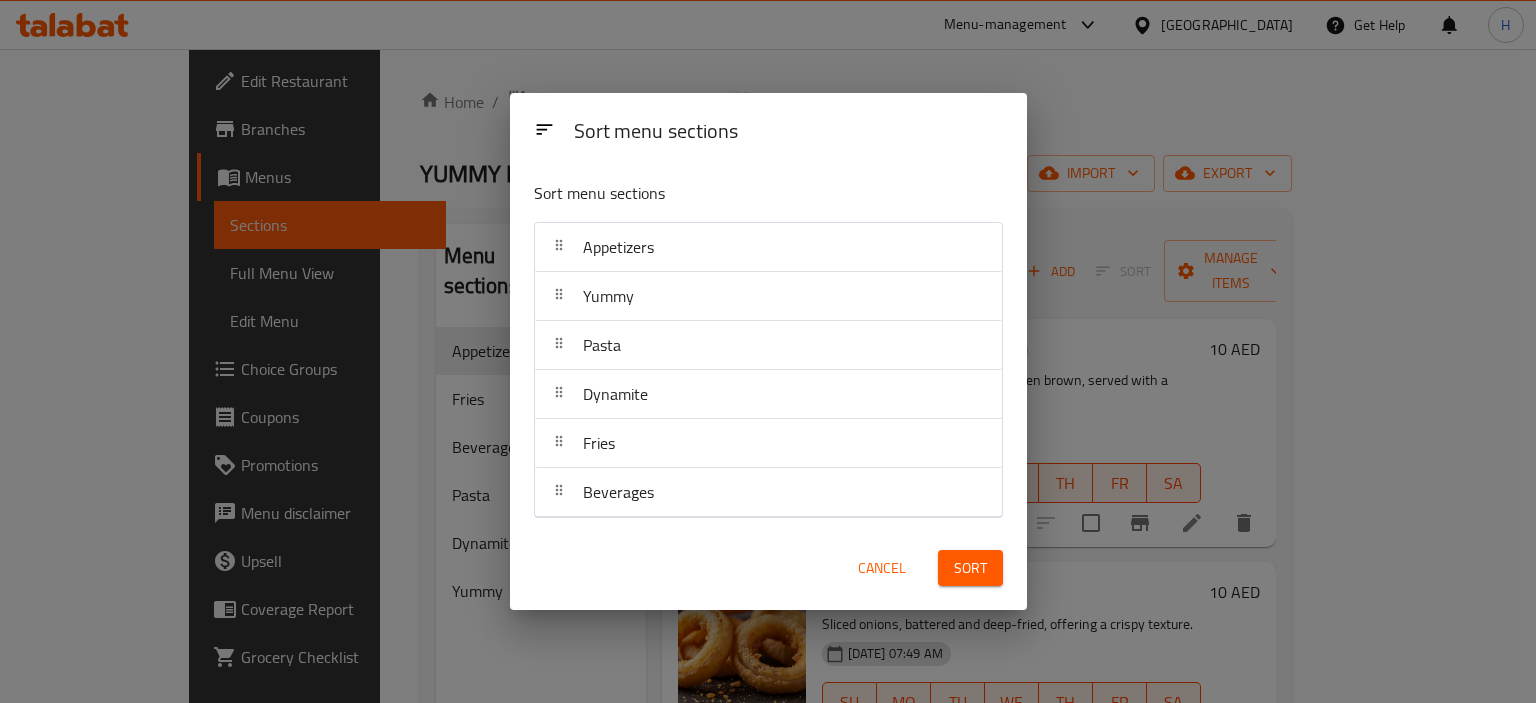 click on "Sort" at bounding box center (970, 568) 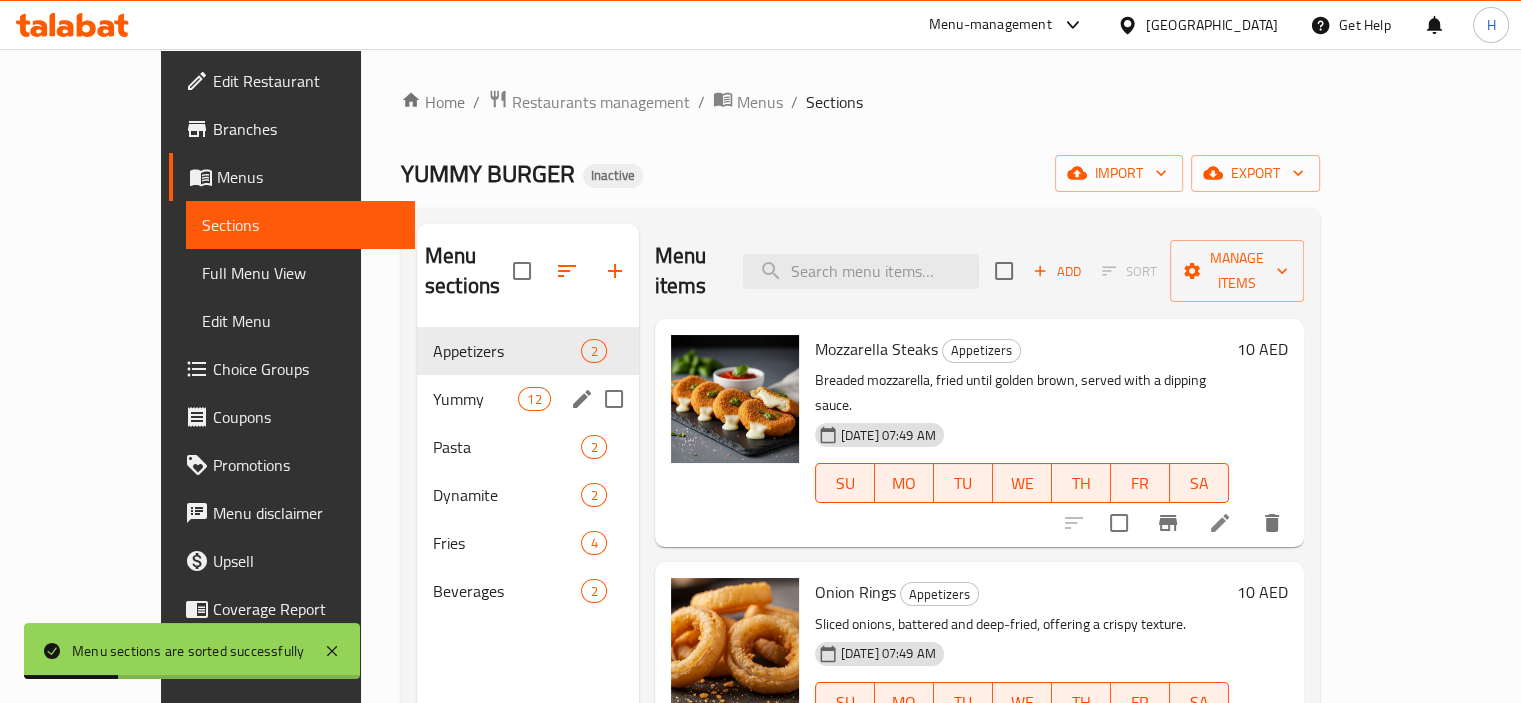 click on "Yummy 12" at bounding box center [528, 399] 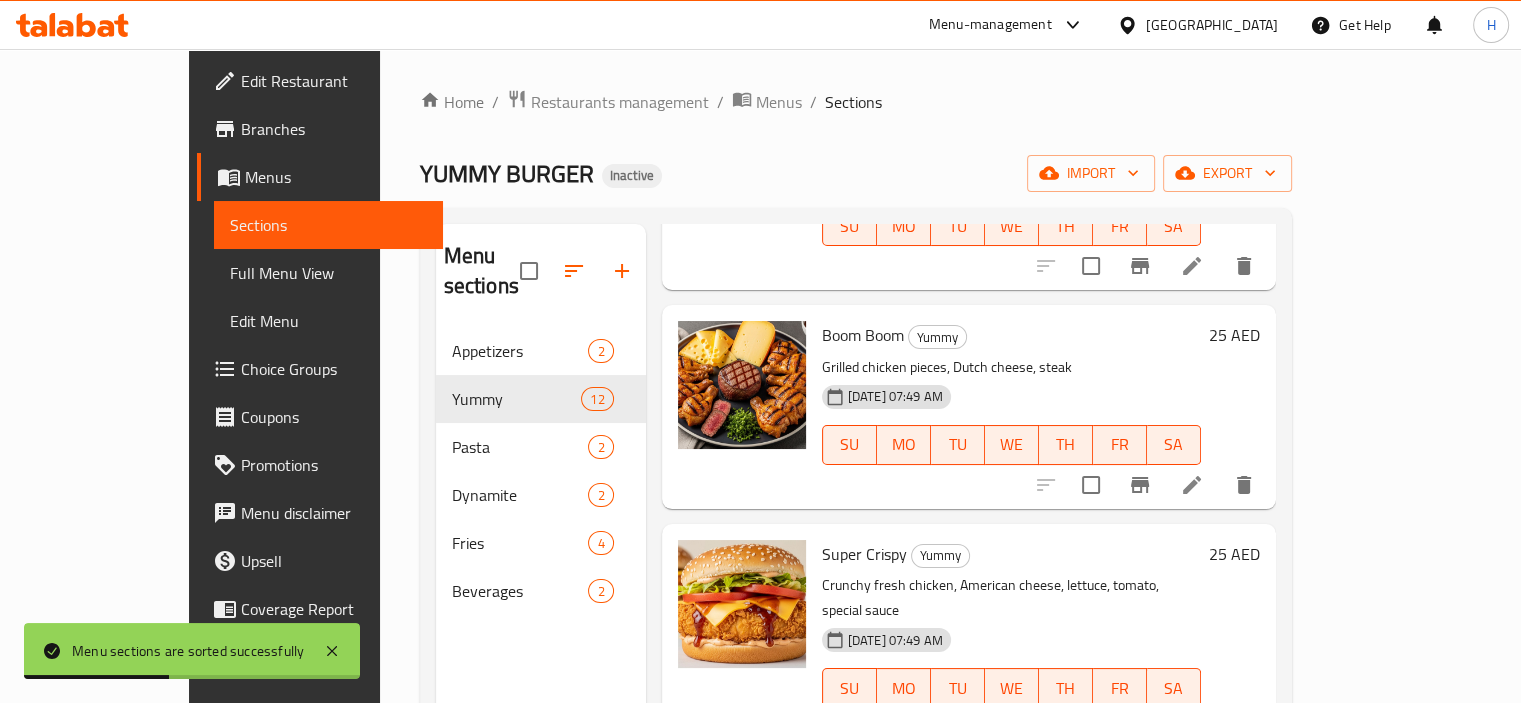 scroll, scrollTop: 700, scrollLeft: 0, axis: vertical 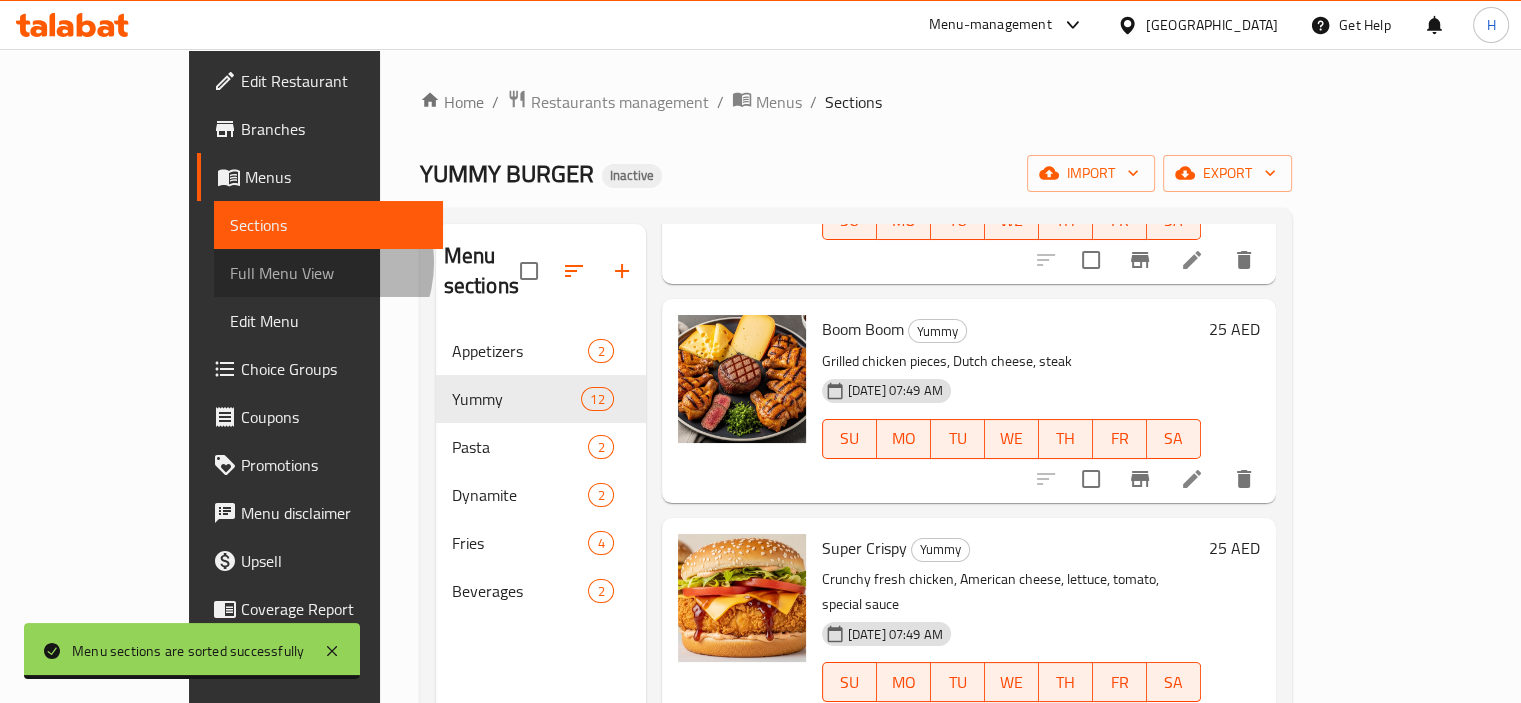 click on "Full Menu View" at bounding box center [328, 273] 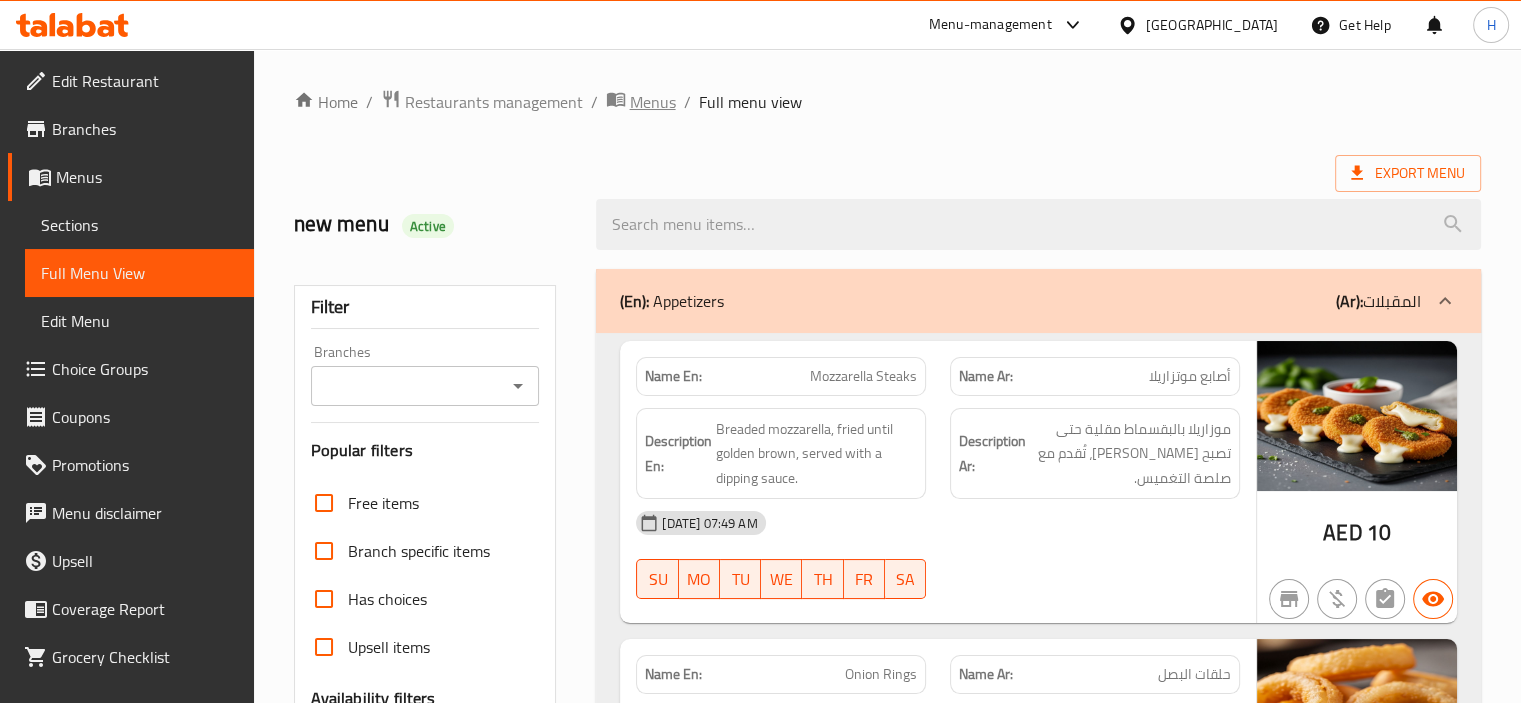 click on "Menus" at bounding box center (653, 102) 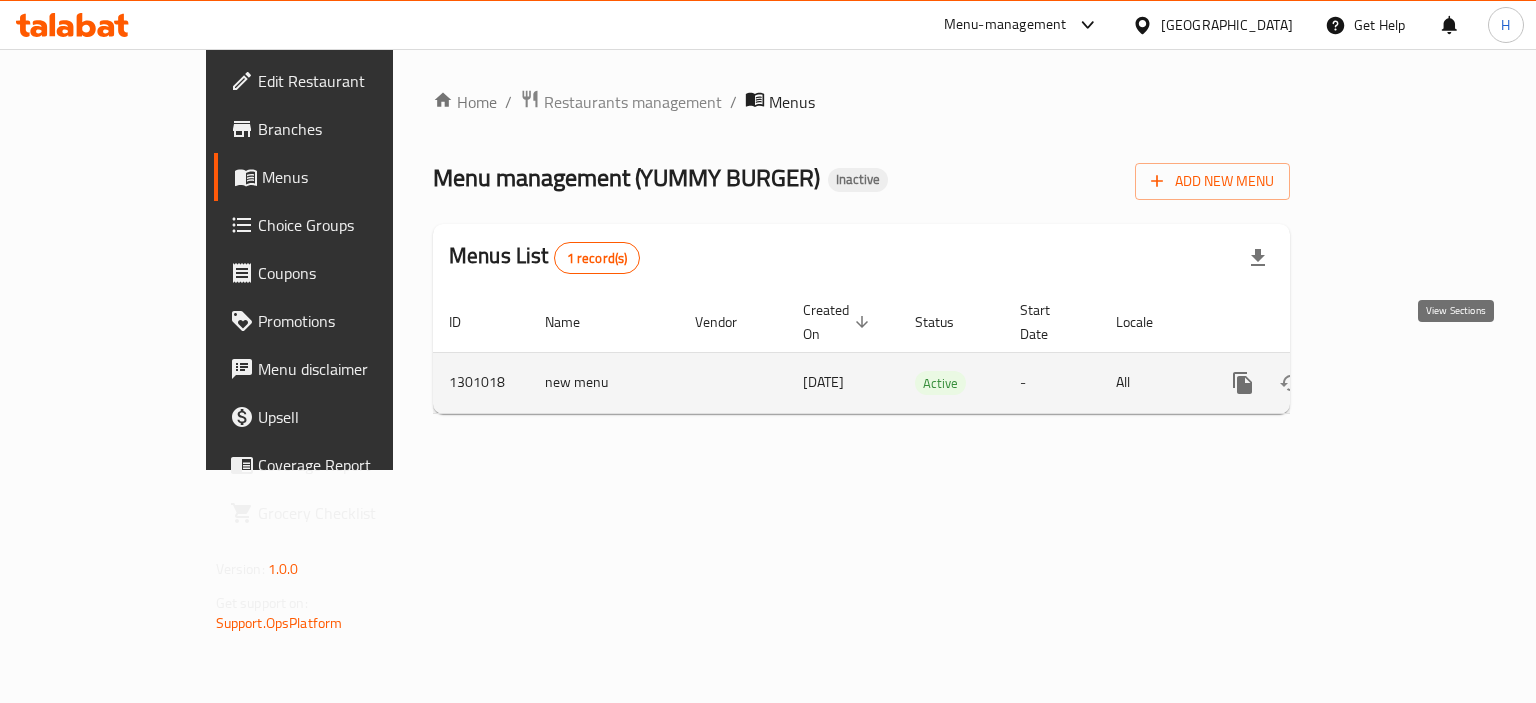 click at bounding box center [1387, 383] 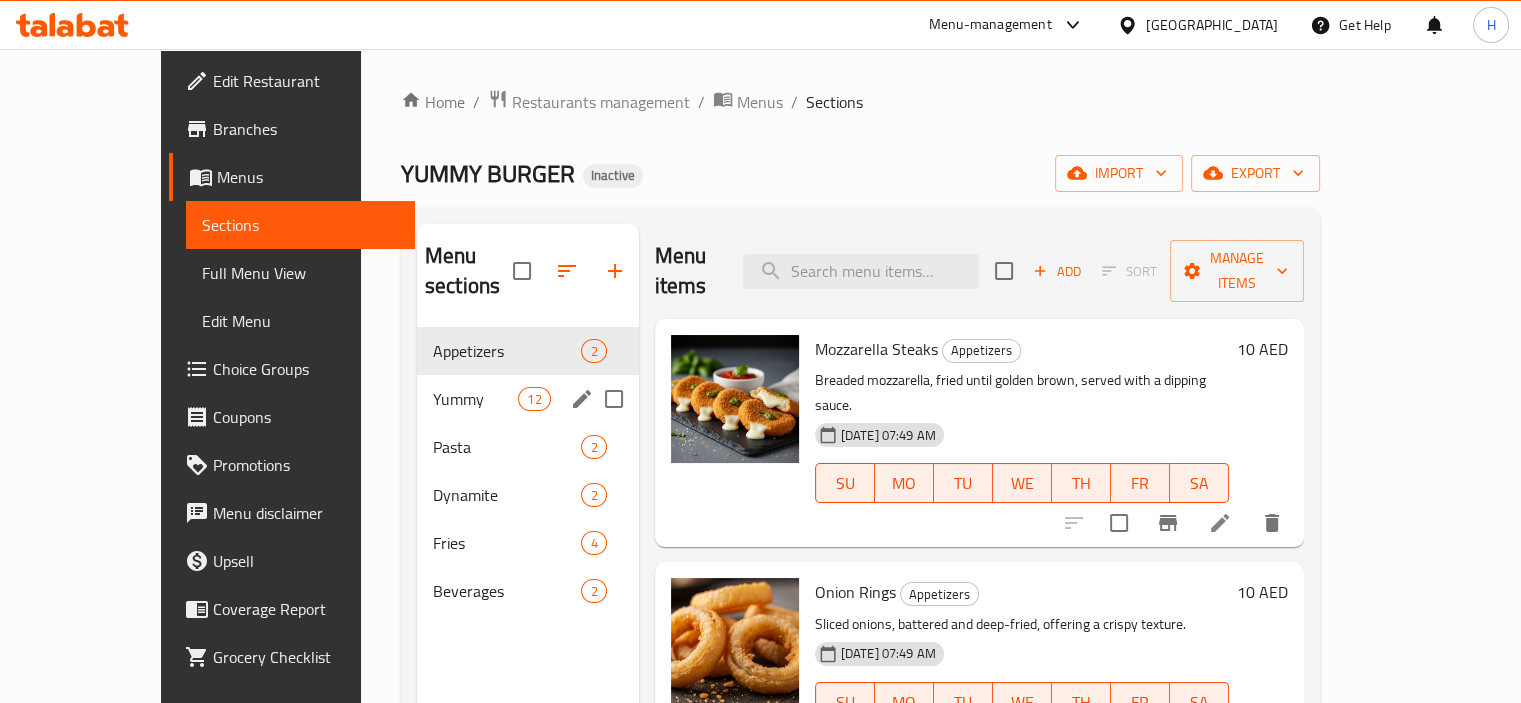 click on "Yummy 12" at bounding box center [528, 399] 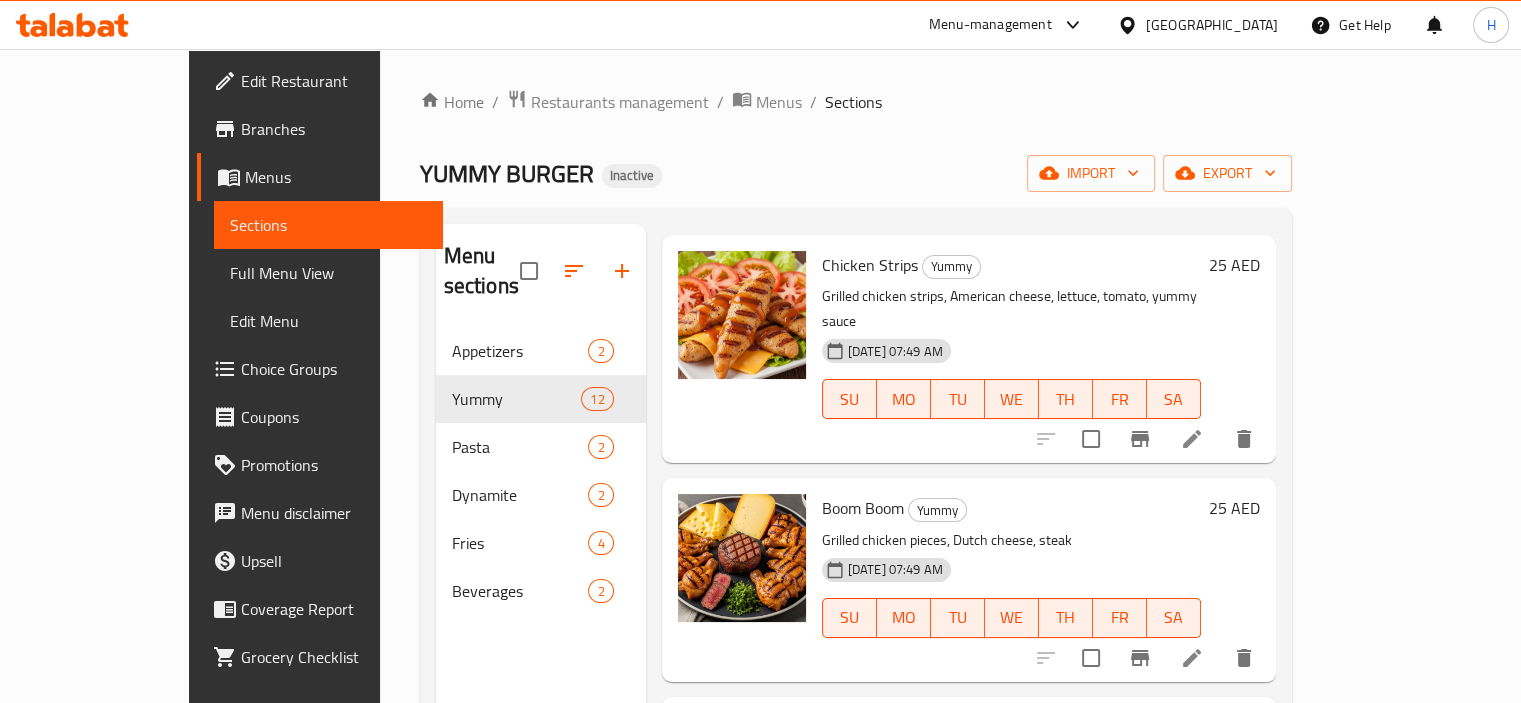 scroll, scrollTop: 600, scrollLeft: 0, axis: vertical 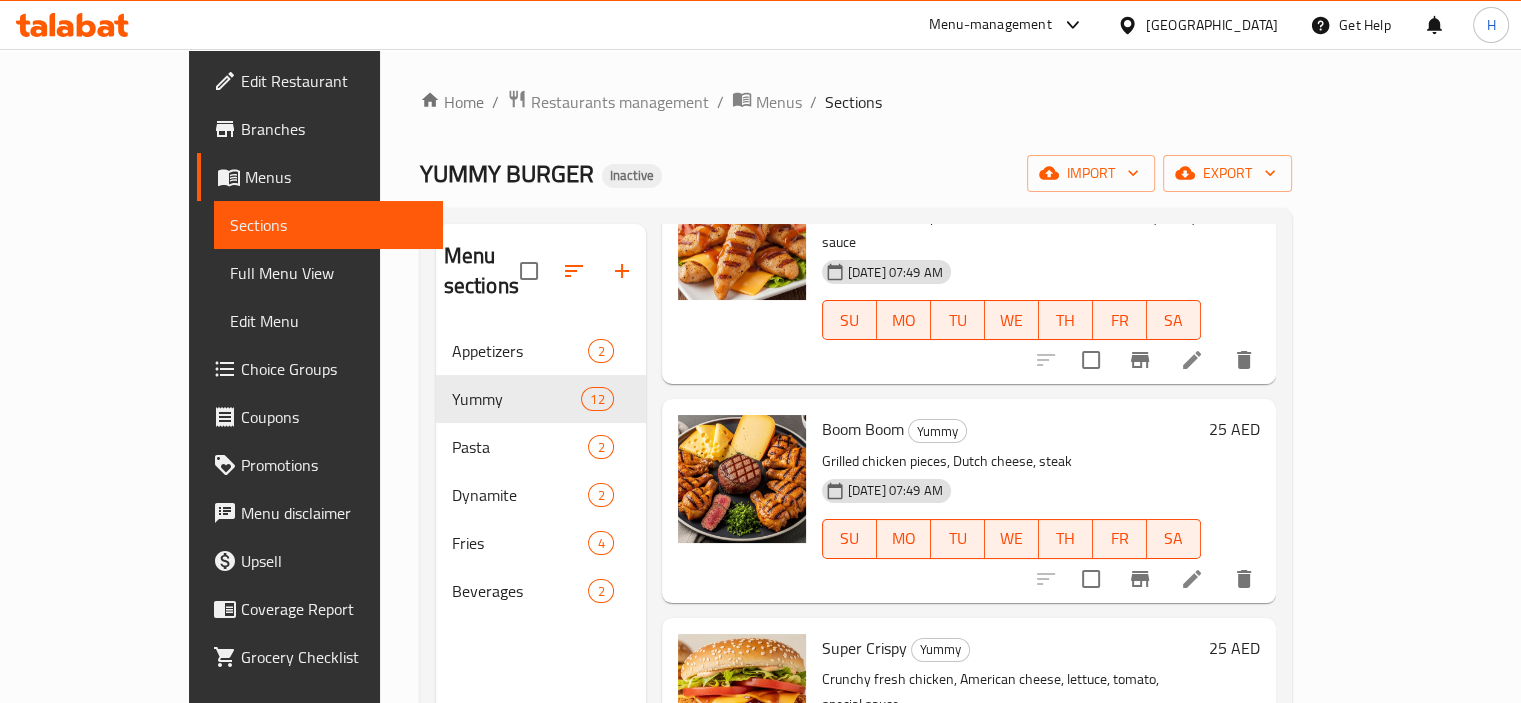 click on "Full Menu View" at bounding box center (328, 273) 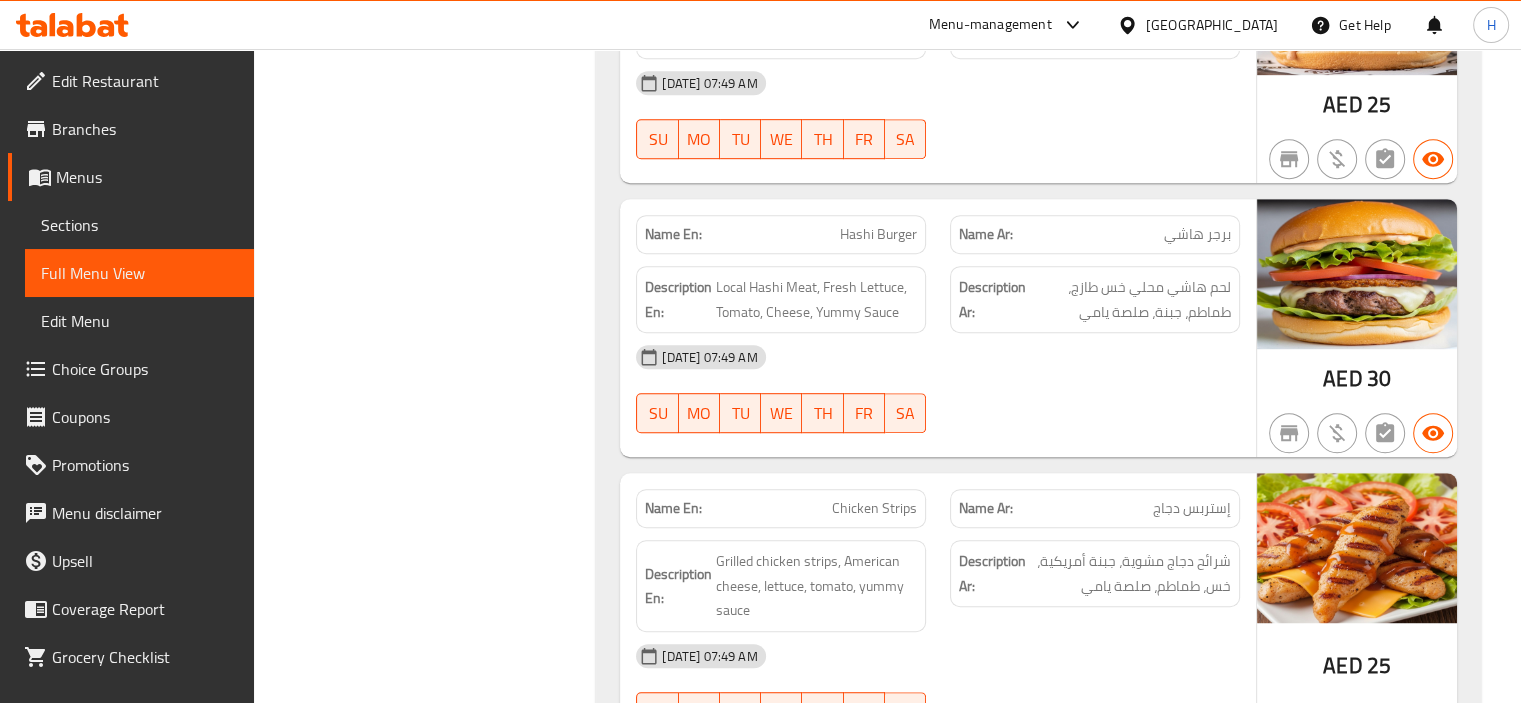 scroll, scrollTop: 1500, scrollLeft: 0, axis: vertical 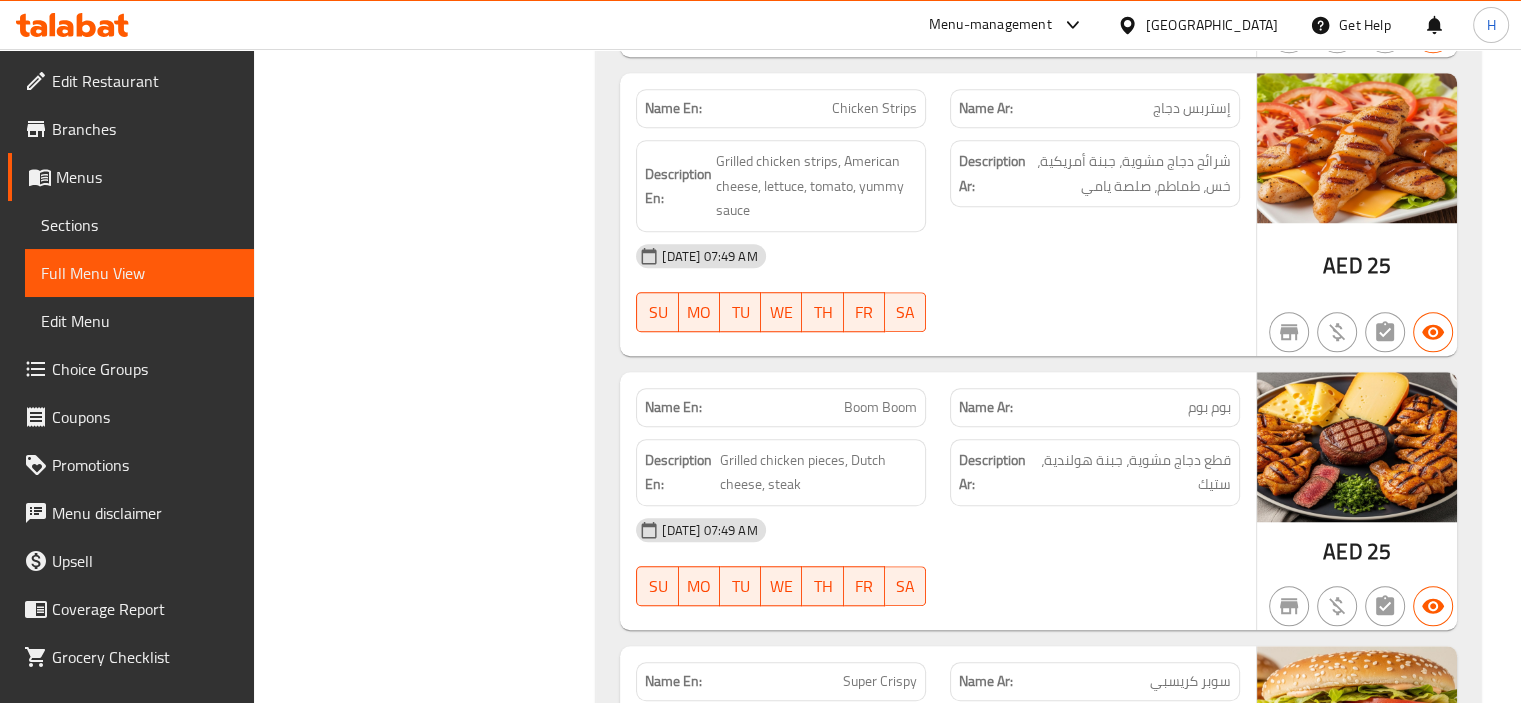 click on "Boom Boom" at bounding box center [880, 407] 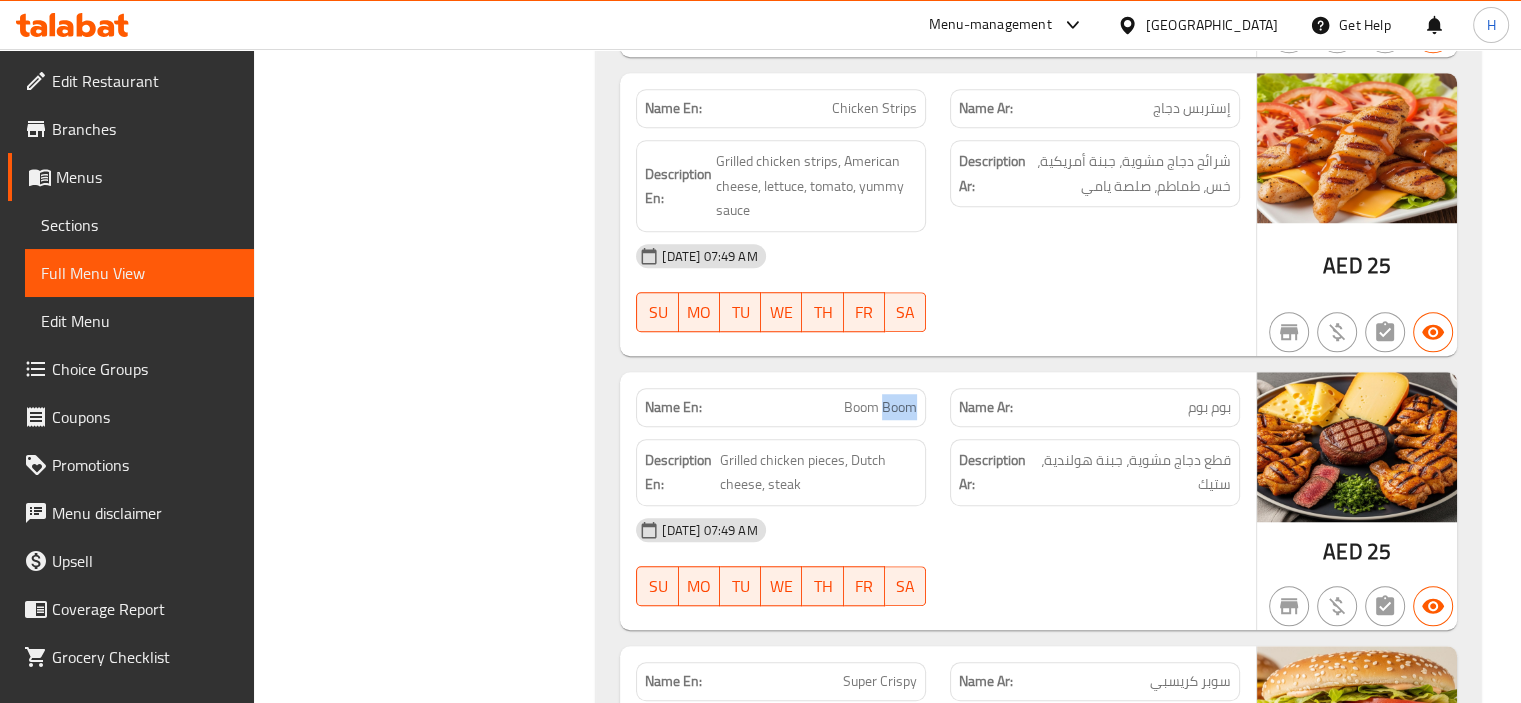 click on "Boom Boom" at bounding box center (880, 407) 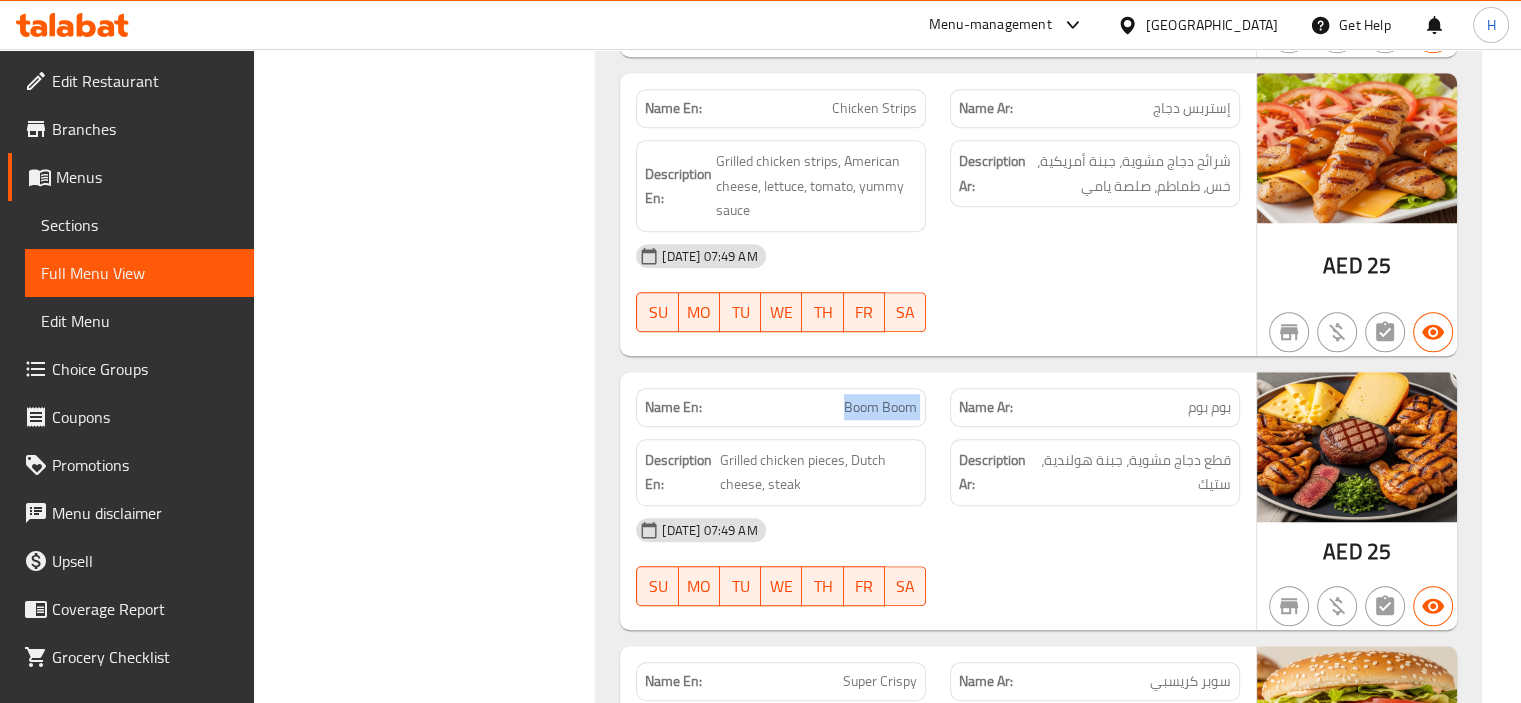 click on "Boom Boom" at bounding box center [880, 407] 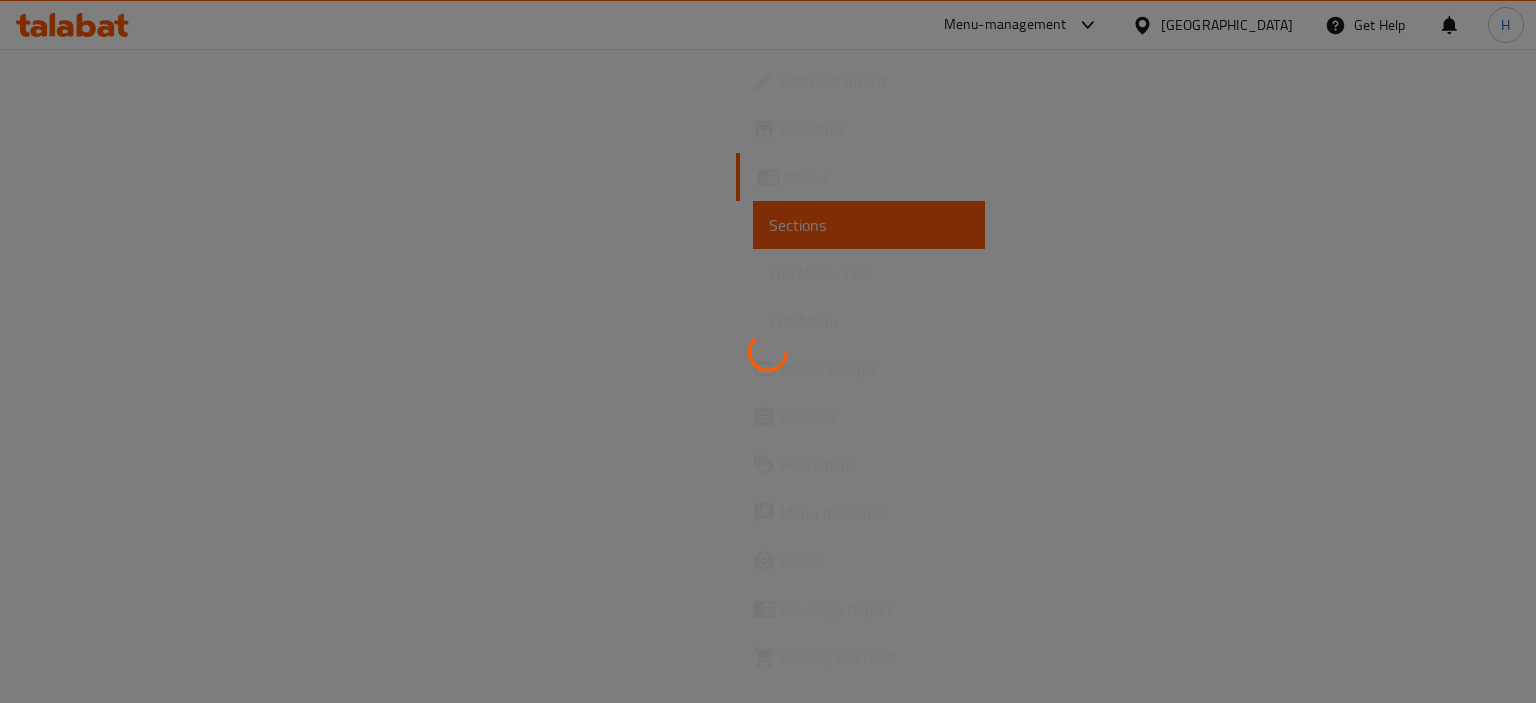 scroll, scrollTop: 0, scrollLeft: 0, axis: both 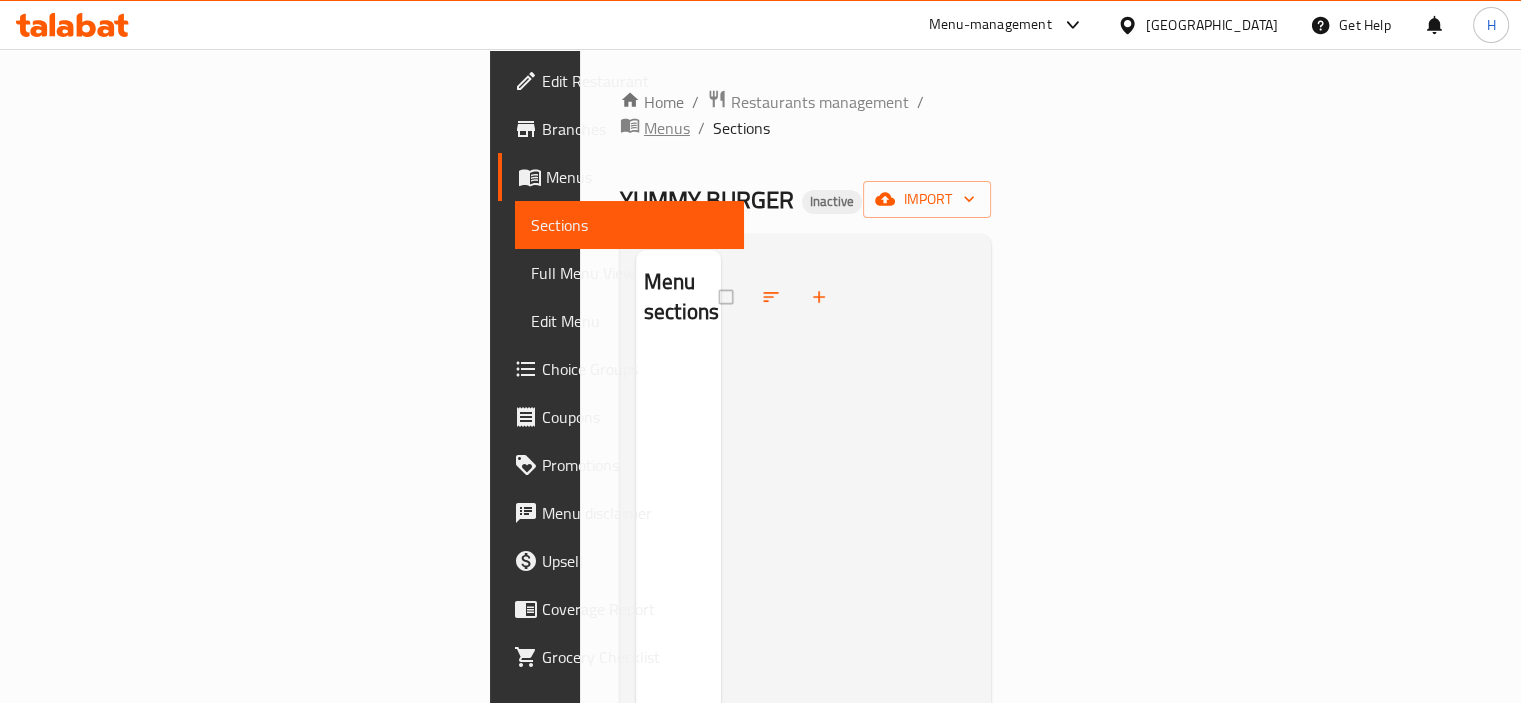 click on "Menus" at bounding box center (667, 128) 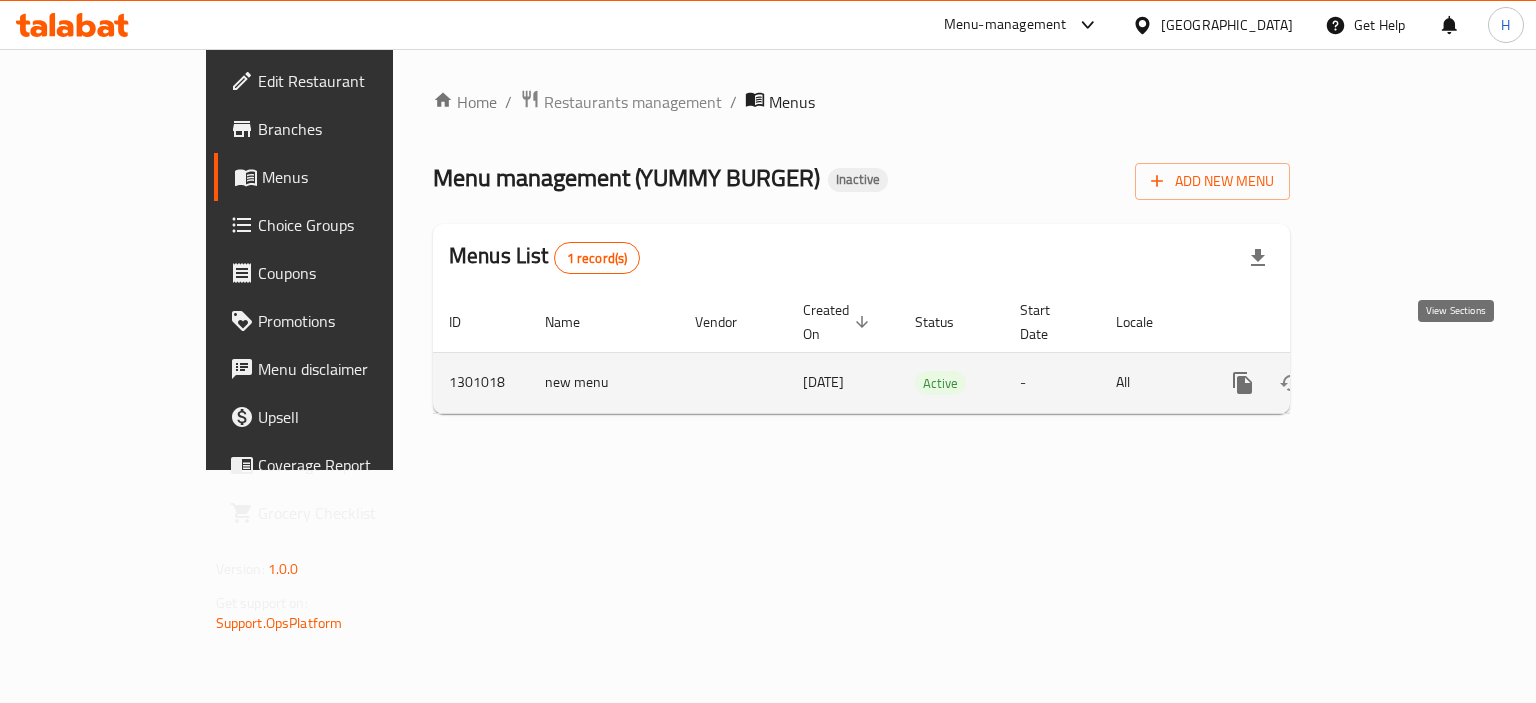 click at bounding box center [1387, 383] 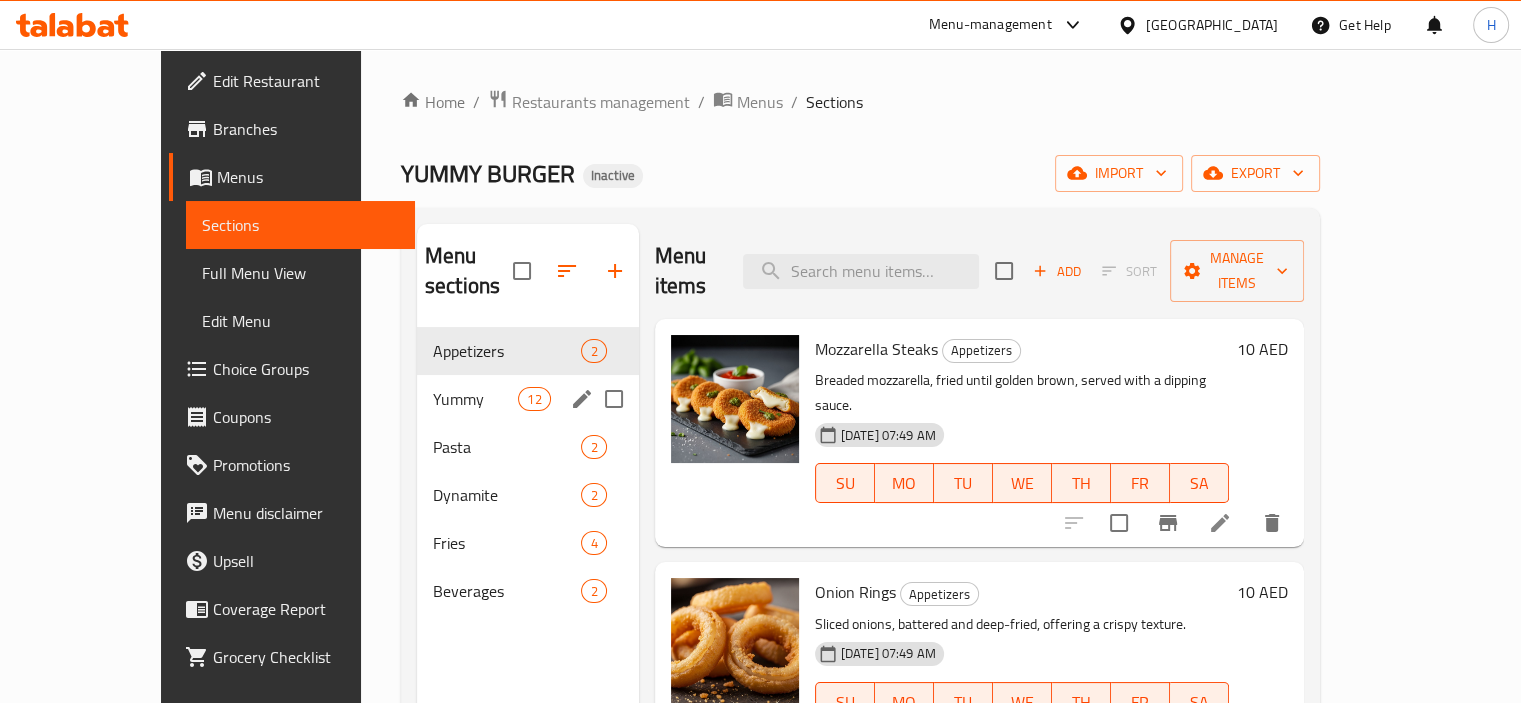 click on "Yummy" at bounding box center (475, 399) 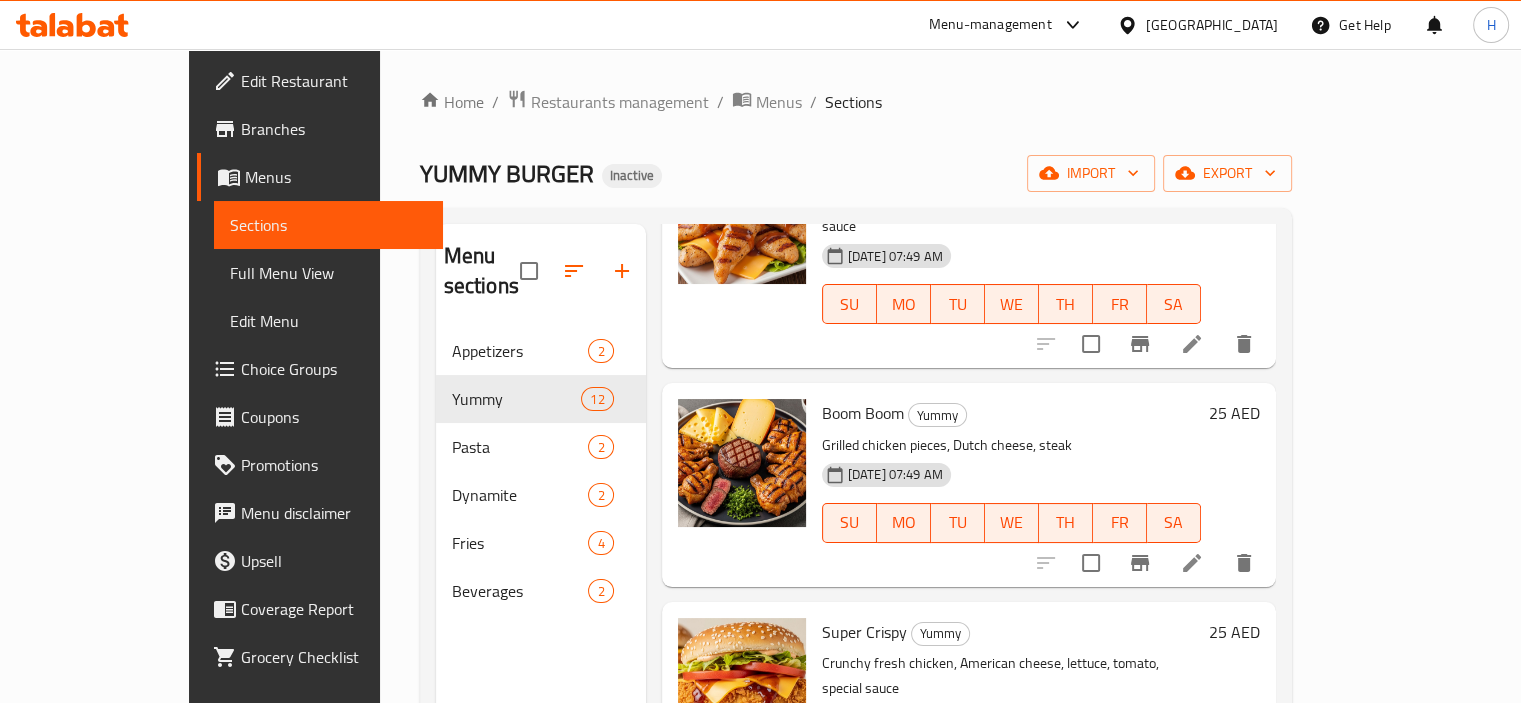 scroll, scrollTop: 700, scrollLeft: 0, axis: vertical 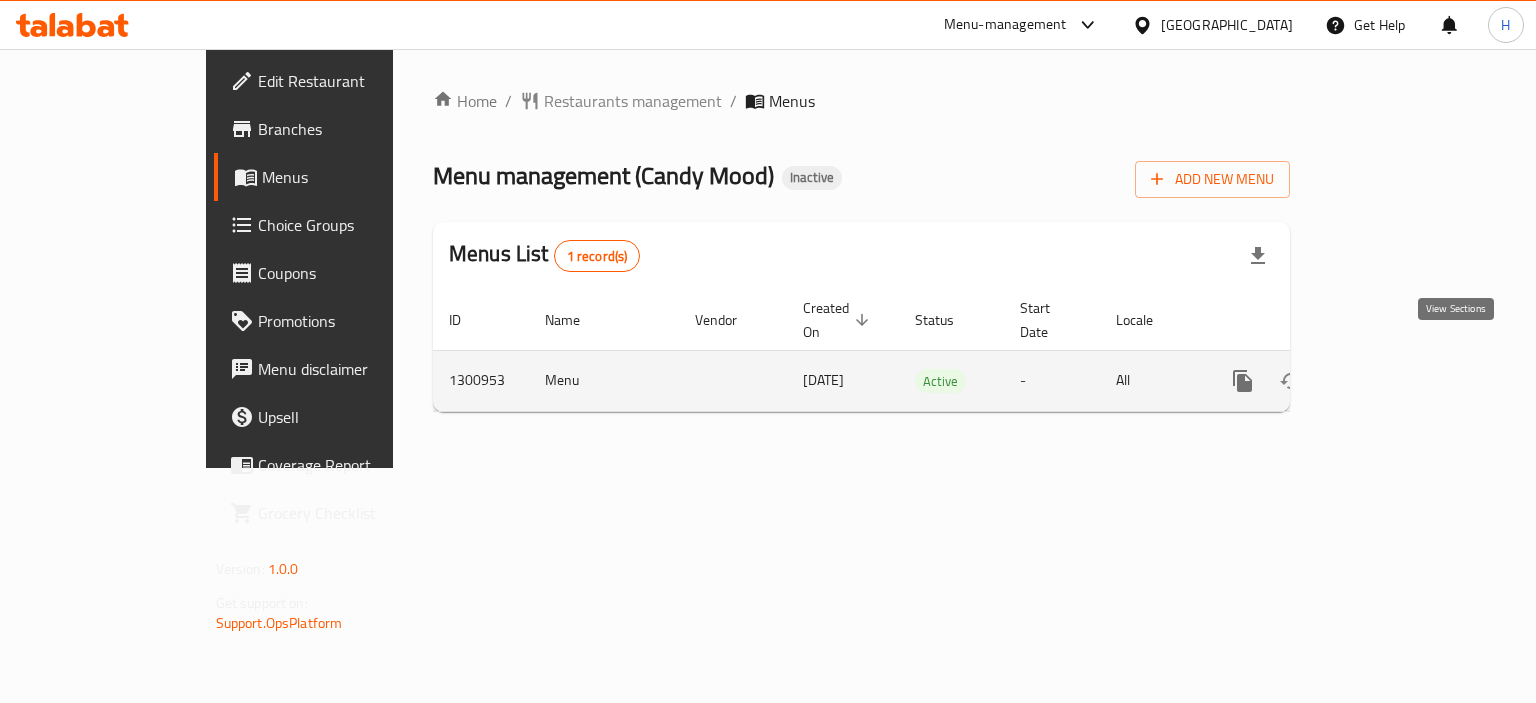 click 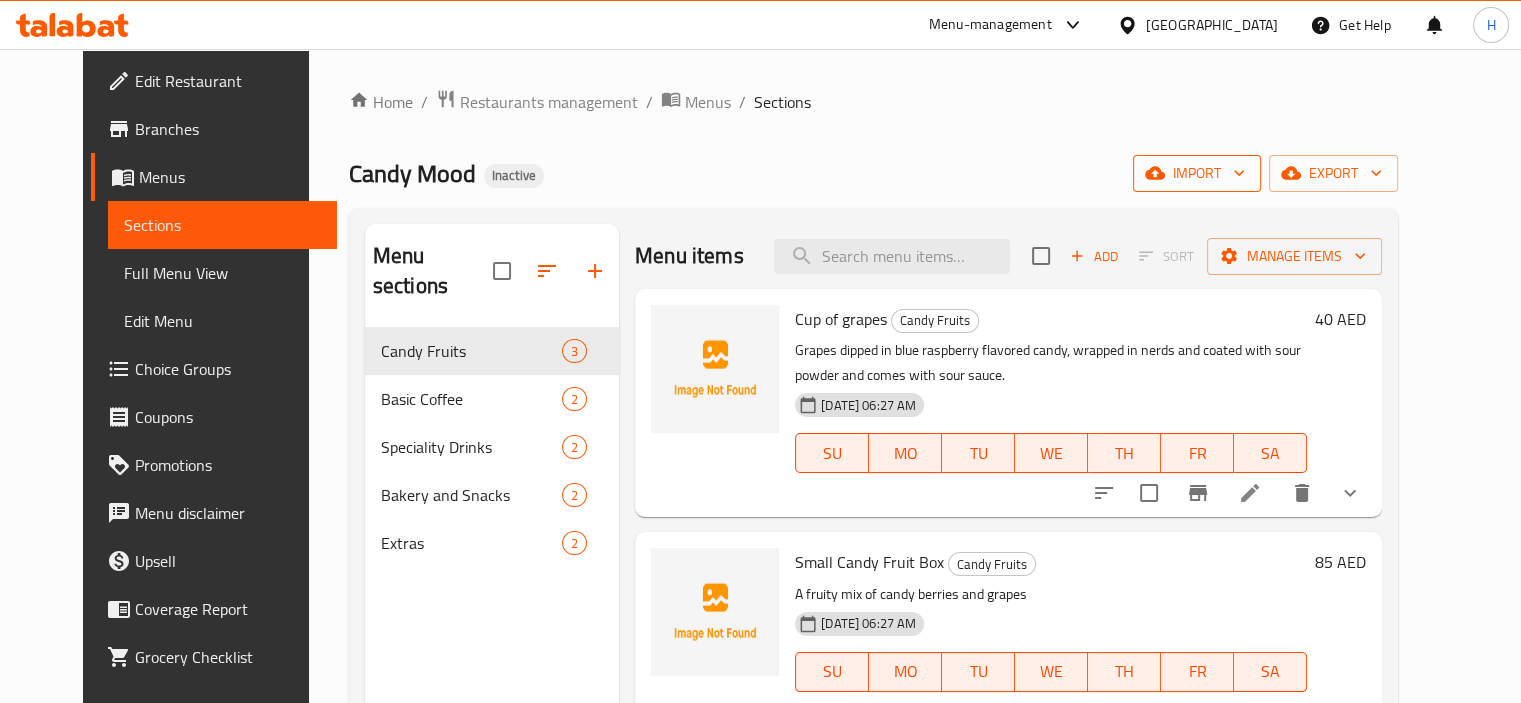 click 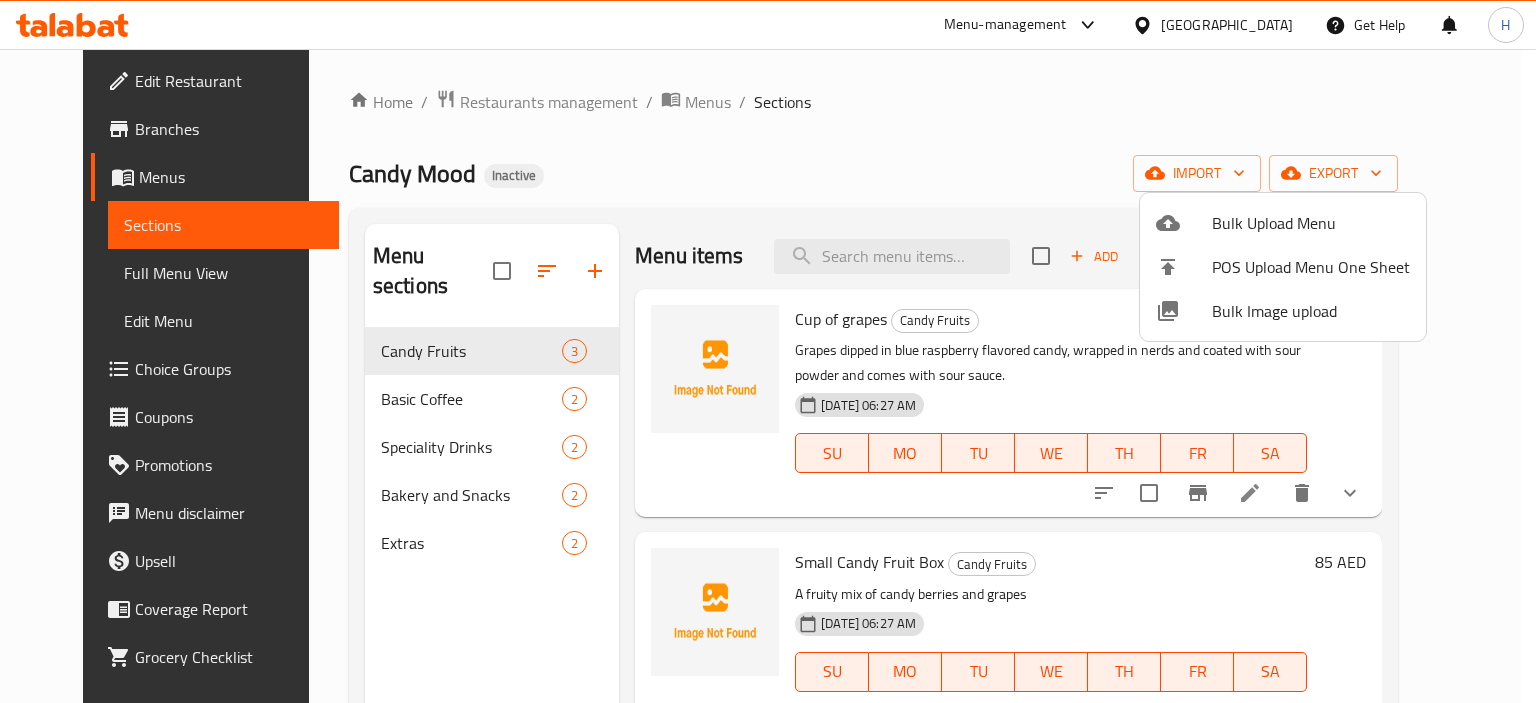 click on "Bulk Image upload" at bounding box center (1311, 311) 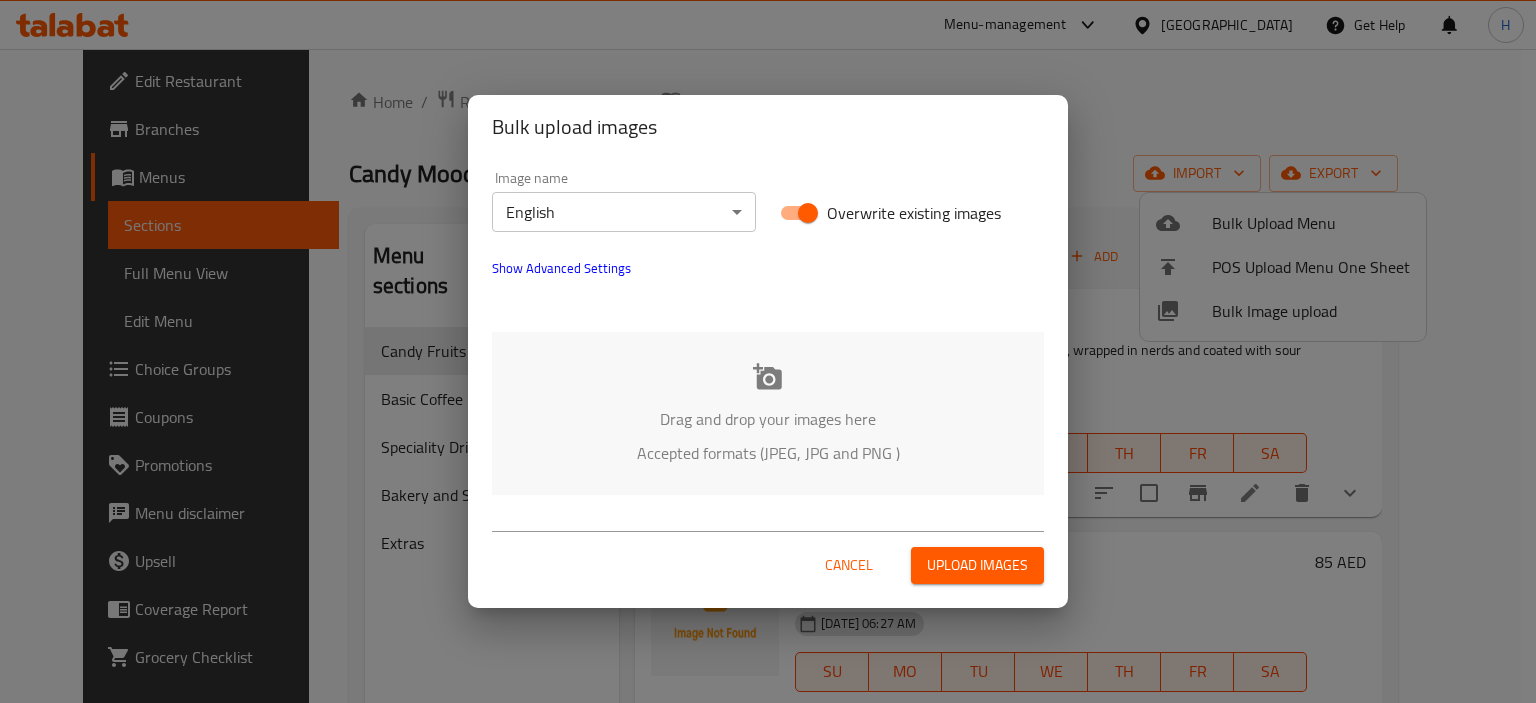 click on "Accepted formats (JPEG, JPG and PNG )" at bounding box center [768, 453] 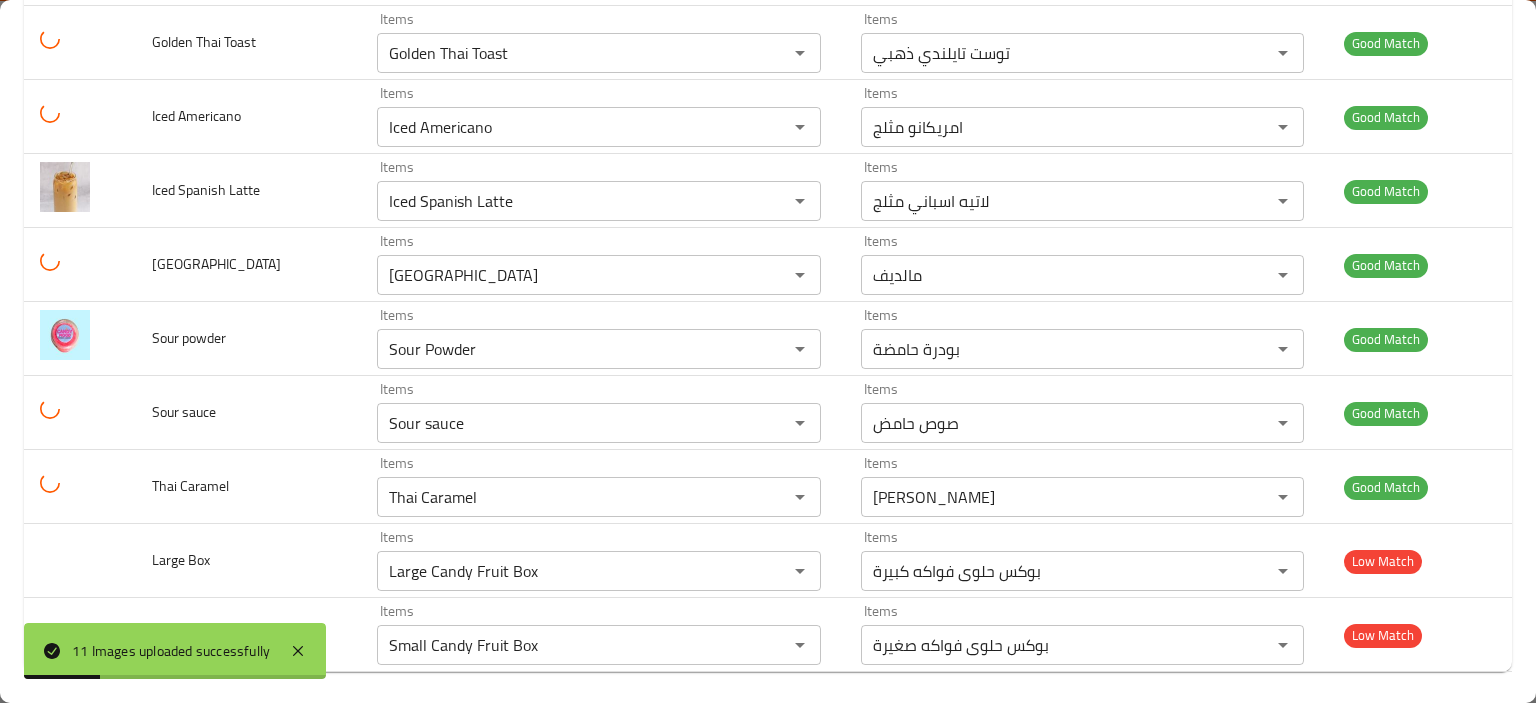 scroll, scrollTop: 455, scrollLeft: 0, axis: vertical 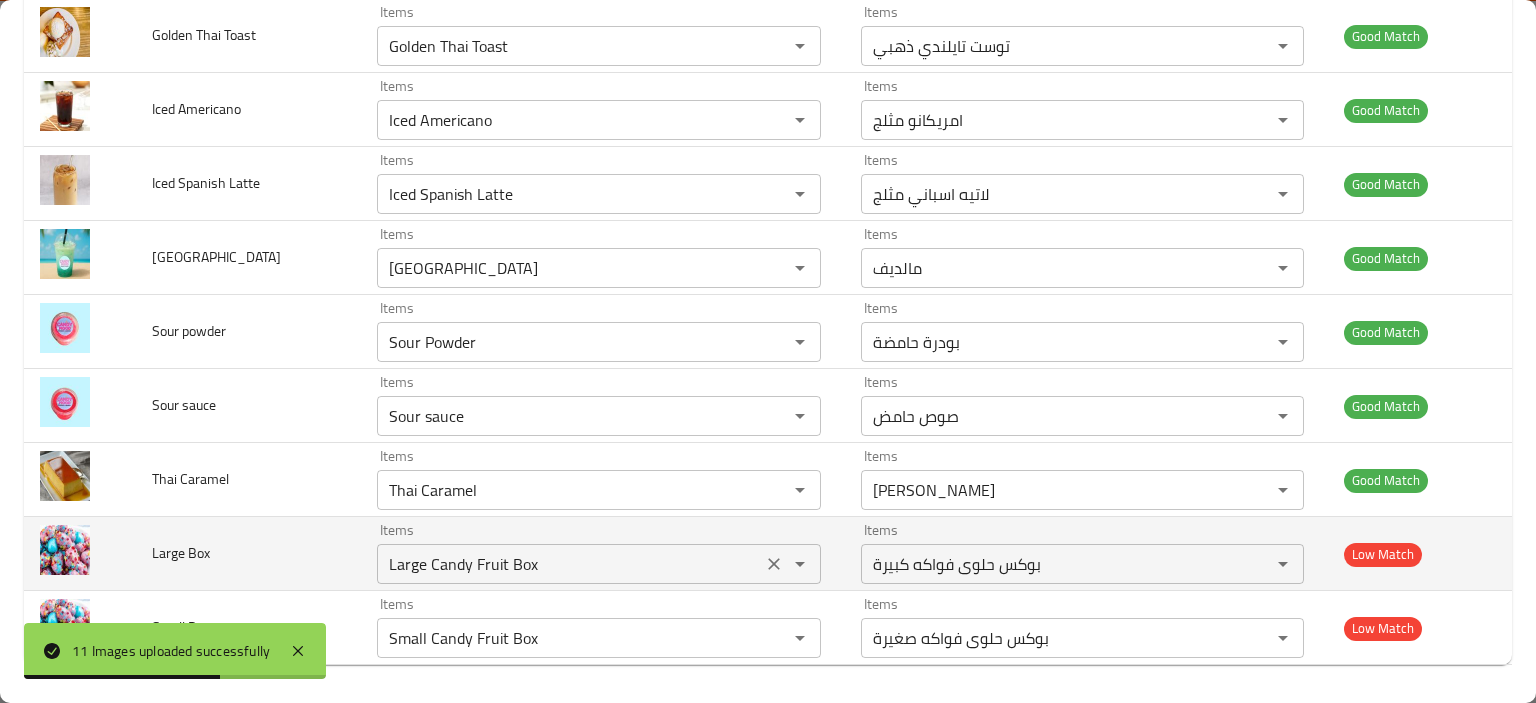 click on "Large Candy Fruit Box" at bounding box center (569, 564) 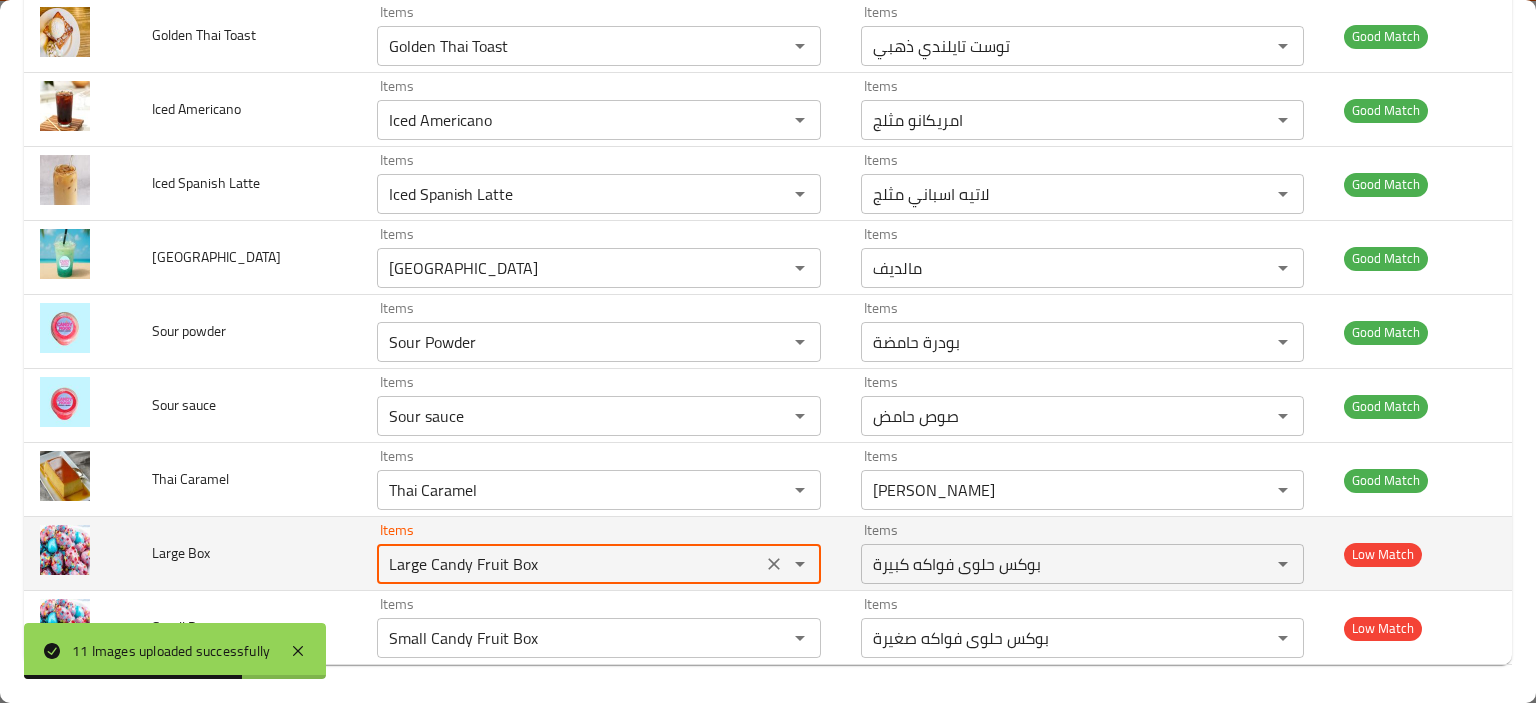 click on "Large Candy Fruit Box" at bounding box center (569, 564) 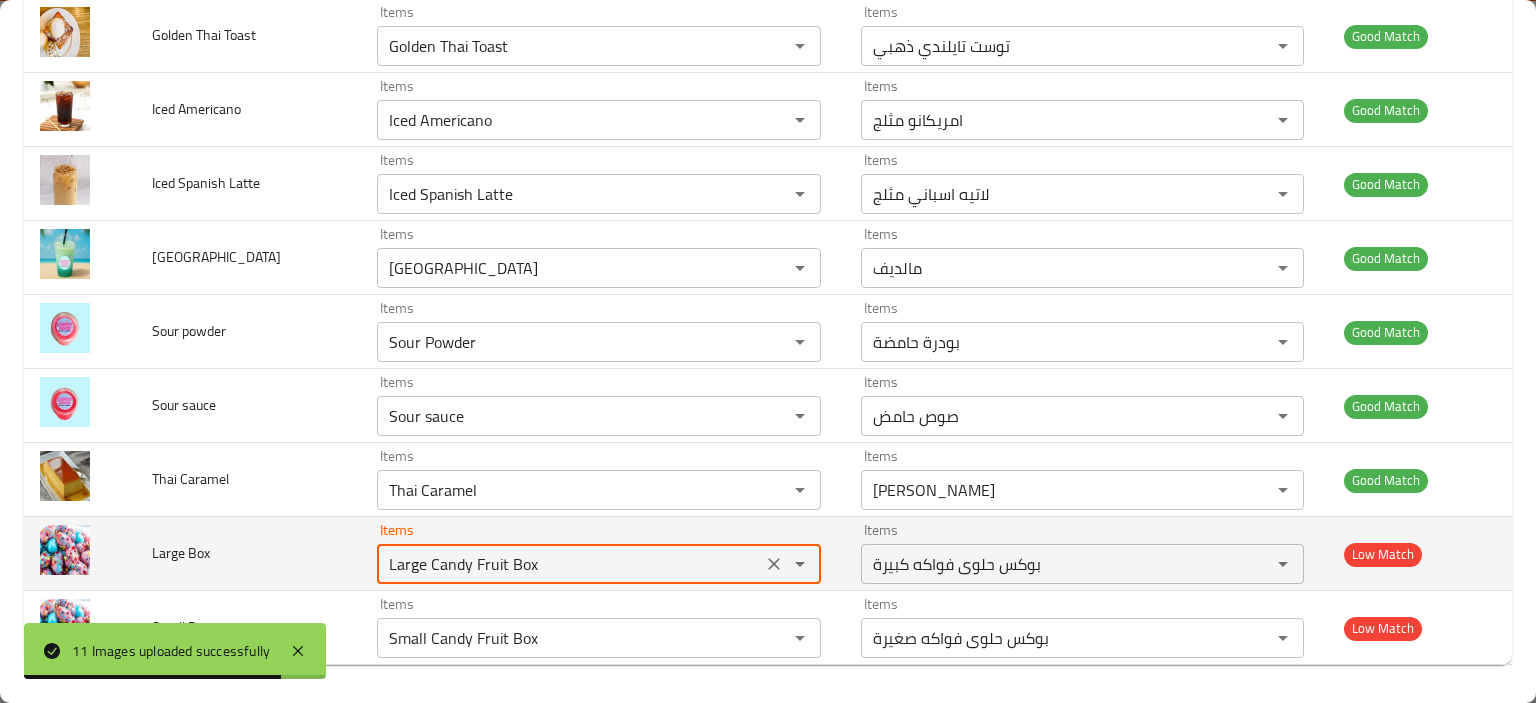 drag, startPoint x: 417, startPoint y: 561, endPoint x: 648, endPoint y: 560, distance: 231.00217 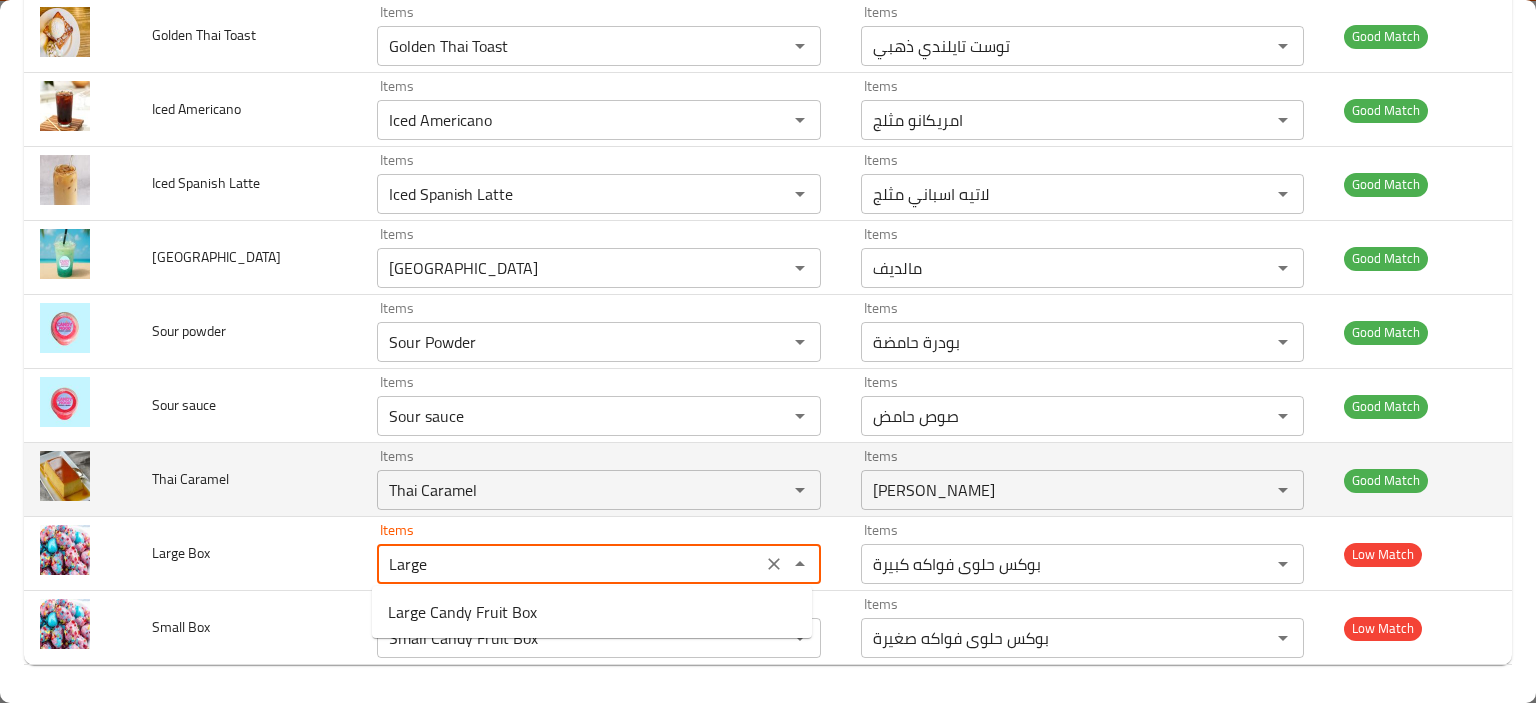 type on "Large Candy Fruit Box" 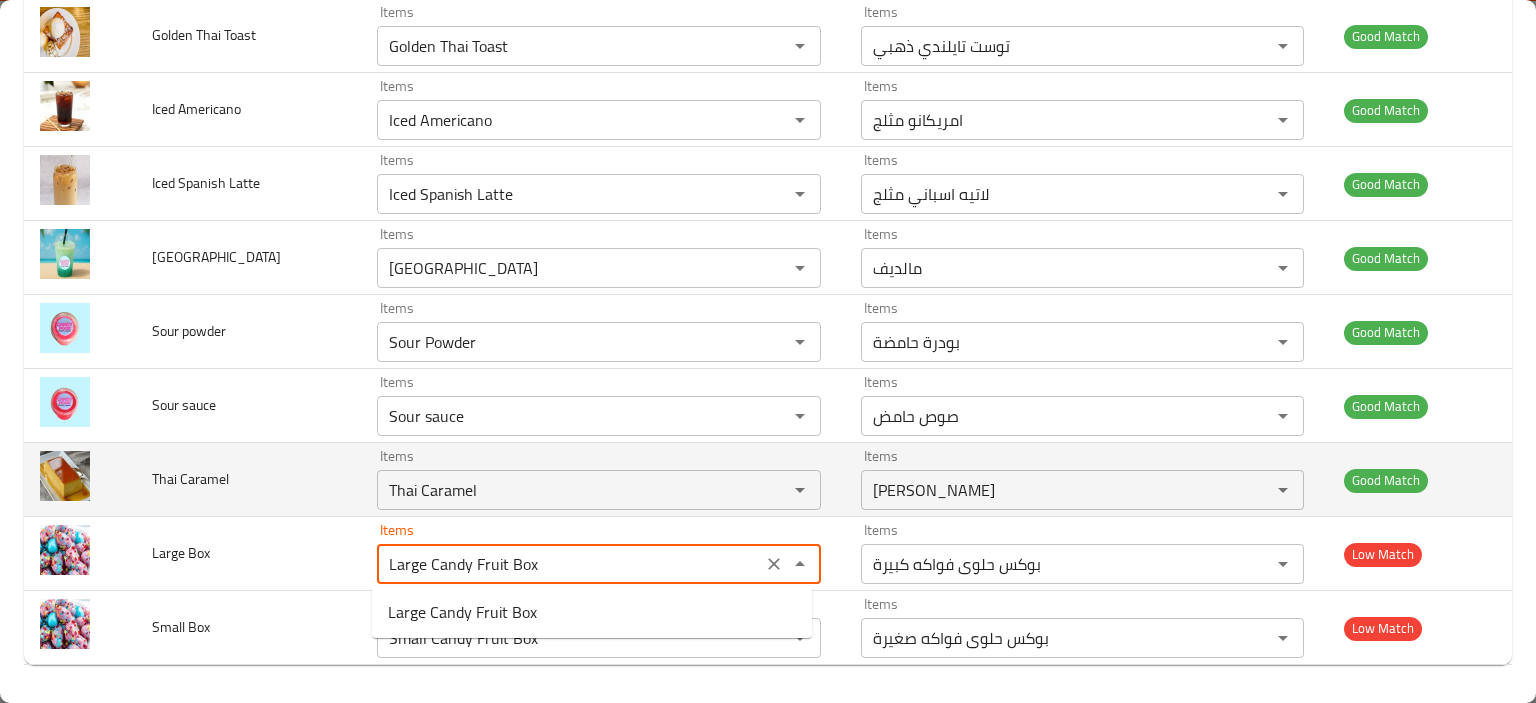 click on "Thai Caramel" at bounding box center (249, 480) 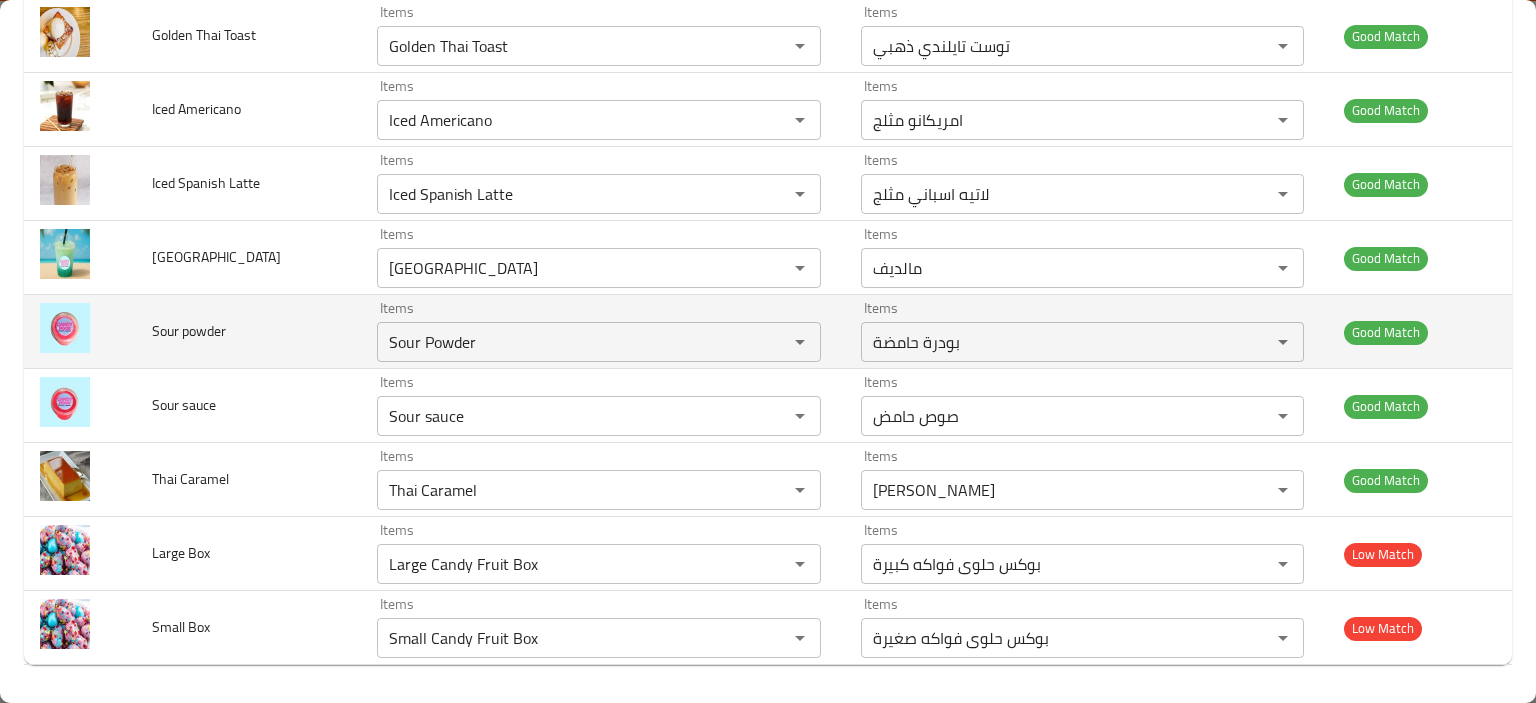 scroll, scrollTop: 0, scrollLeft: 0, axis: both 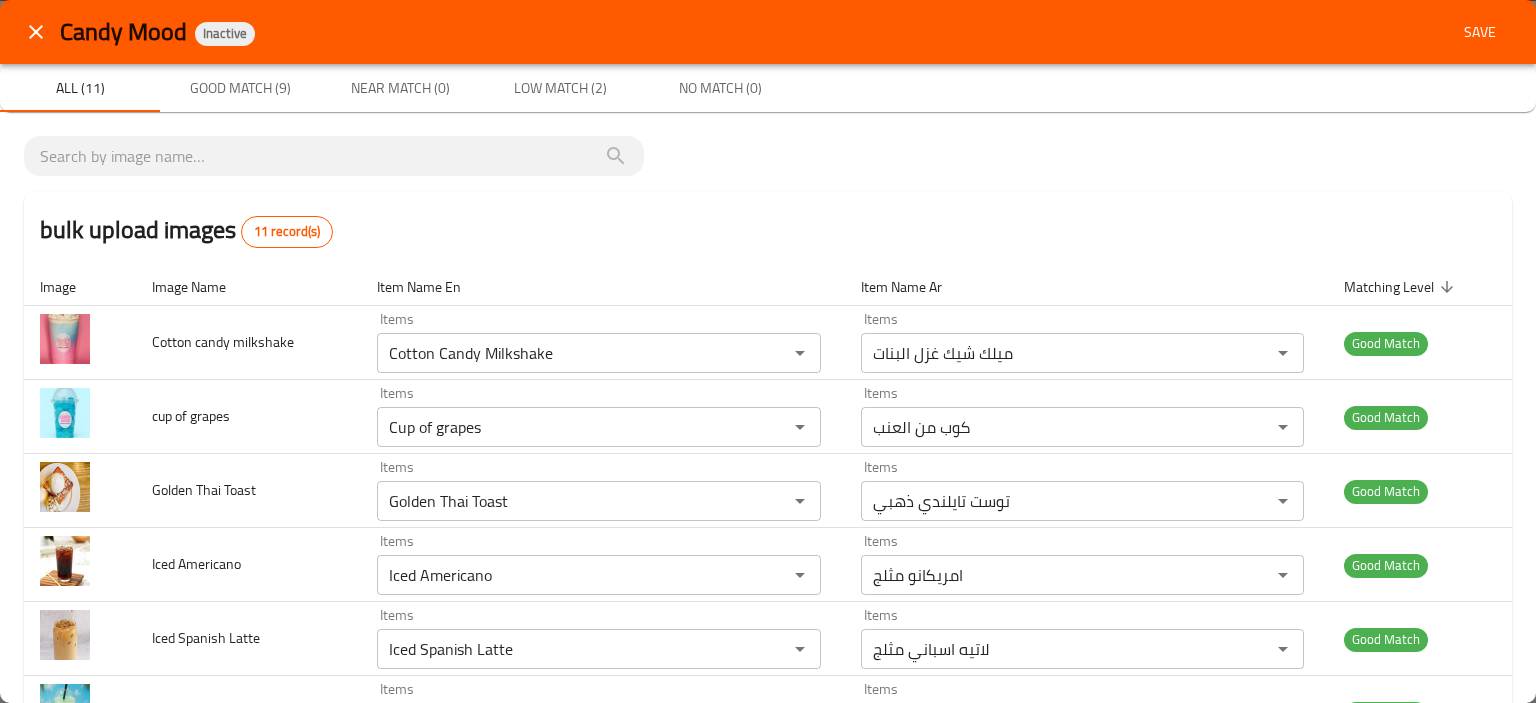 click on "Save" at bounding box center [1480, 32] 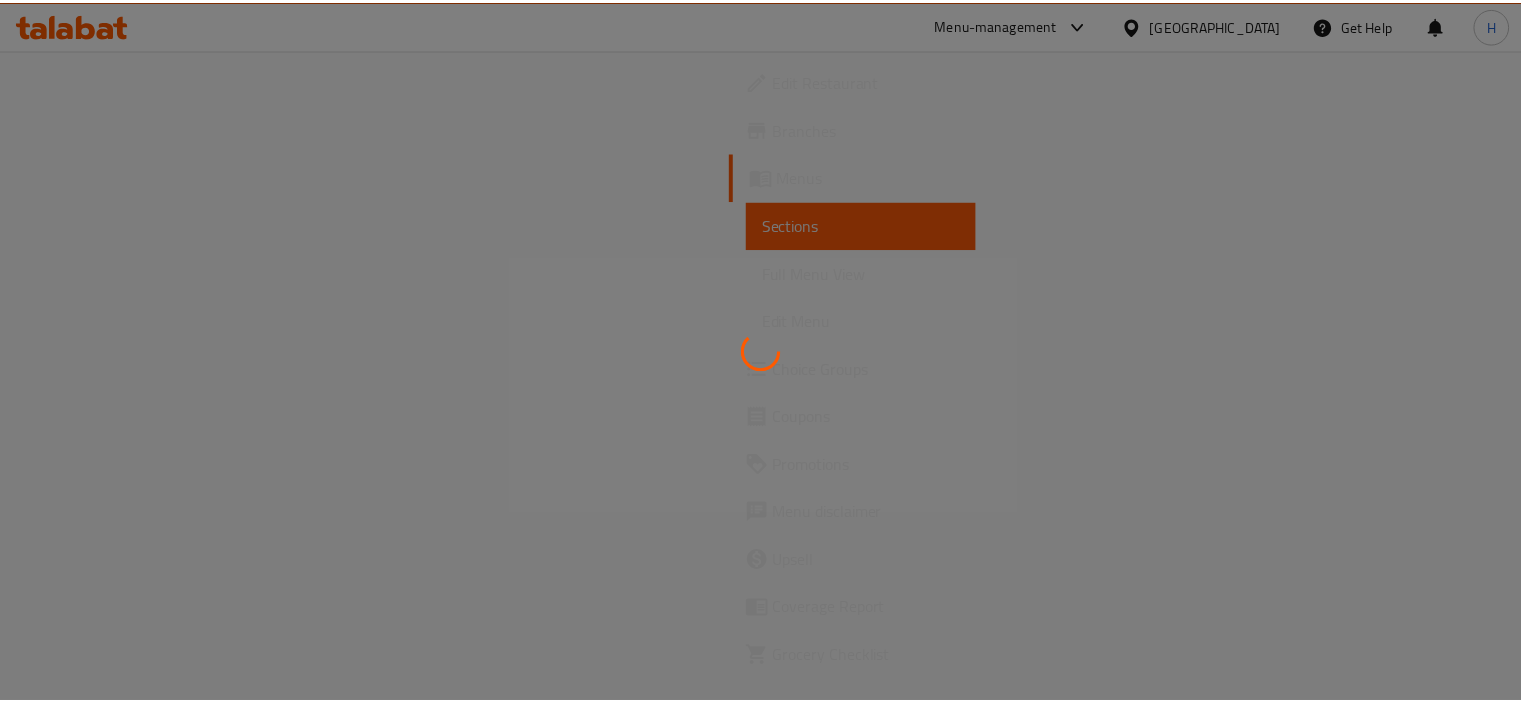 scroll, scrollTop: 0, scrollLeft: 0, axis: both 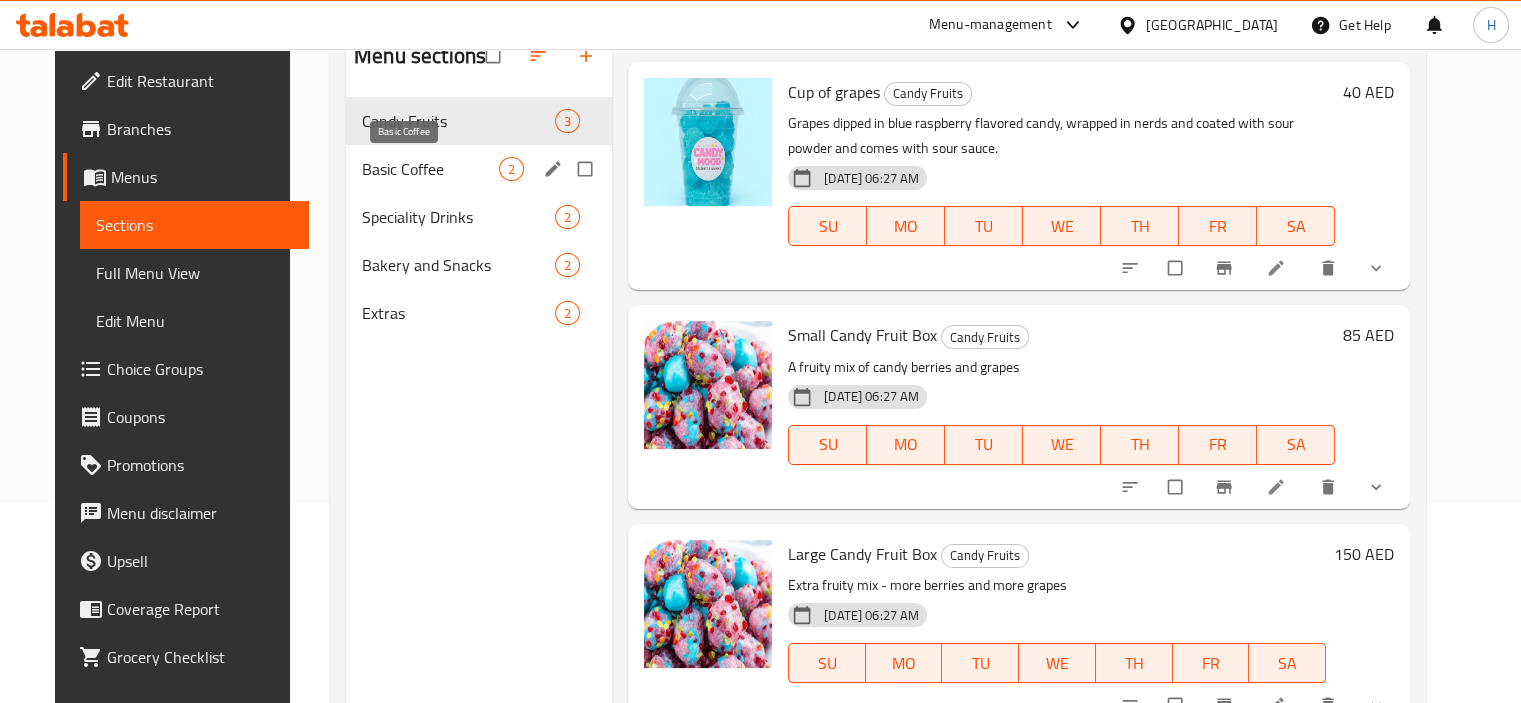 click on "Basic Coffee" at bounding box center (430, 169) 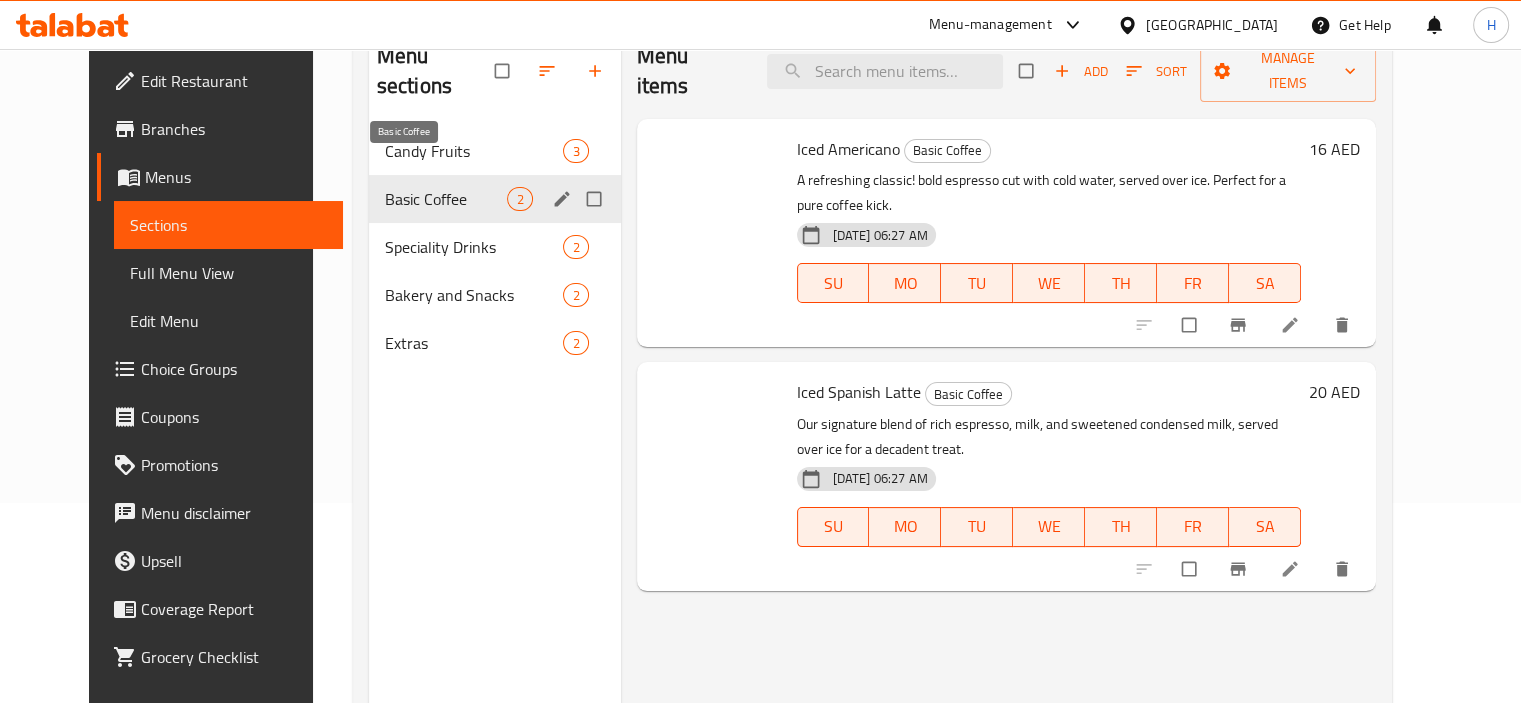 scroll, scrollTop: 0, scrollLeft: 0, axis: both 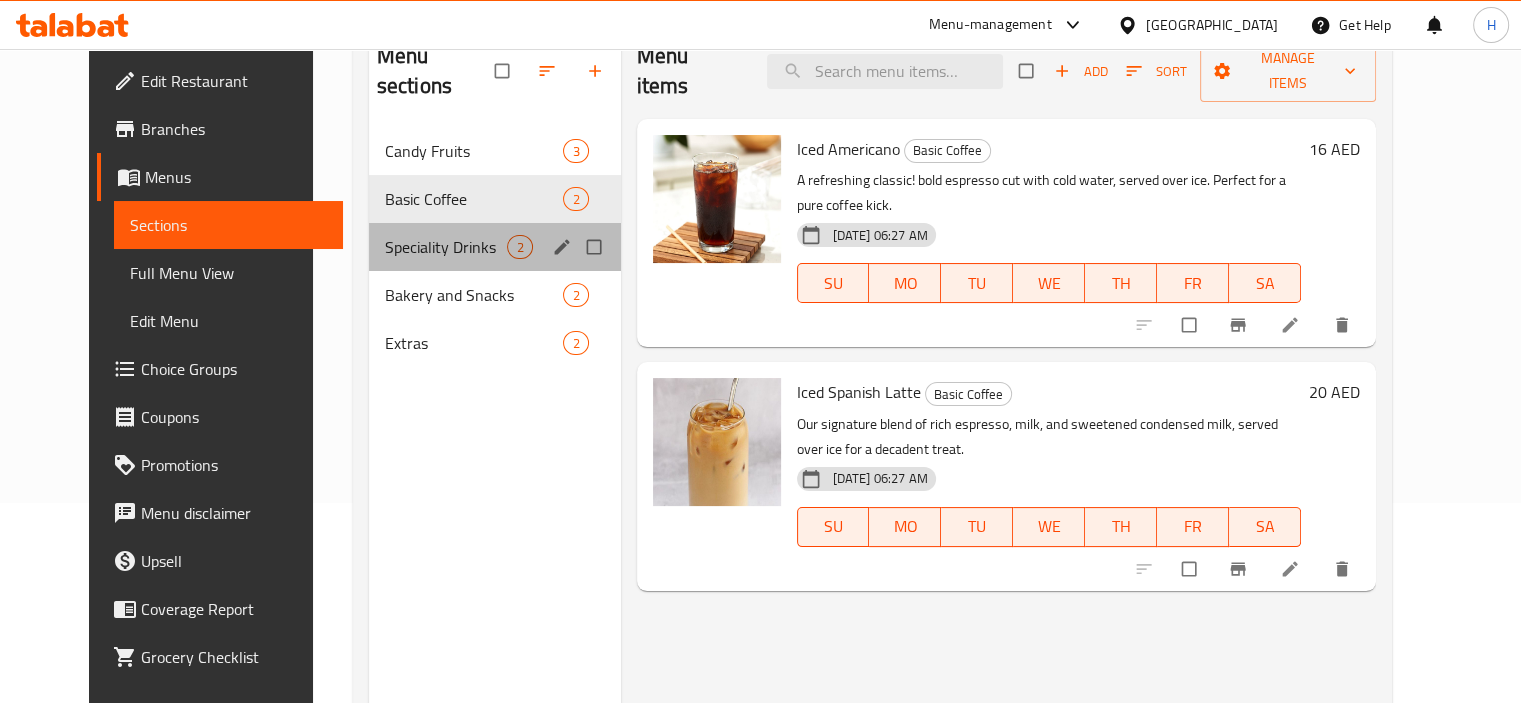 click on "Speciality Drinks 2" at bounding box center (495, 247) 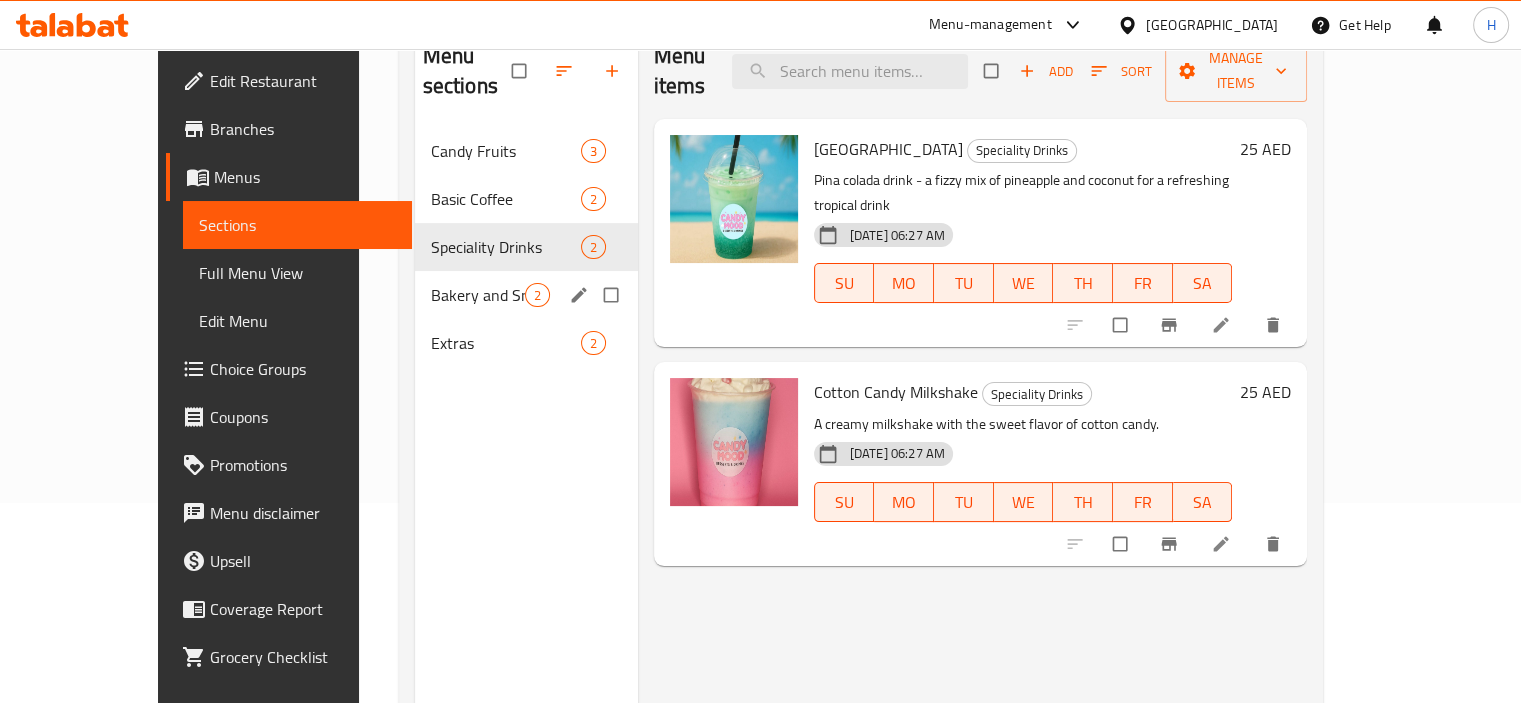 click on "Bakery and Snacks 2" at bounding box center [526, 295] 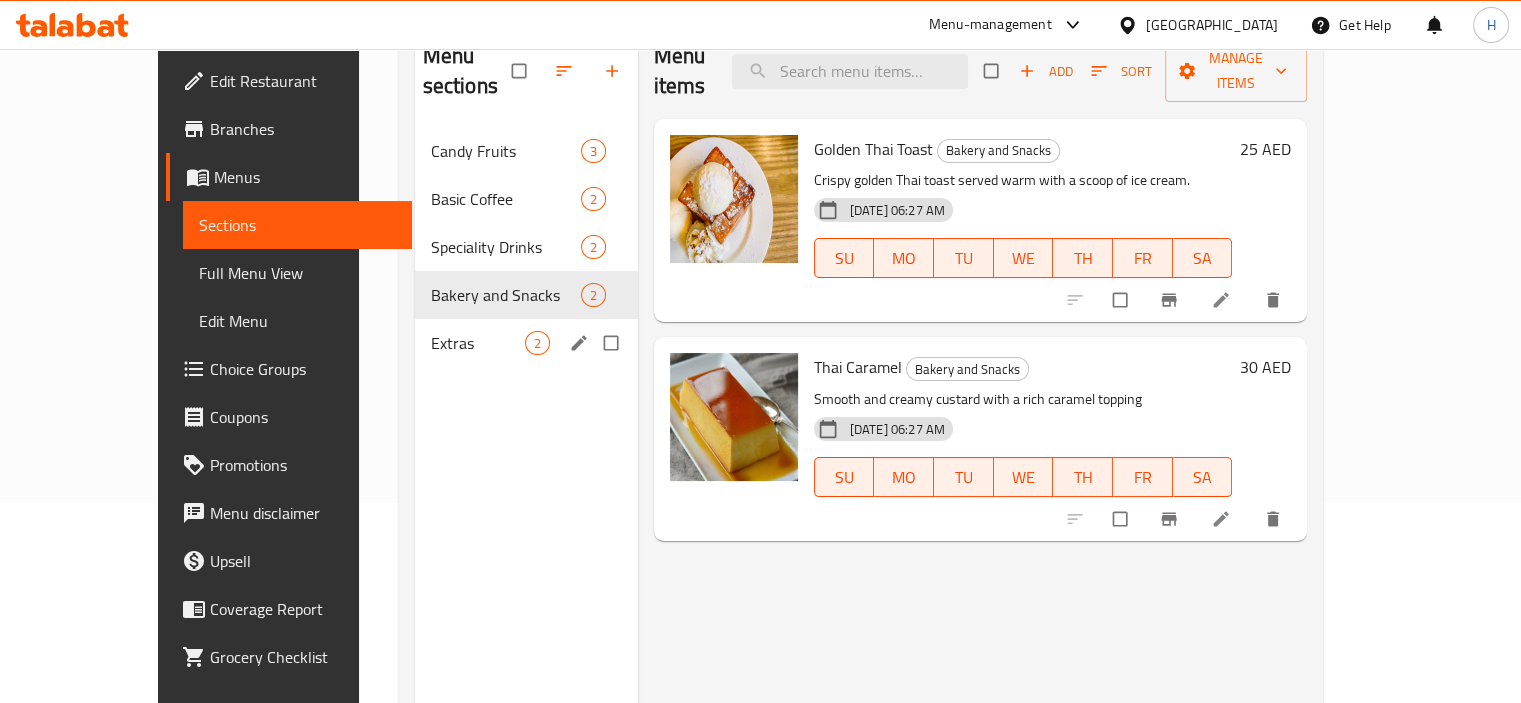 click on "Extras 2" at bounding box center [526, 343] 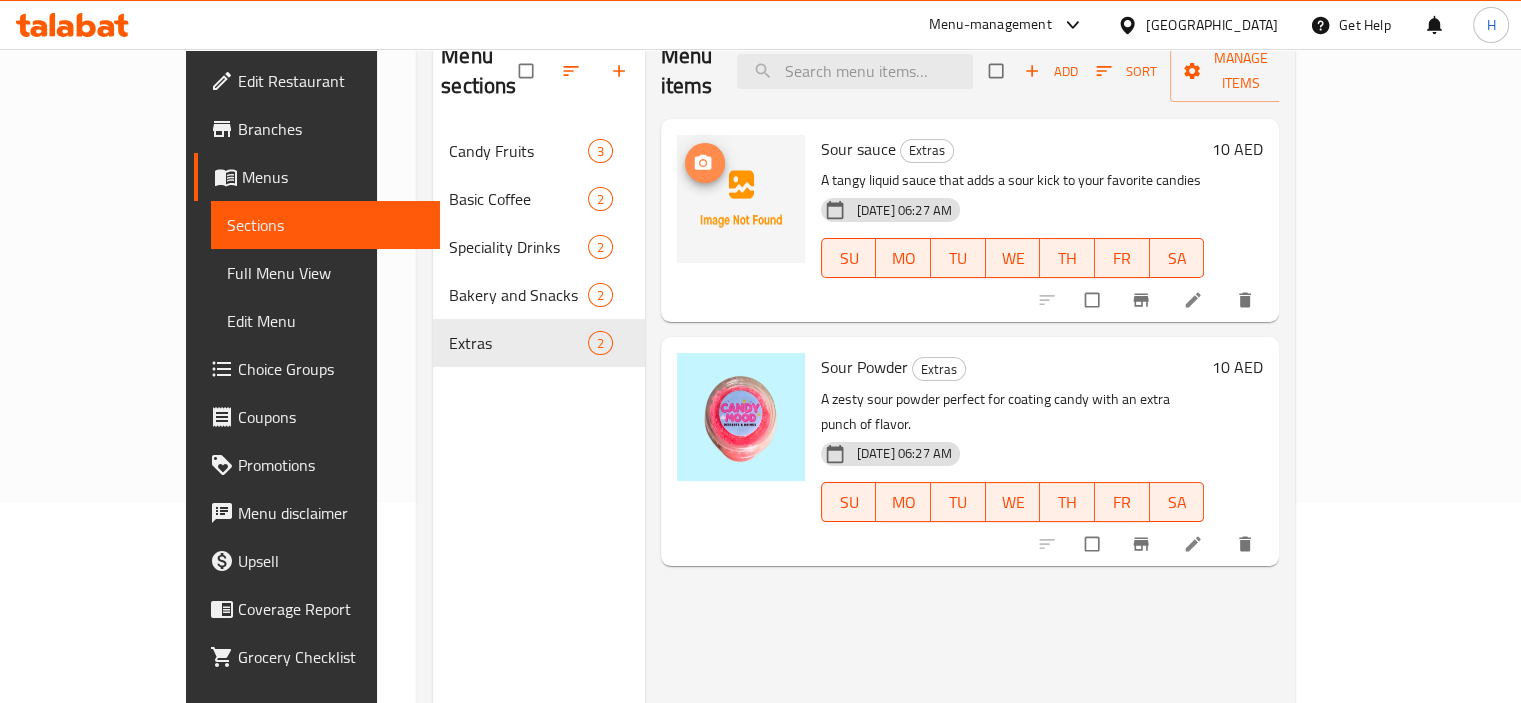 click 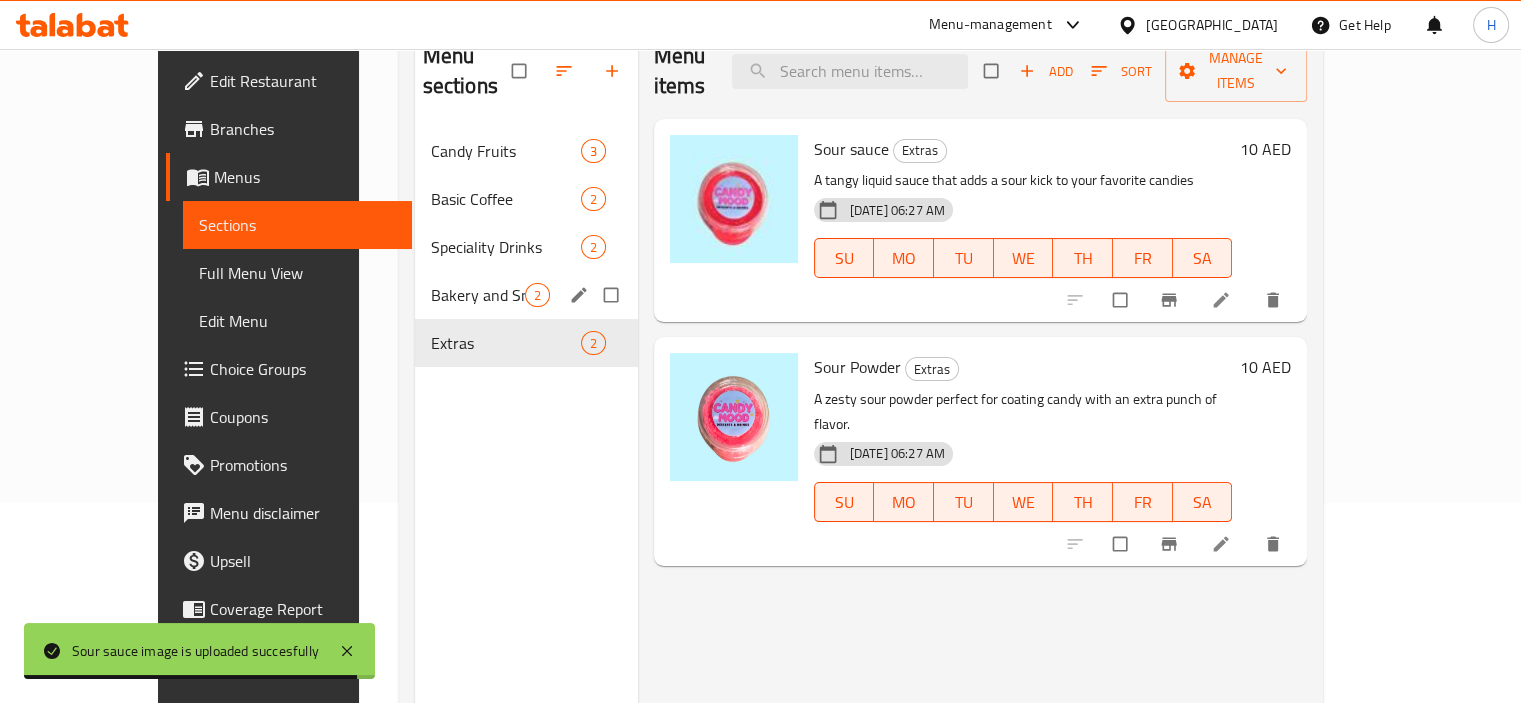 click on "Bakery and Snacks" at bounding box center [478, 295] 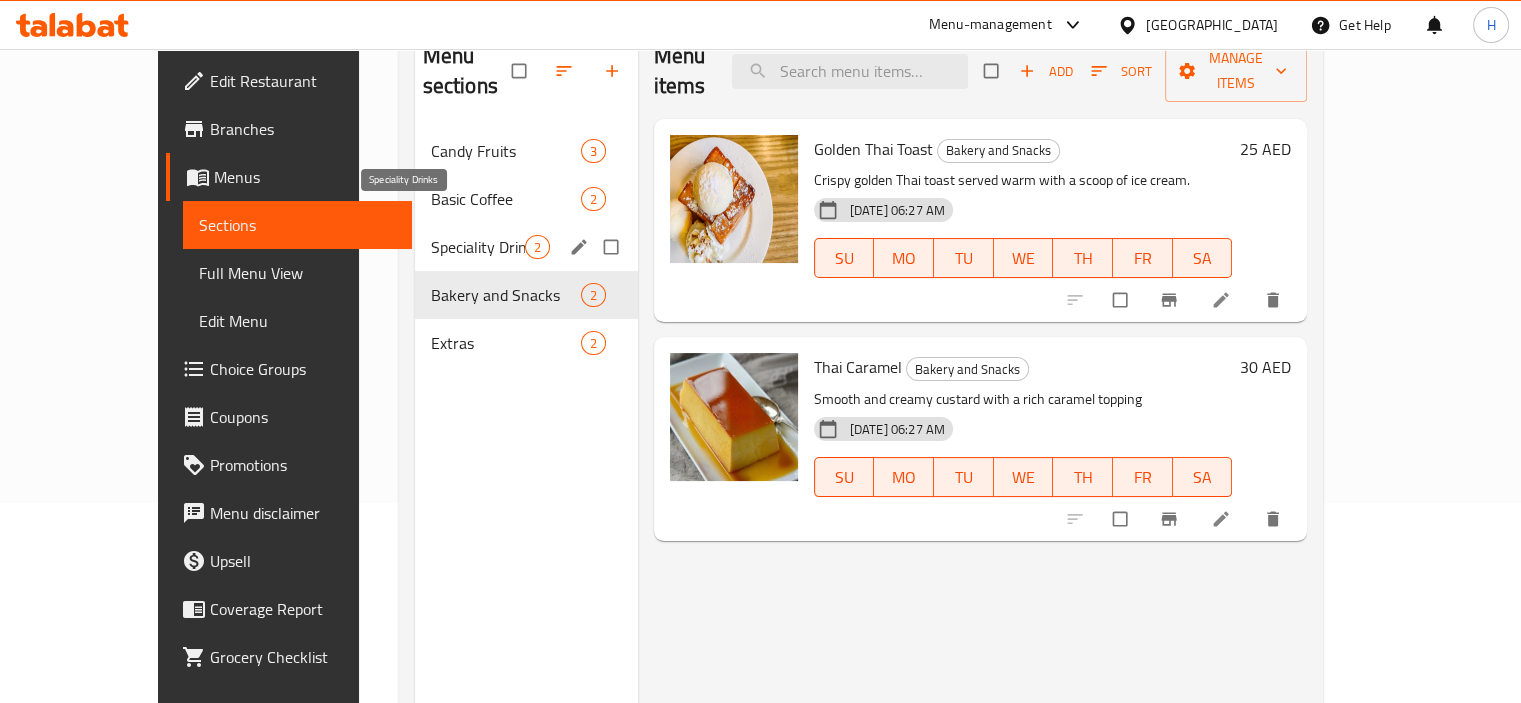 click on "Speciality Drinks" at bounding box center [478, 247] 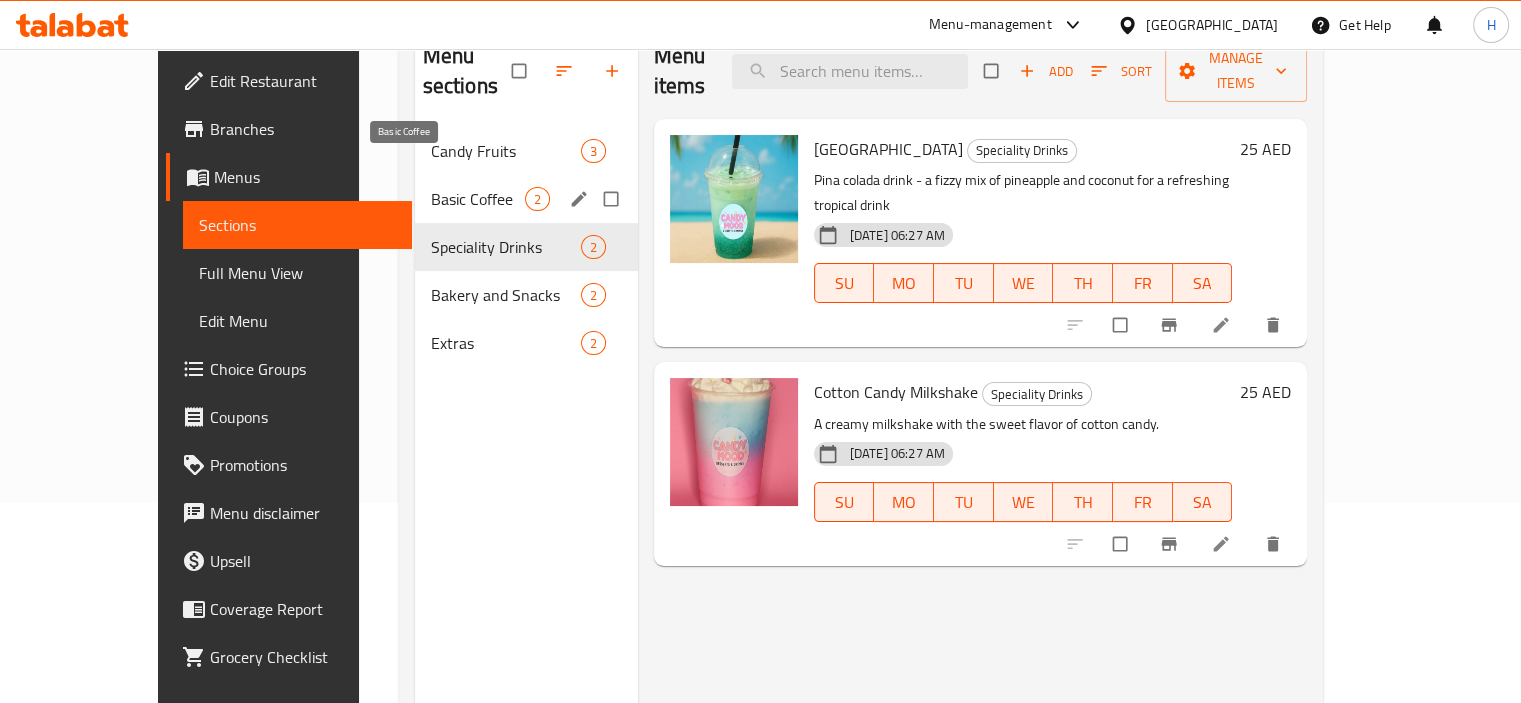 click on "Basic Coffee" at bounding box center [478, 199] 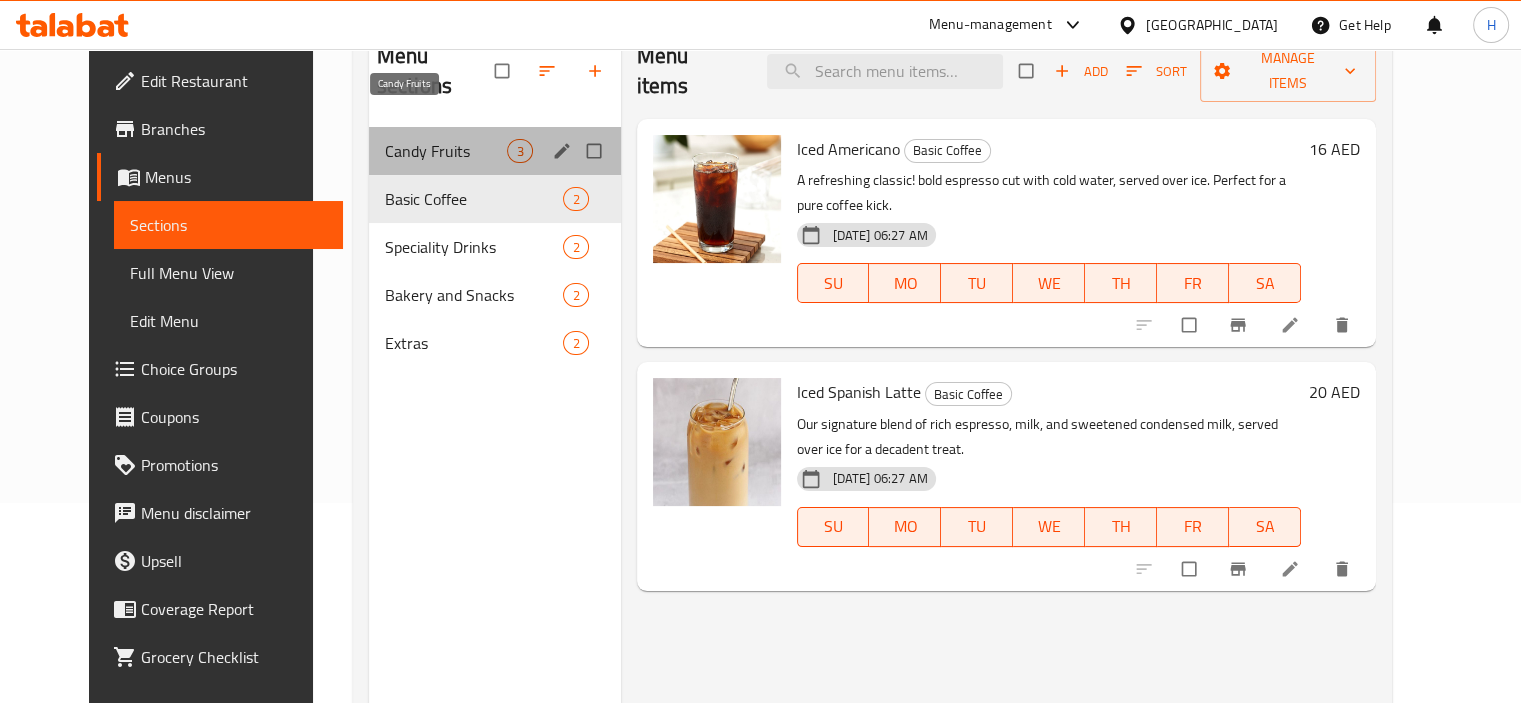 click on "Candy Fruits" at bounding box center (446, 151) 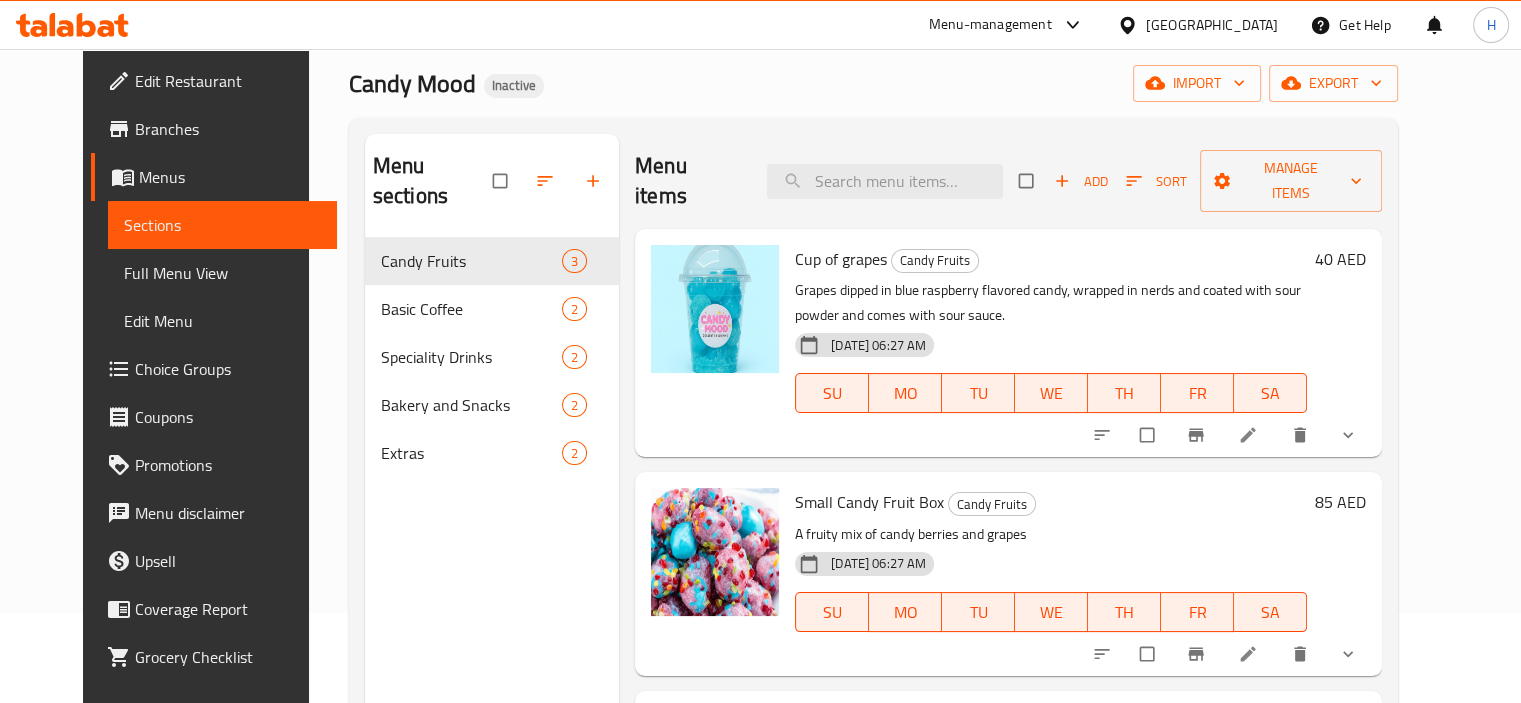 scroll, scrollTop: 0, scrollLeft: 0, axis: both 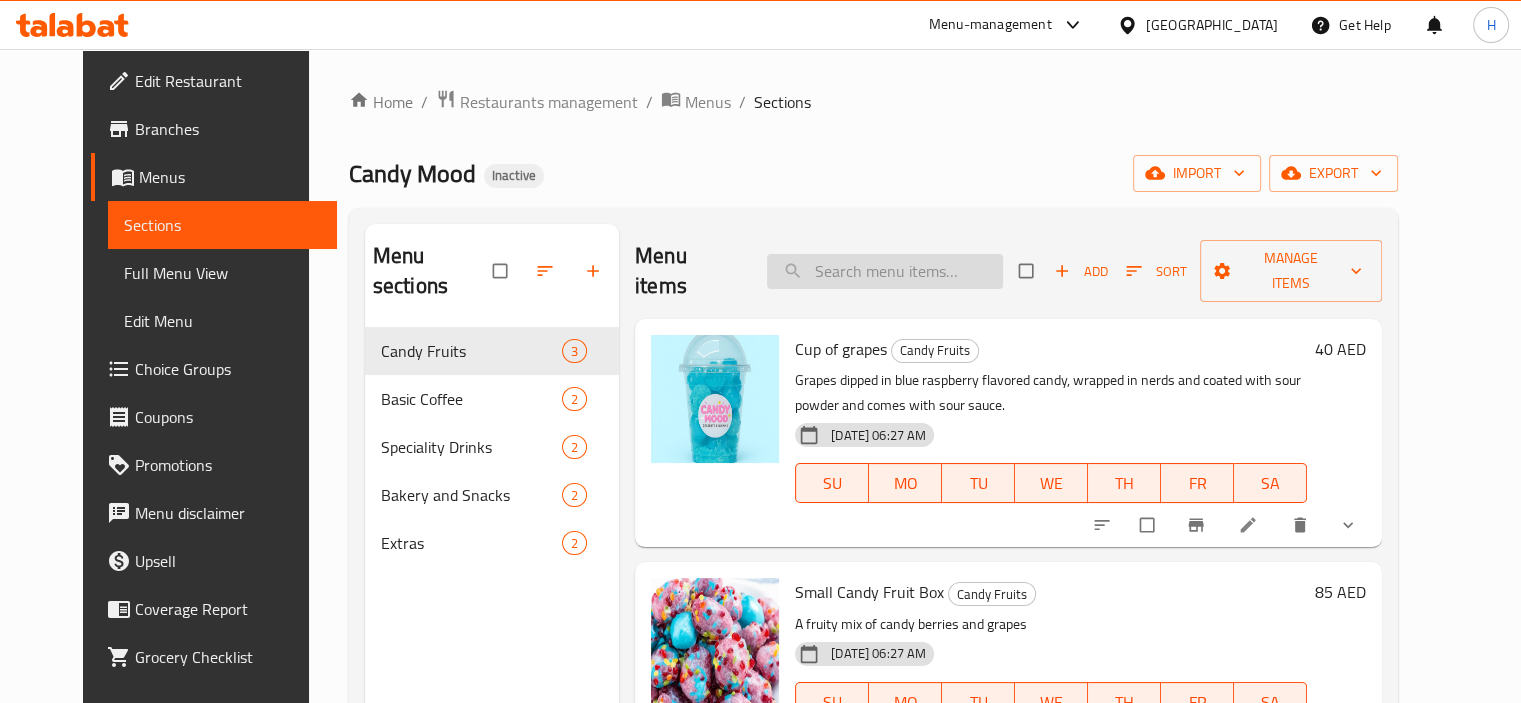 click at bounding box center (885, 271) 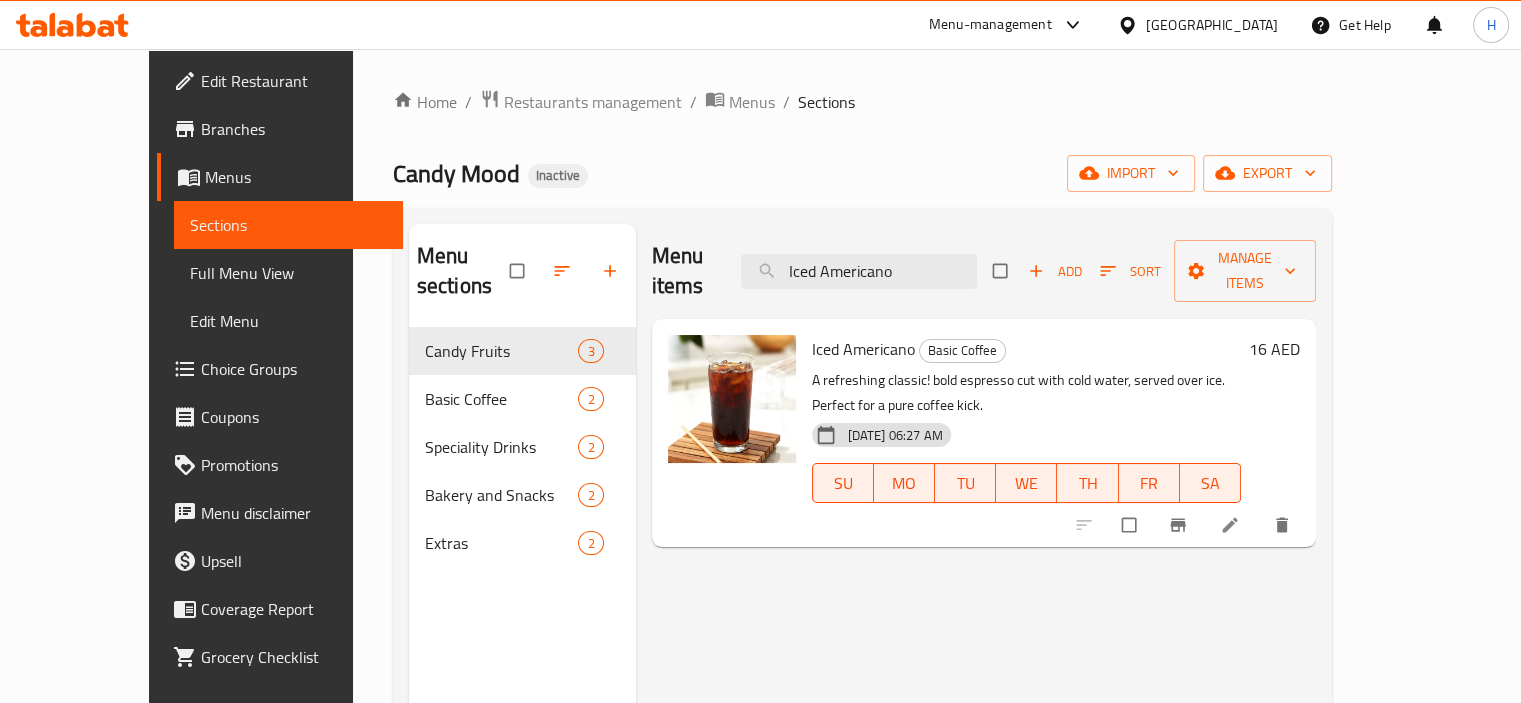 type on "Iced Americano" 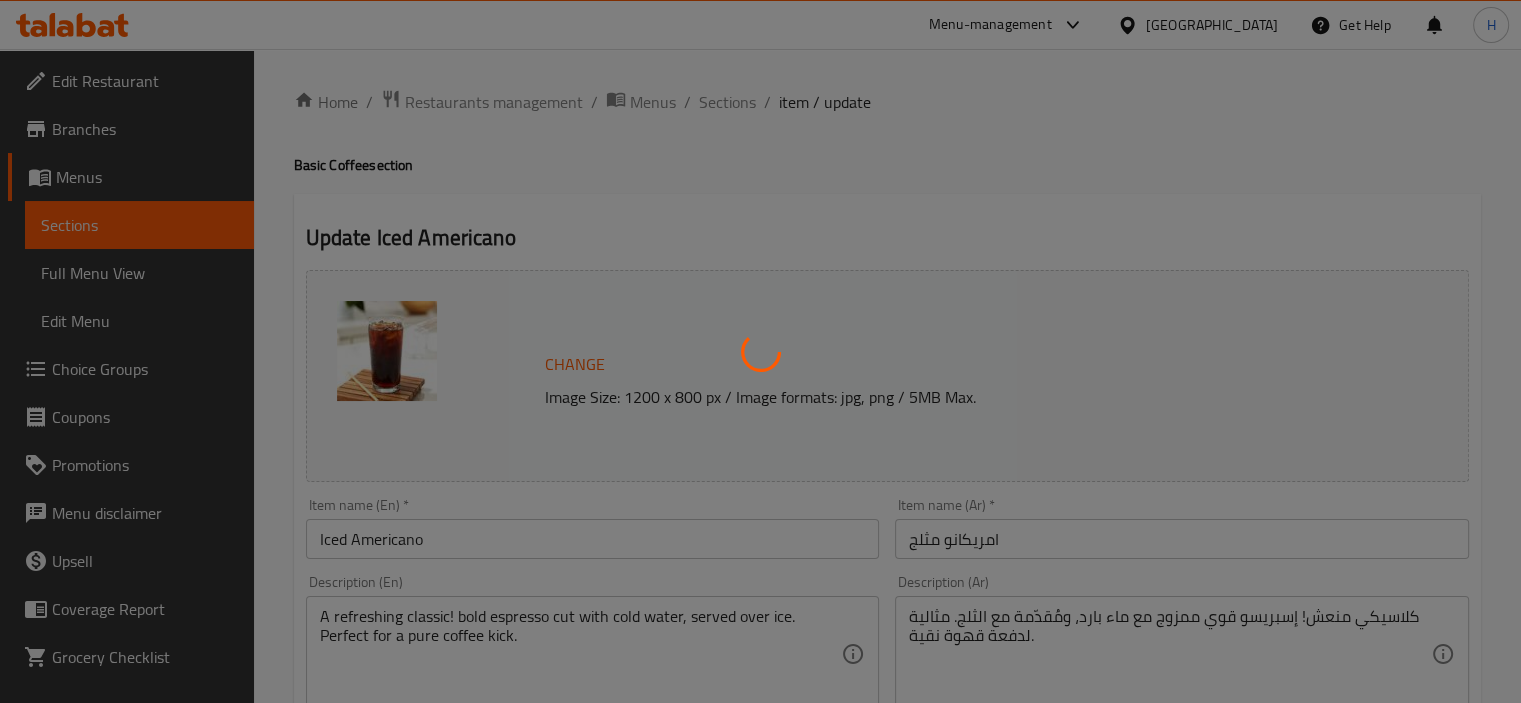 scroll, scrollTop: 200, scrollLeft: 0, axis: vertical 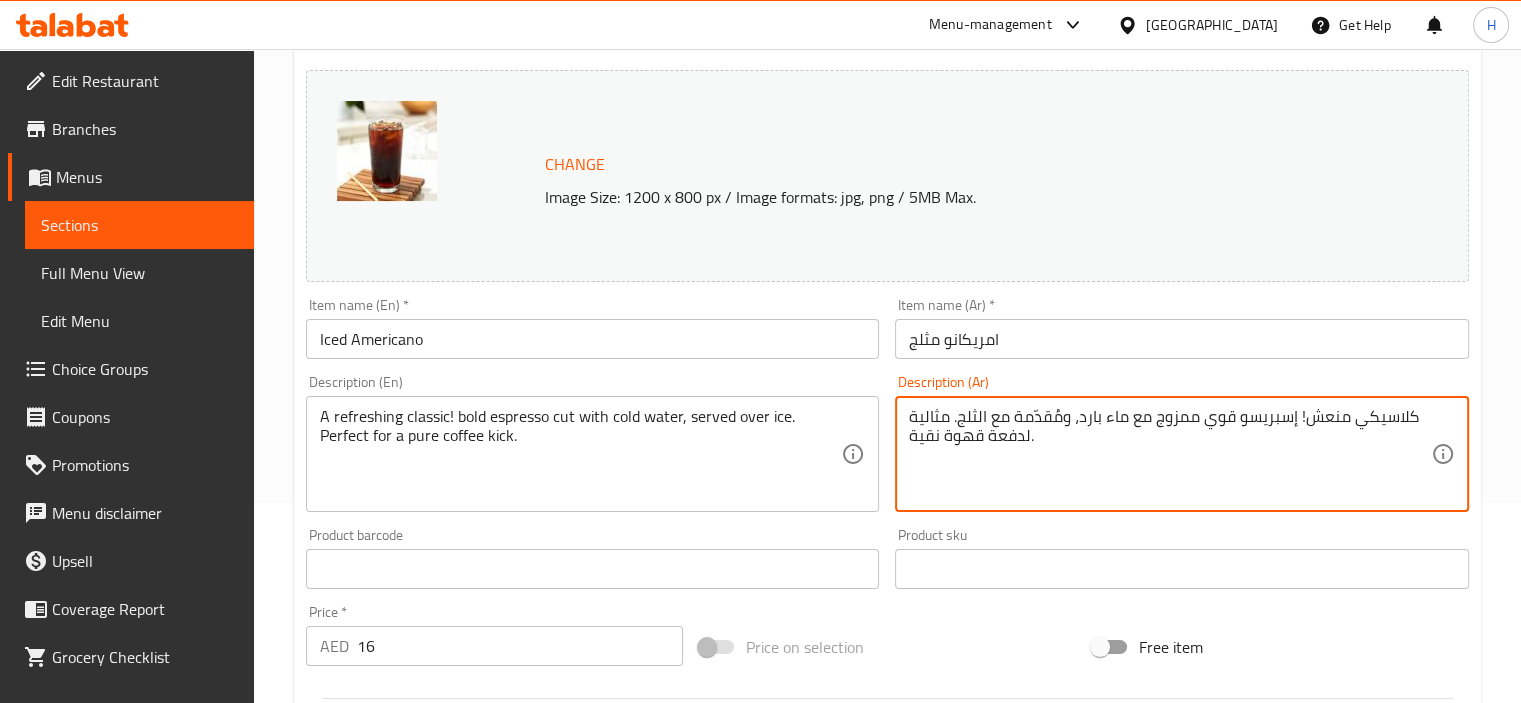 click on "كلاسيكي منعش! إسبريسو قوي ممزوج مع ماء بارد، ومُقدّمة مع الثلج. مثالية لدفعة قهوة نقية." at bounding box center (1170, 454) 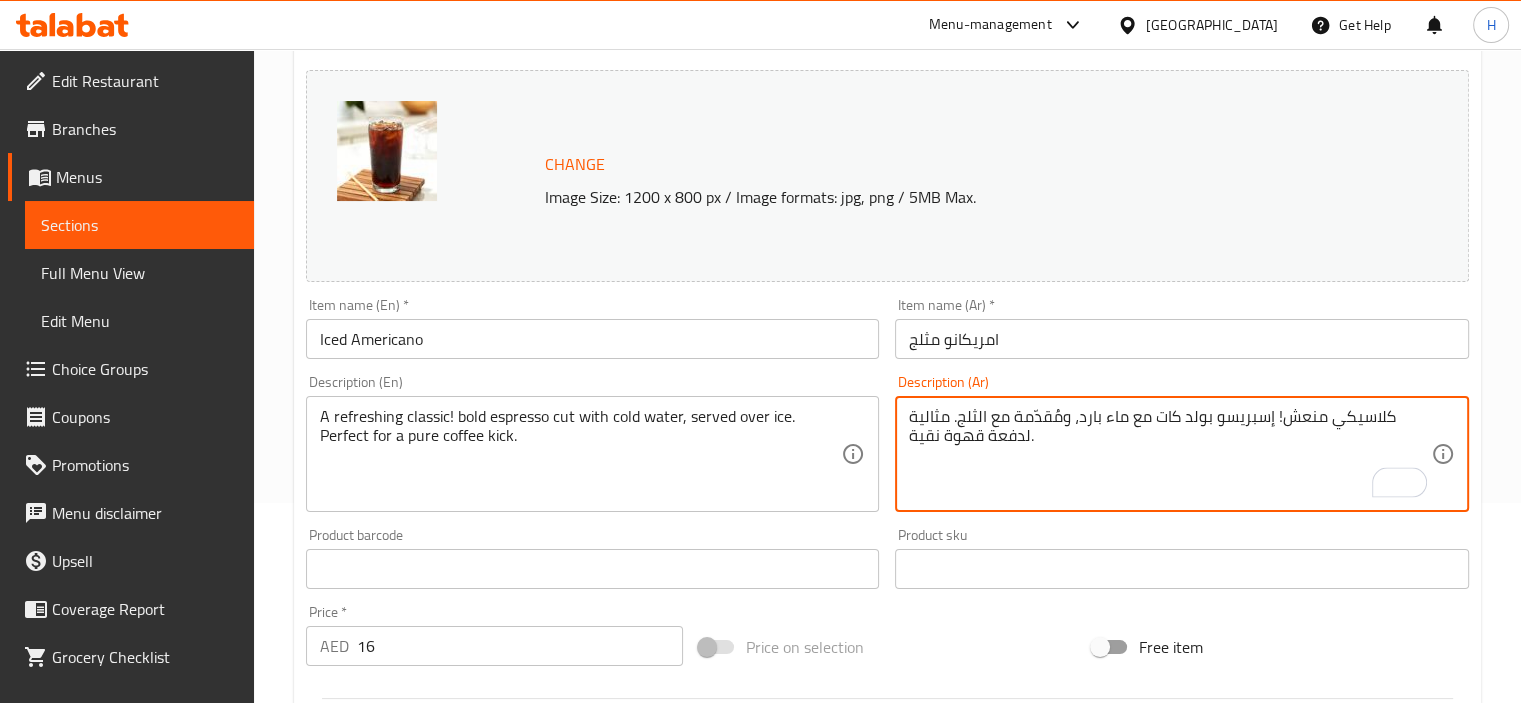 click on "كلاسيكي منعش! إسبريسو بولد كات مع ماء بارد، ومُقدّمة مع الثلج. مثالية لدفعة قهوة نقية." at bounding box center [1170, 454] 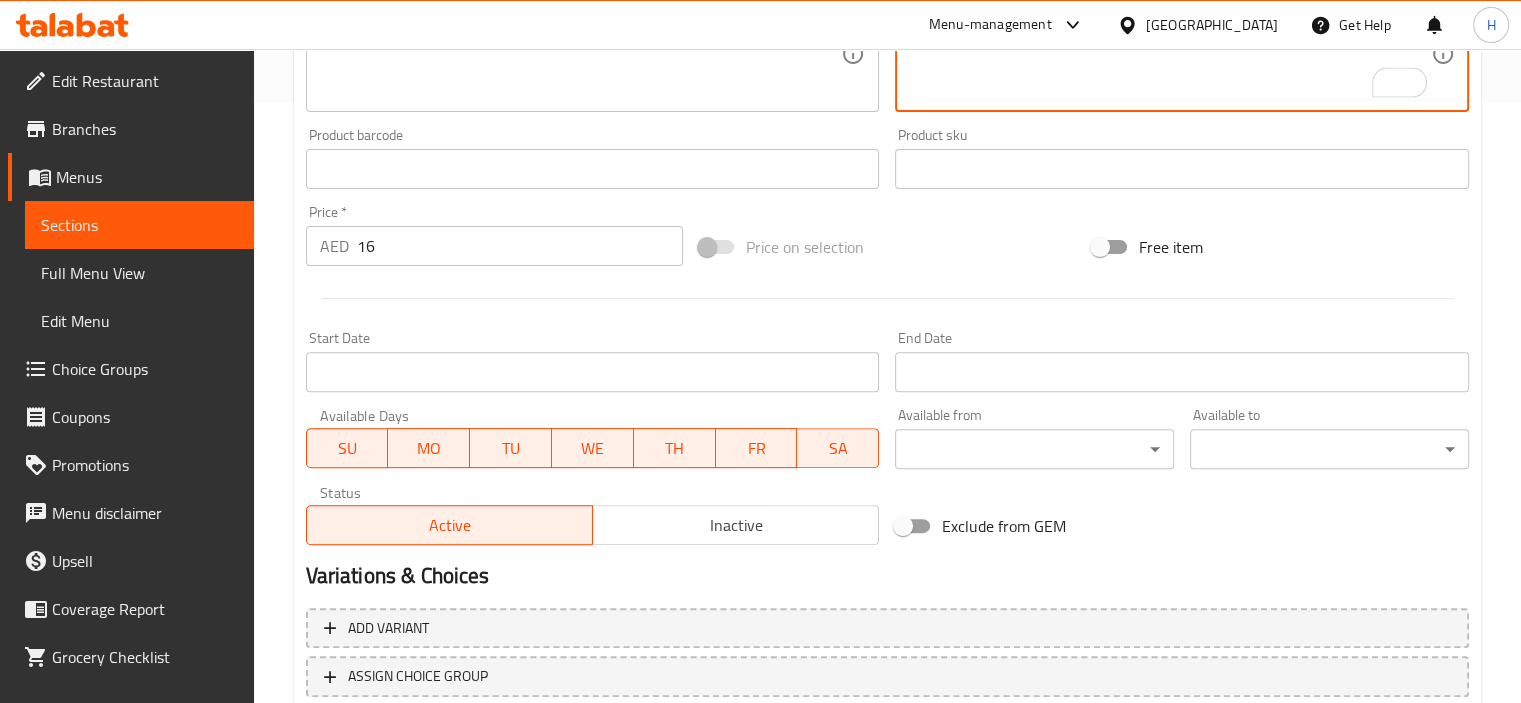 scroll, scrollTop: 737, scrollLeft: 0, axis: vertical 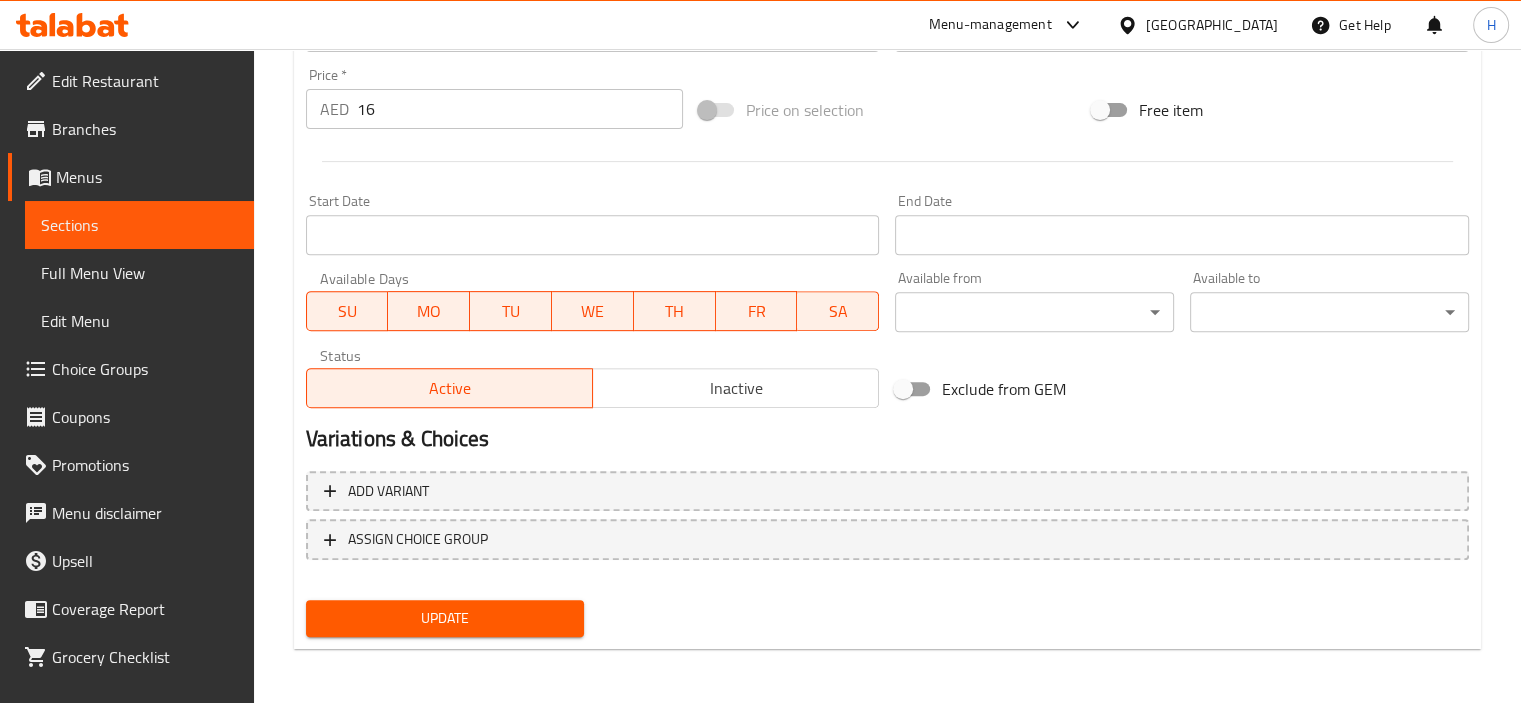 type on "كلاسيكي منعش! إسبريسو بولد كات مع ماء بارد، ومُقدّمة على الثلج. مثالية لدفعة قهوة نقية." 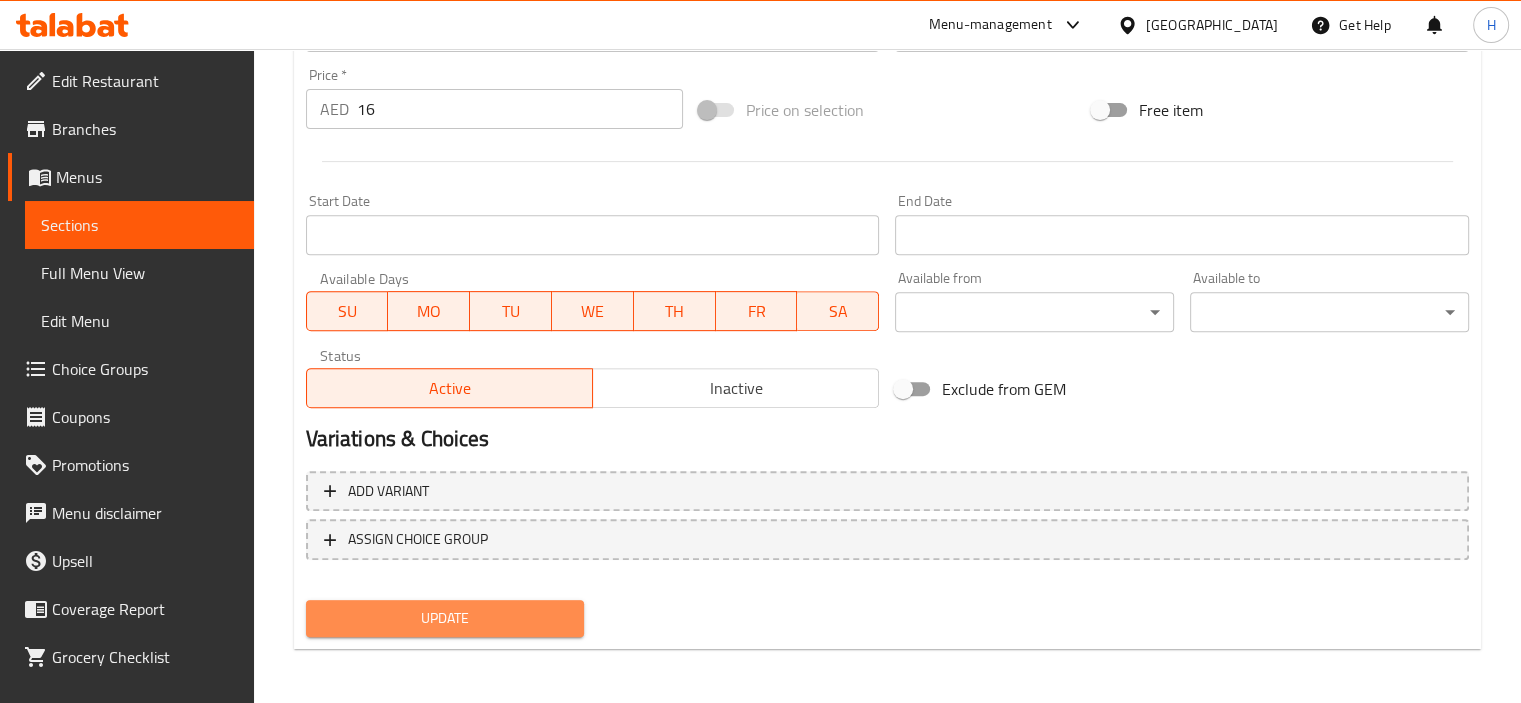 click on "Update" at bounding box center (445, 618) 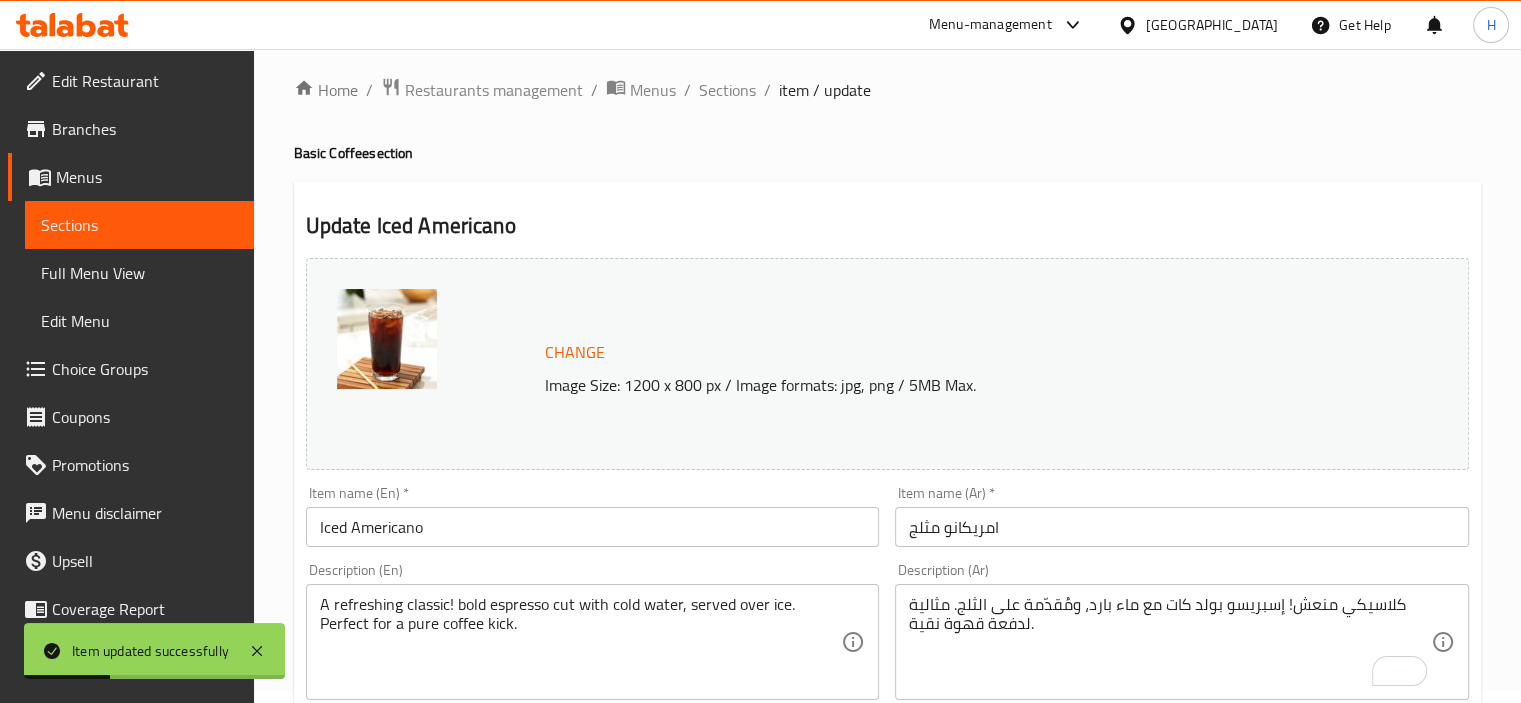 scroll, scrollTop: 0, scrollLeft: 0, axis: both 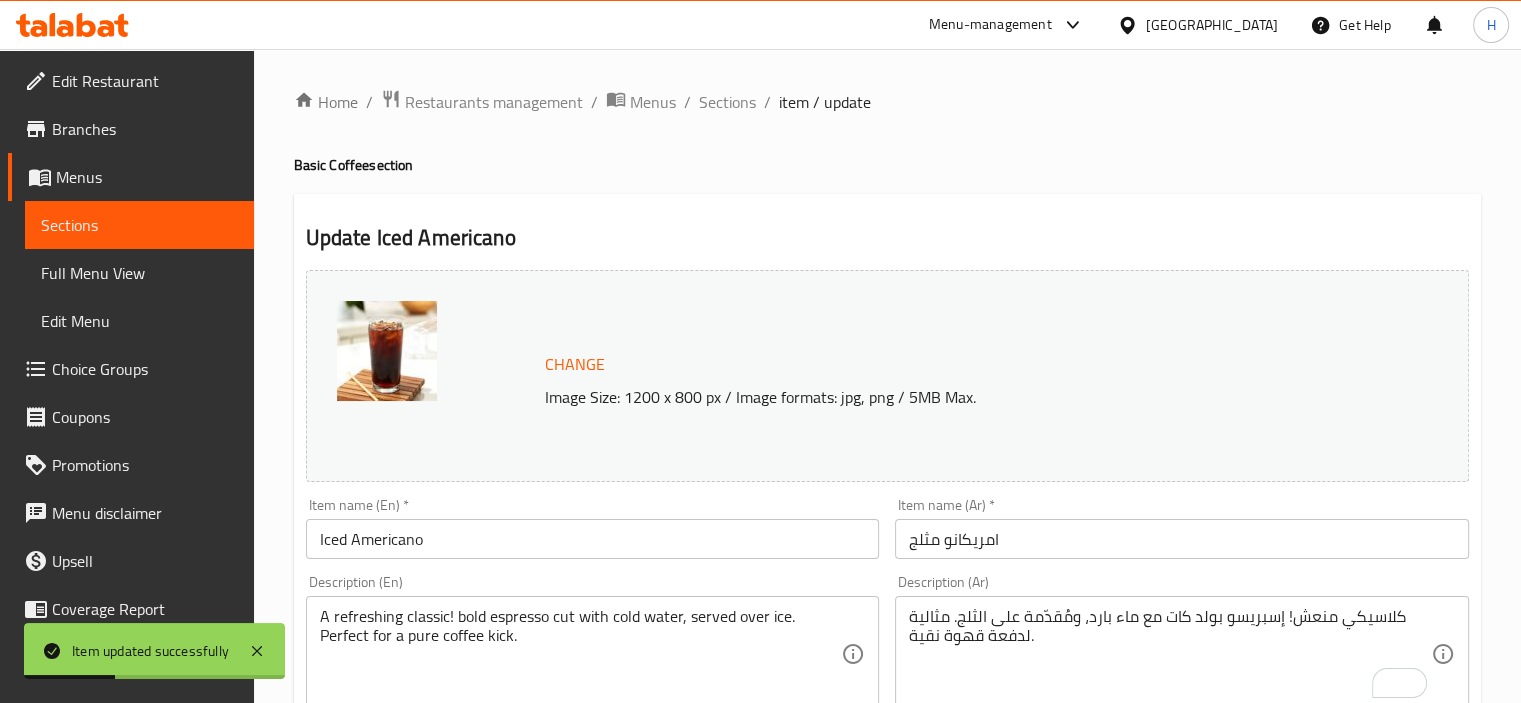 click on "Home / Restaurants management / Menus / Sections / item / update Basic Coffee  section Update Iced Americano Change Image Size: 1200 x 800 px / Image formats: jpg, png / 5MB Max. Item name (En)   * Iced Americano Item name (En)  * Item name (Ar)   * امريكانو مثلج Item name (Ar)  * Description (En) A refreshing classic! bold espresso cut with cold water, served over ice. Perfect for a pure coffee kick. Description (En) Description (Ar) كلاسيكي منعش! إسبريسو بولد كات مع ماء بارد، ومُقدّمة على الثلج. مثالية لدفعة قهوة نقية. Description (Ar) Product barcode Product barcode Product sku Product sku Price   * AED 16 Price  * Price on selection Free item Start Date Start Date End Date End Date Available Days SU MO TU WE TH FR SA Available from ​ ​ Available to ​ ​ Status Active Inactive Exclude from GEM Variations & Choices Add variant ASSIGN CHOICE GROUP Update" at bounding box center [887, 745] 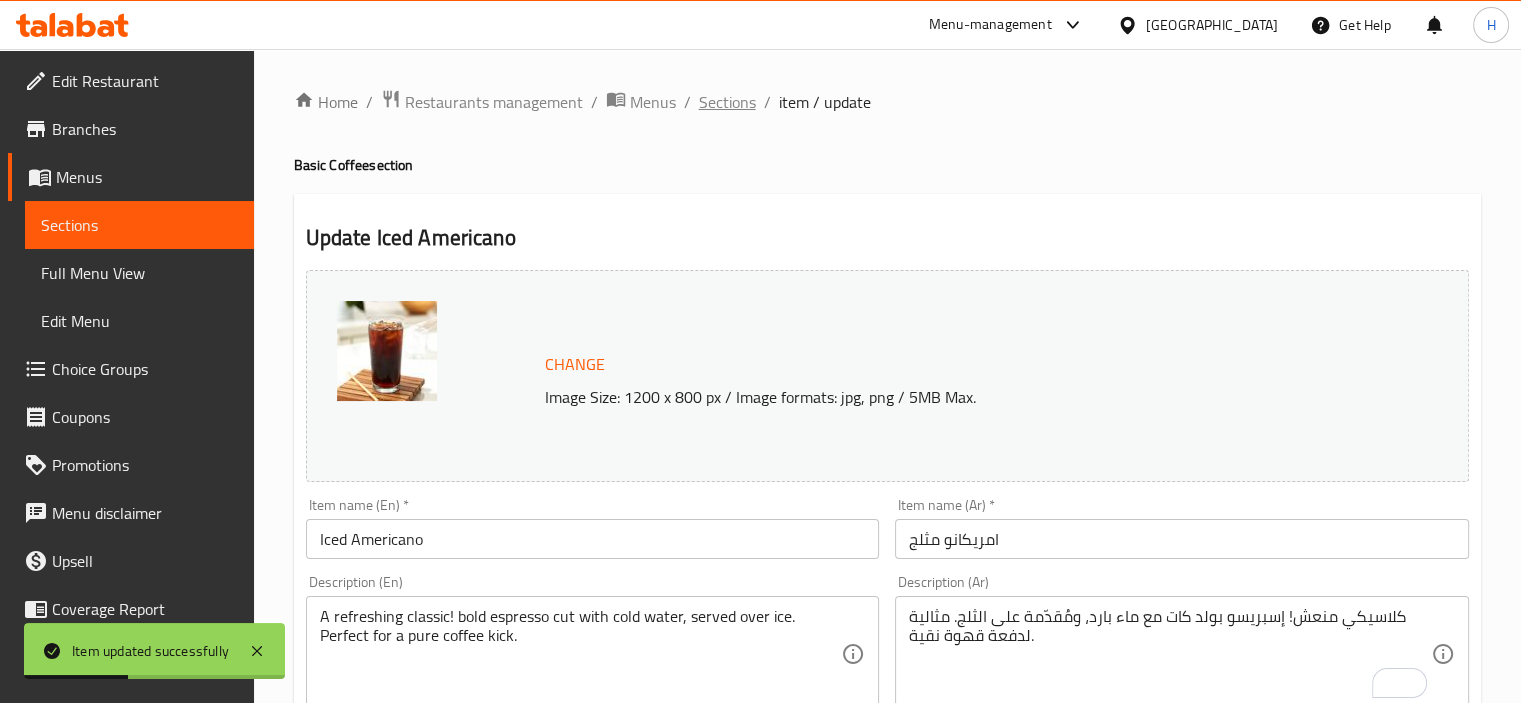 click on "Sections" at bounding box center (727, 102) 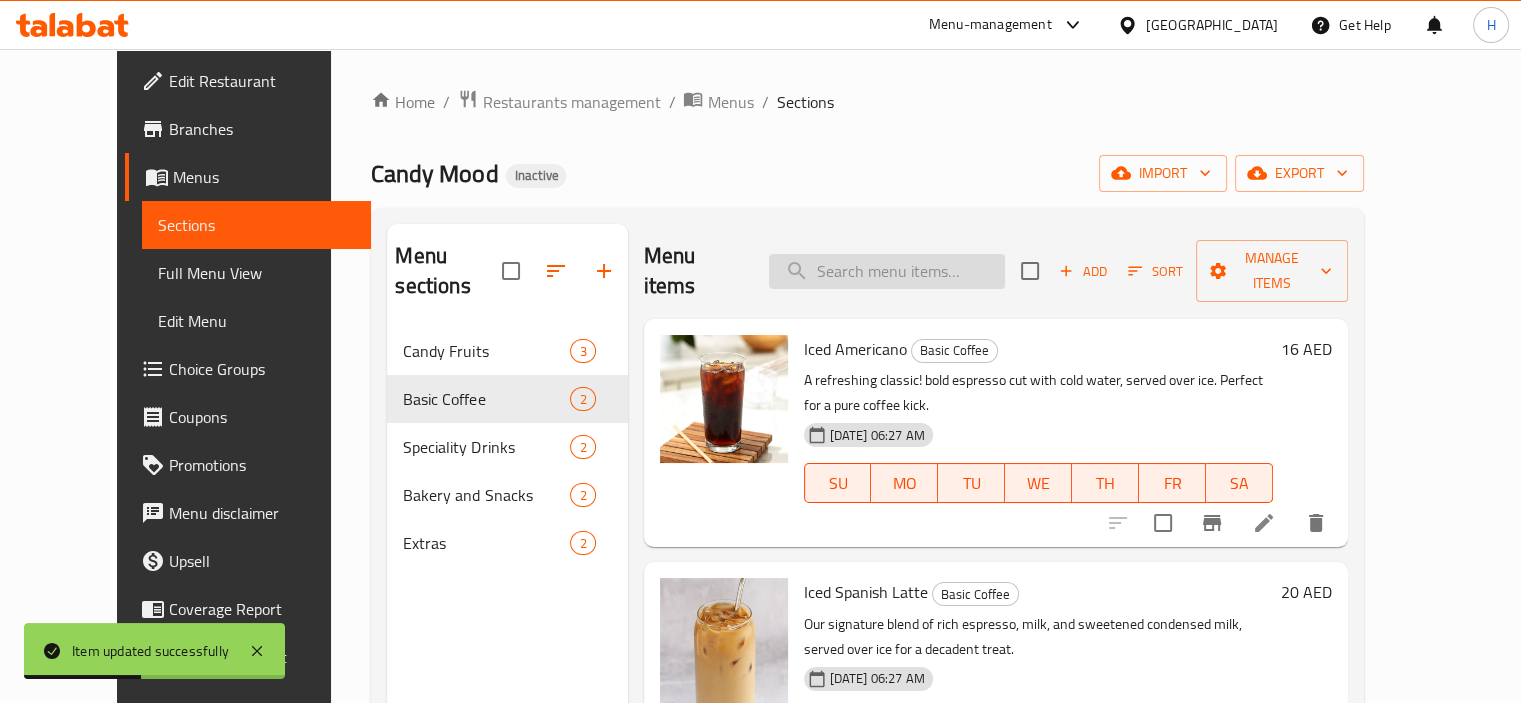 click at bounding box center (887, 271) 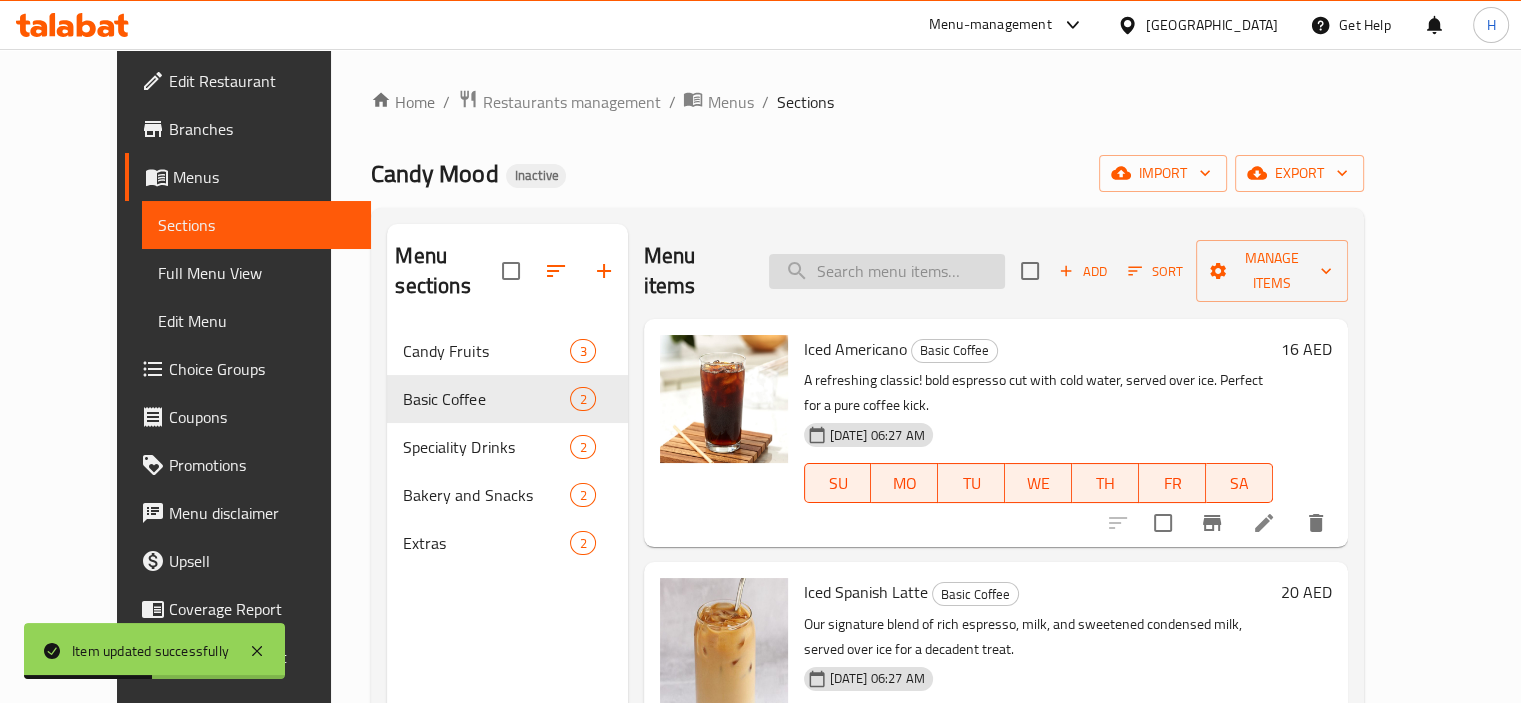paste on "Iced Spanish Latte" 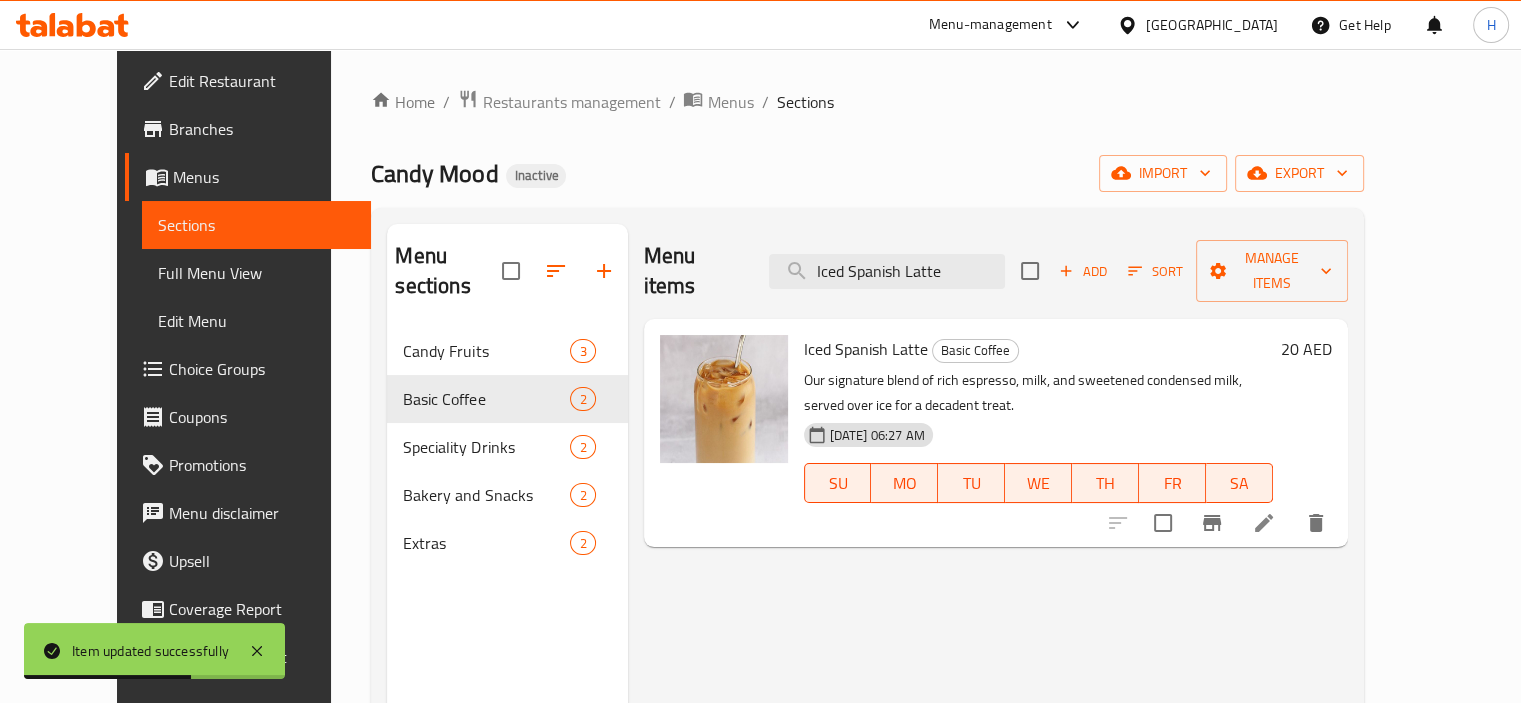 type on "Iced Spanish Latte" 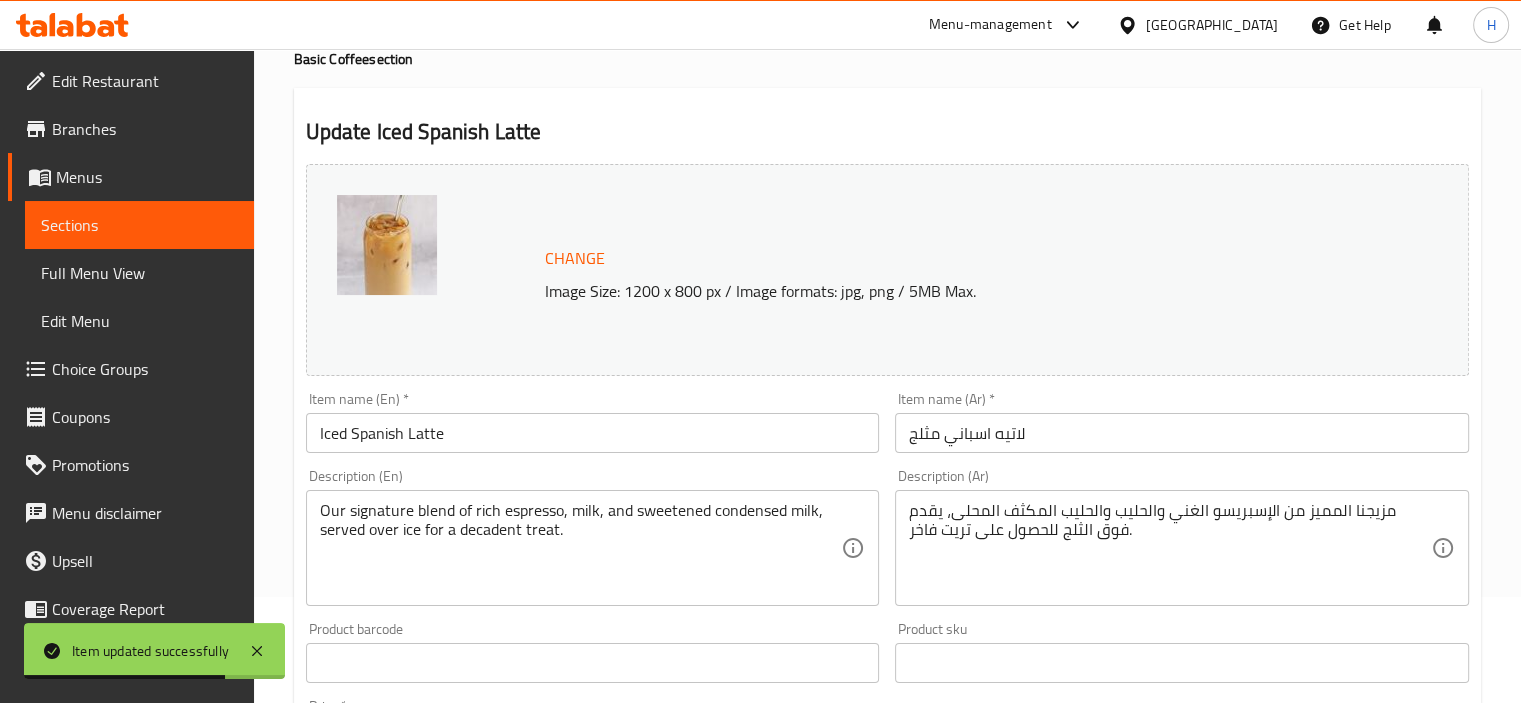 scroll, scrollTop: 200, scrollLeft: 0, axis: vertical 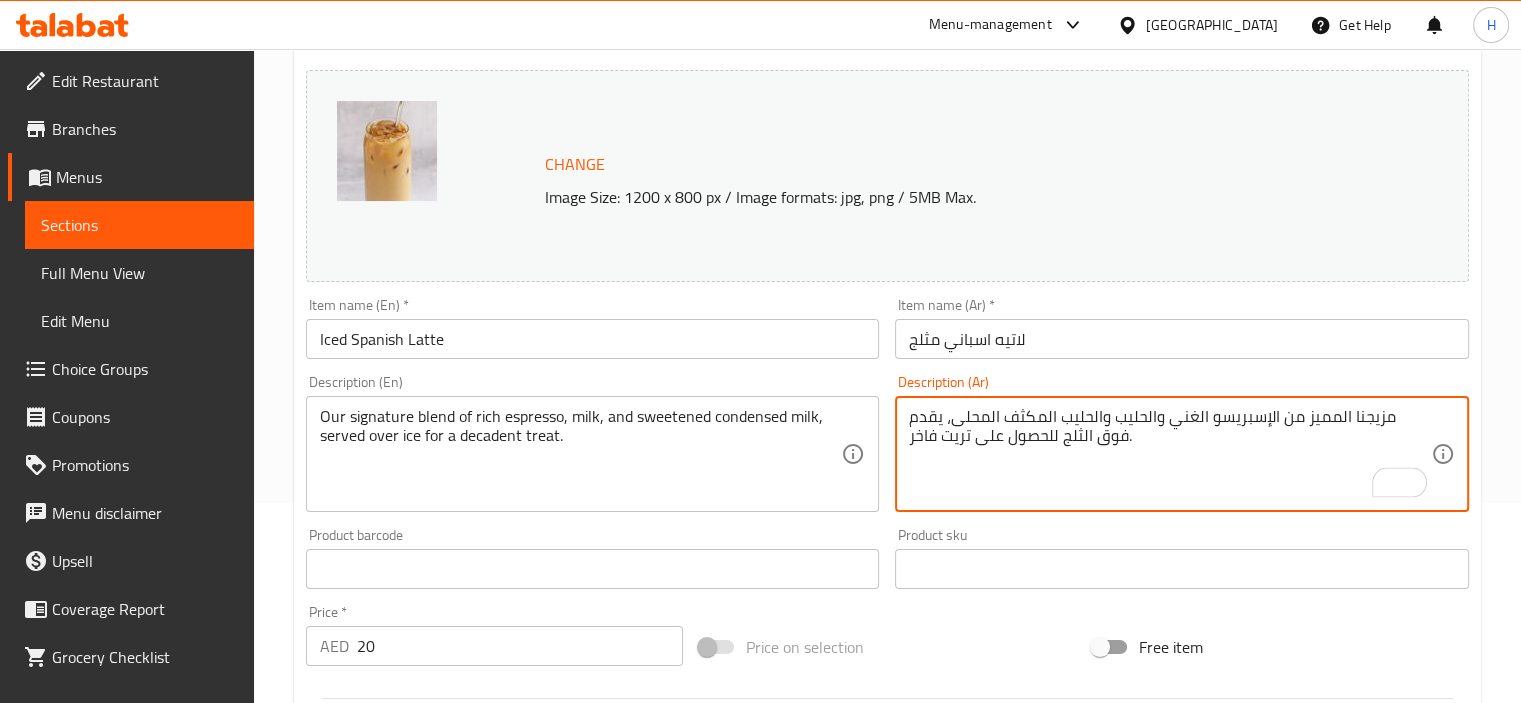drag, startPoint x: 1340, startPoint y: 423, endPoint x: 1424, endPoint y: 419, distance: 84.095184 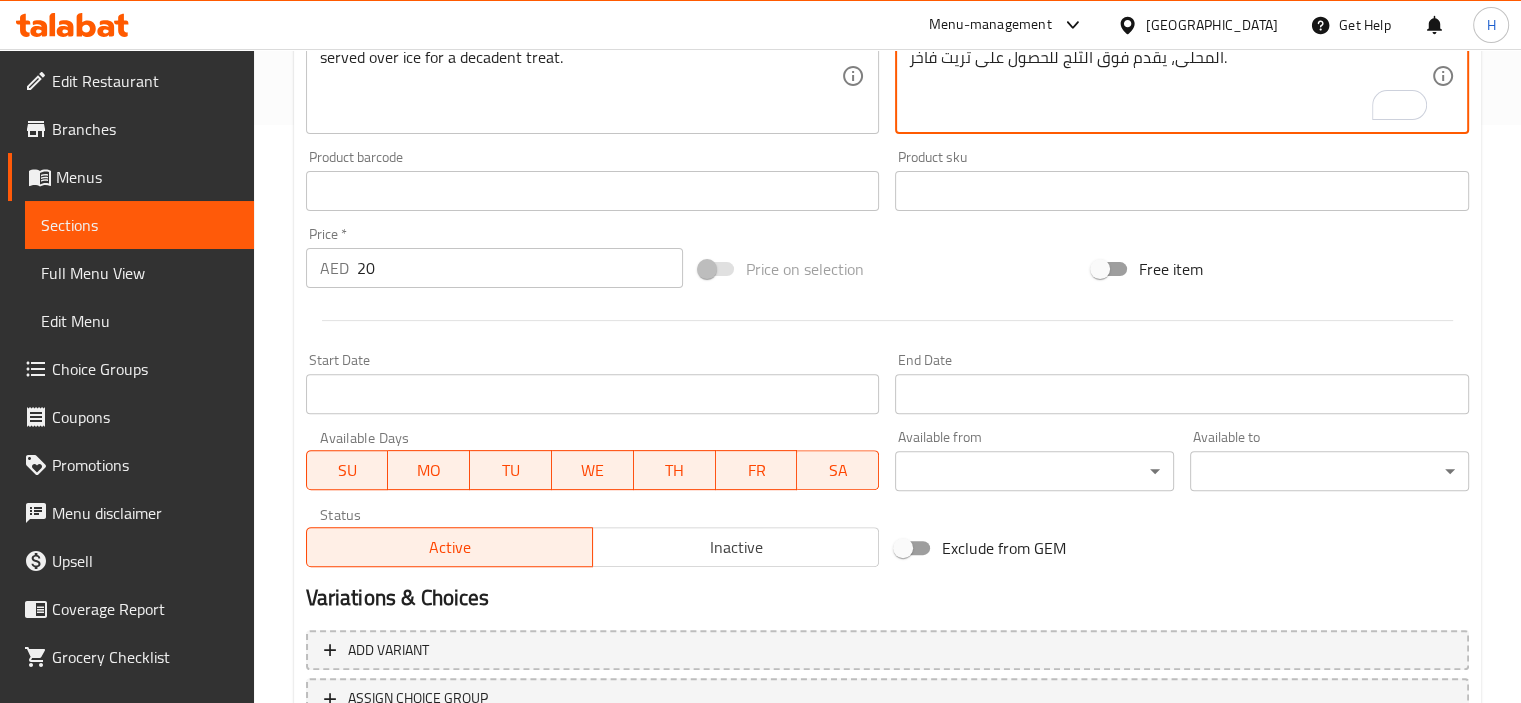 scroll, scrollTop: 737, scrollLeft: 0, axis: vertical 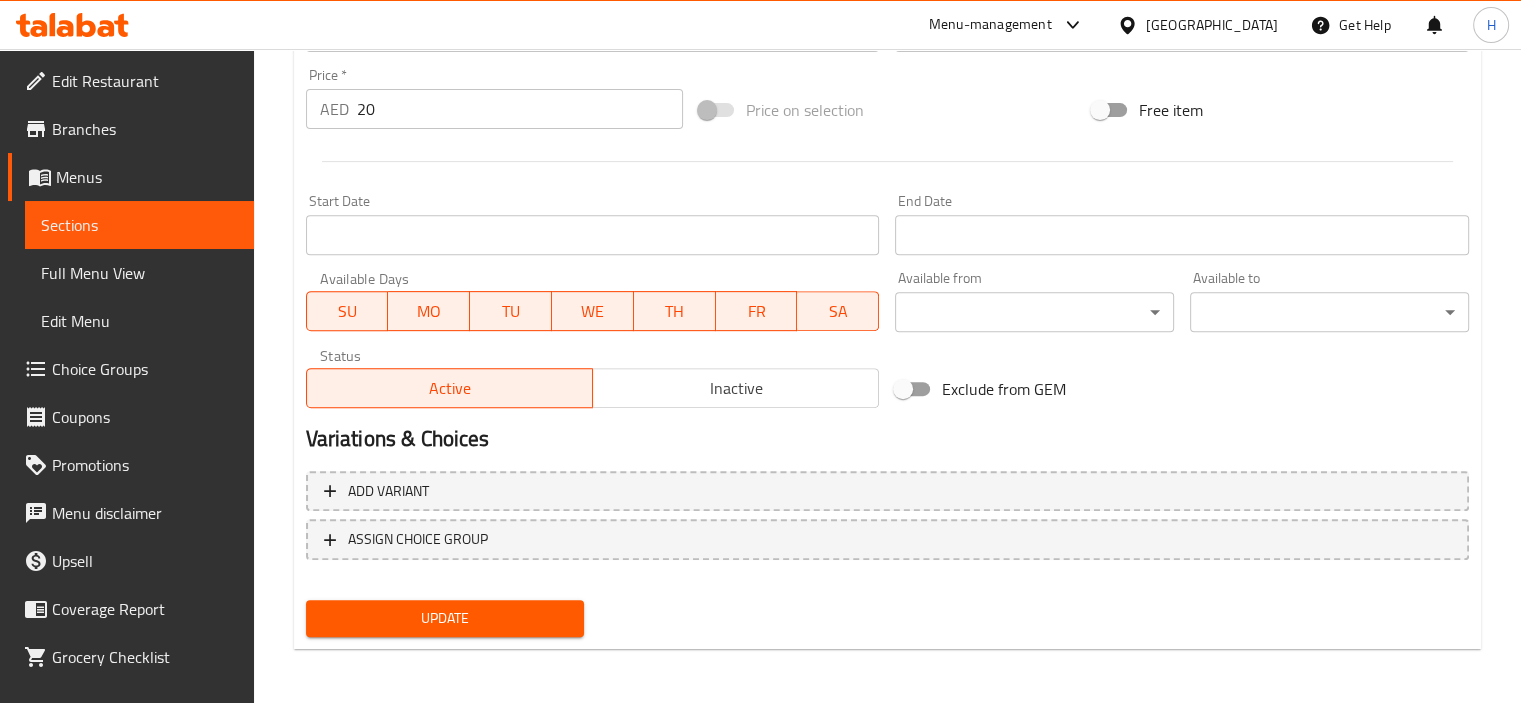 type on "المزيج السيجنتشر الخاص بنا من الإسبريسو الغني والحليب والحليب المكثف المحلى، يقدم فوق الثلج للحصول على تريت فاخر." 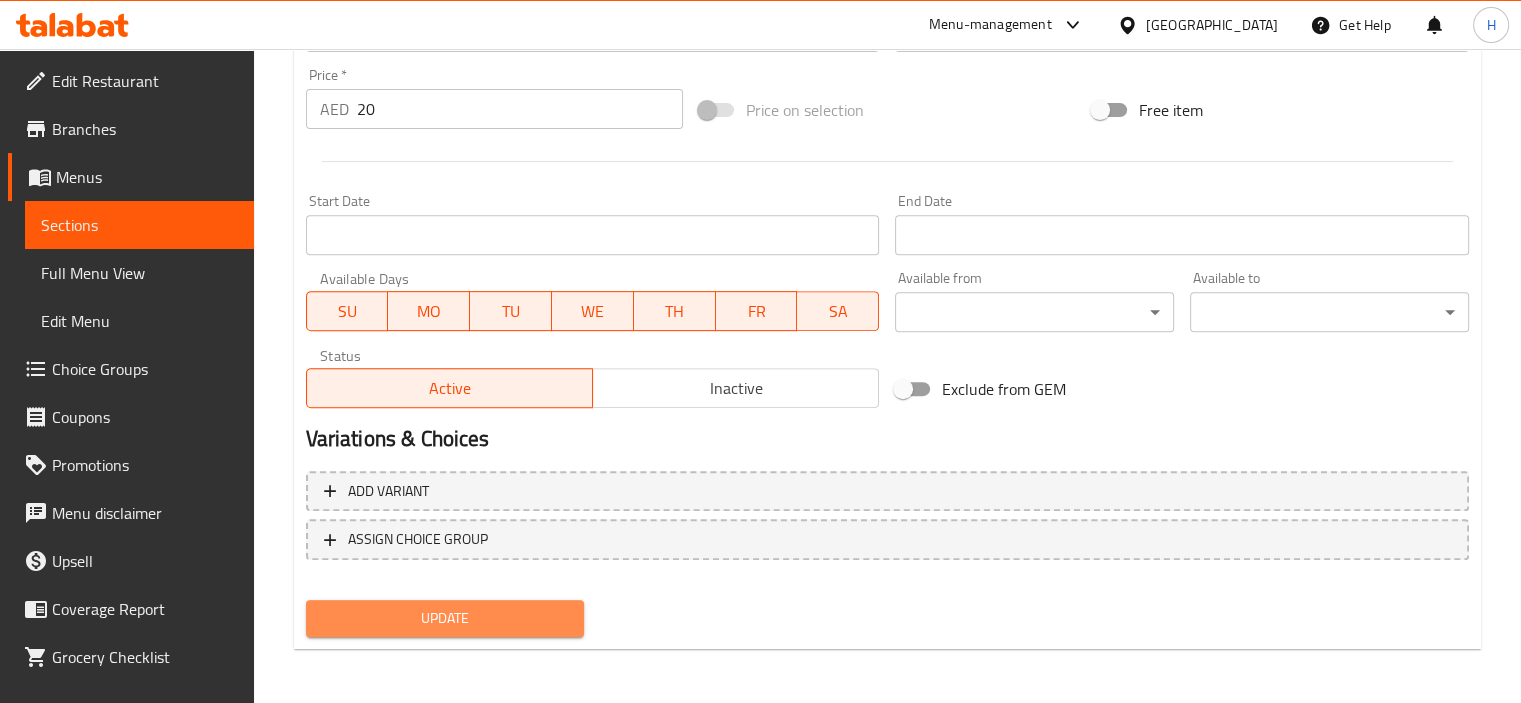 click on "Update" at bounding box center [445, 618] 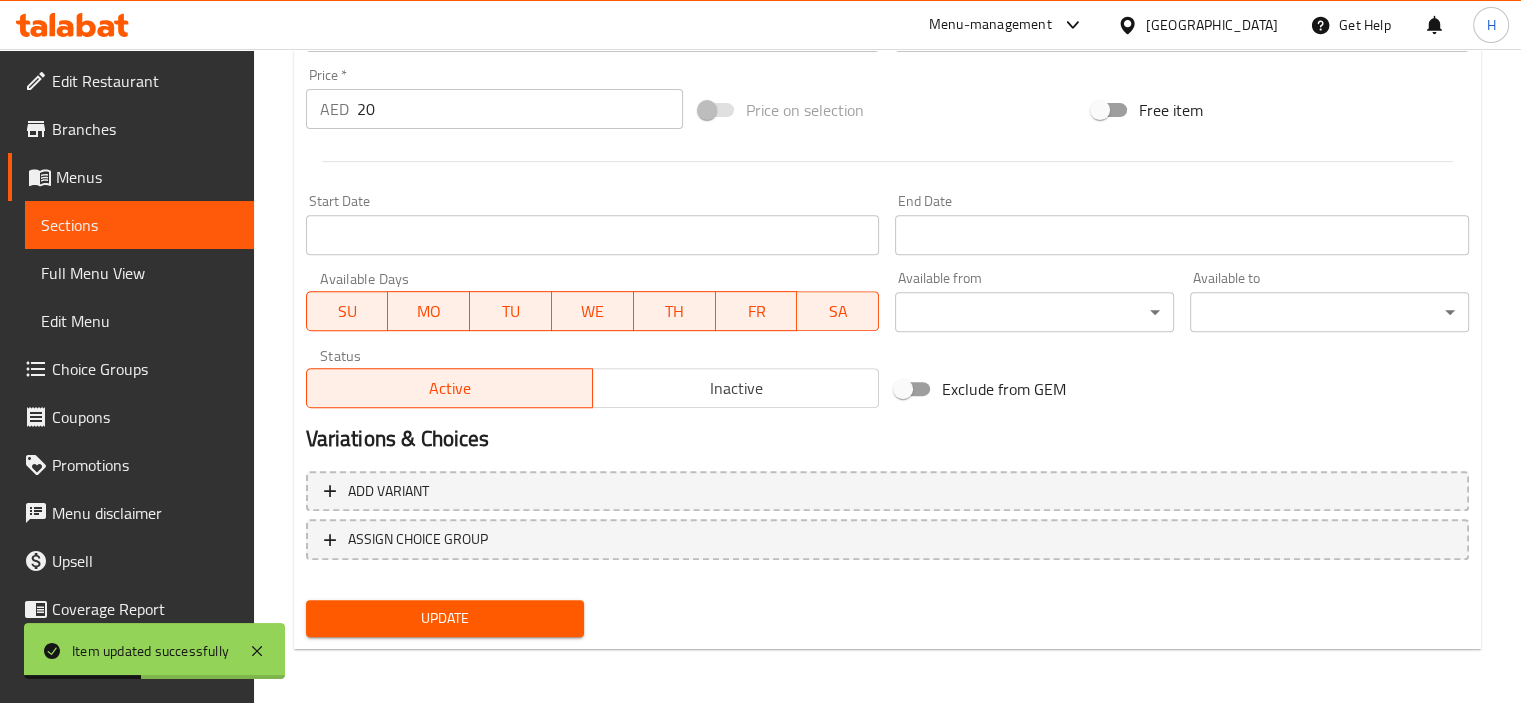 click on "Sections" at bounding box center [139, 225] 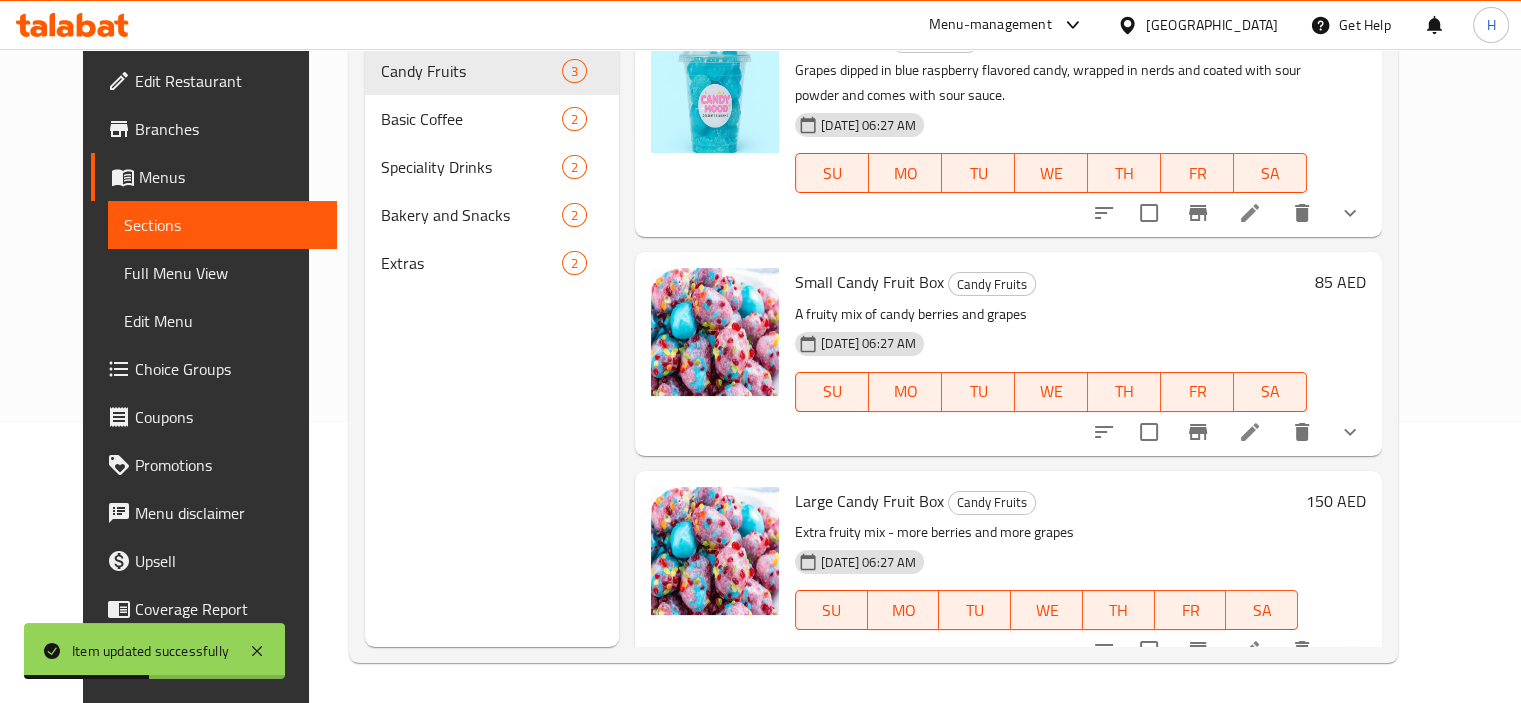 scroll, scrollTop: 280, scrollLeft: 0, axis: vertical 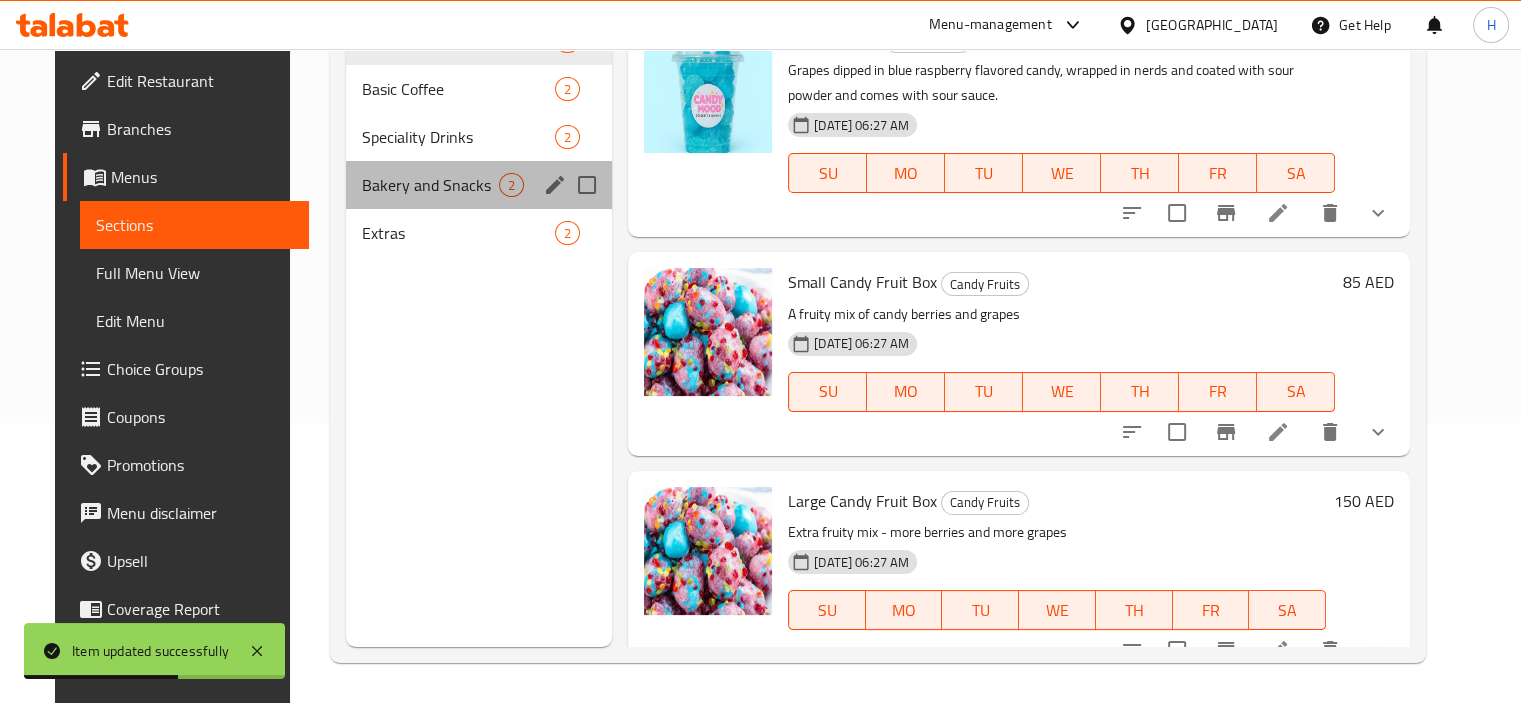 click on "Bakery and Snacks 2" at bounding box center [479, 185] 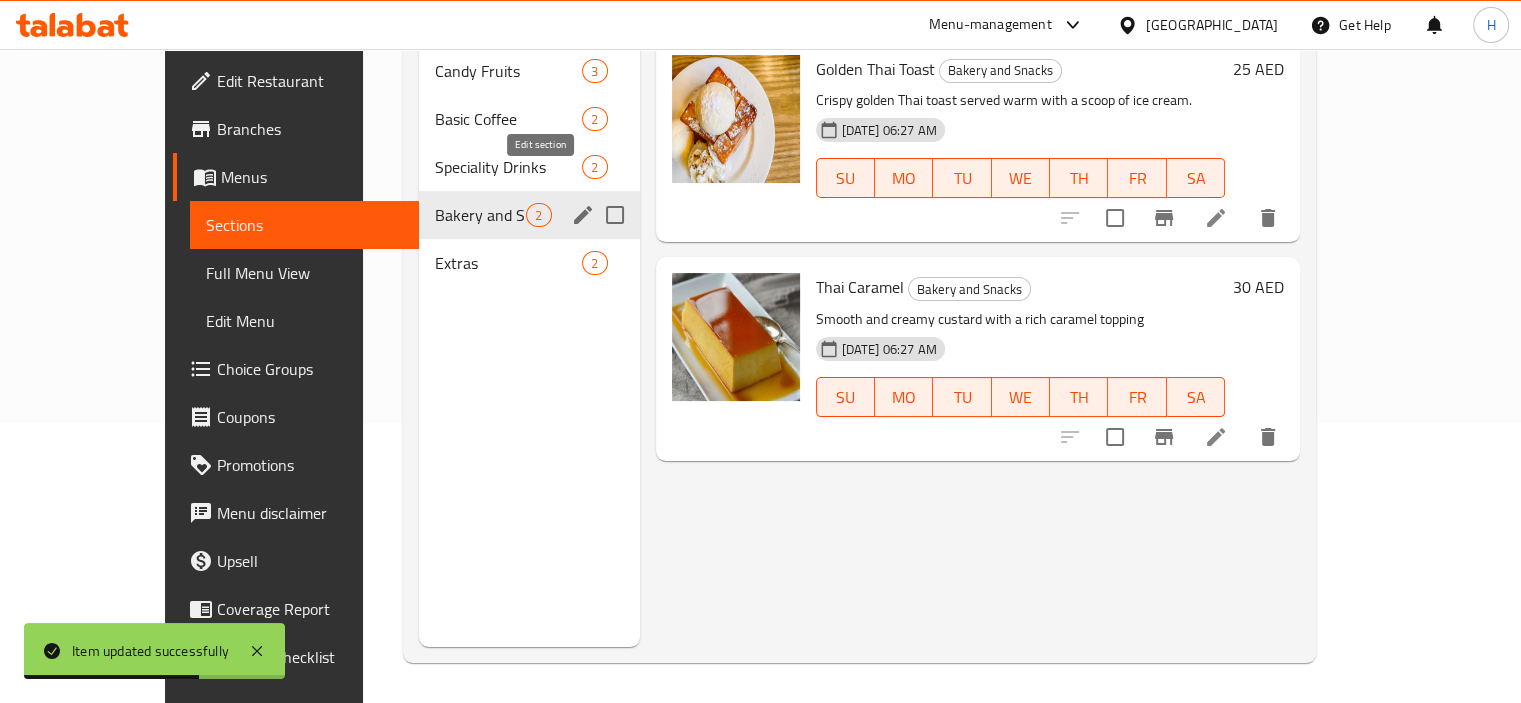 click 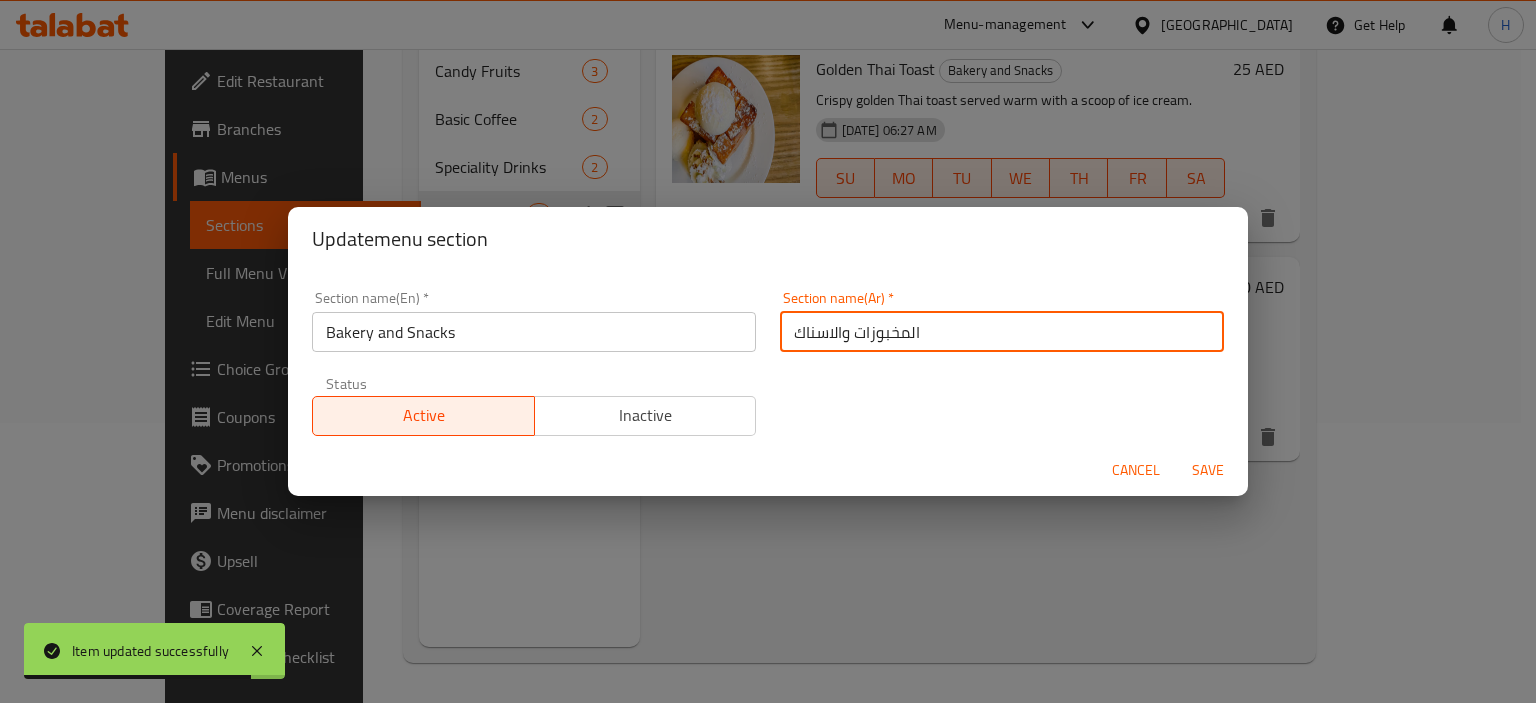 click on "المخبوزات والاسناك" at bounding box center (1002, 332) 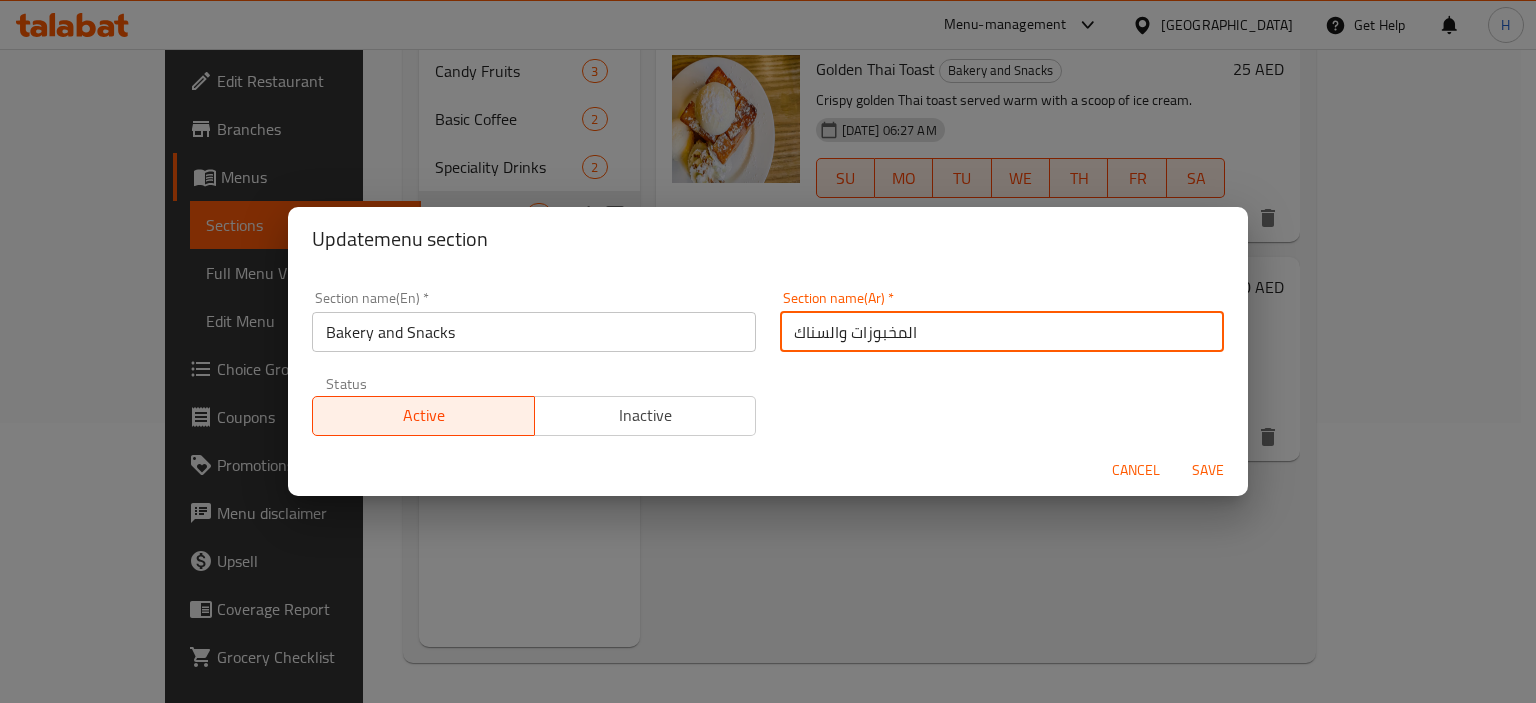 type on "المخبوزات والسناك" 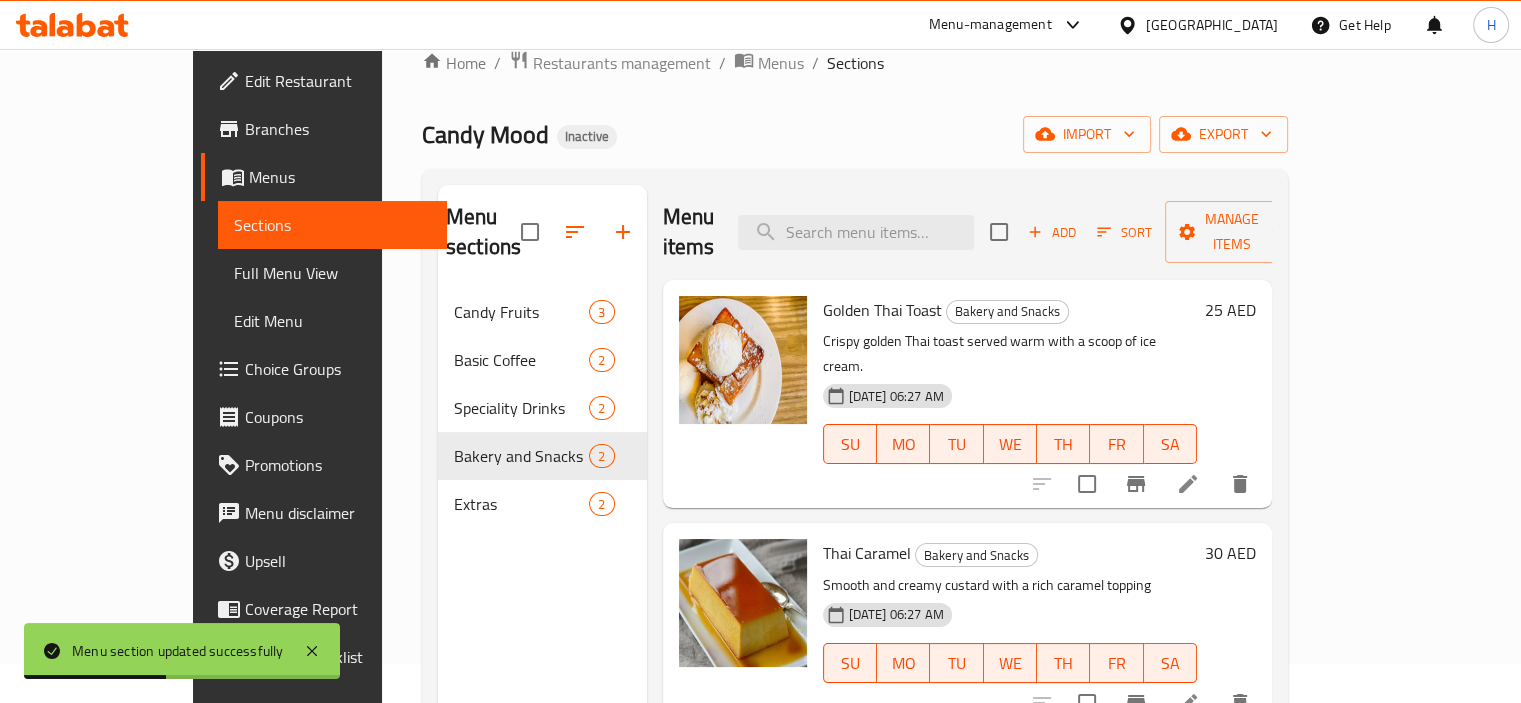 scroll, scrollTop: 0, scrollLeft: 0, axis: both 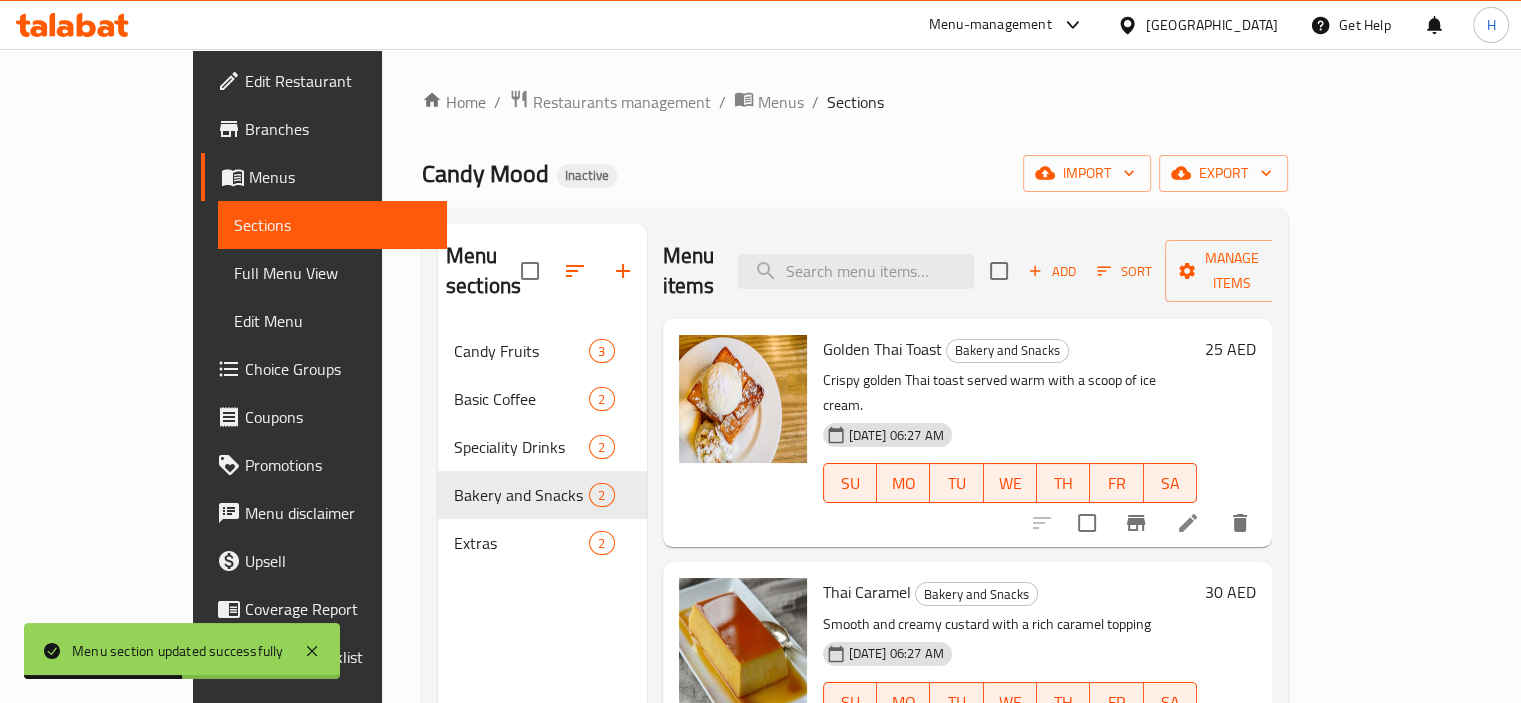 click on "Menu items Add Sort Manage items" at bounding box center (968, 271) 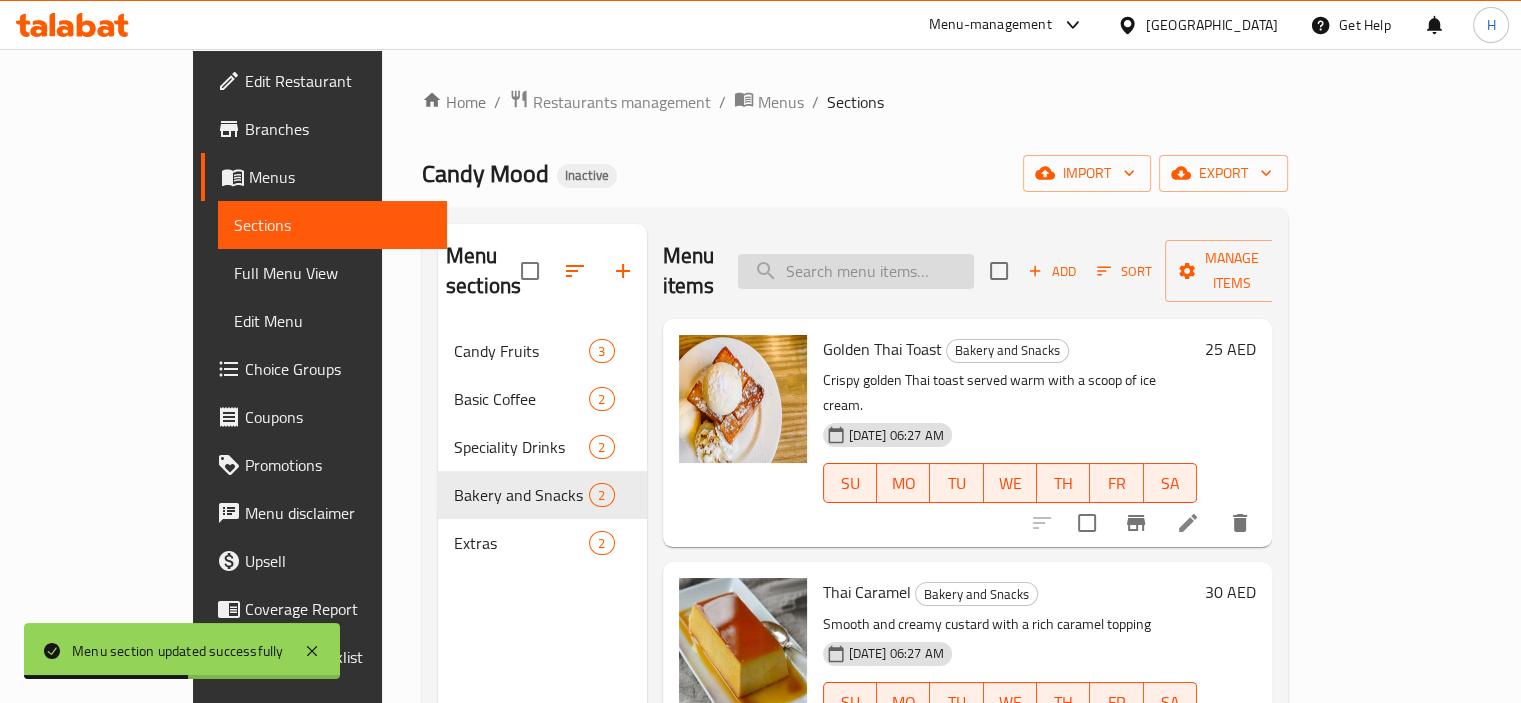 click at bounding box center [856, 271] 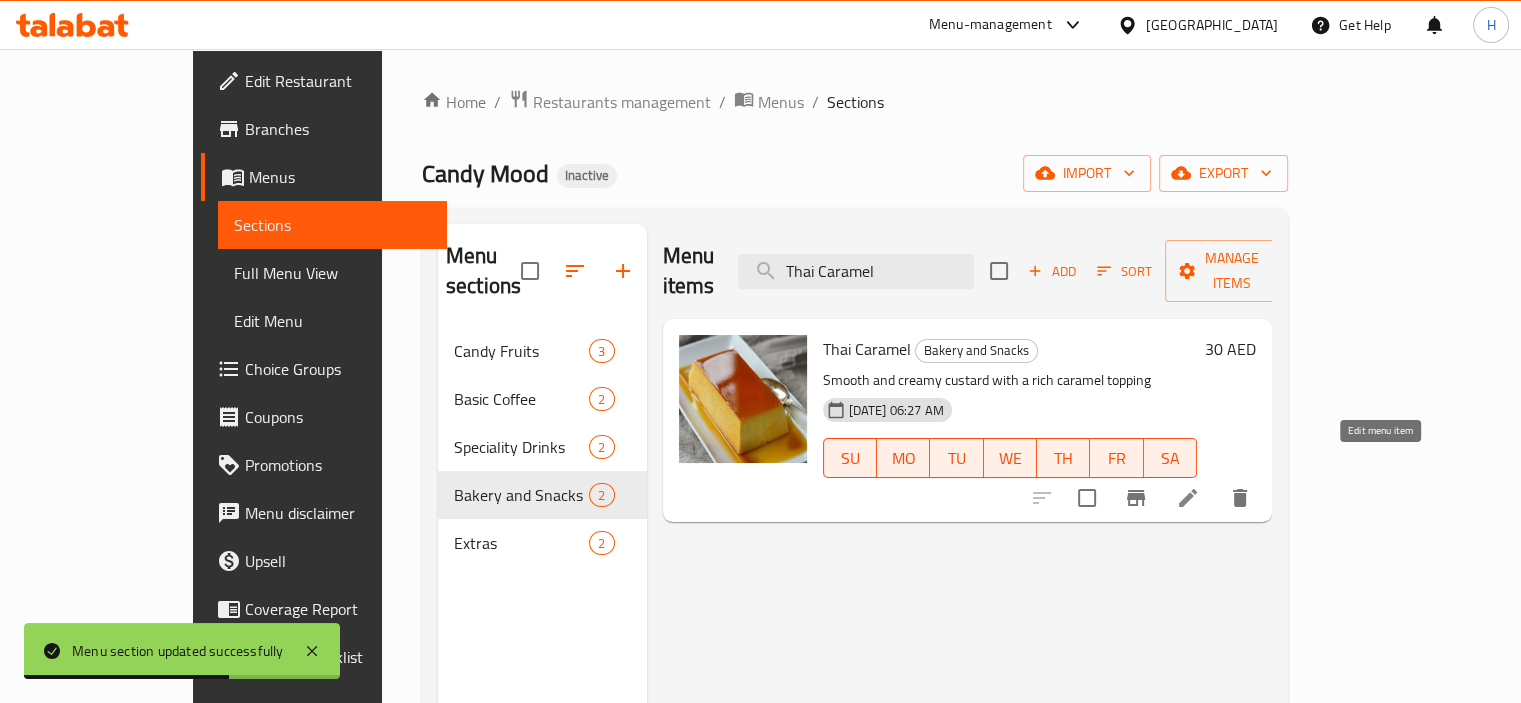 type on "Thai Caramel" 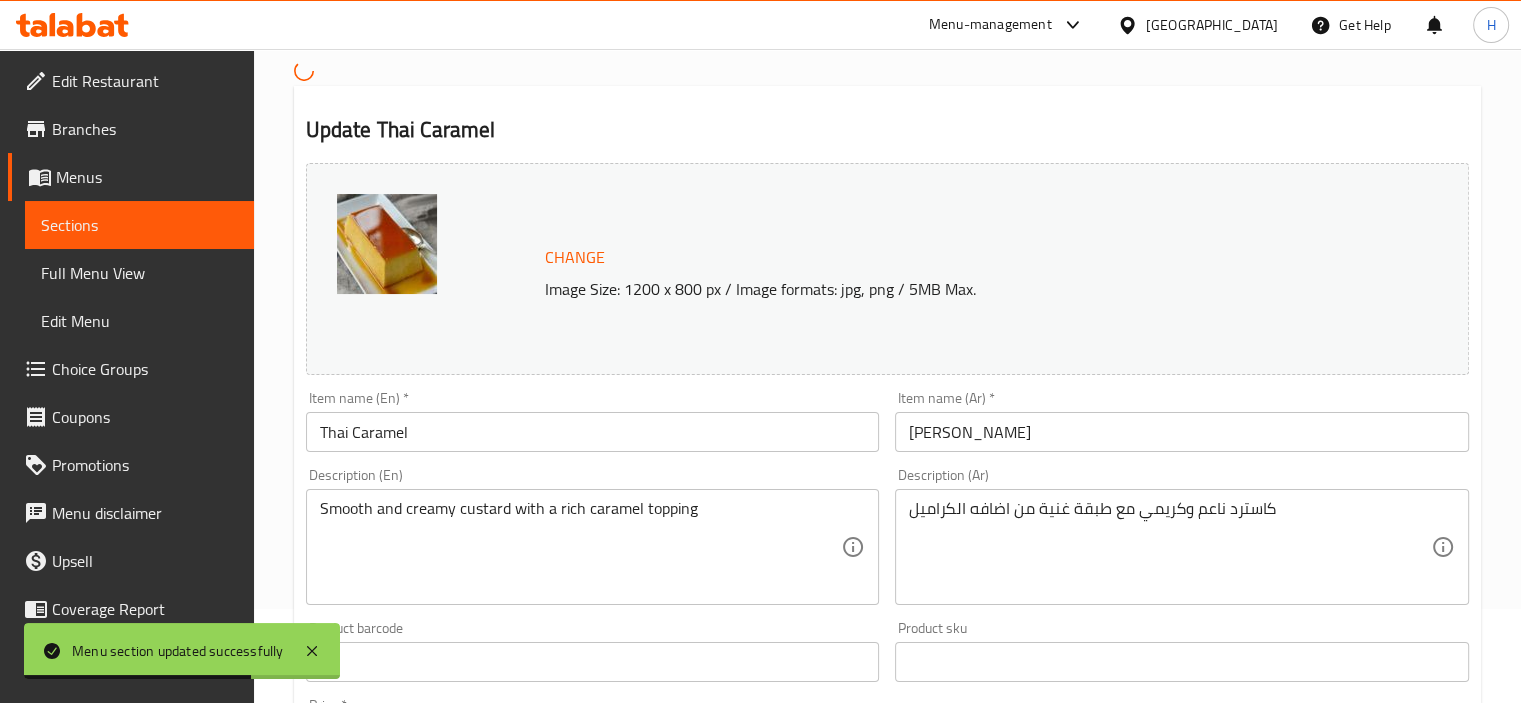 scroll, scrollTop: 300, scrollLeft: 0, axis: vertical 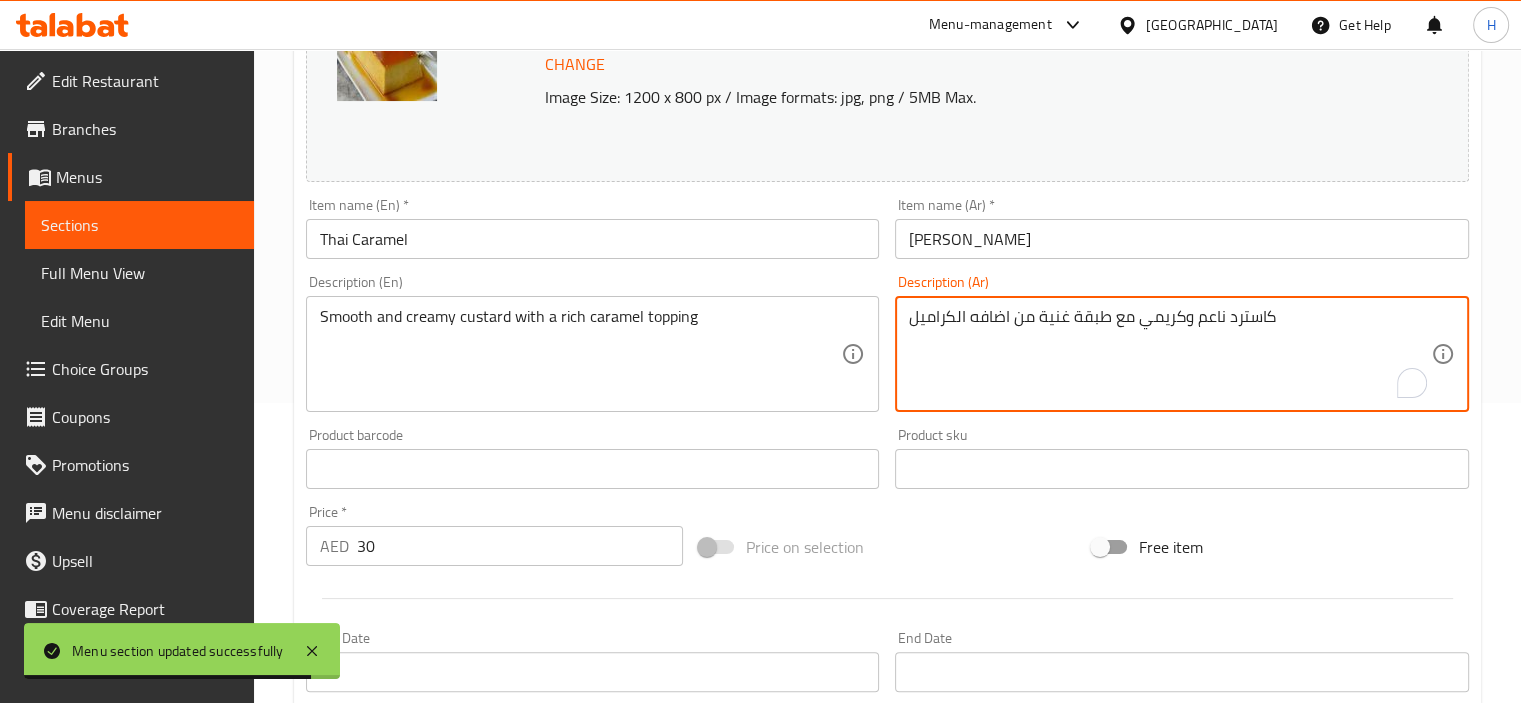 click on "كاسترد ناعم وكريمي مع طبقة غنية من اضافه الكراميل" at bounding box center (1170, 354) 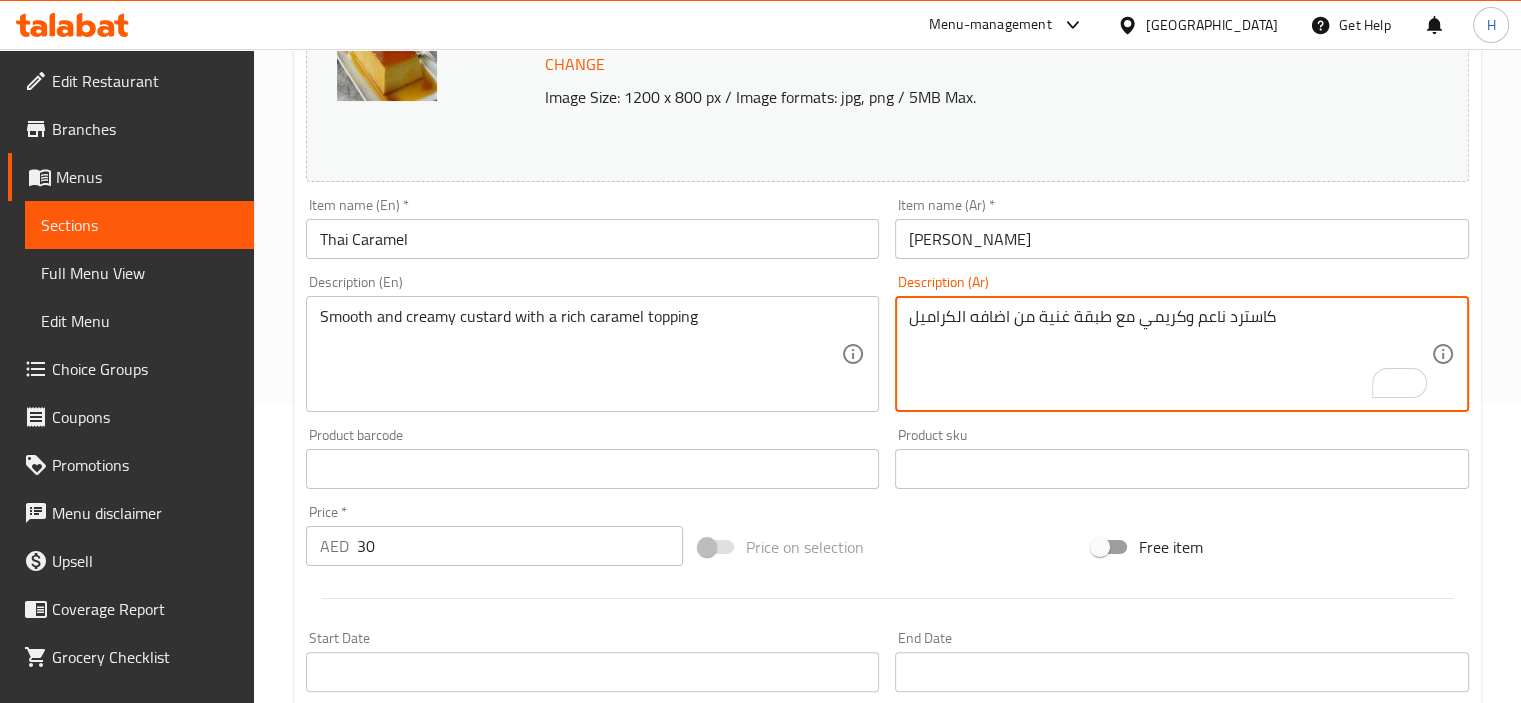 click on "كاسترد ناعم وكريمي مع طبقة غنية من اضافه الكراميل" at bounding box center (1170, 354) 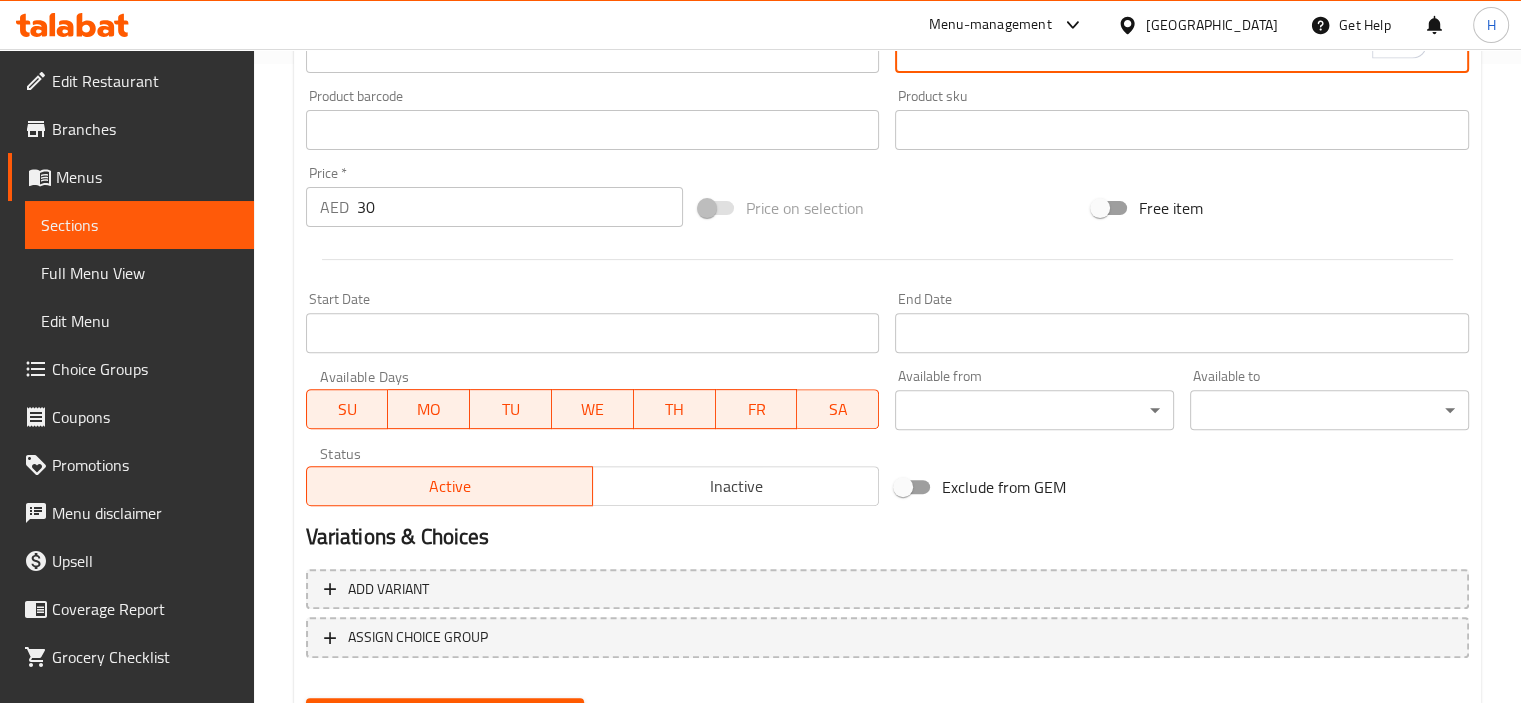 scroll, scrollTop: 737, scrollLeft: 0, axis: vertical 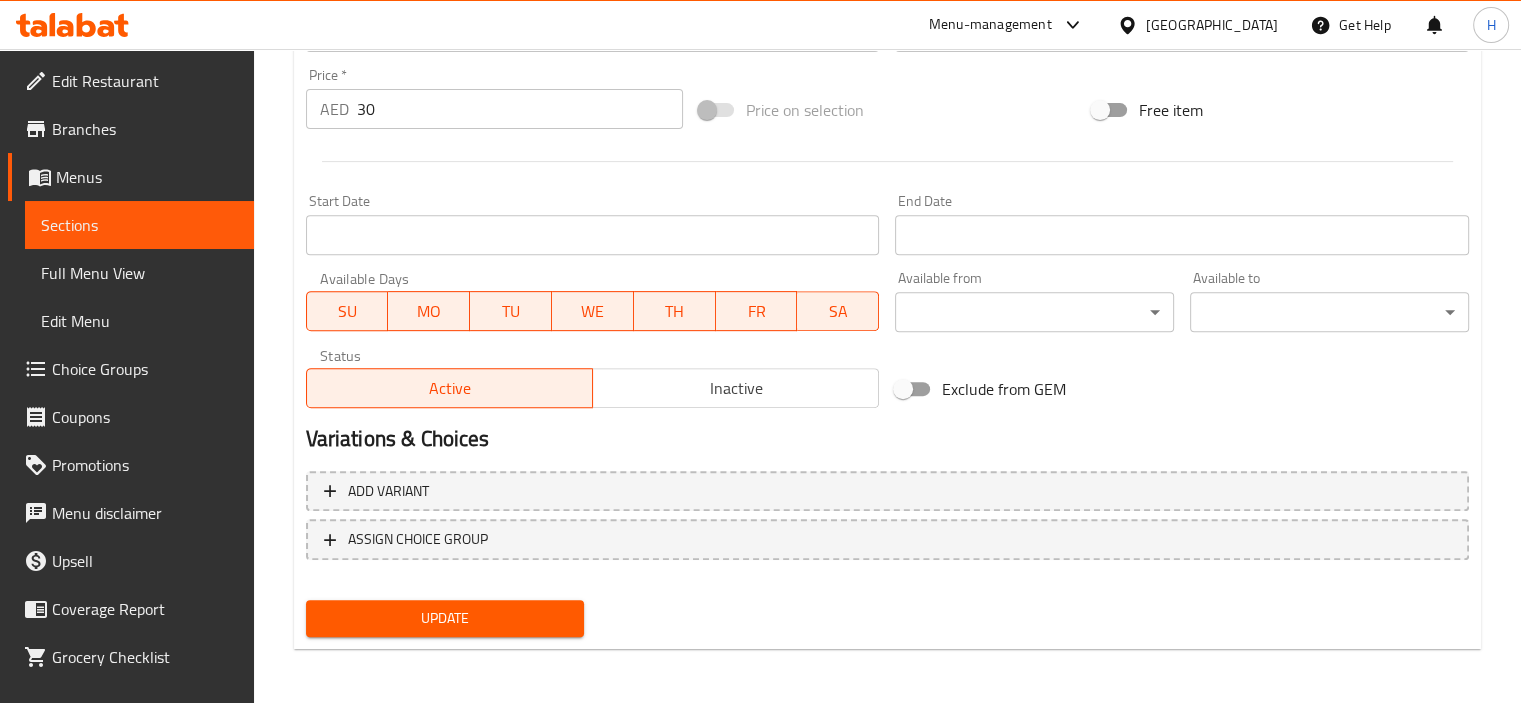type on "كاسترد ناعم وكريمي مع طبقة غنية من الكراميل" 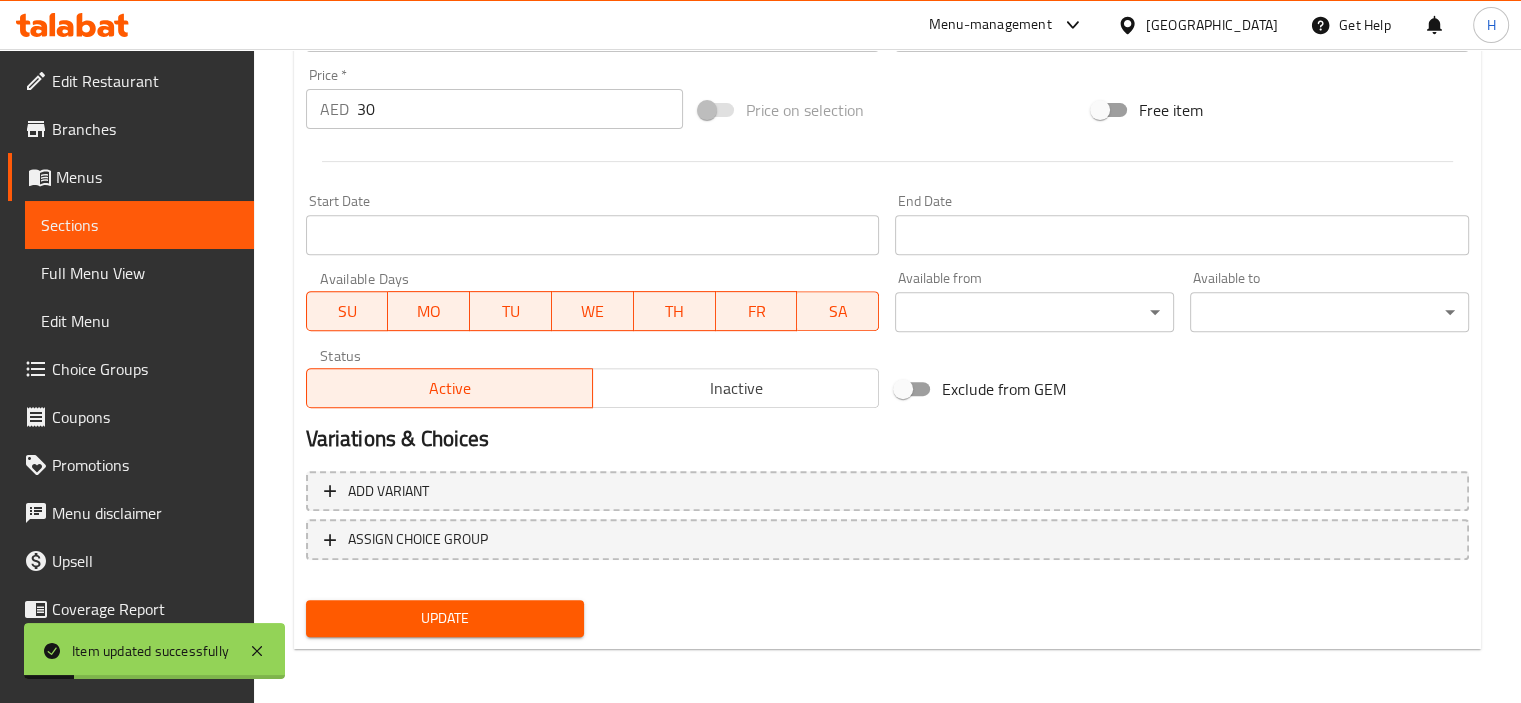 click on "Full Menu View" at bounding box center (139, 273) 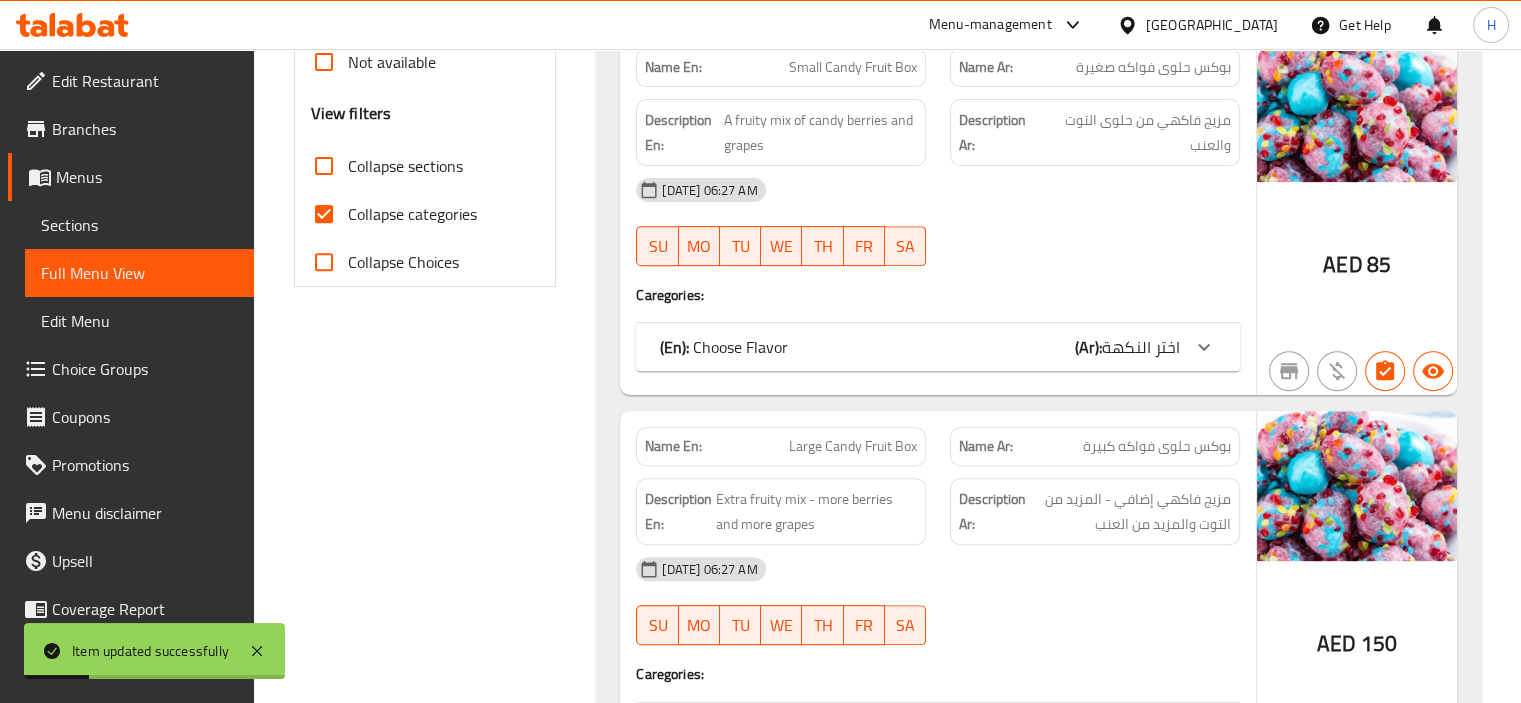 scroll, scrollTop: 837, scrollLeft: 0, axis: vertical 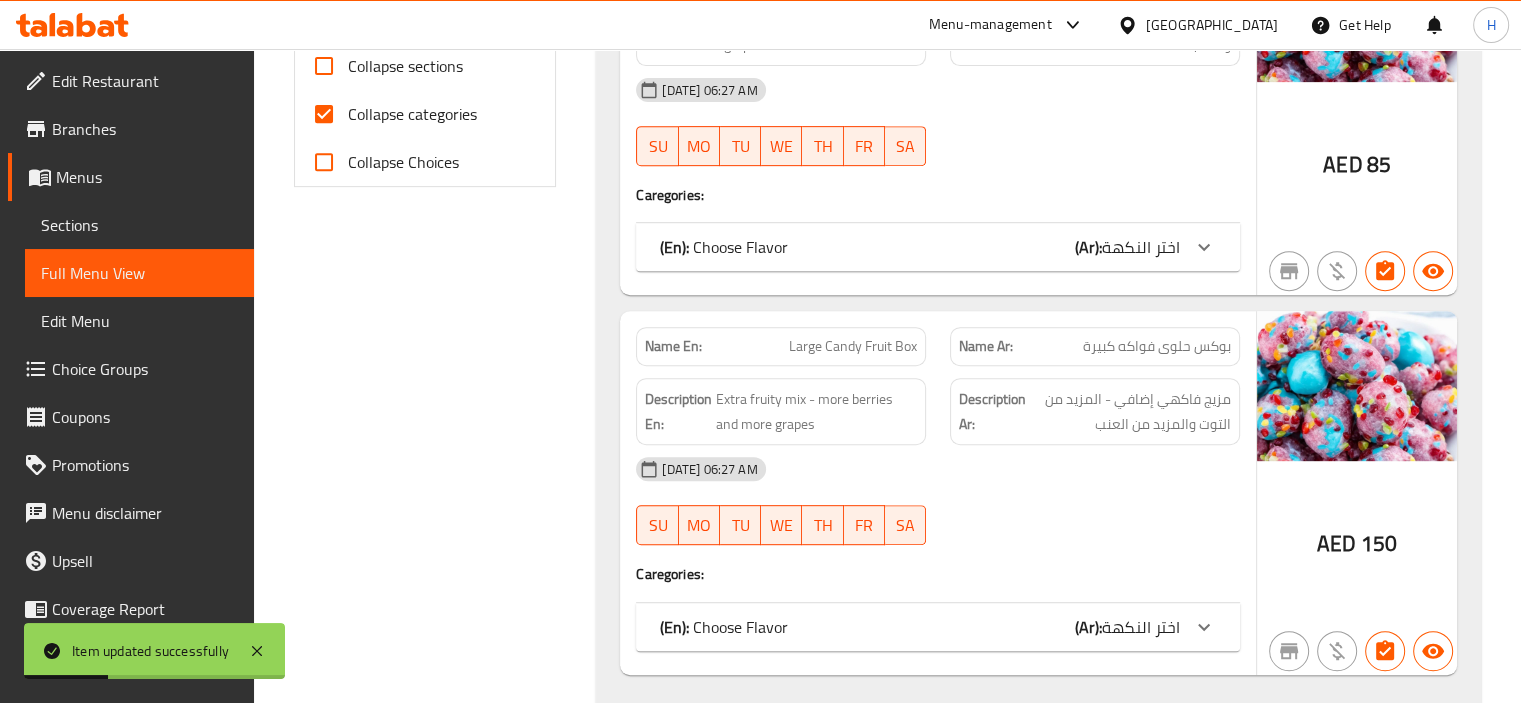 click on "Collapse categories" at bounding box center [412, 114] 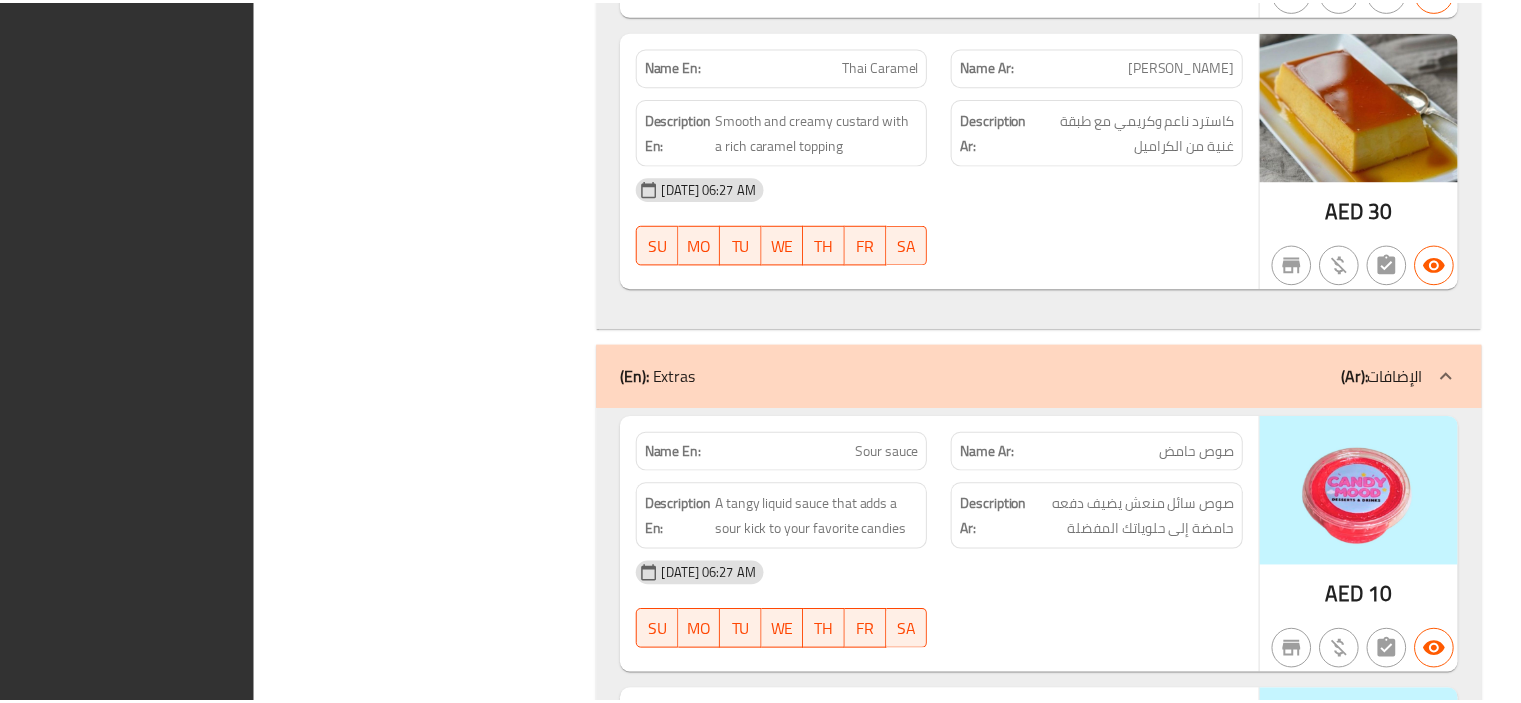 scroll, scrollTop: 4852, scrollLeft: 0, axis: vertical 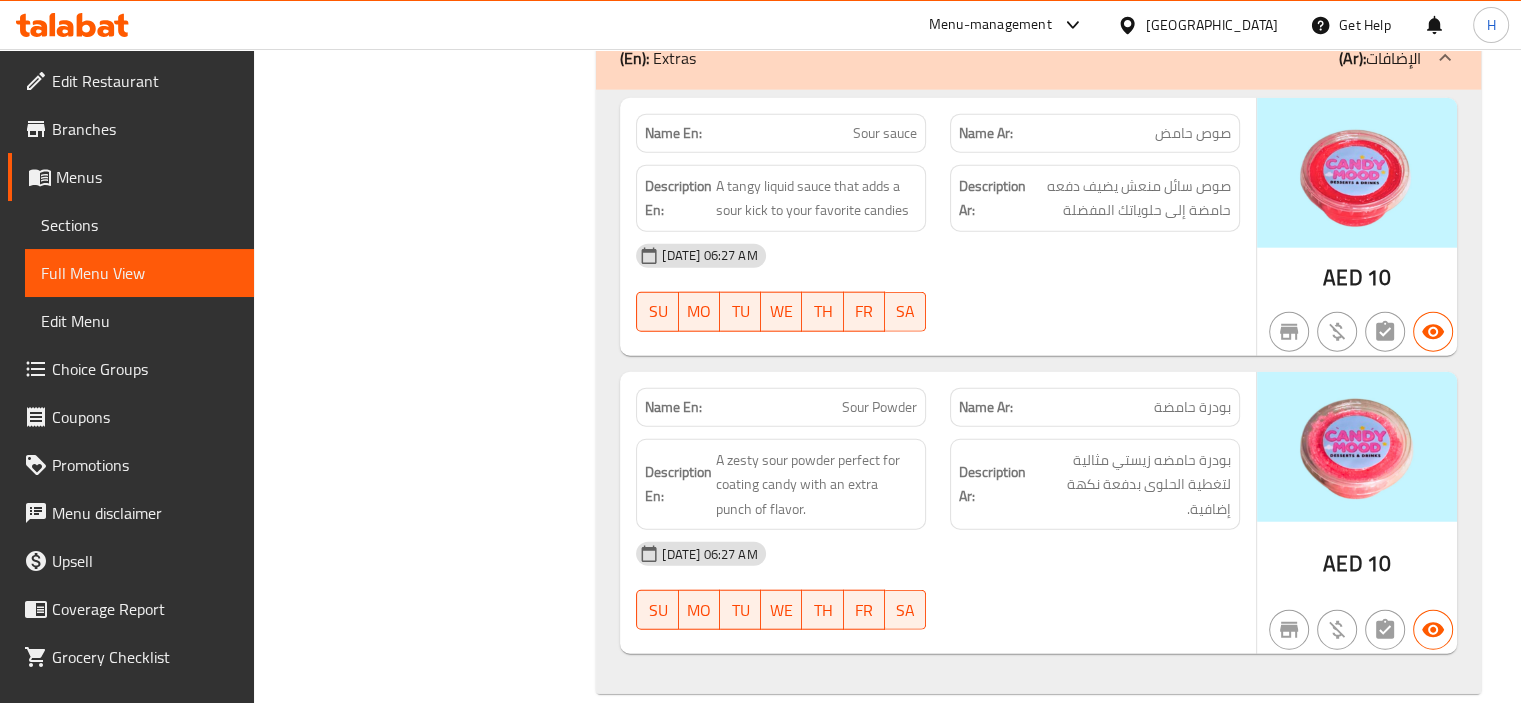 click on "Sections" at bounding box center [139, 225] 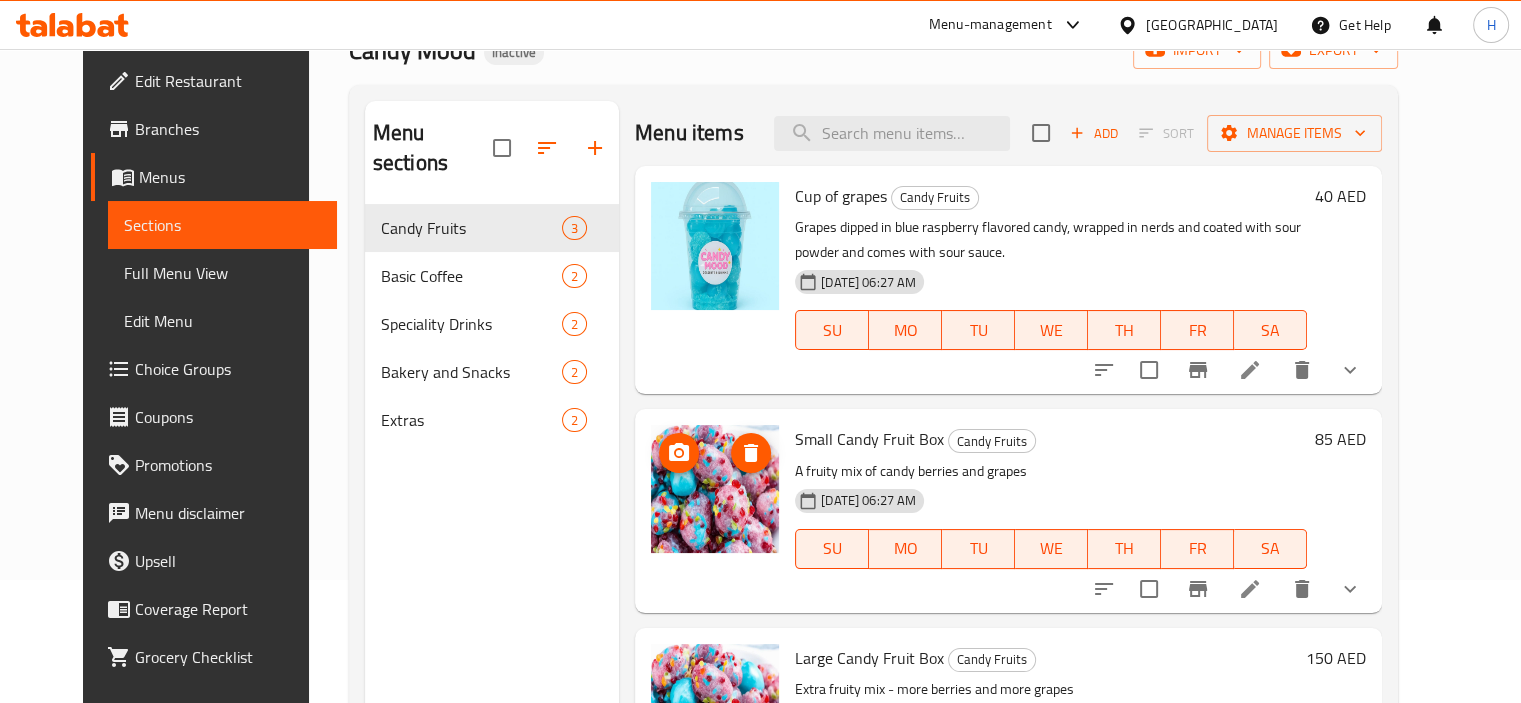 scroll, scrollTop: 0, scrollLeft: 0, axis: both 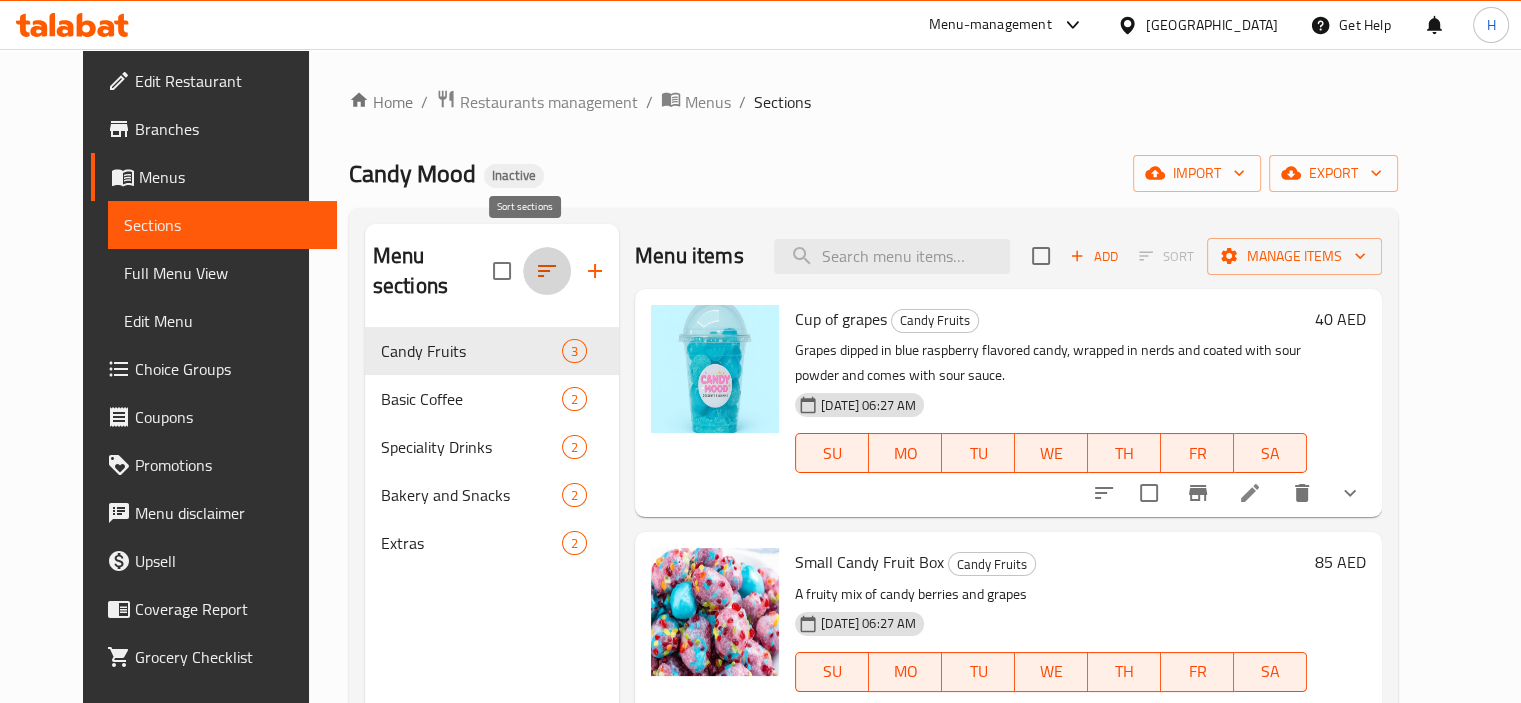 click 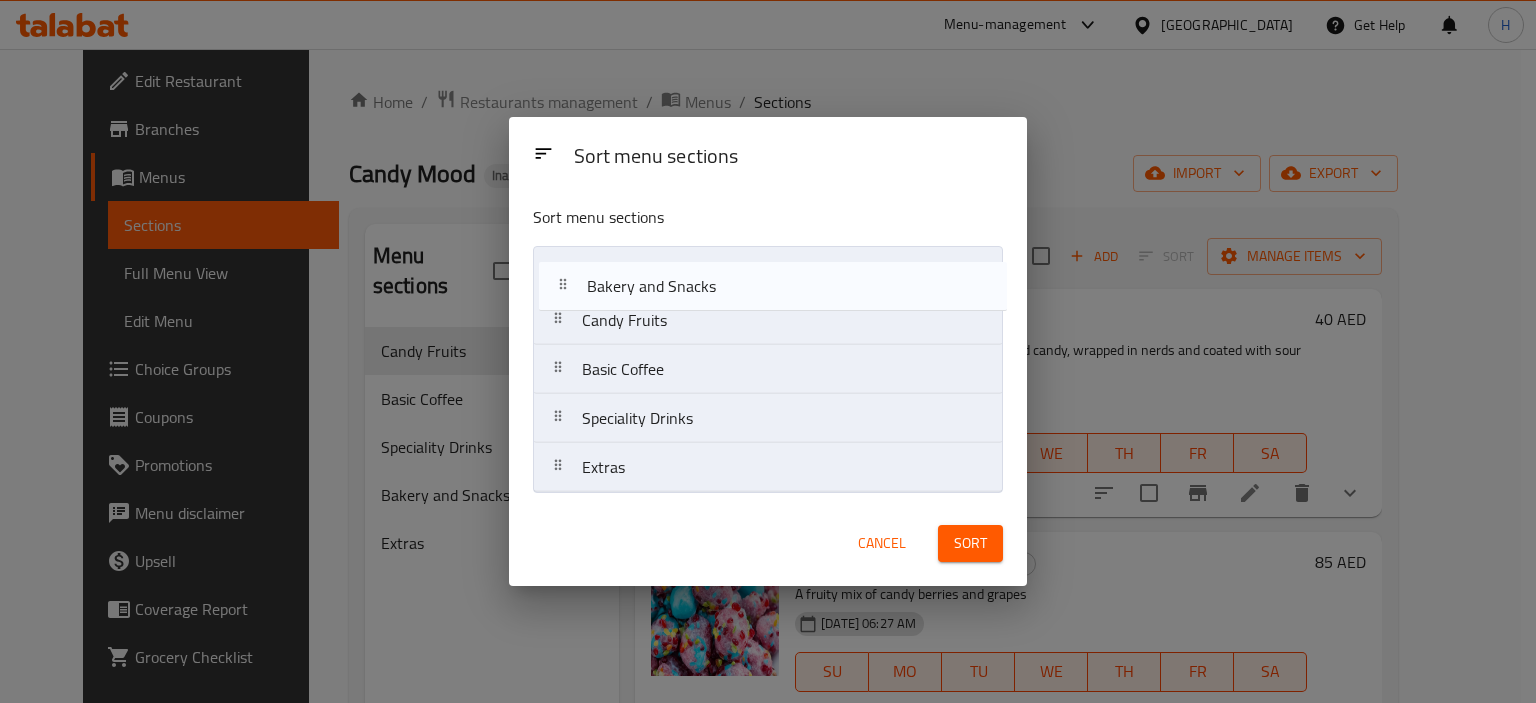 drag, startPoint x: 698, startPoint y: 410, endPoint x: 706, endPoint y: 268, distance: 142.22517 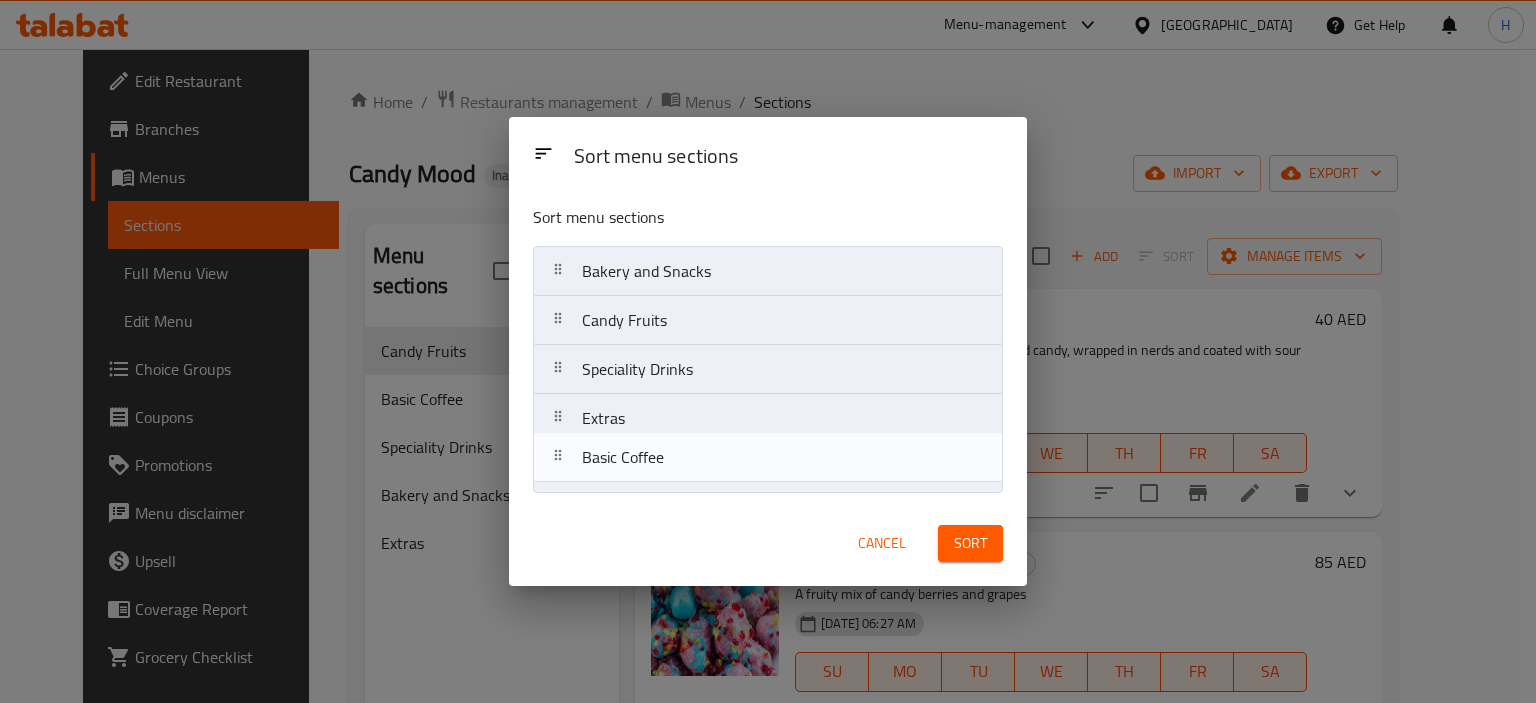 drag, startPoint x: 700, startPoint y: 368, endPoint x: 700, endPoint y: 472, distance: 104 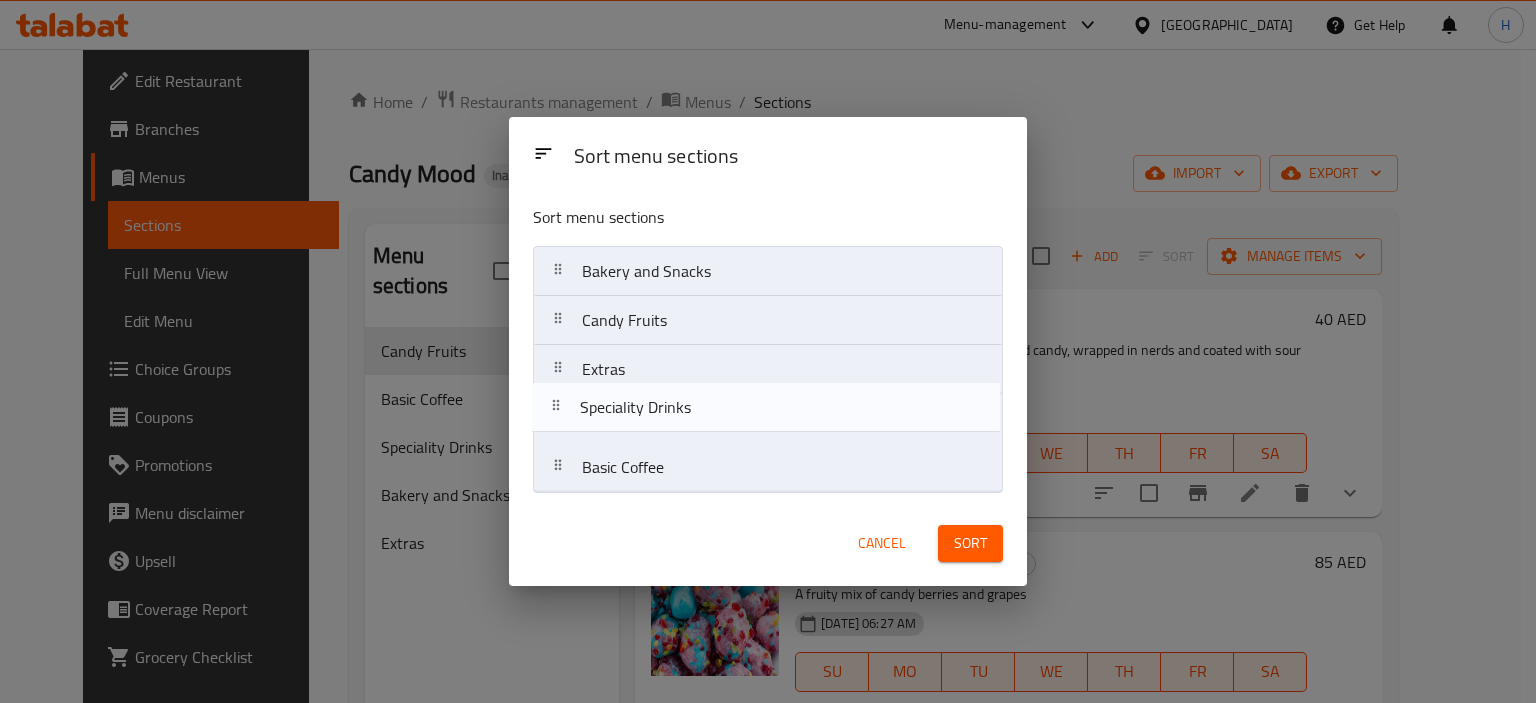 drag, startPoint x: 697, startPoint y: 384, endPoint x: 695, endPoint y: 431, distance: 47.042534 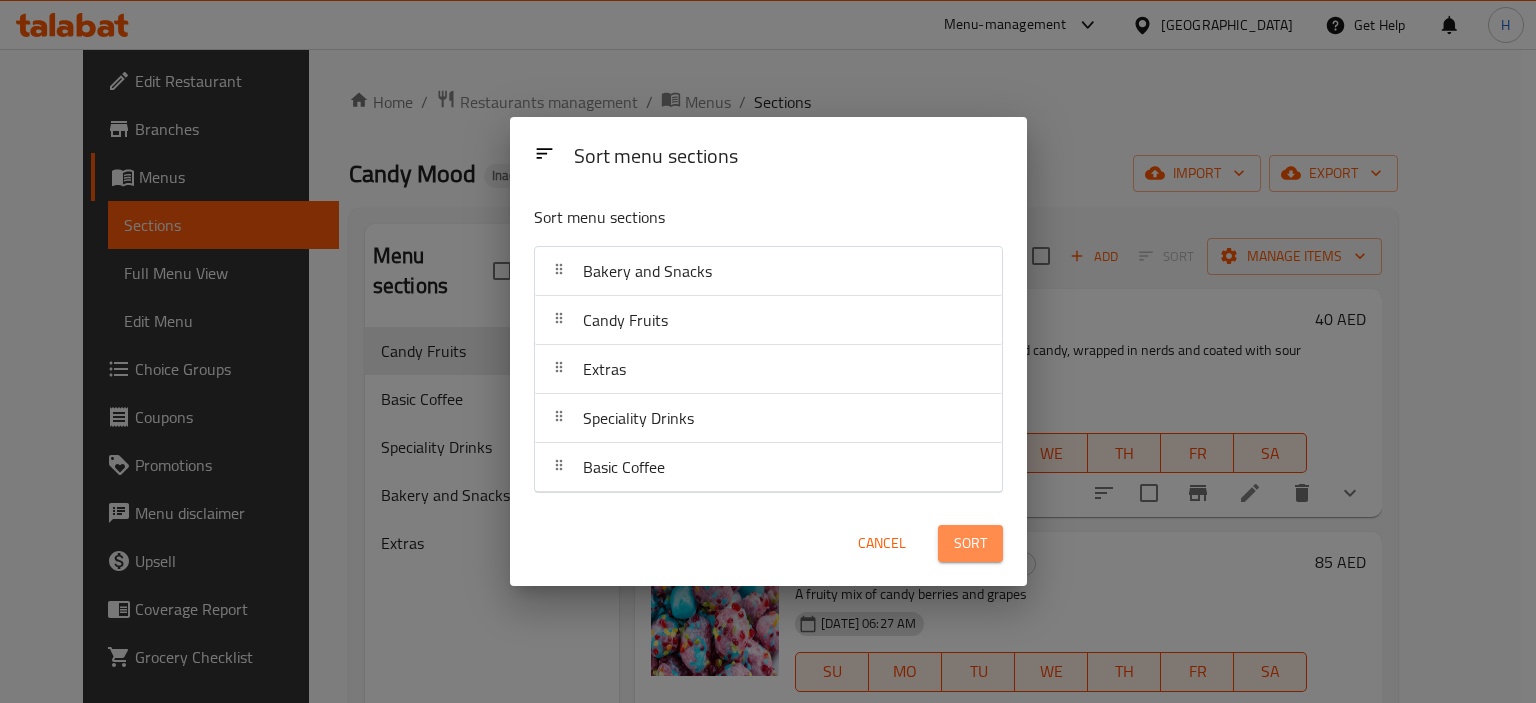click on "Sort" at bounding box center (970, 543) 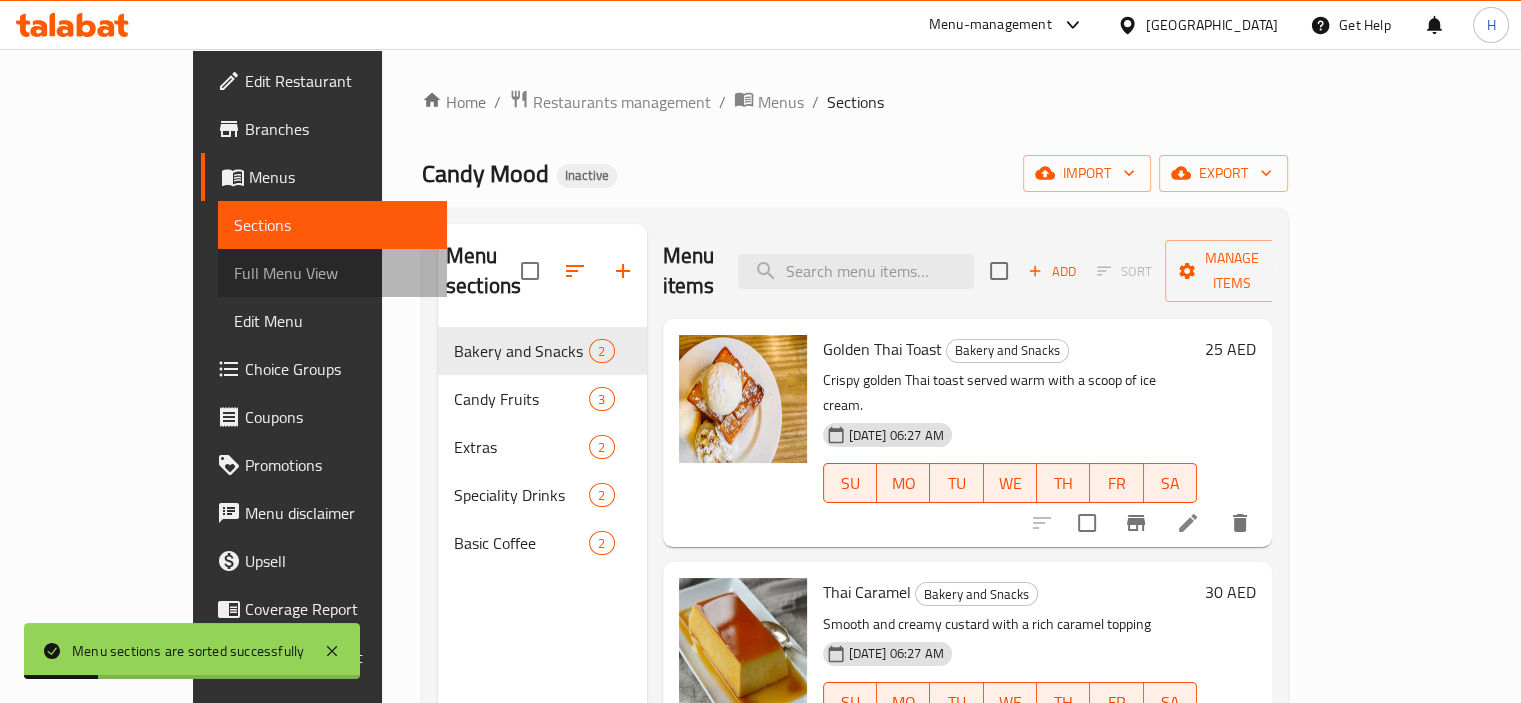 click on "Full Menu View" at bounding box center (332, 273) 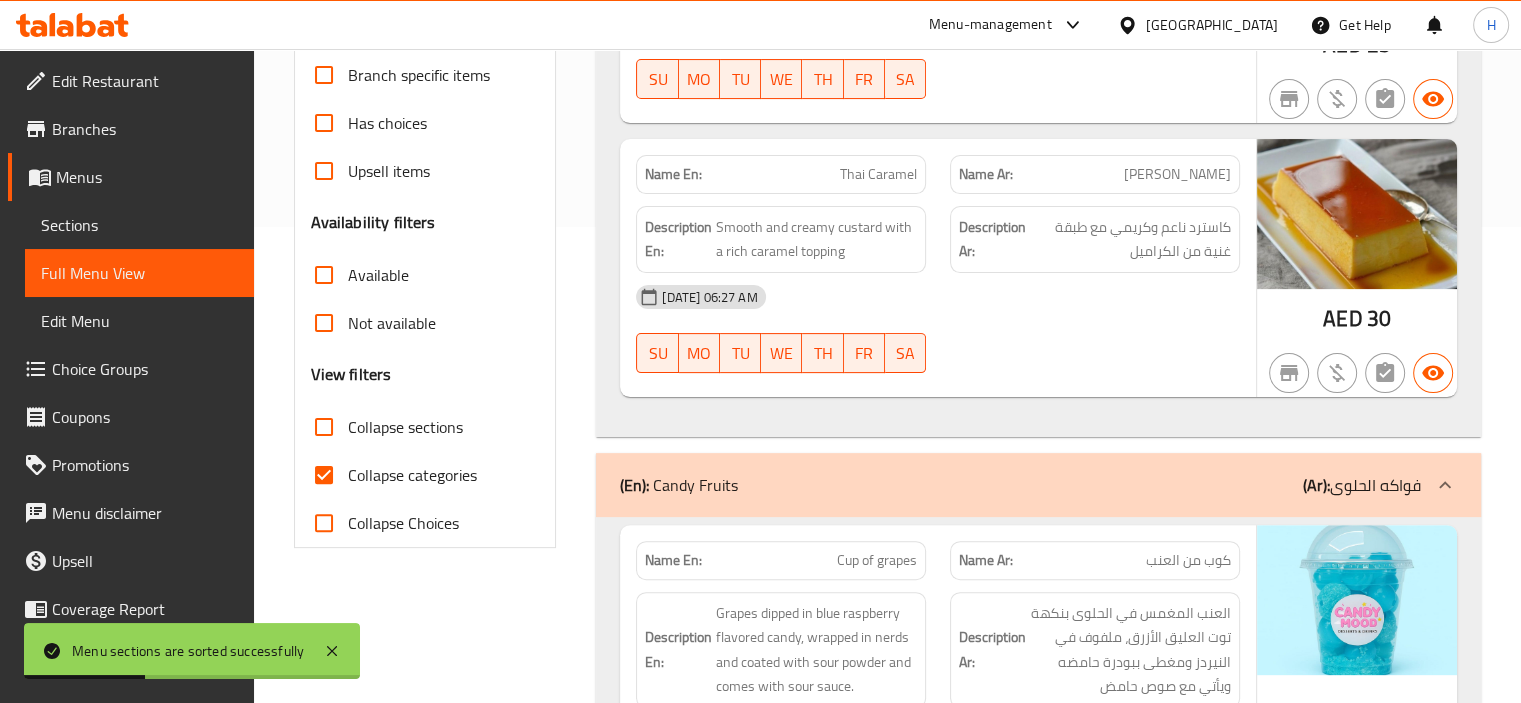 scroll, scrollTop: 600, scrollLeft: 0, axis: vertical 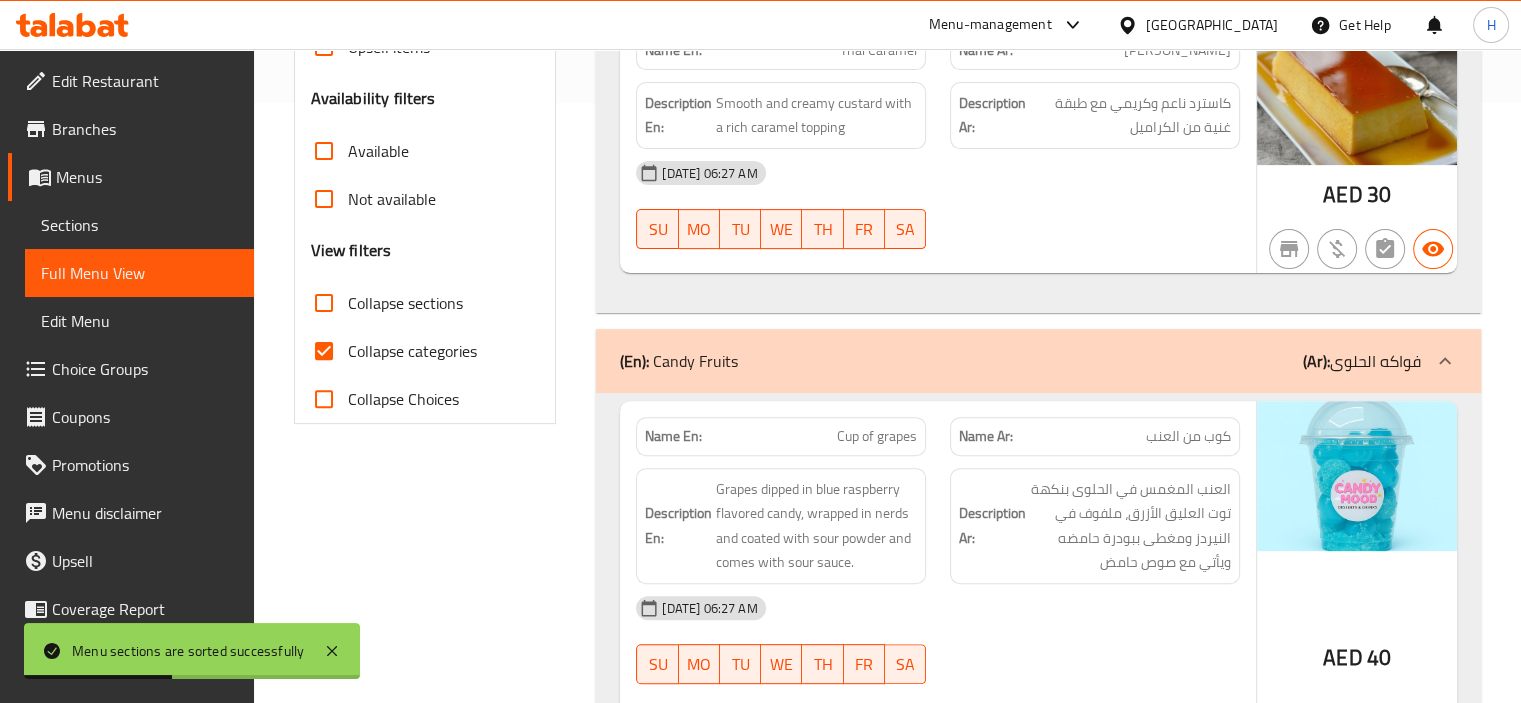 click on "Collapse categories" at bounding box center (412, 351) 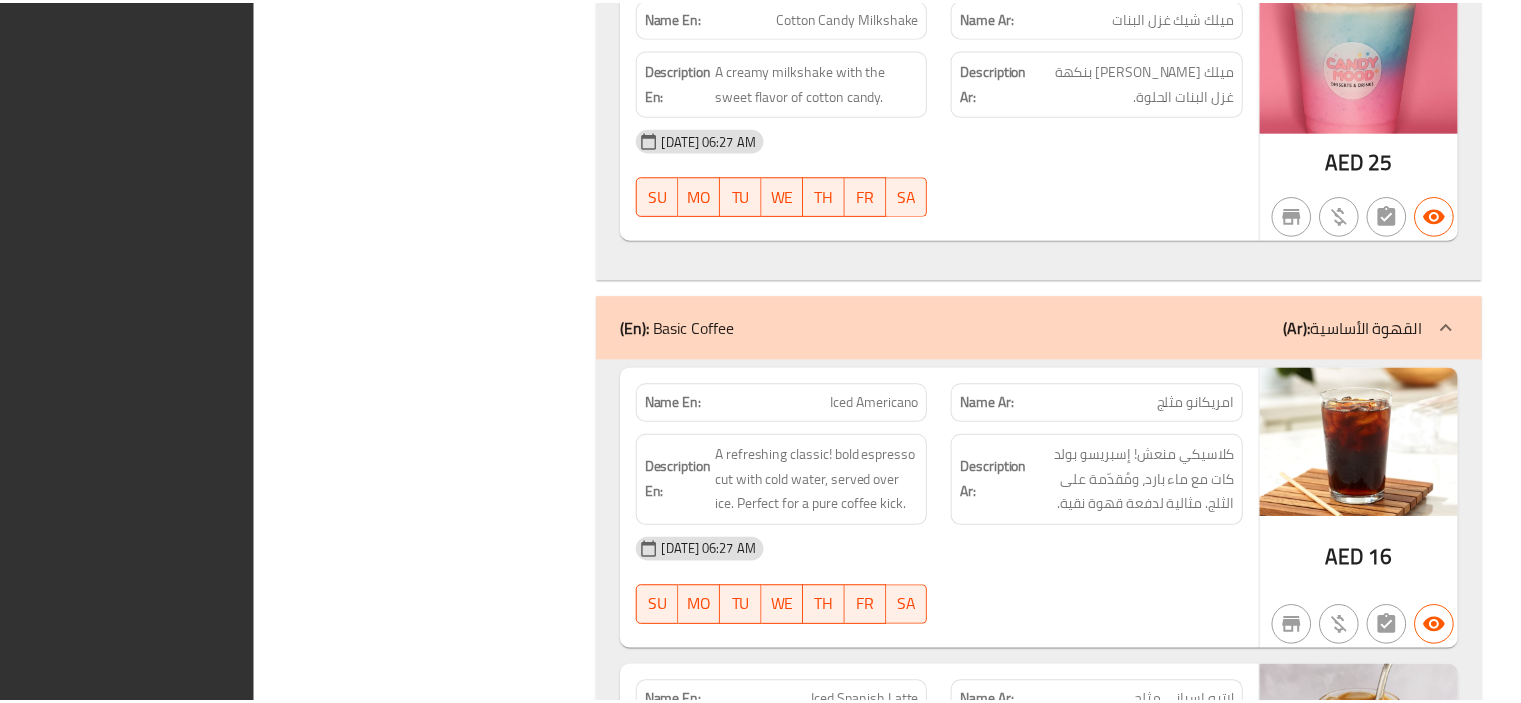 scroll, scrollTop: 4852, scrollLeft: 0, axis: vertical 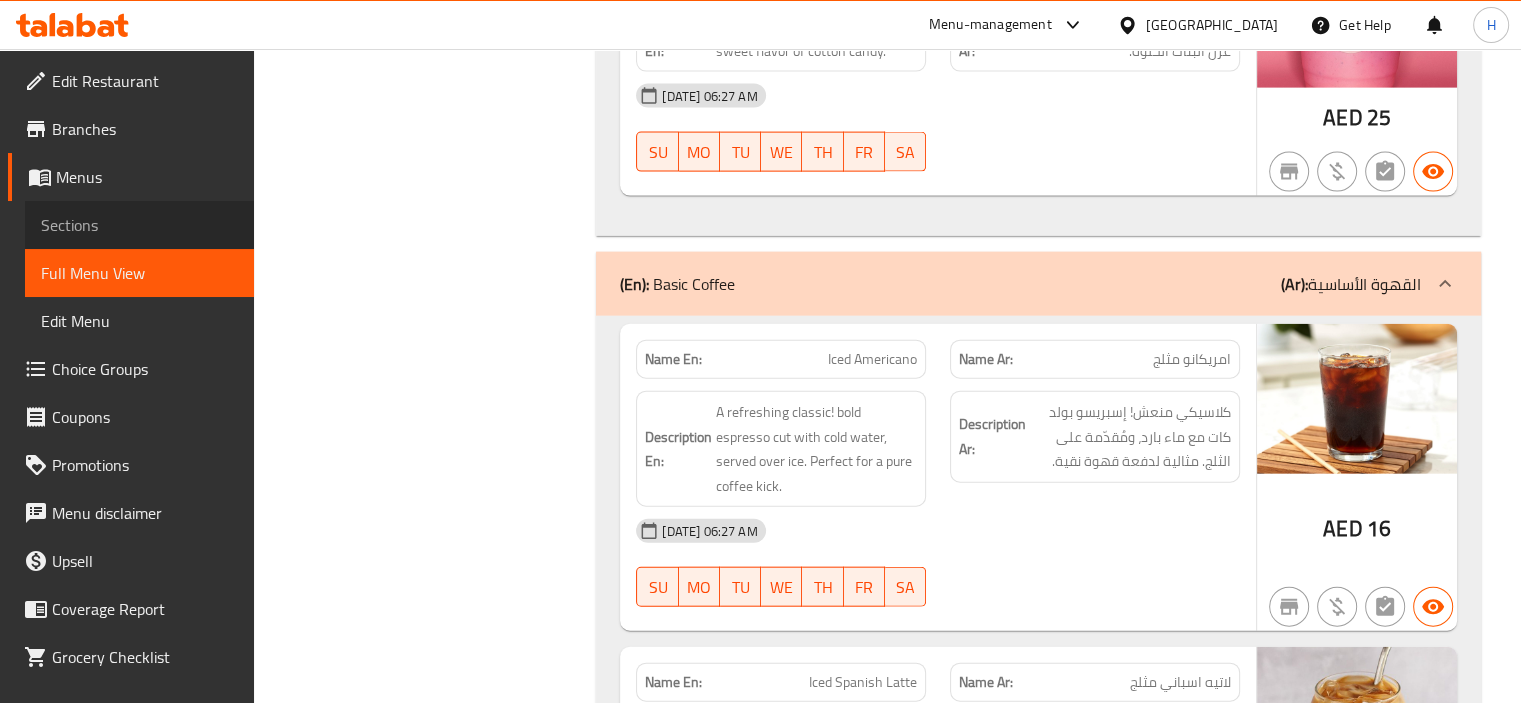 click on "Sections" at bounding box center [139, 225] 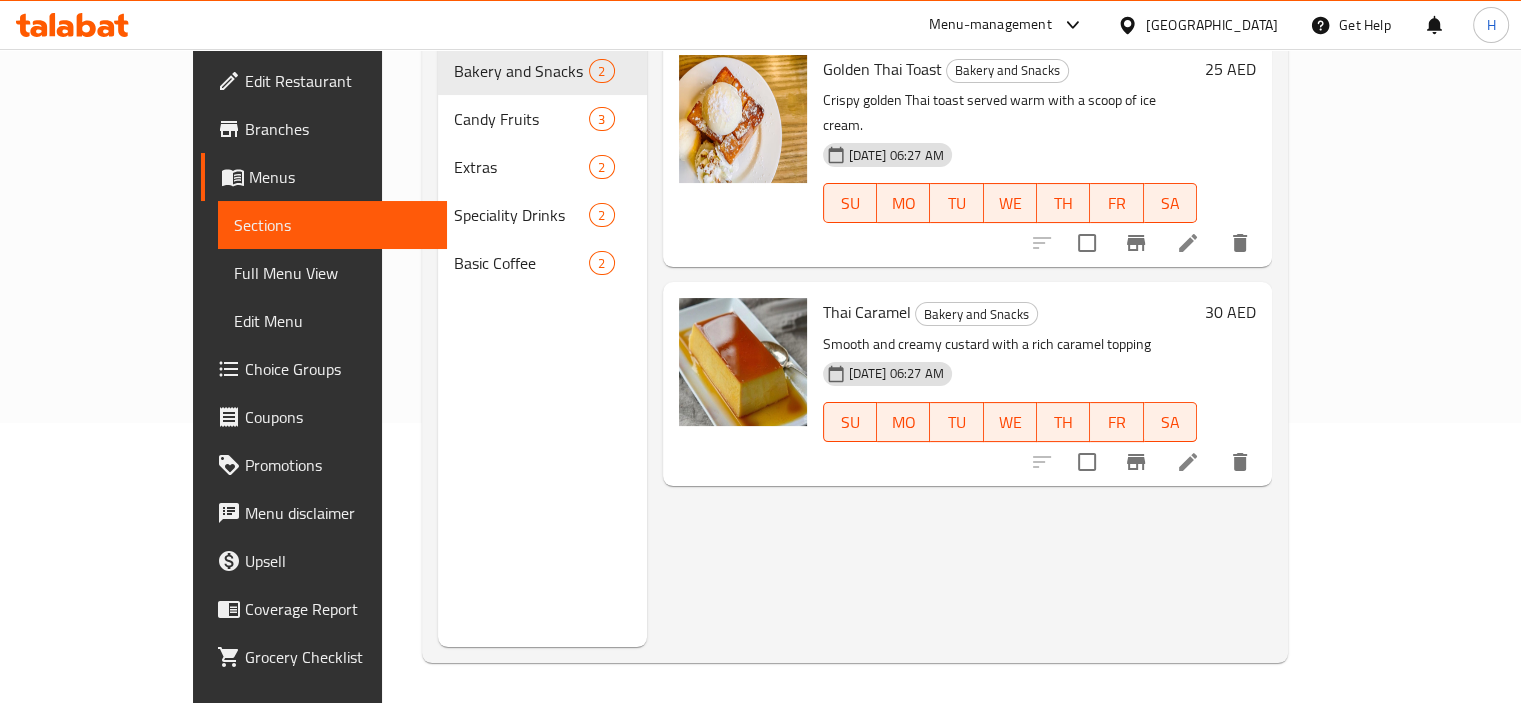 scroll, scrollTop: 0, scrollLeft: 0, axis: both 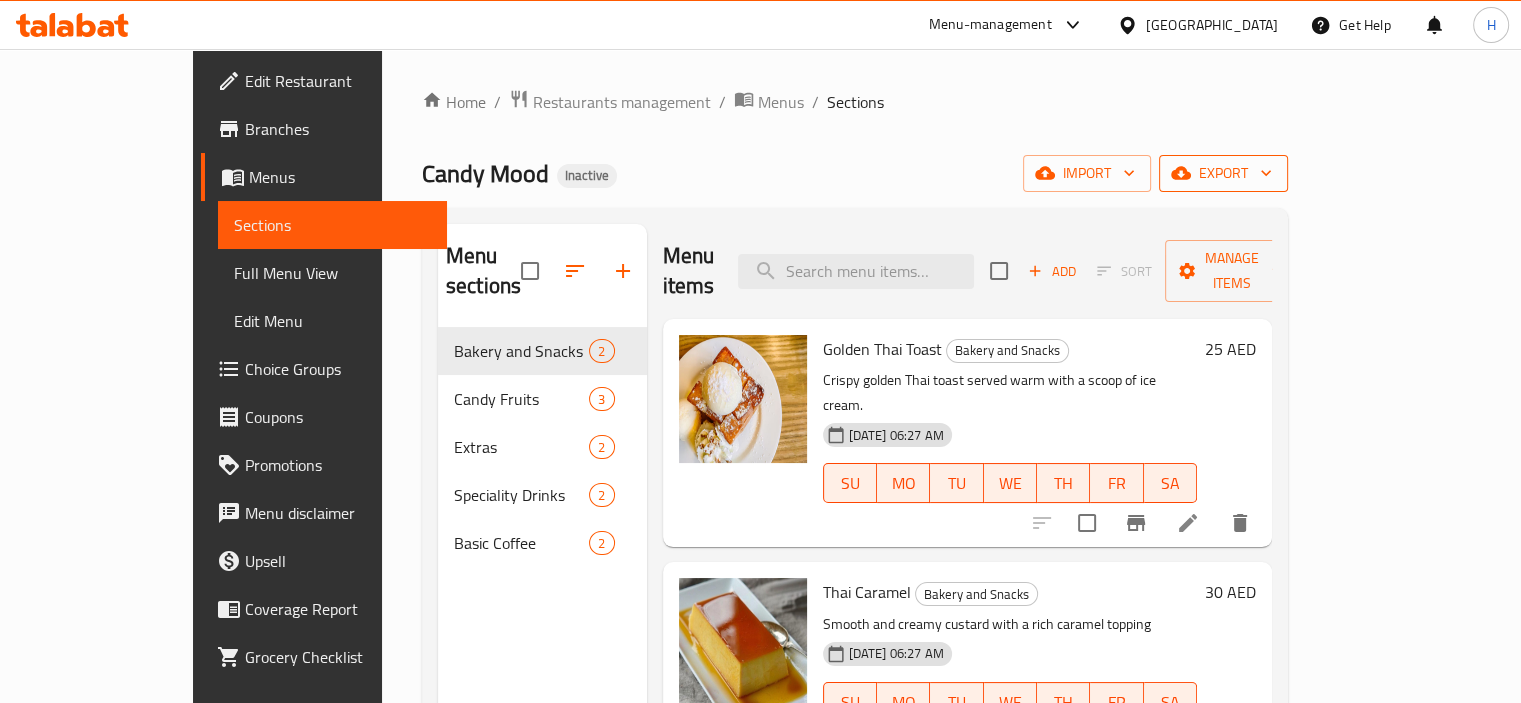click on "export" at bounding box center [1223, 173] 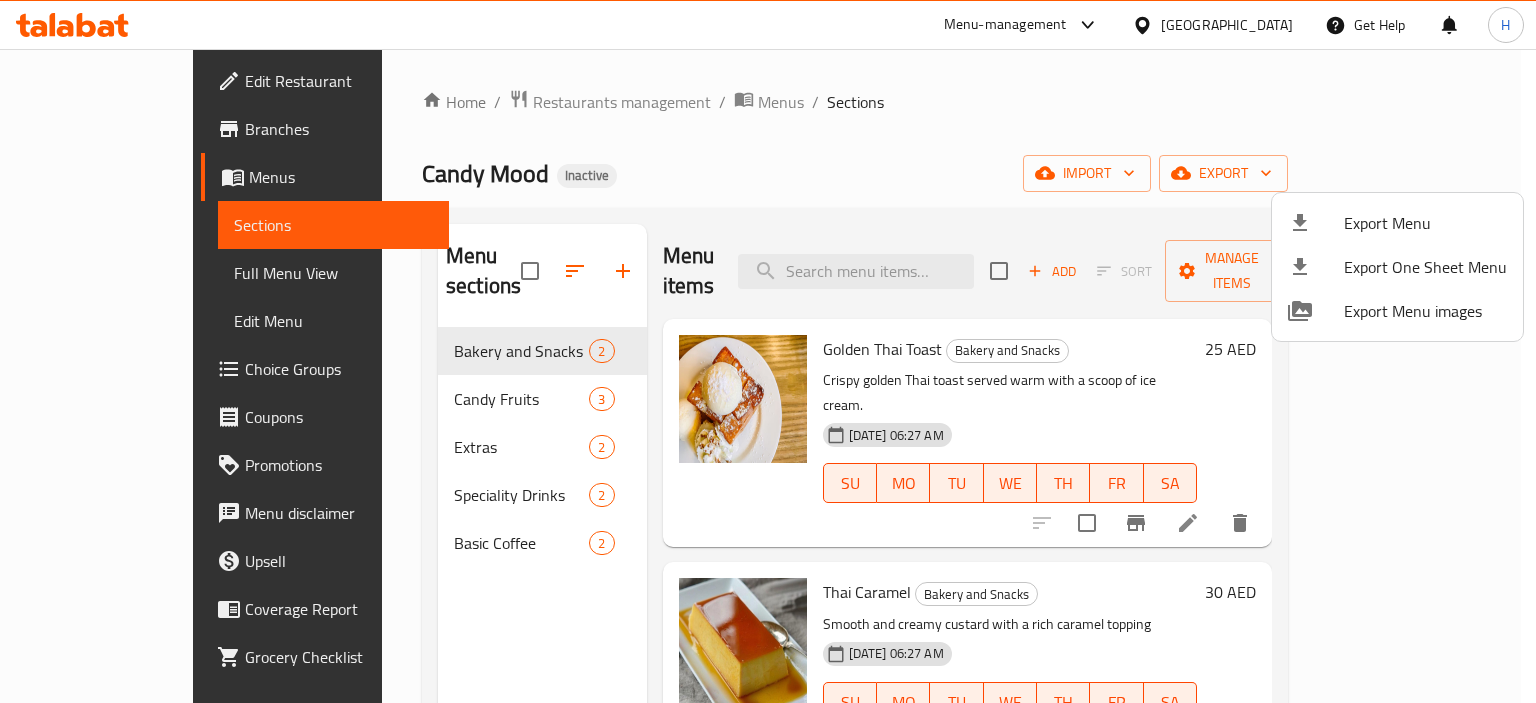 click on "Export Menu" at bounding box center [1425, 223] 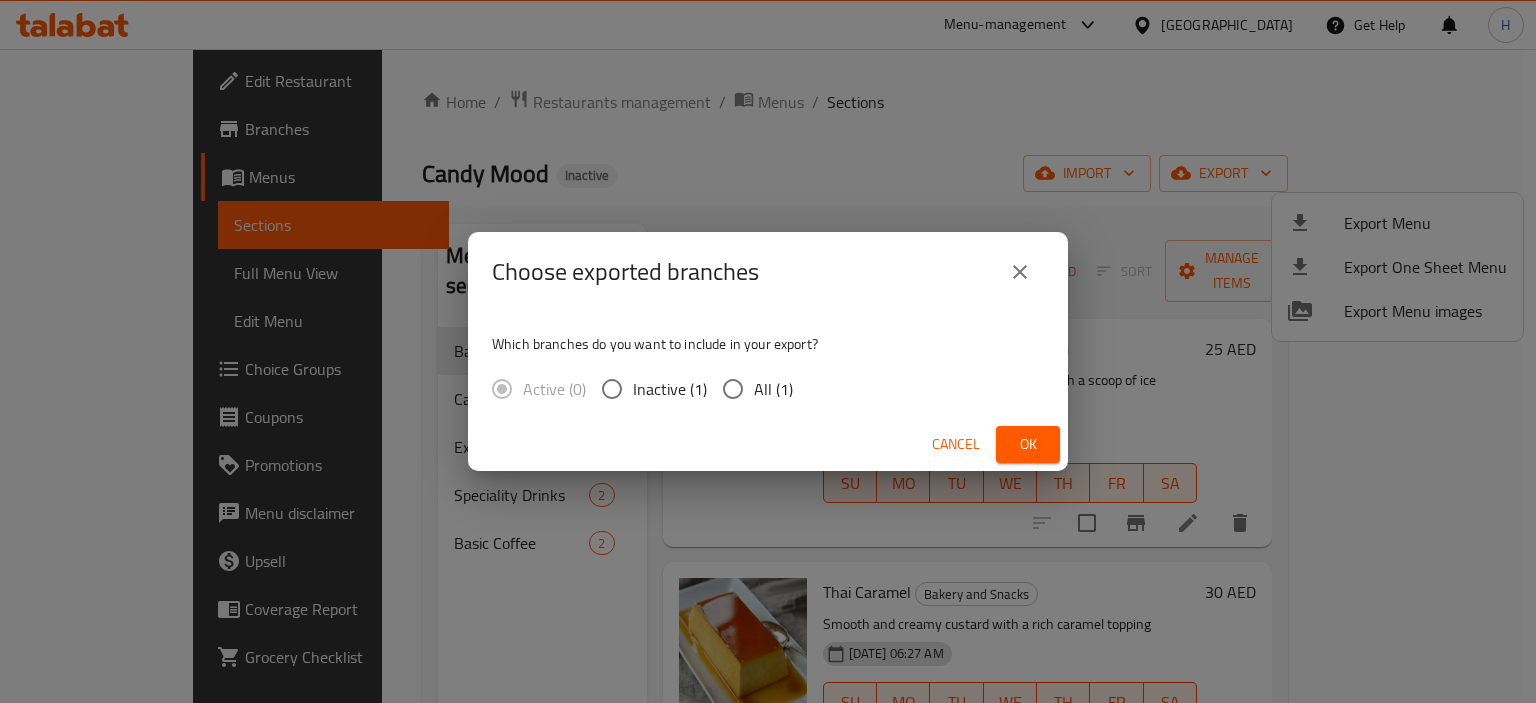 click on "All (1)" at bounding box center (773, 389) 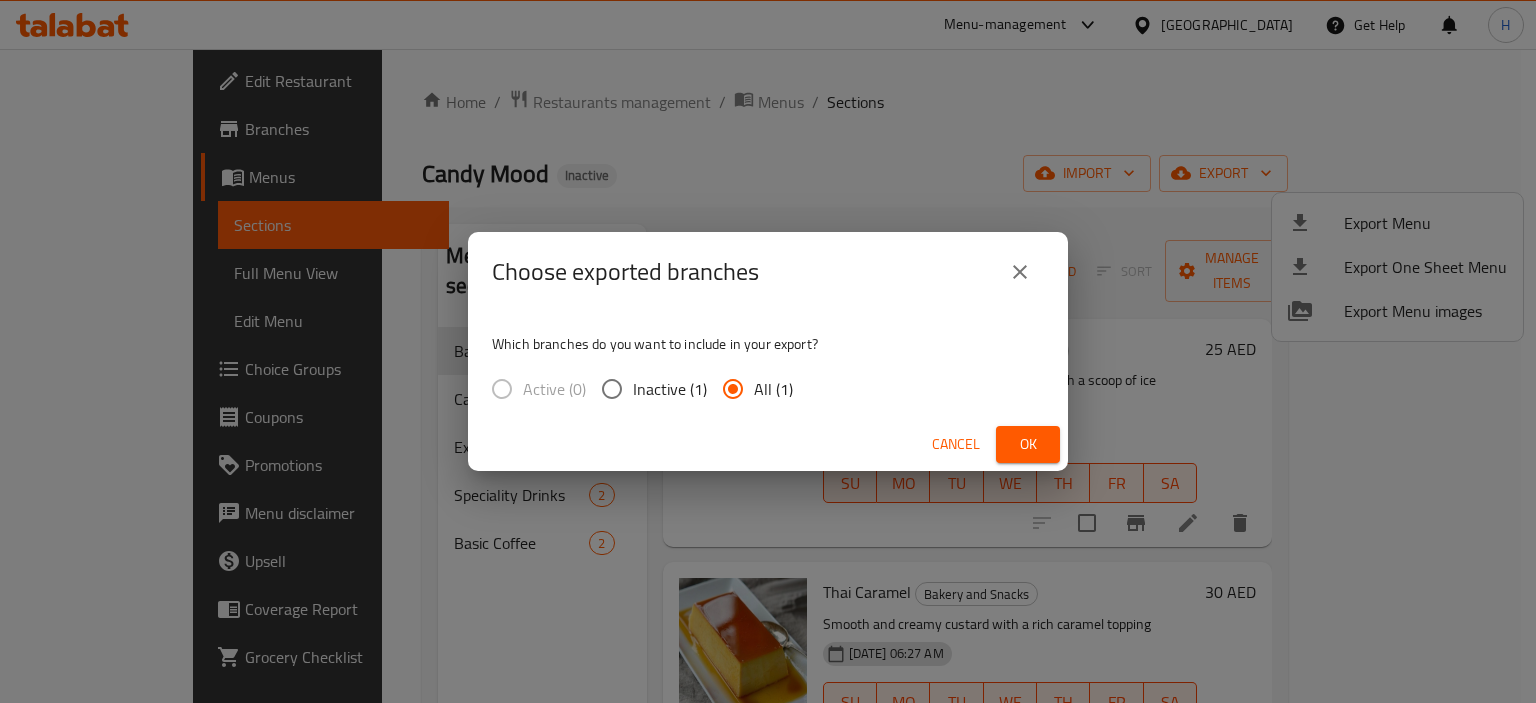 click on "Ok" at bounding box center (1028, 444) 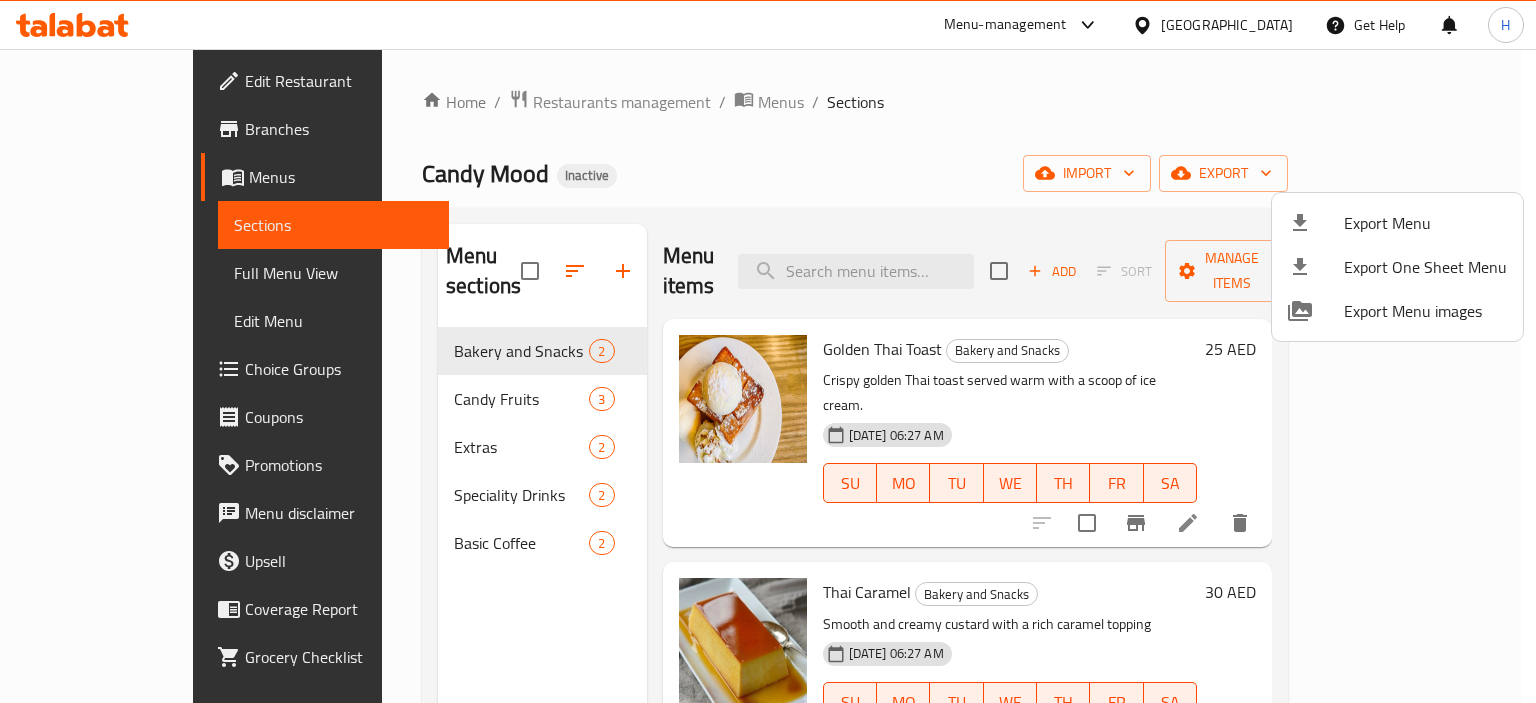 click at bounding box center (768, 351) 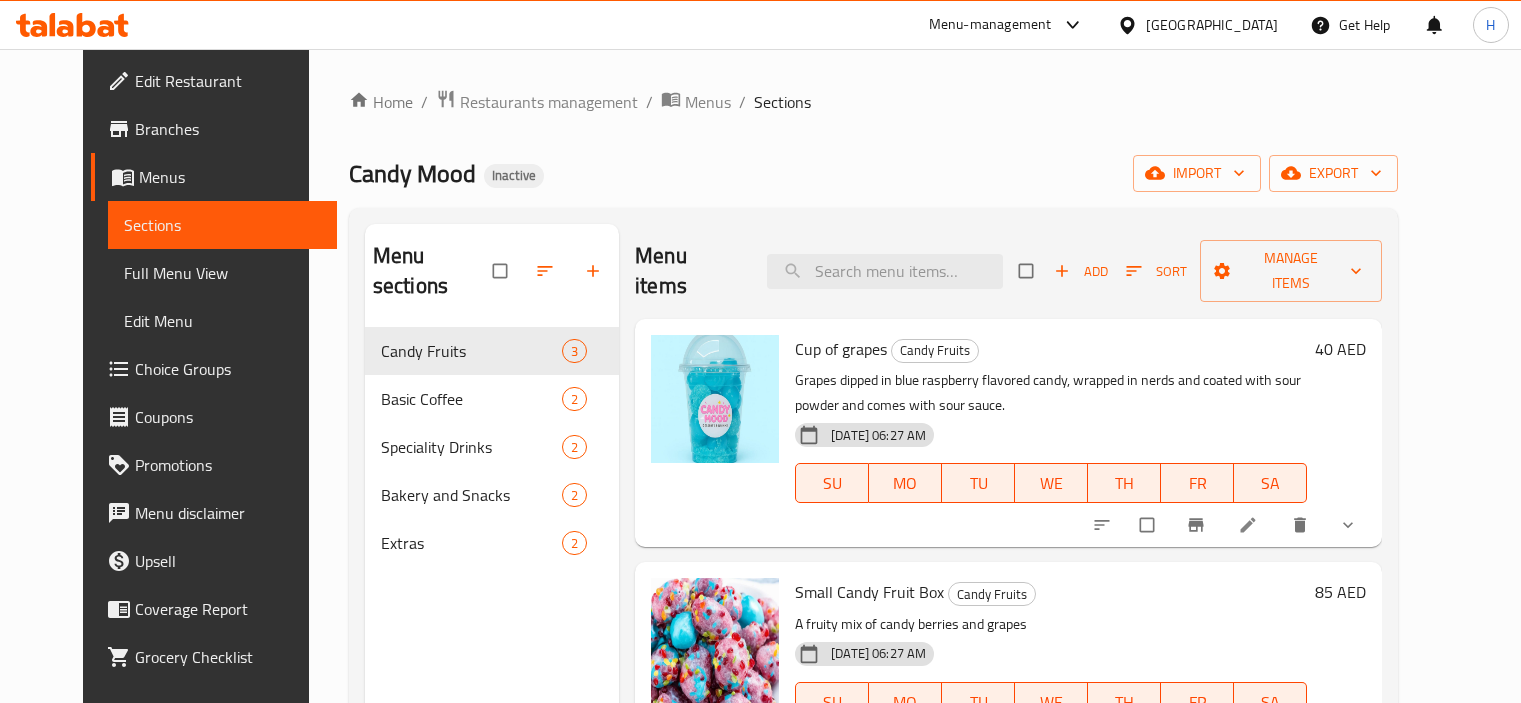 scroll, scrollTop: 0, scrollLeft: 0, axis: both 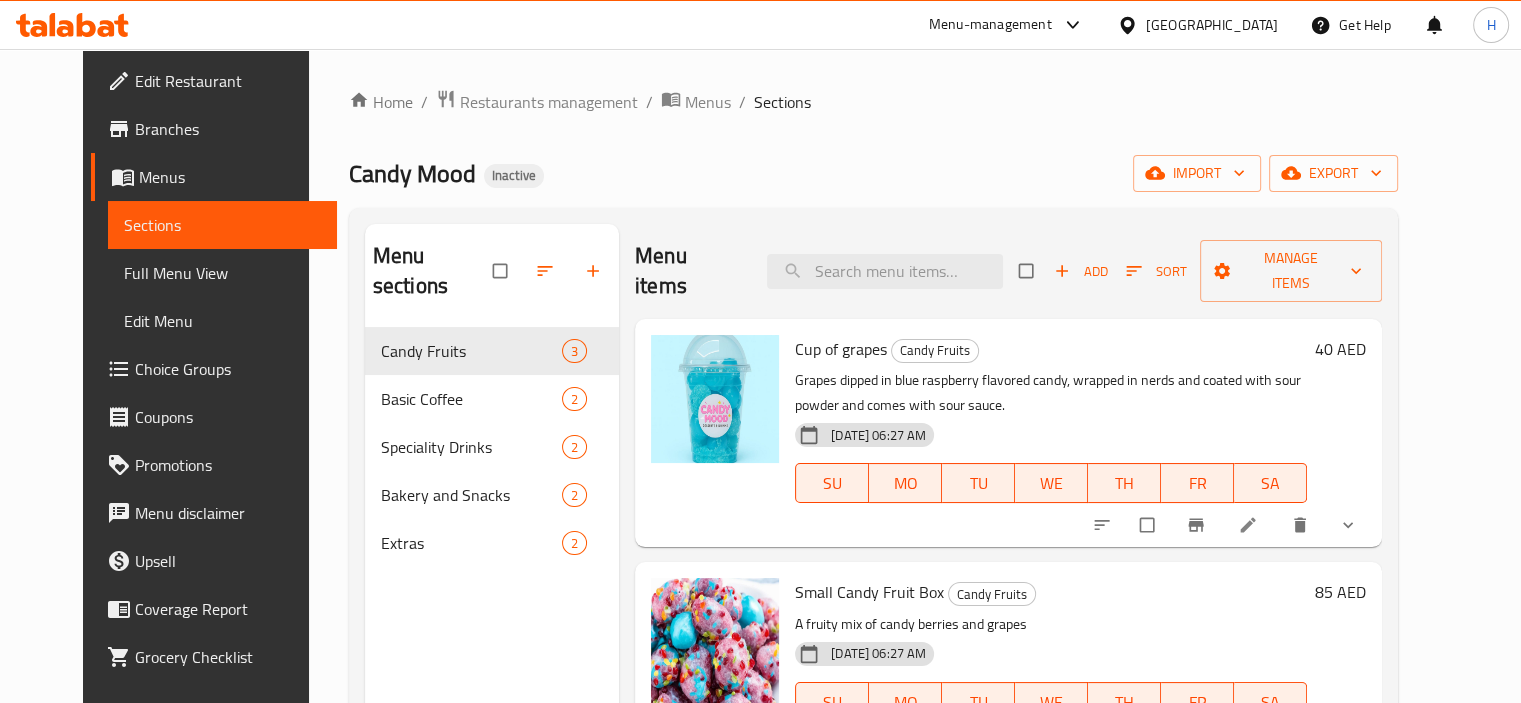 click on "Full Menu View" at bounding box center (222, 273) 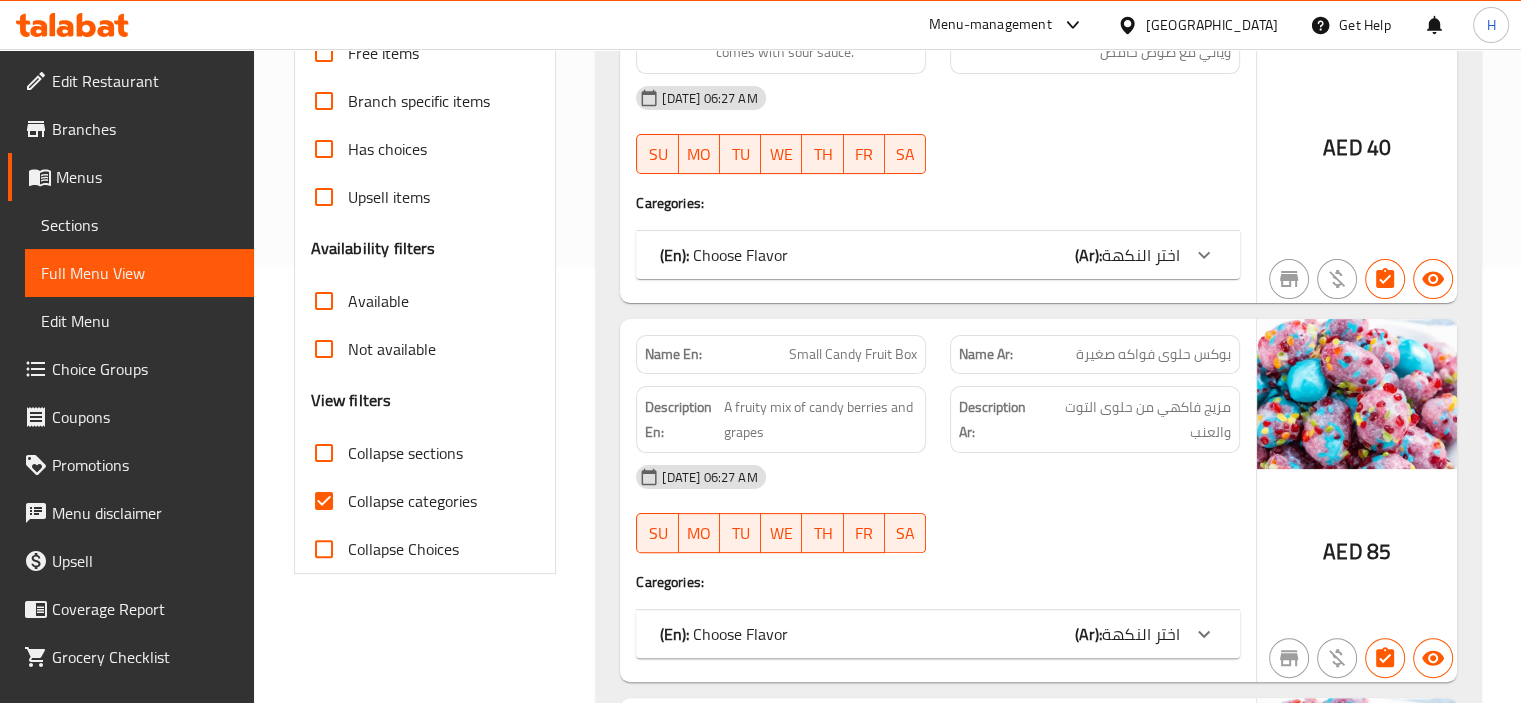 scroll, scrollTop: 500, scrollLeft: 0, axis: vertical 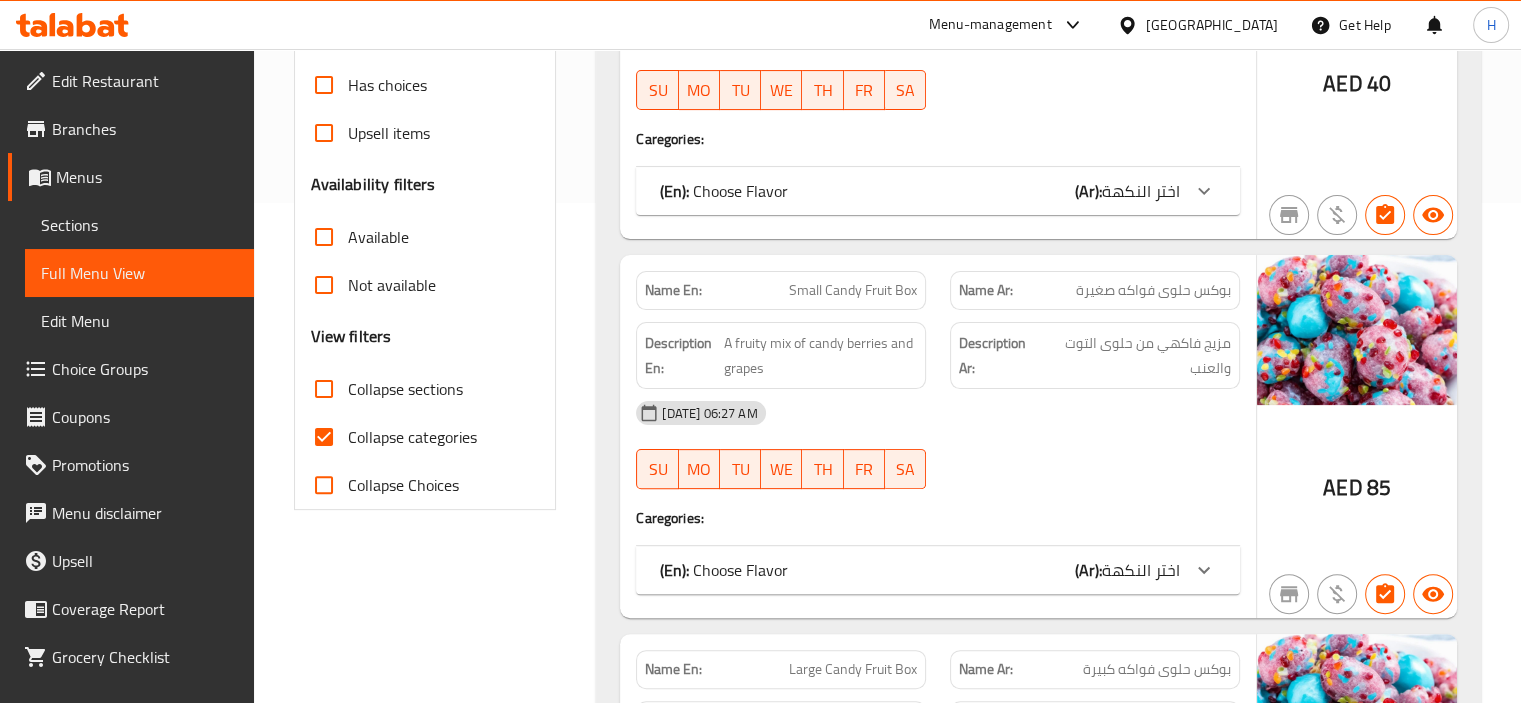 click on "Collapse sections" at bounding box center (324, 389) 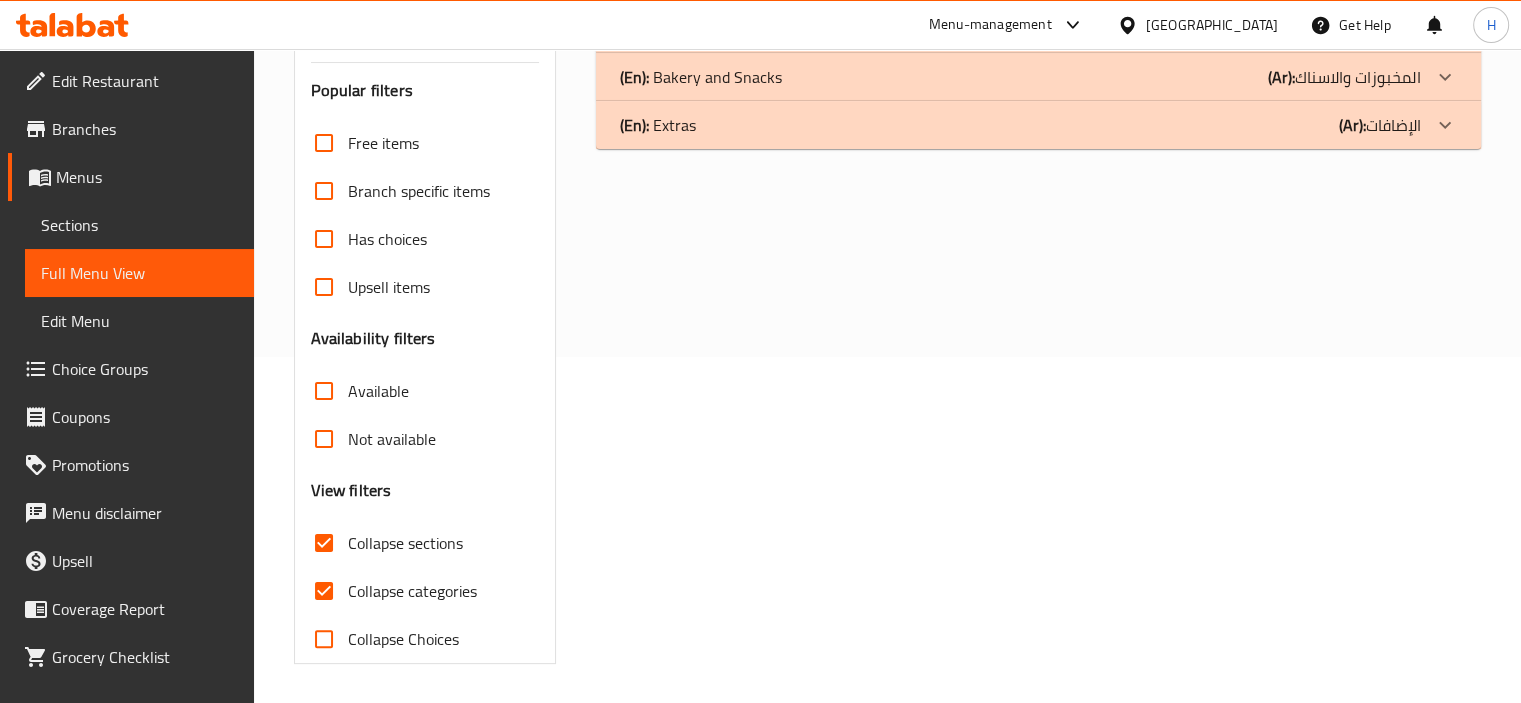 scroll, scrollTop: 360, scrollLeft: 0, axis: vertical 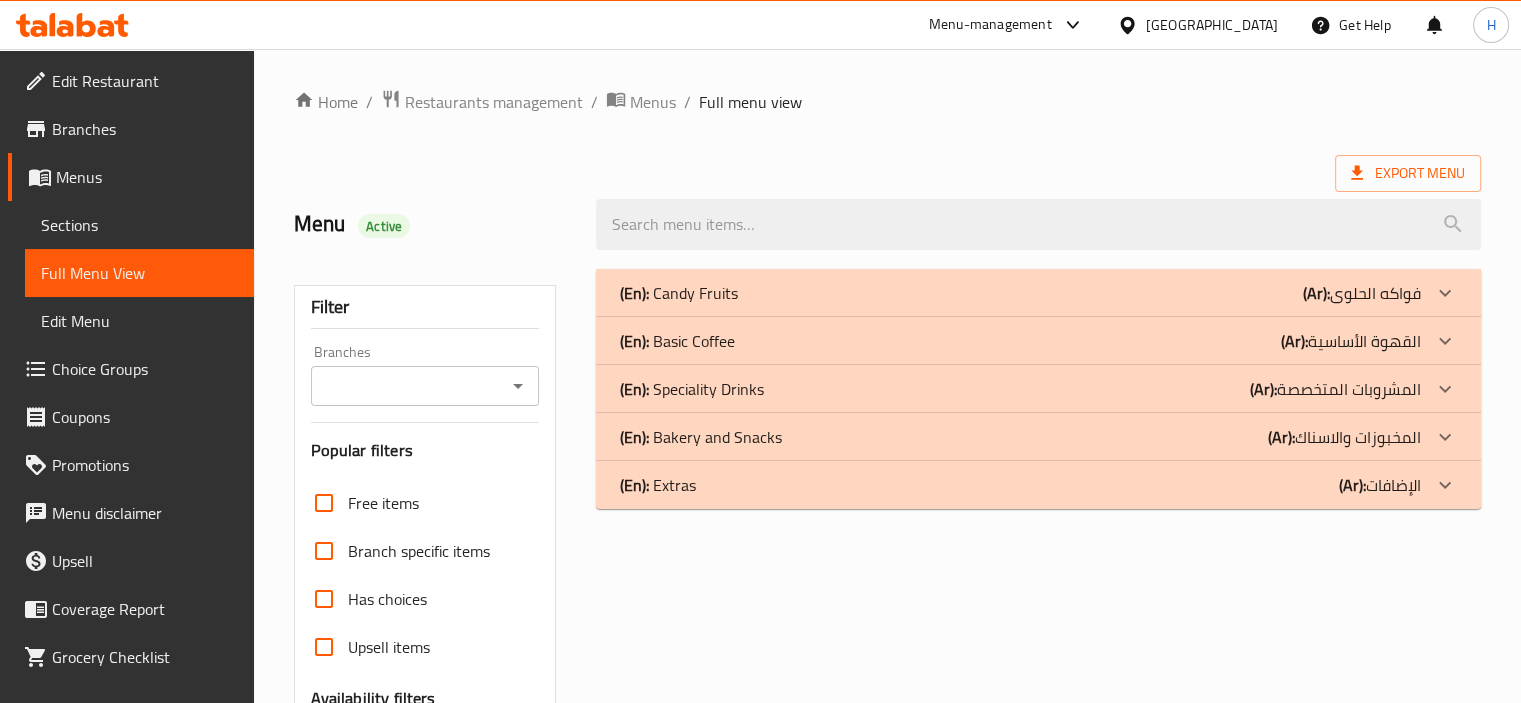 click on "(En):   Candy Fruits (Ar): فواكه الحلوى" at bounding box center [1020, 293] 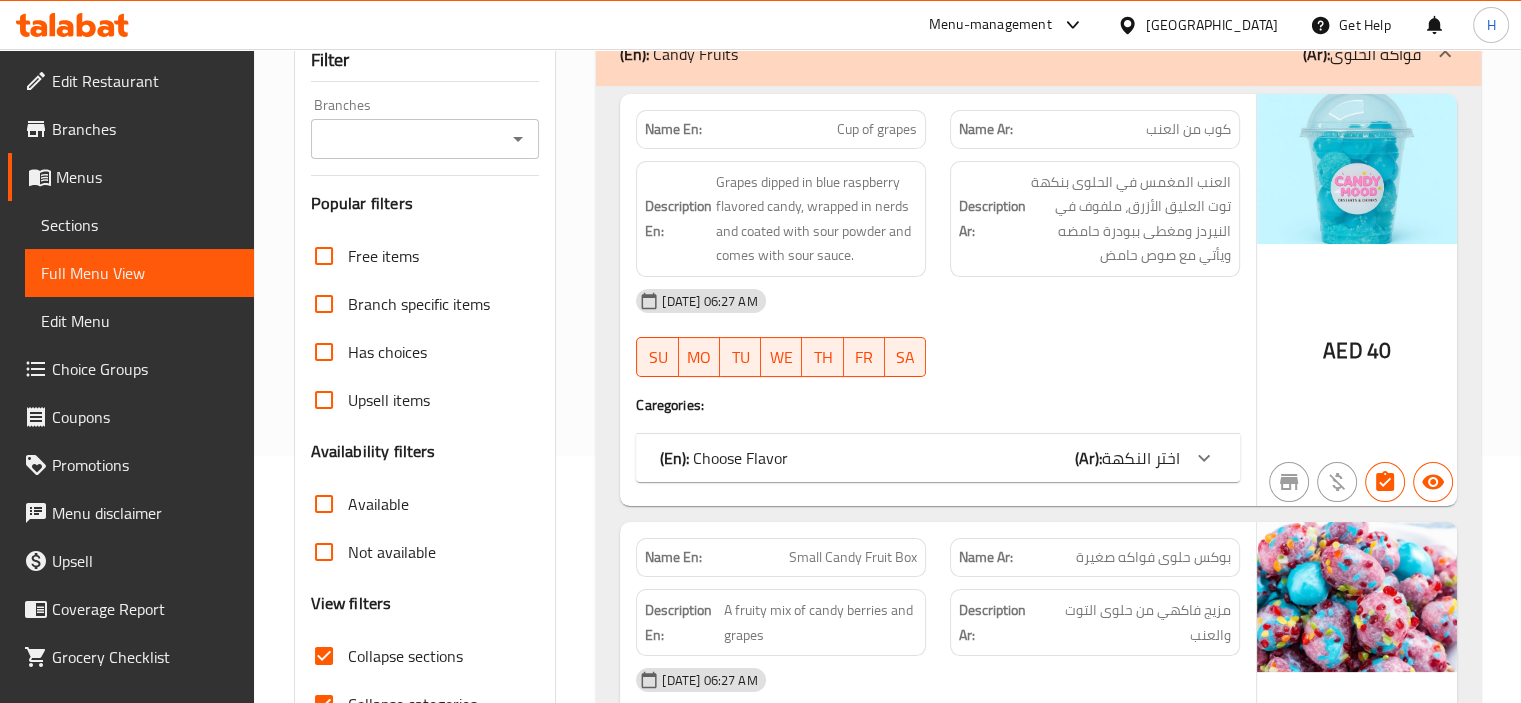 scroll, scrollTop: 200, scrollLeft: 0, axis: vertical 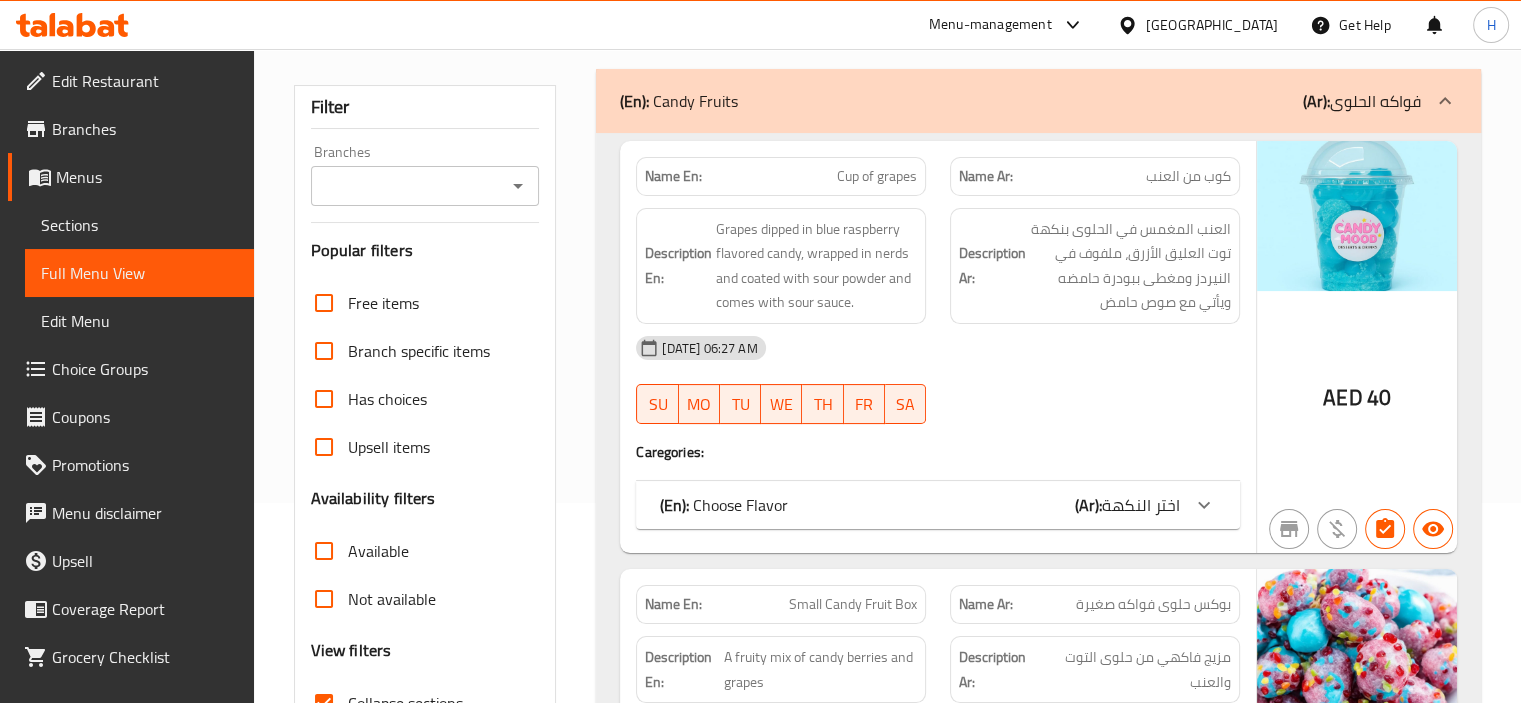 click on "(En):   Choose Flavor (Ar): اختر النكهة" at bounding box center [920, 505] 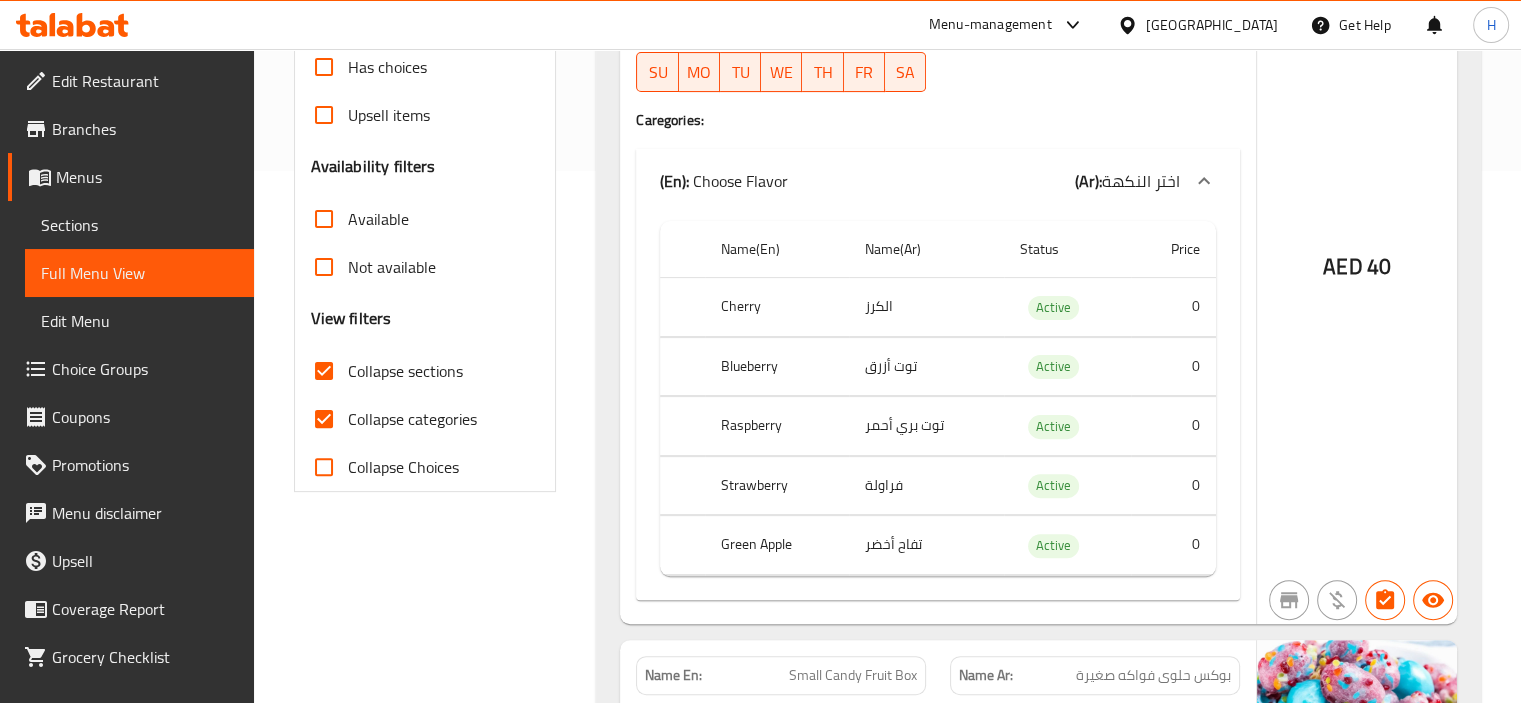 scroll, scrollTop: 700, scrollLeft: 0, axis: vertical 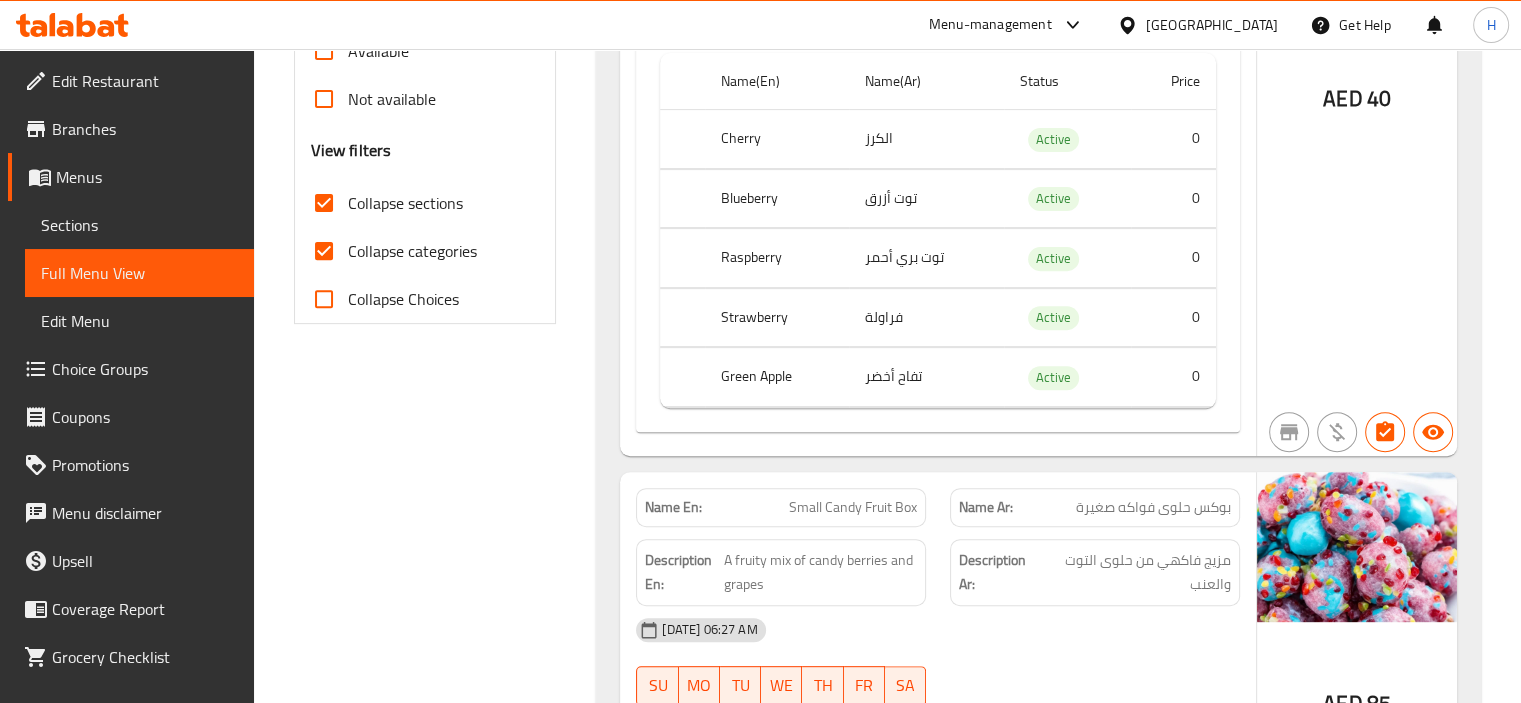 click on "Collapse categories" at bounding box center [412, 251] 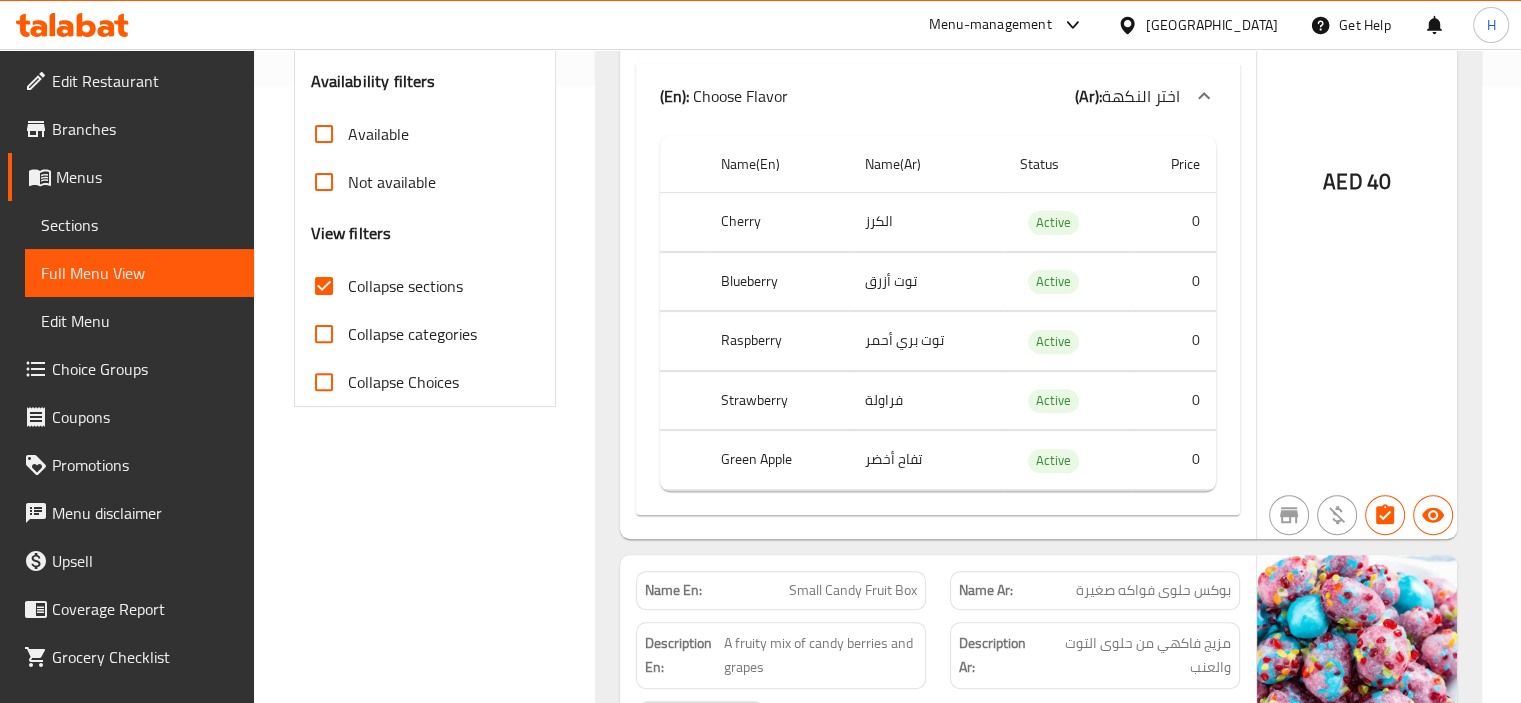 scroll, scrollTop: 500, scrollLeft: 0, axis: vertical 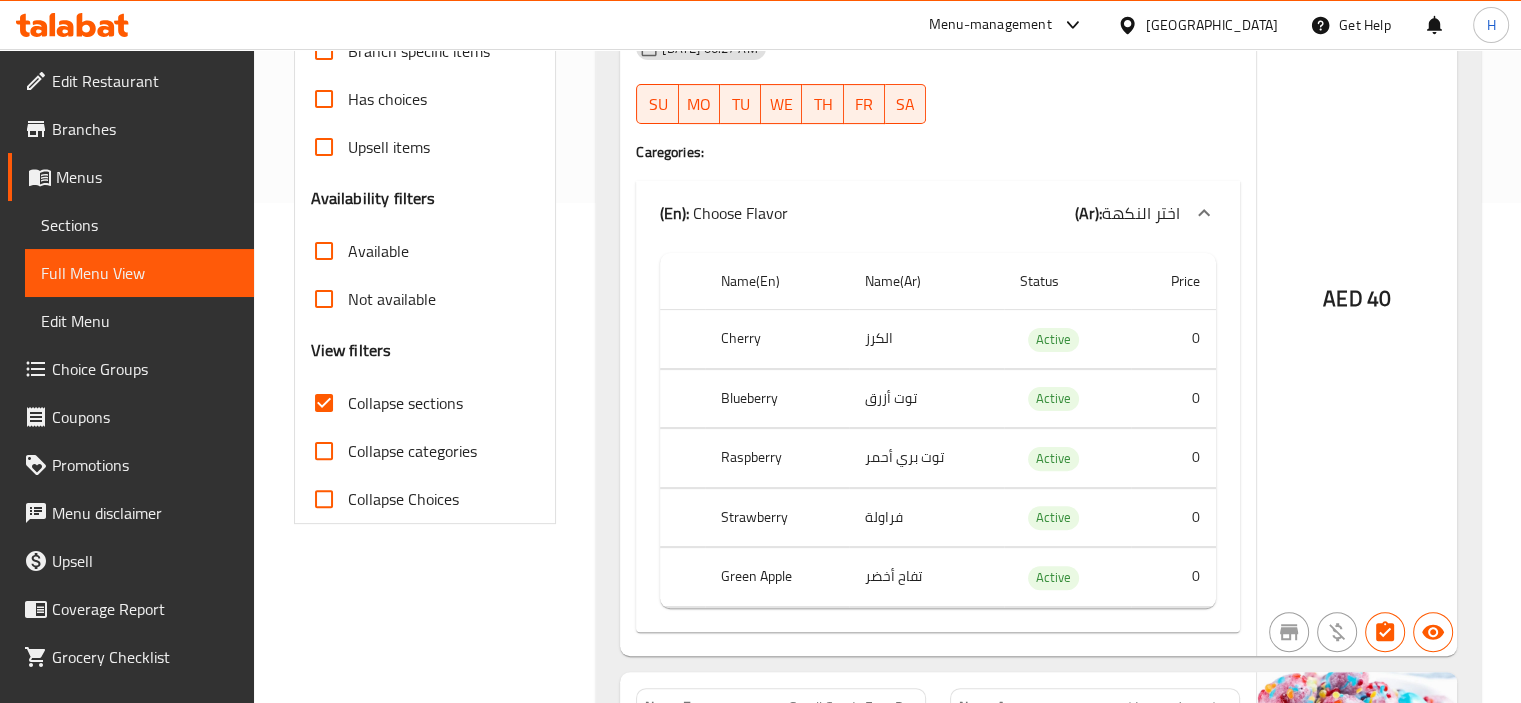 click on "Cherry" at bounding box center (777, 339) 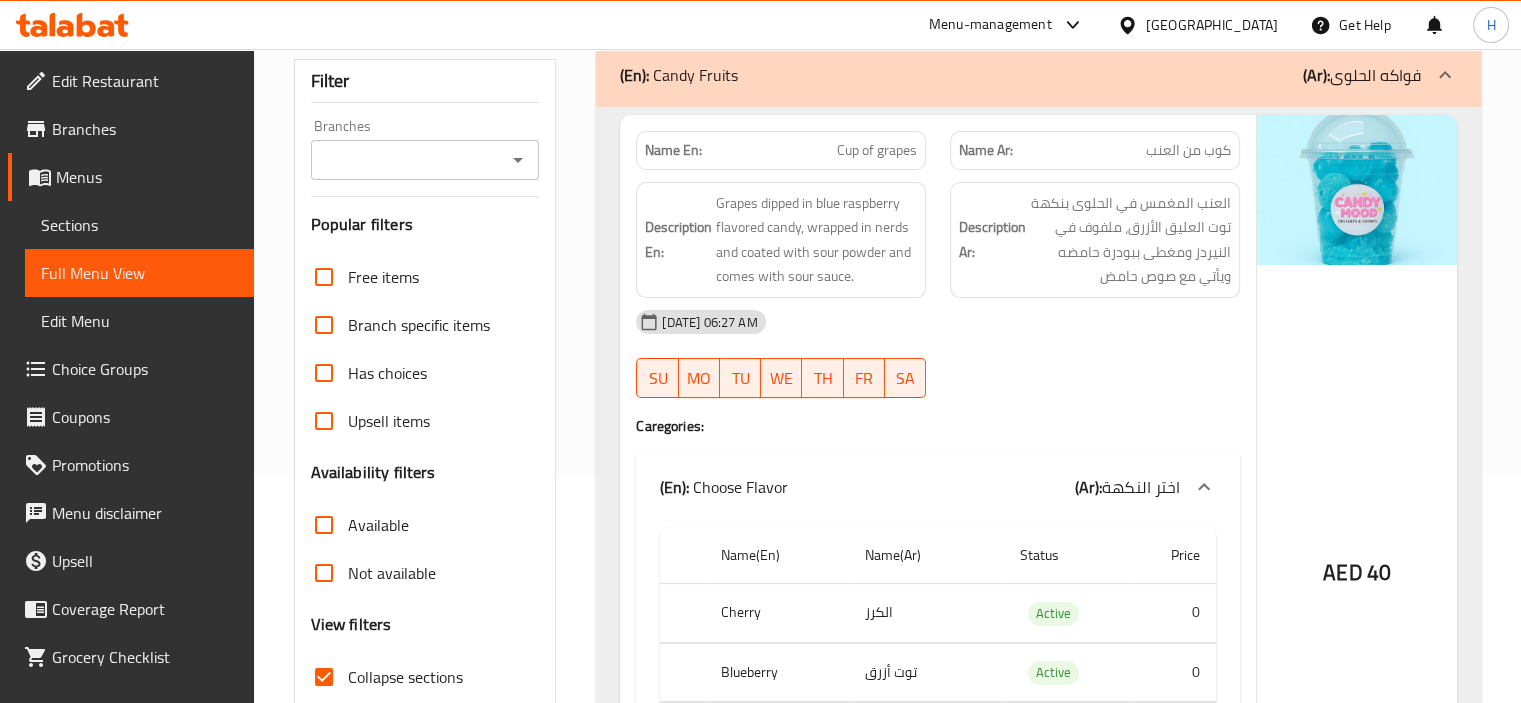 scroll, scrollTop: 200, scrollLeft: 0, axis: vertical 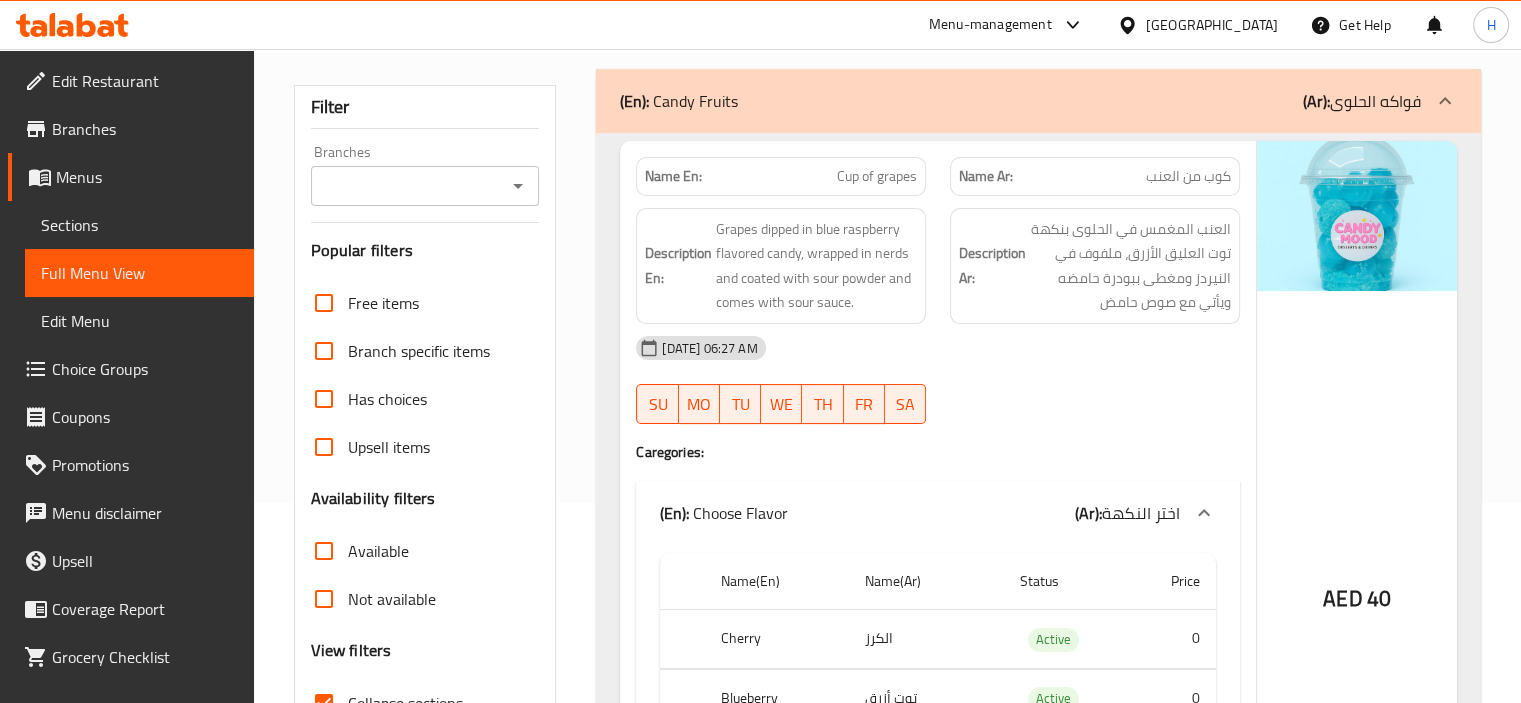 click on "[DATE] 06:27 AM" at bounding box center [938, 348] 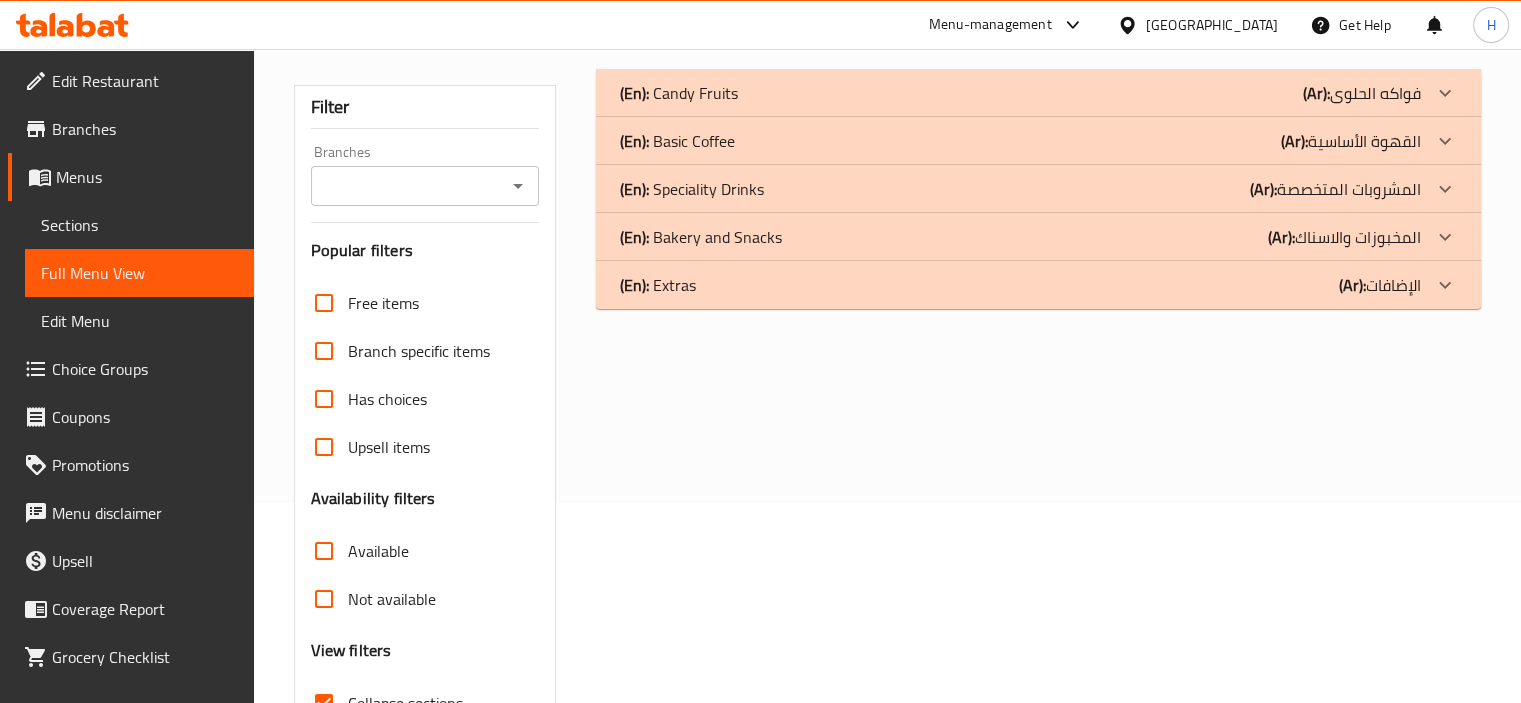 click on "(En):   Basic Coffee (Ar): القهوة الأساسية" at bounding box center (1020, 93) 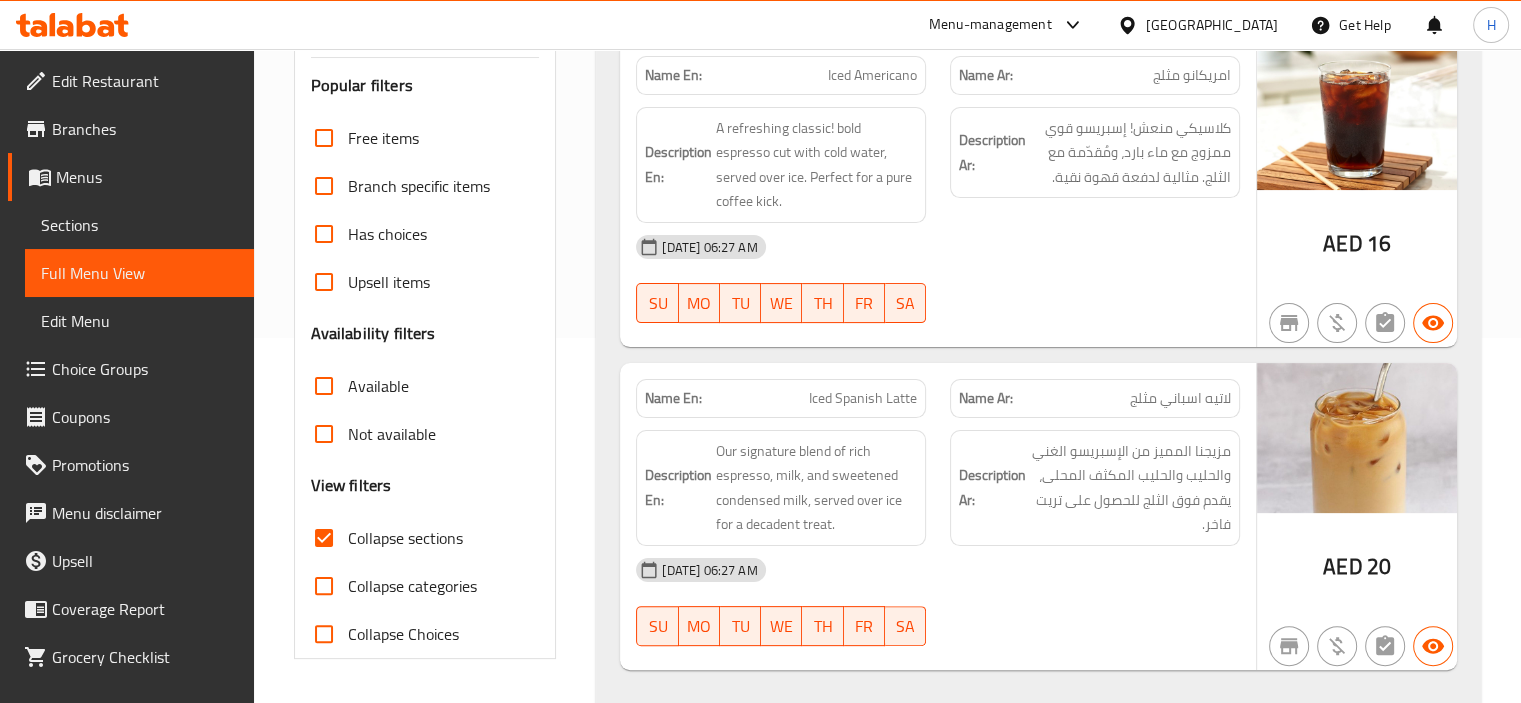 scroll, scrollTop: 200, scrollLeft: 0, axis: vertical 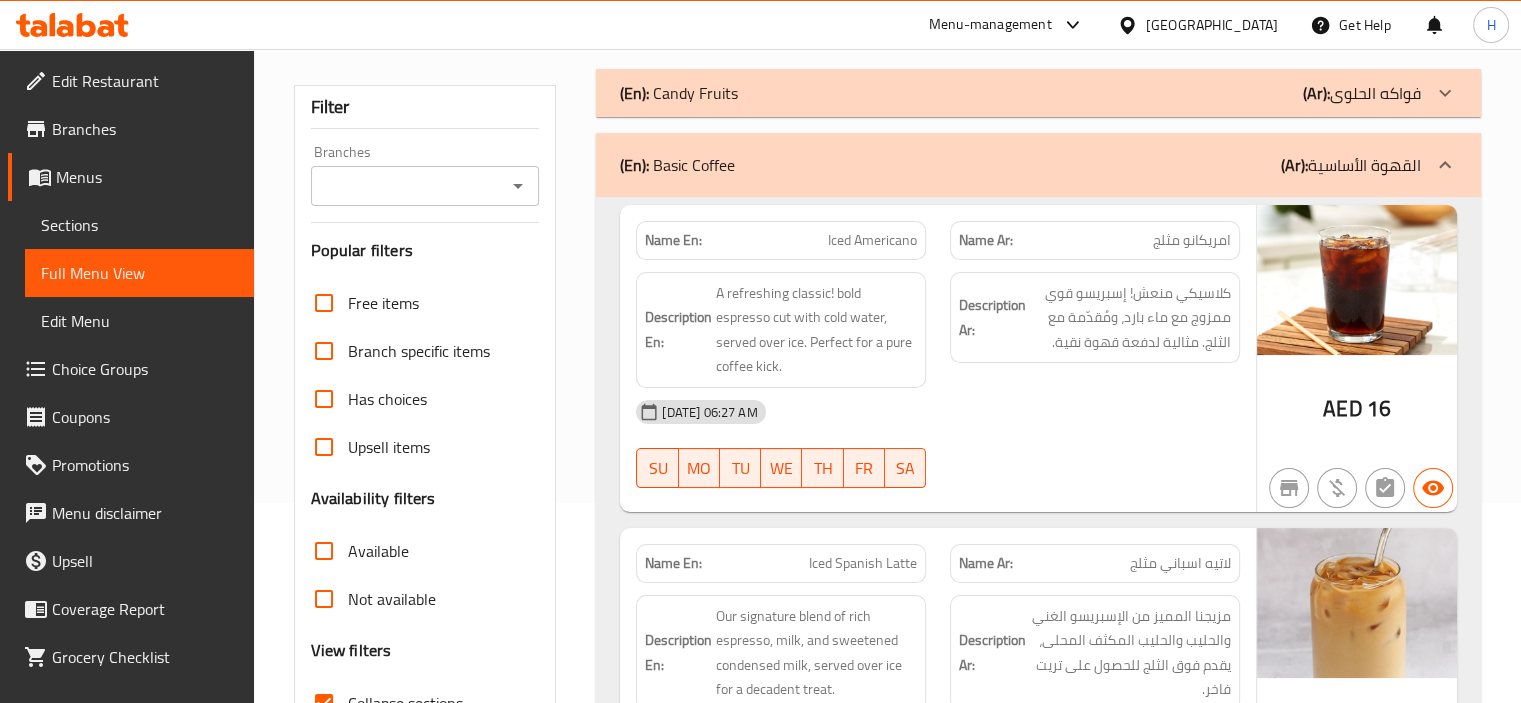 click on "Iced Americano" at bounding box center [872, 240] 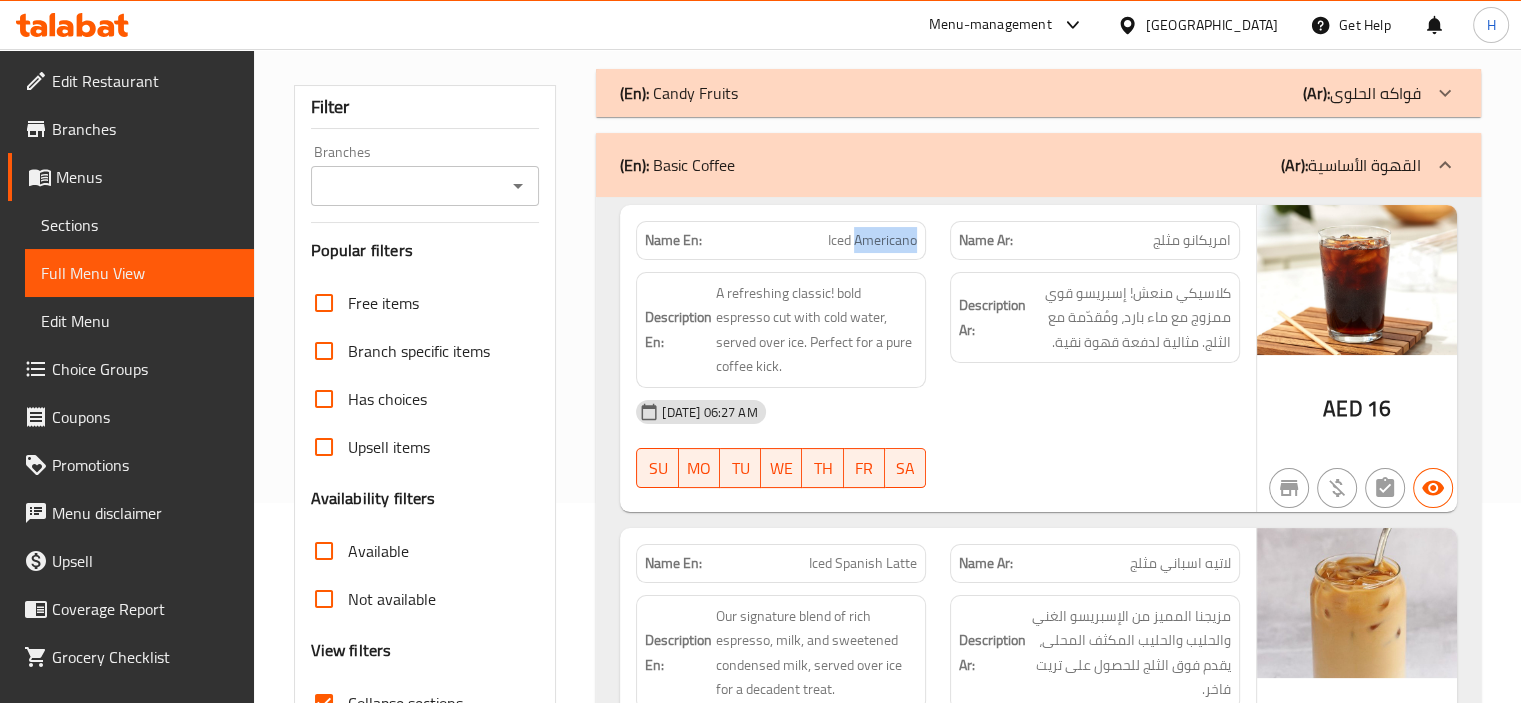 click on "Iced Americano" at bounding box center (872, 240) 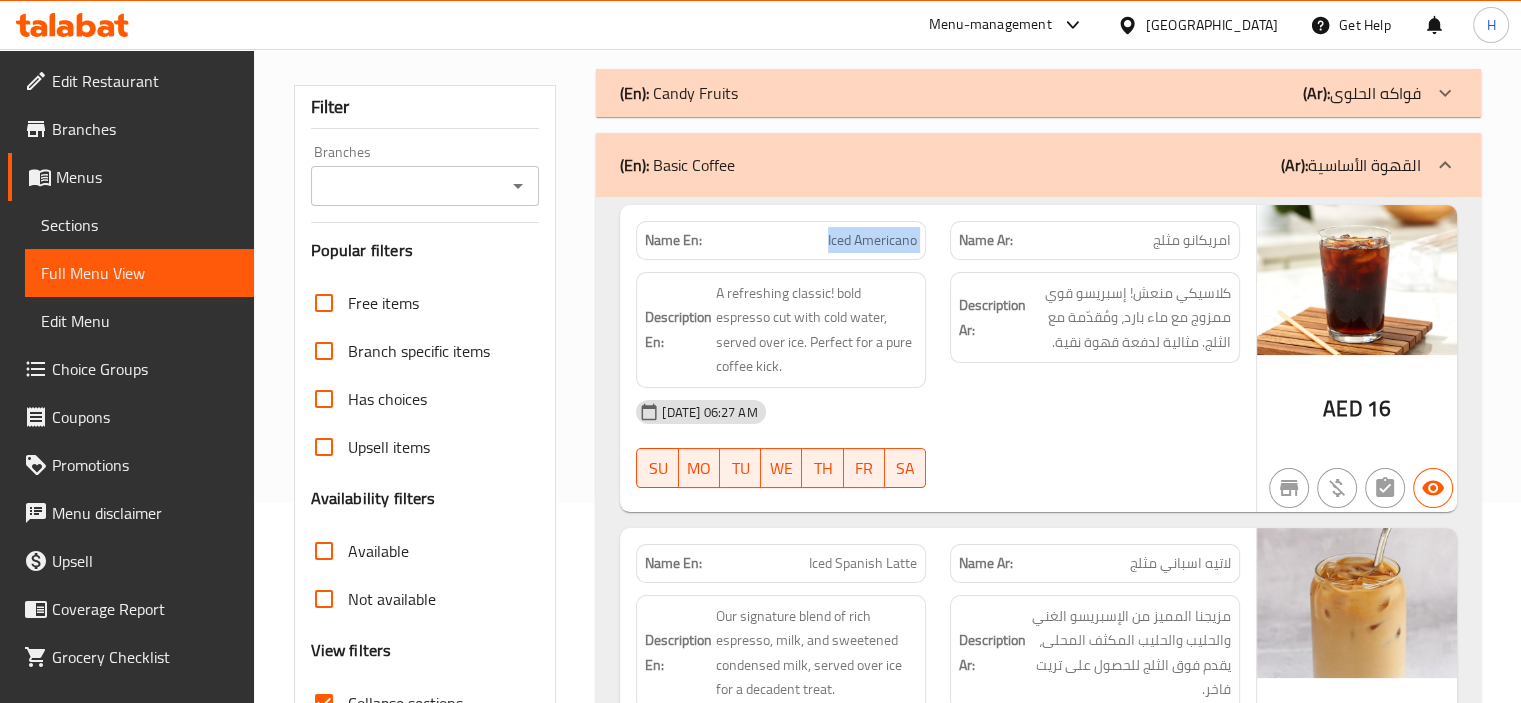 click on "Iced Americano" at bounding box center [872, 240] 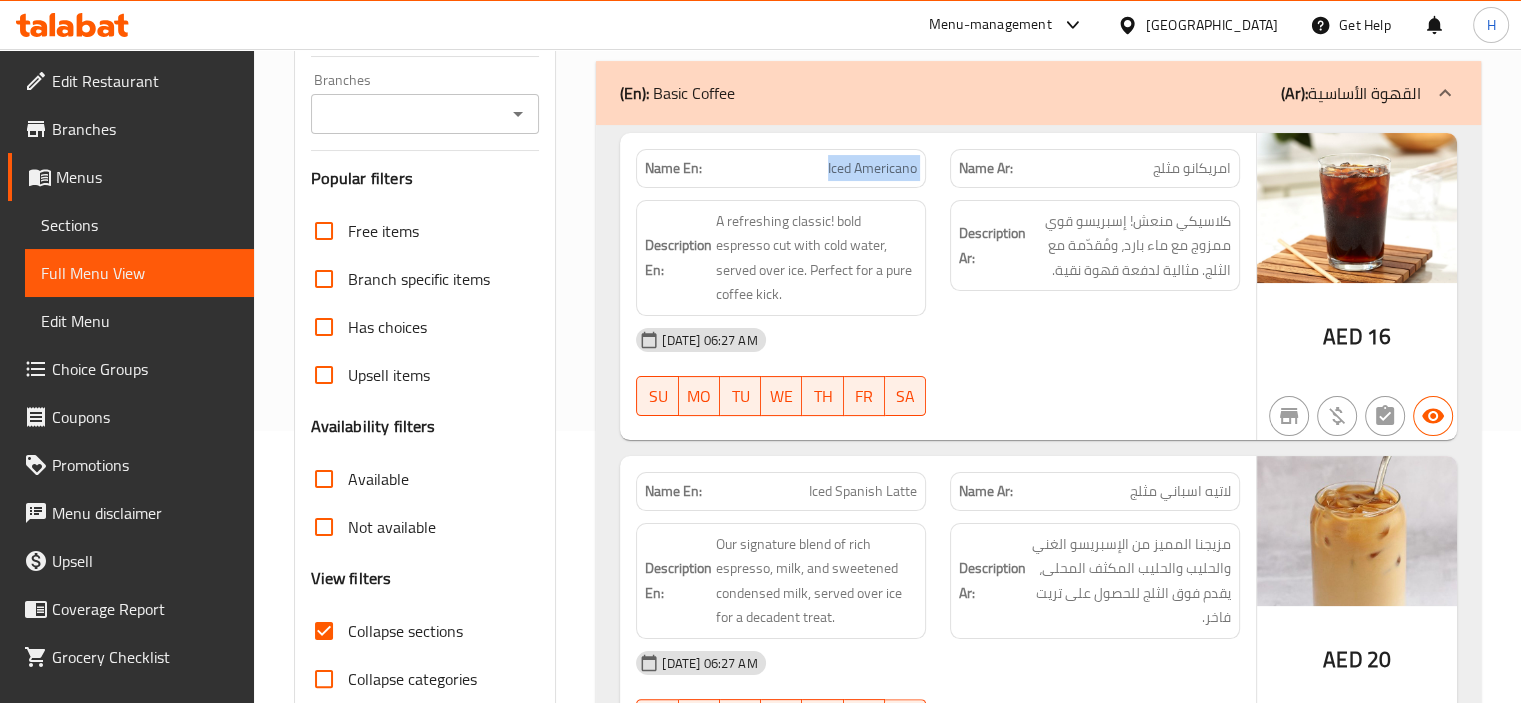 scroll, scrollTop: 500, scrollLeft: 0, axis: vertical 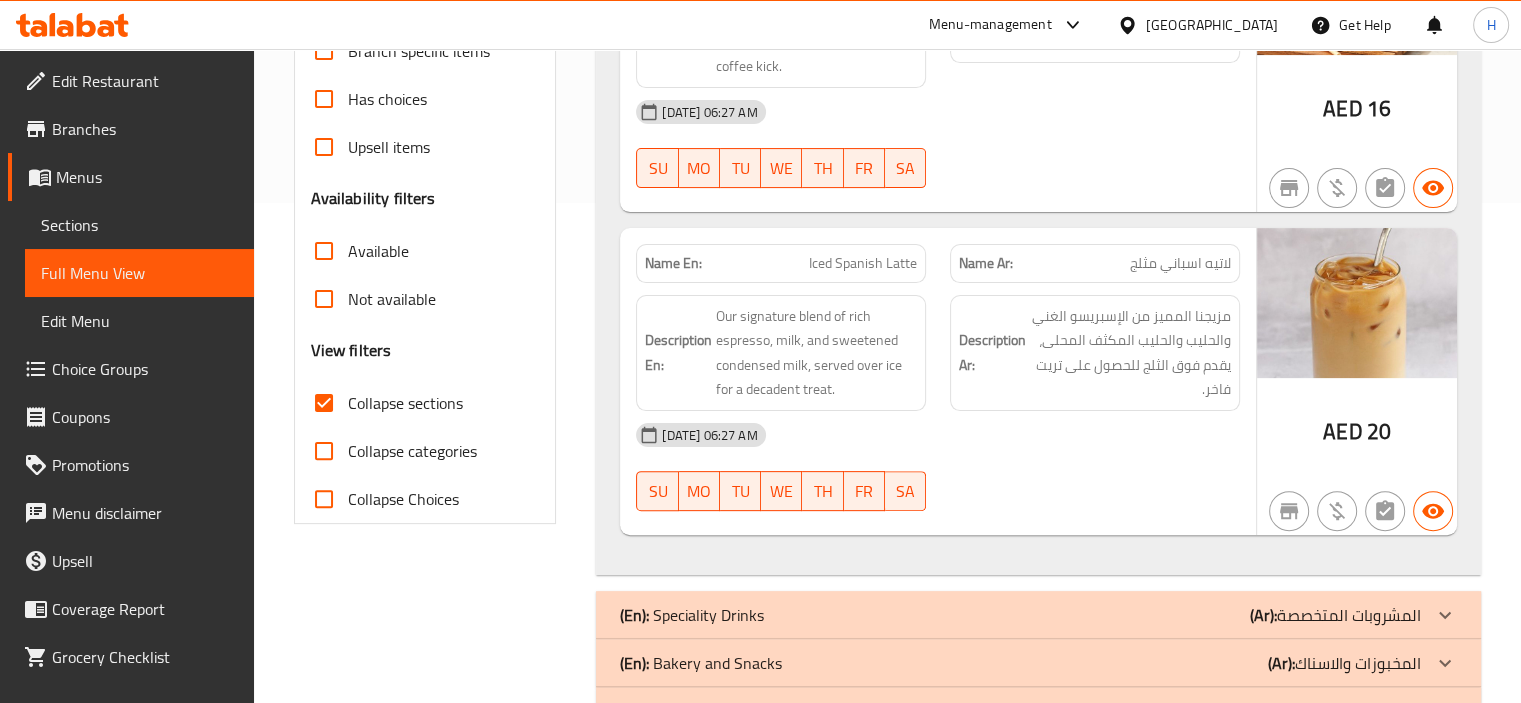 drag, startPoint x: 836, startPoint y: 203, endPoint x: 832, endPoint y: 214, distance: 11.7046995 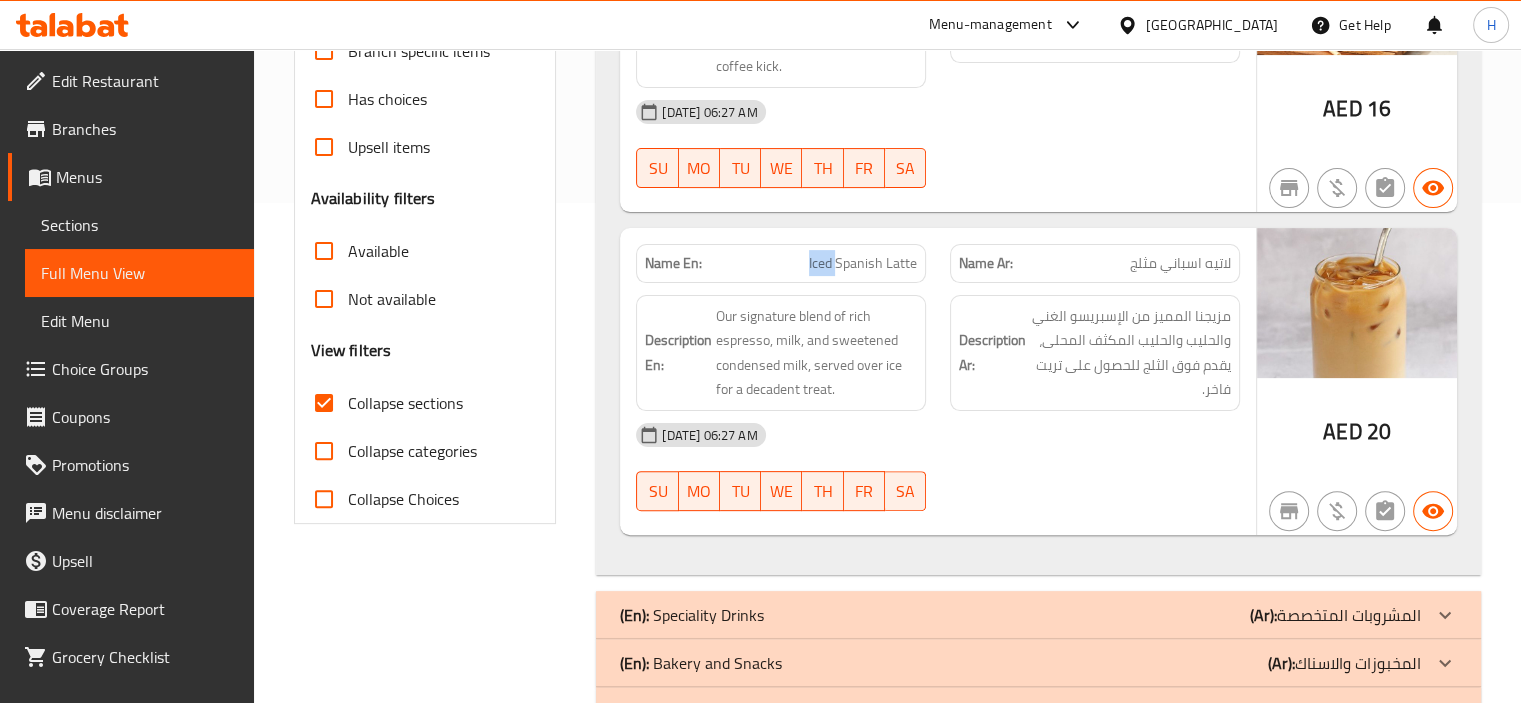 click on "Iced Spanish Latte" at bounding box center [863, 263] 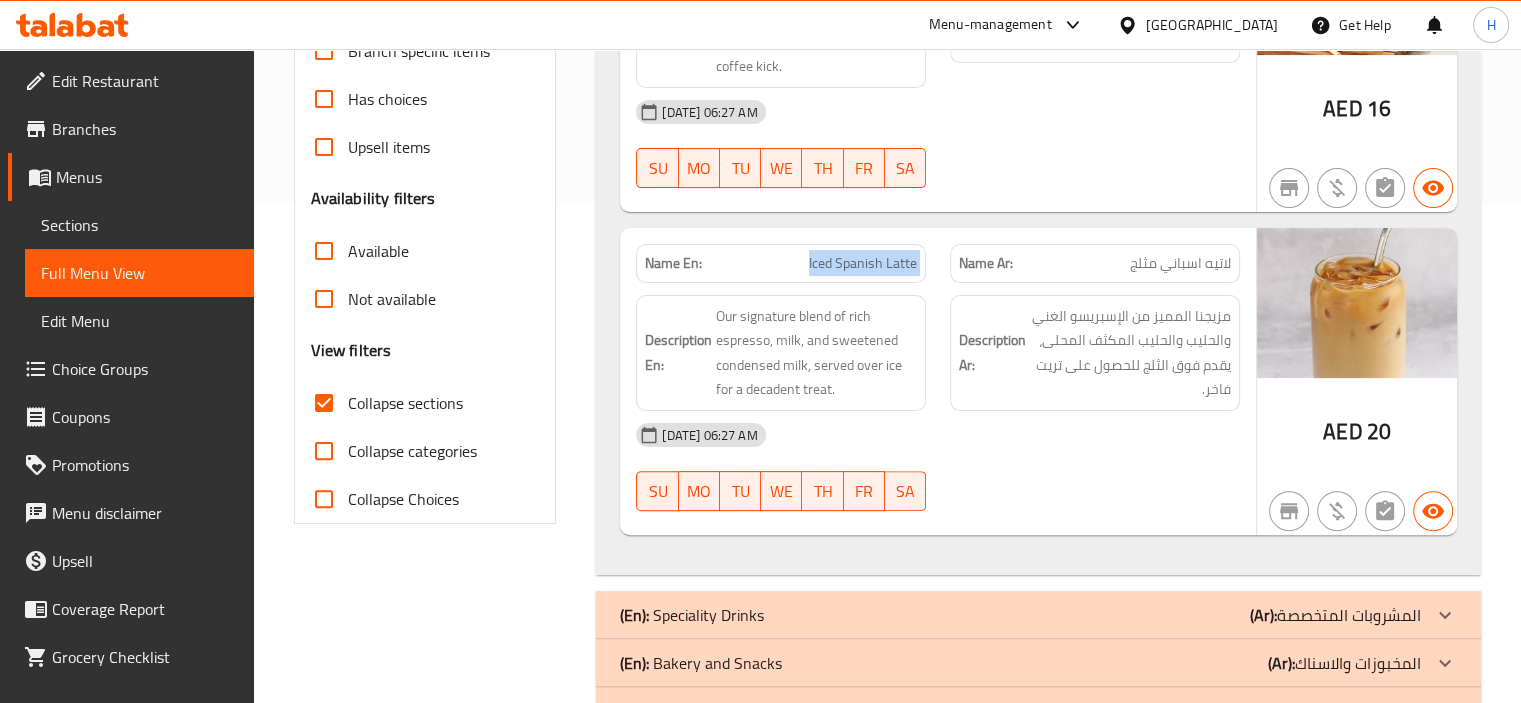 click on "Iced Spanish Latte" at bounding box center [863, 263] 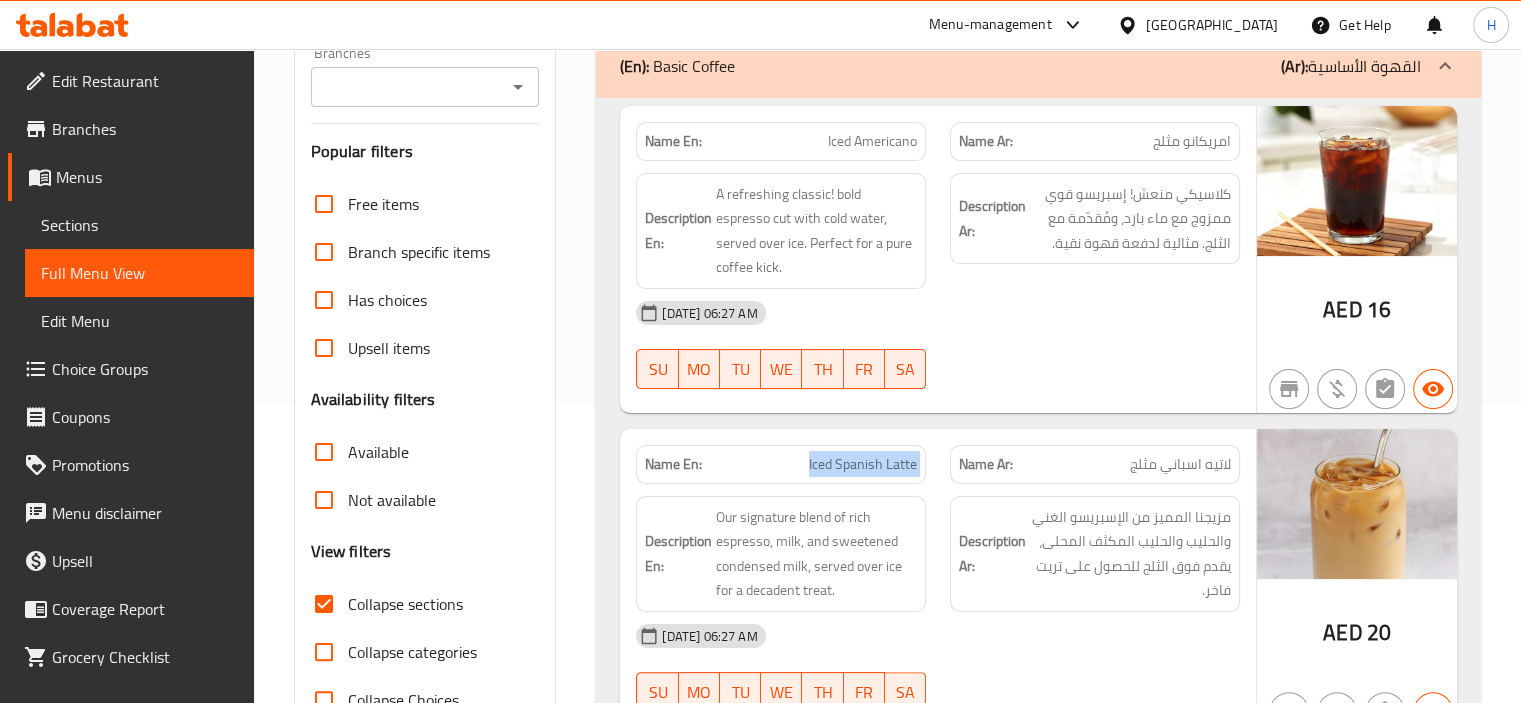 scroll, scrollTop: 0, scrollLeft: 0, axis: both 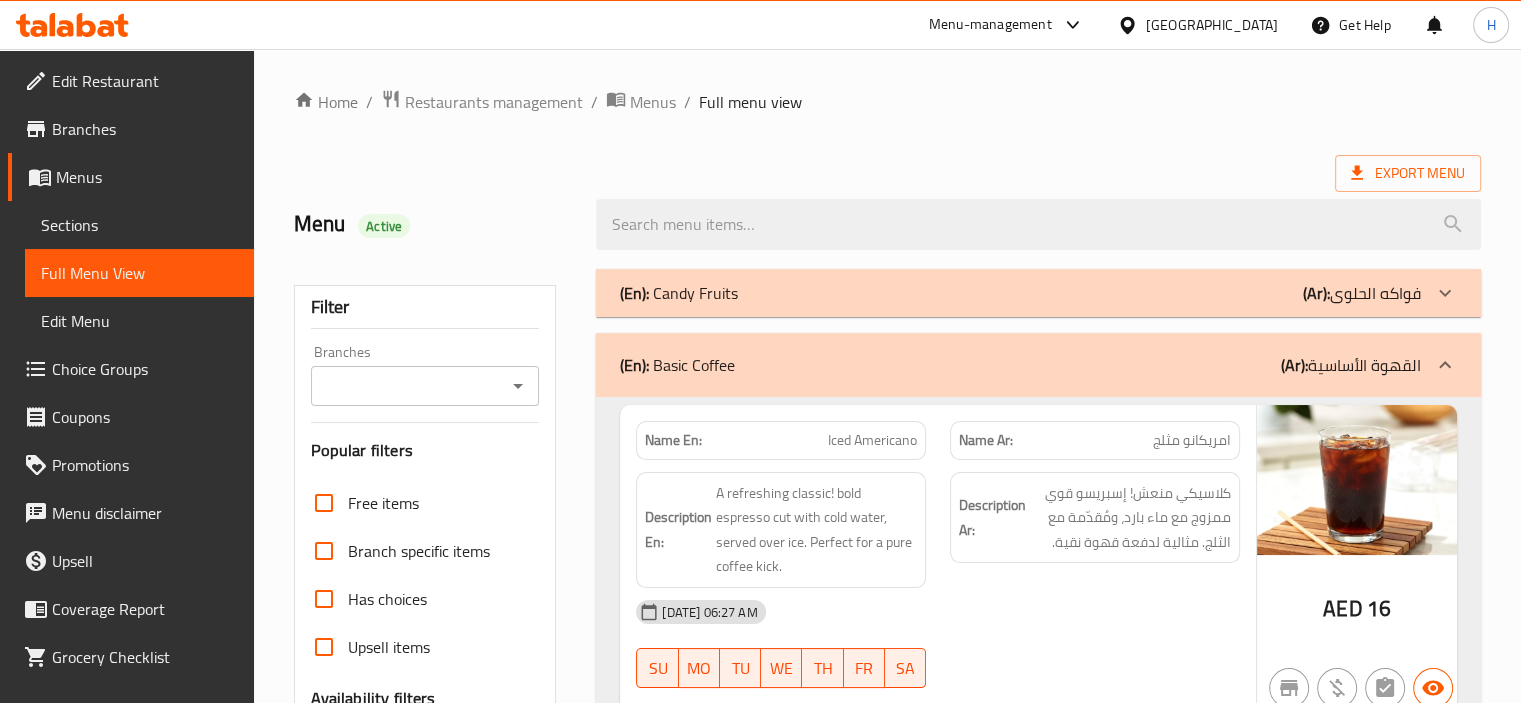 click on "(En):   Basic Coffee (Ar): القهوة الأساسية" at bounding box center (1020, 365) 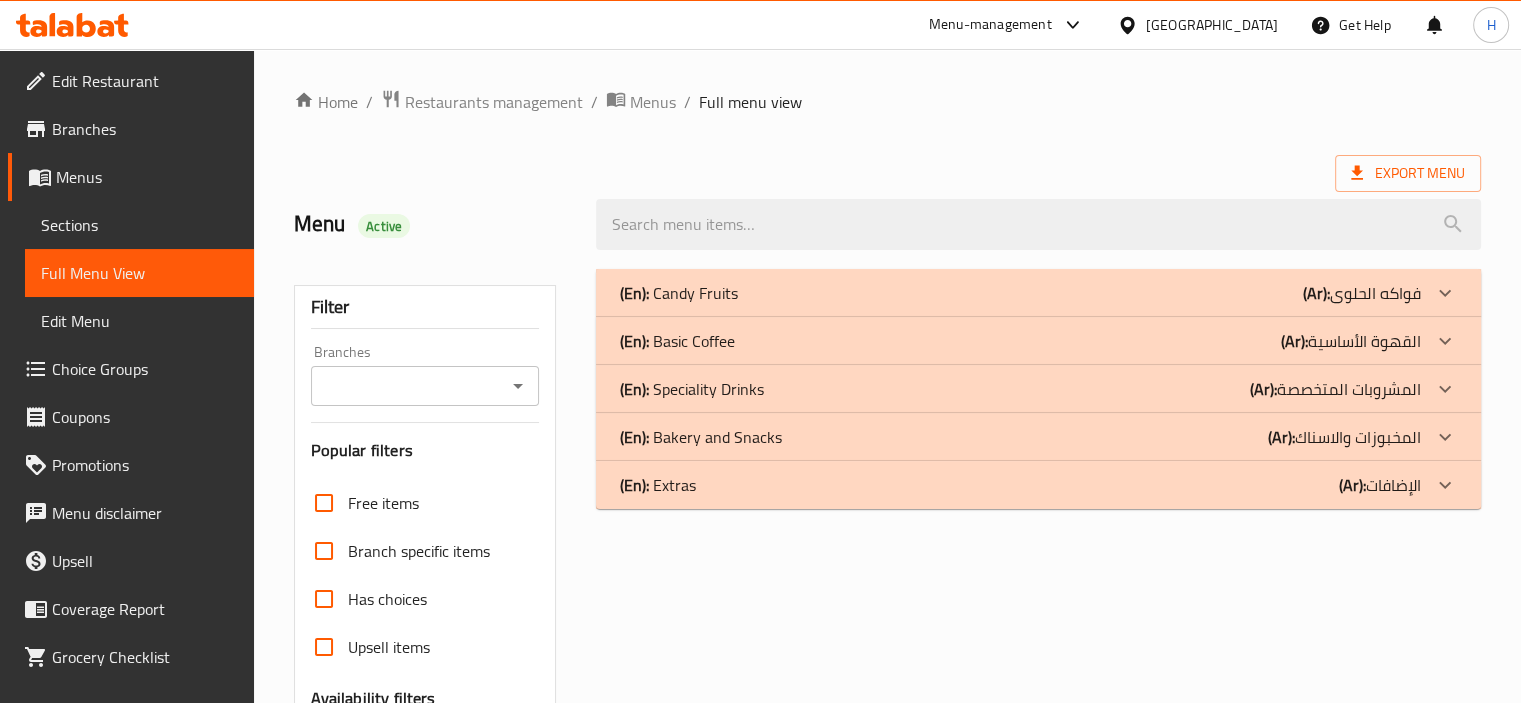click on "(En):   Speciality Drinks (Ar): المشروبات المتخصصة" at bounding box center (1020, 293) 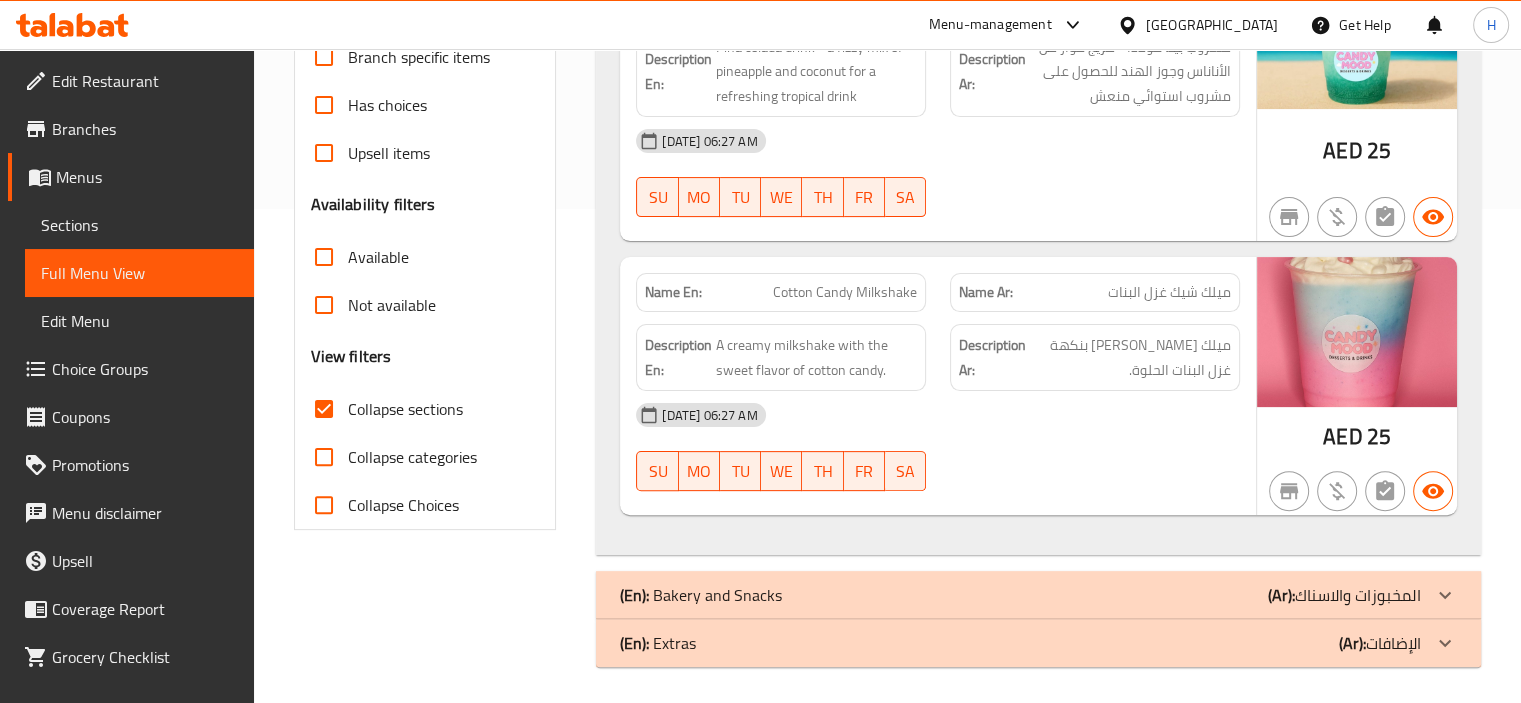 scroll, scrollTop: 496, scrollLeft: 0, axis: vertical 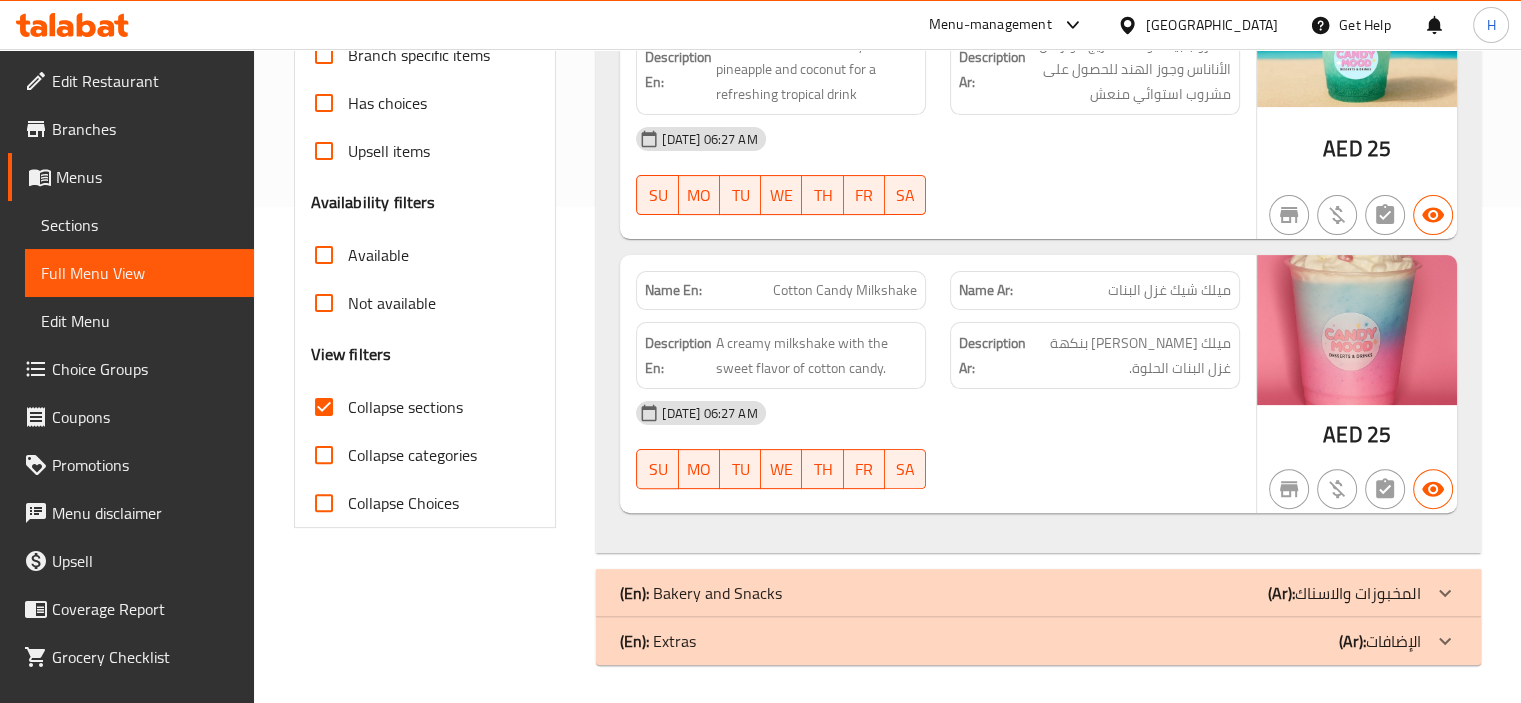 click on "[DATE] 06:27 AM" at bounding box center (938, 413) 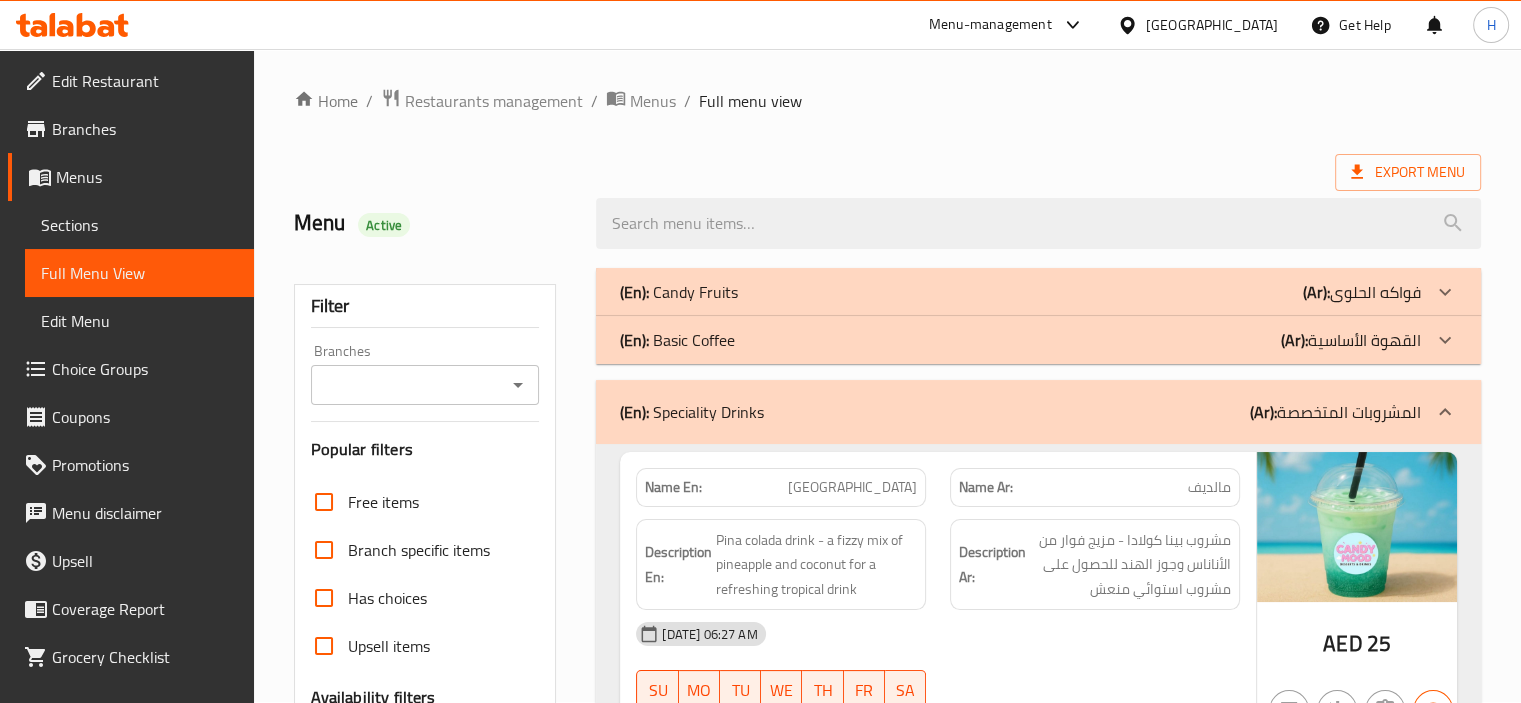 scroll, scrollTop: 0, scrollLeft: 0, axis: both 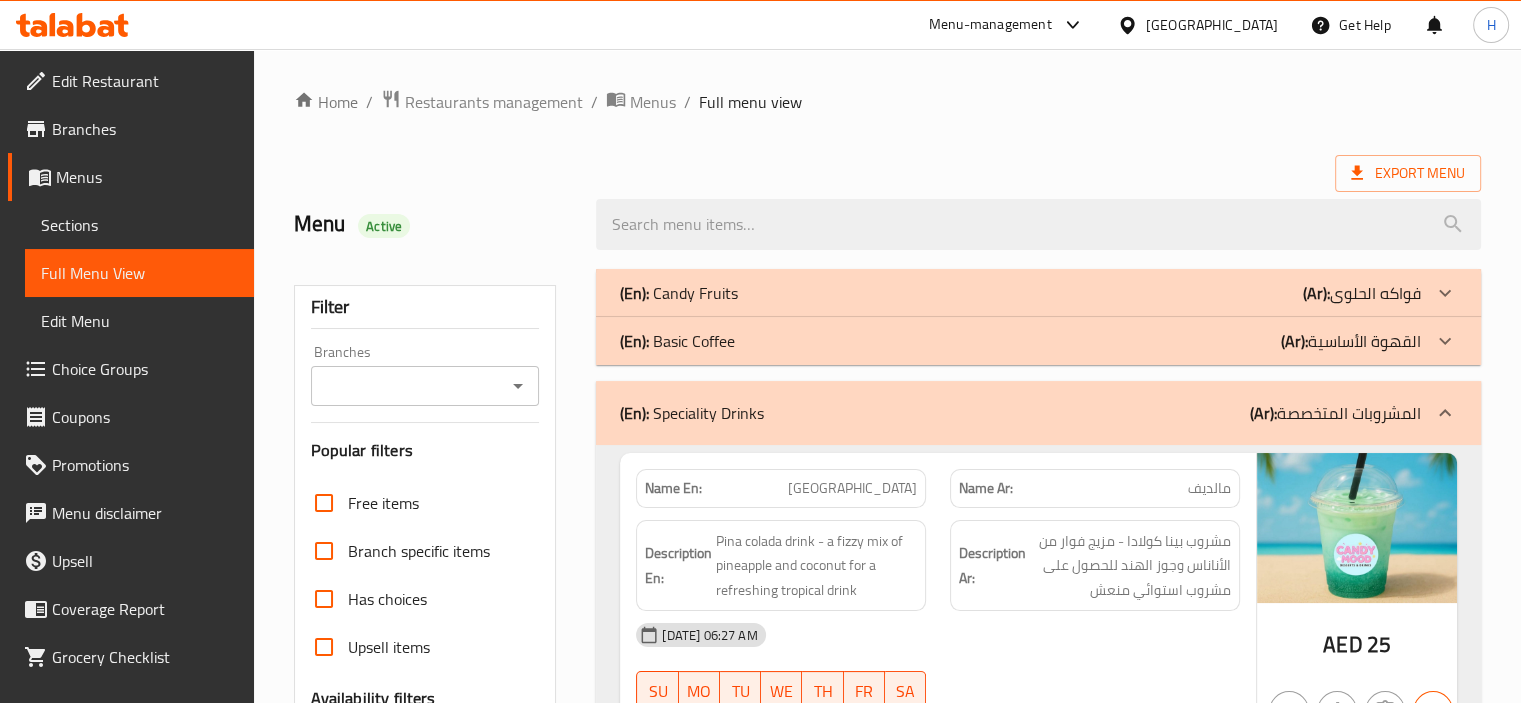 click on "(En):   Speciality Drinks (Ar): المشروبات المتخصصة" at bounding box center [1020, 413] 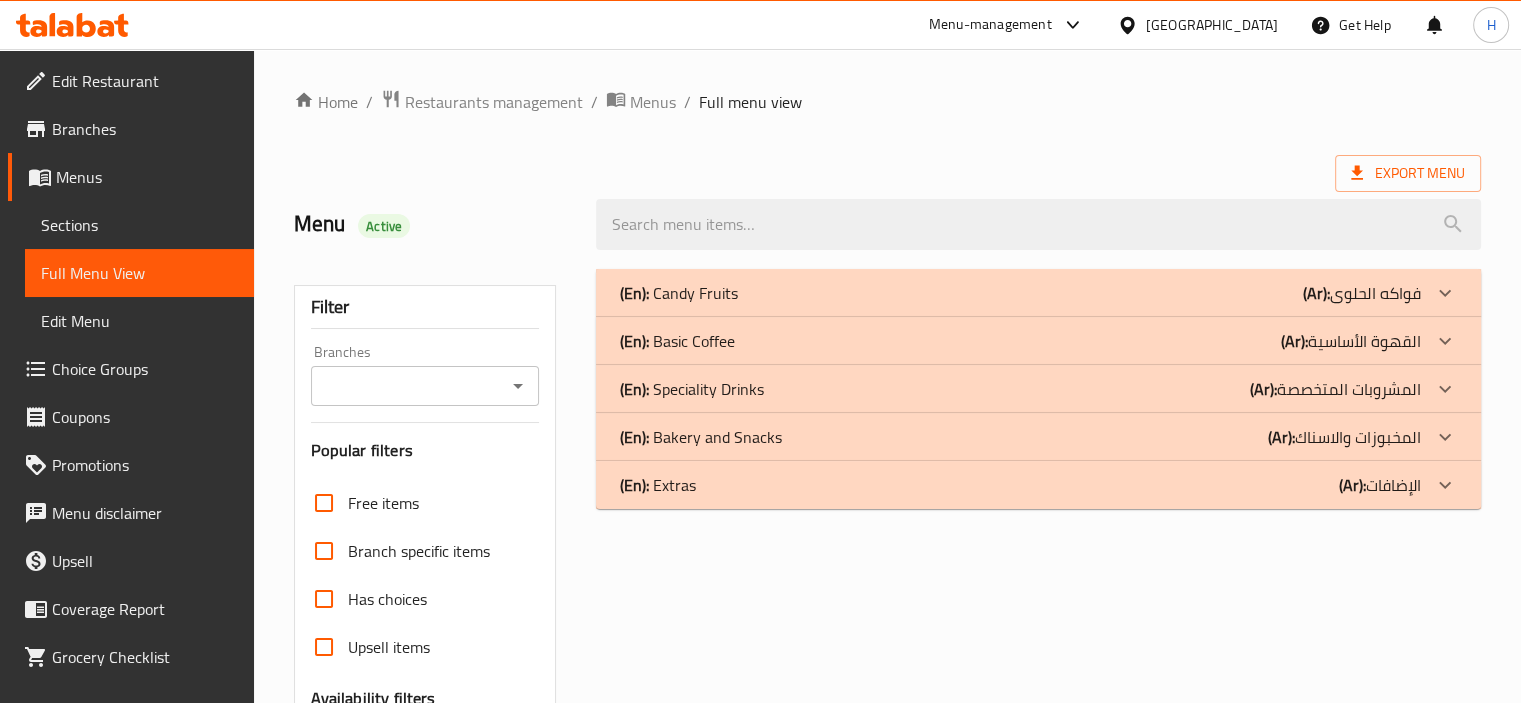 click on "(En):   Bakery and Snacks (Ar): المخبوزات والاسناك" at bounding box center (1020, 293) 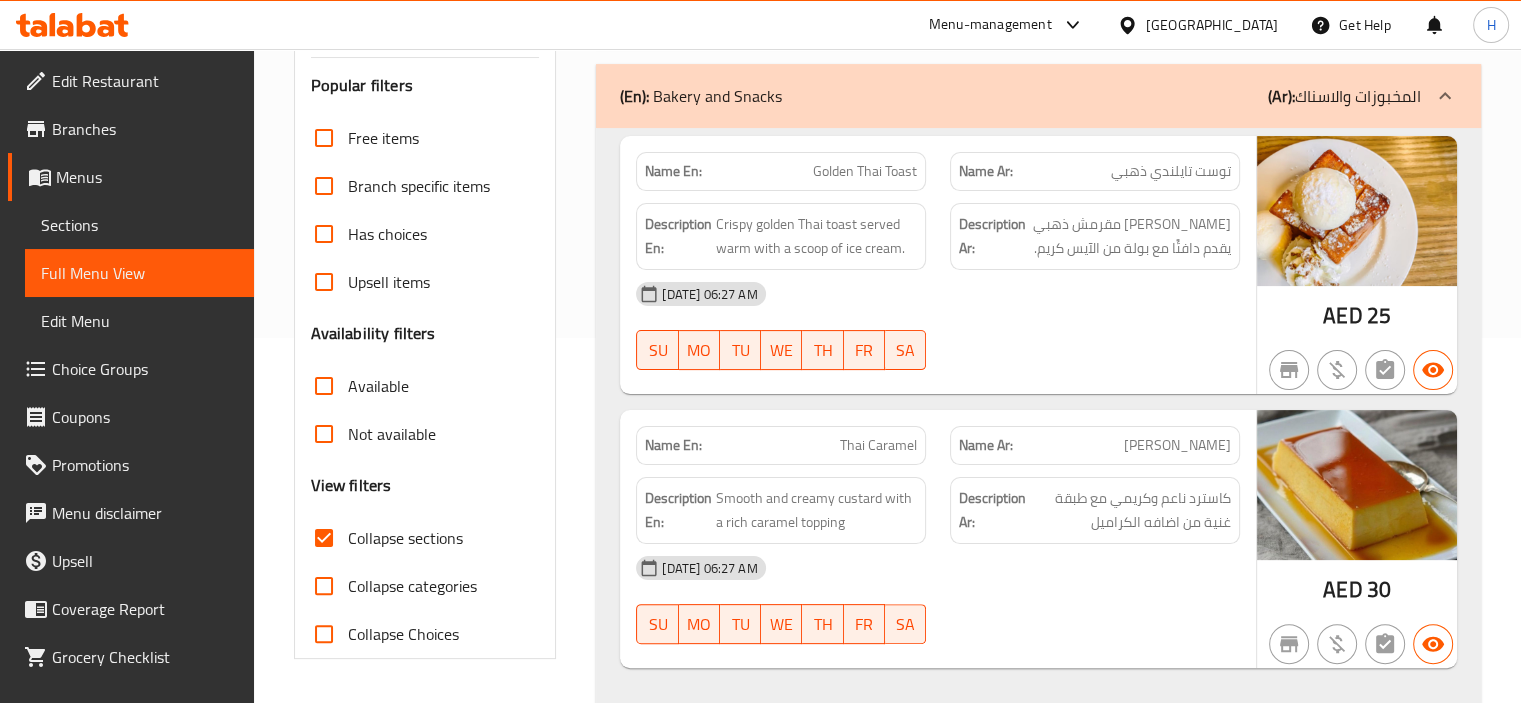 scroll, scrollTop: 400, scrollLeft: 0, axis: vertical 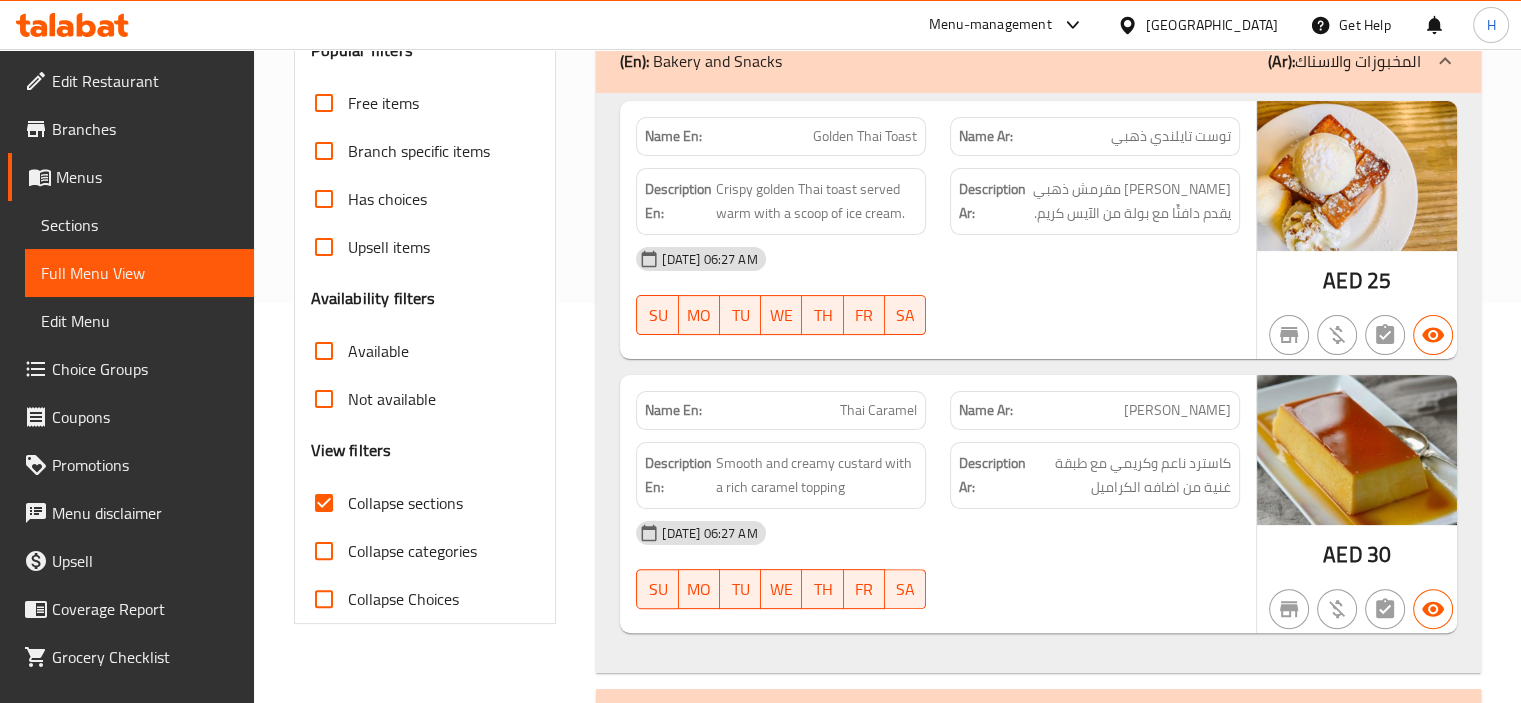 click on "Thai Caramel" at bounding box center (878, 410) 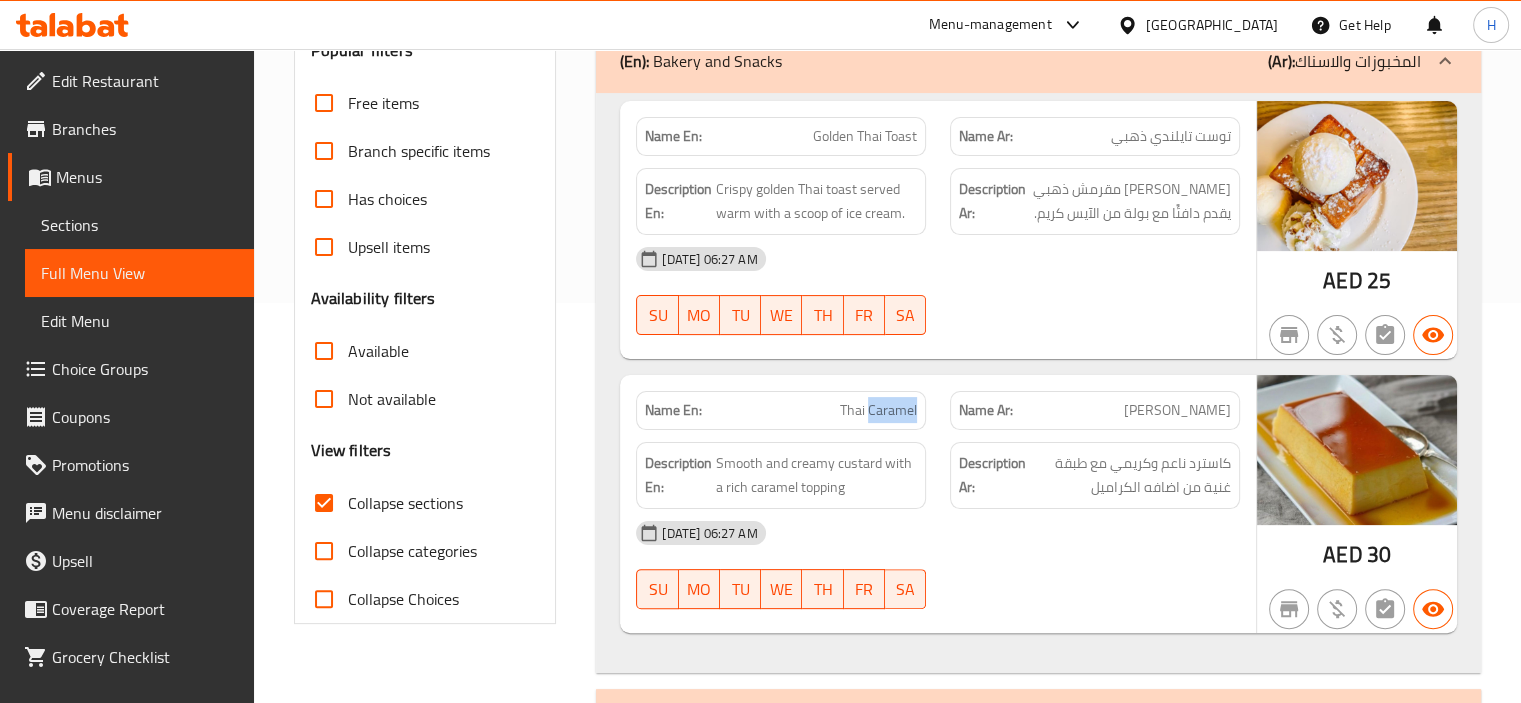 click on "Thai Caramel" at bounding box center [878, 410] 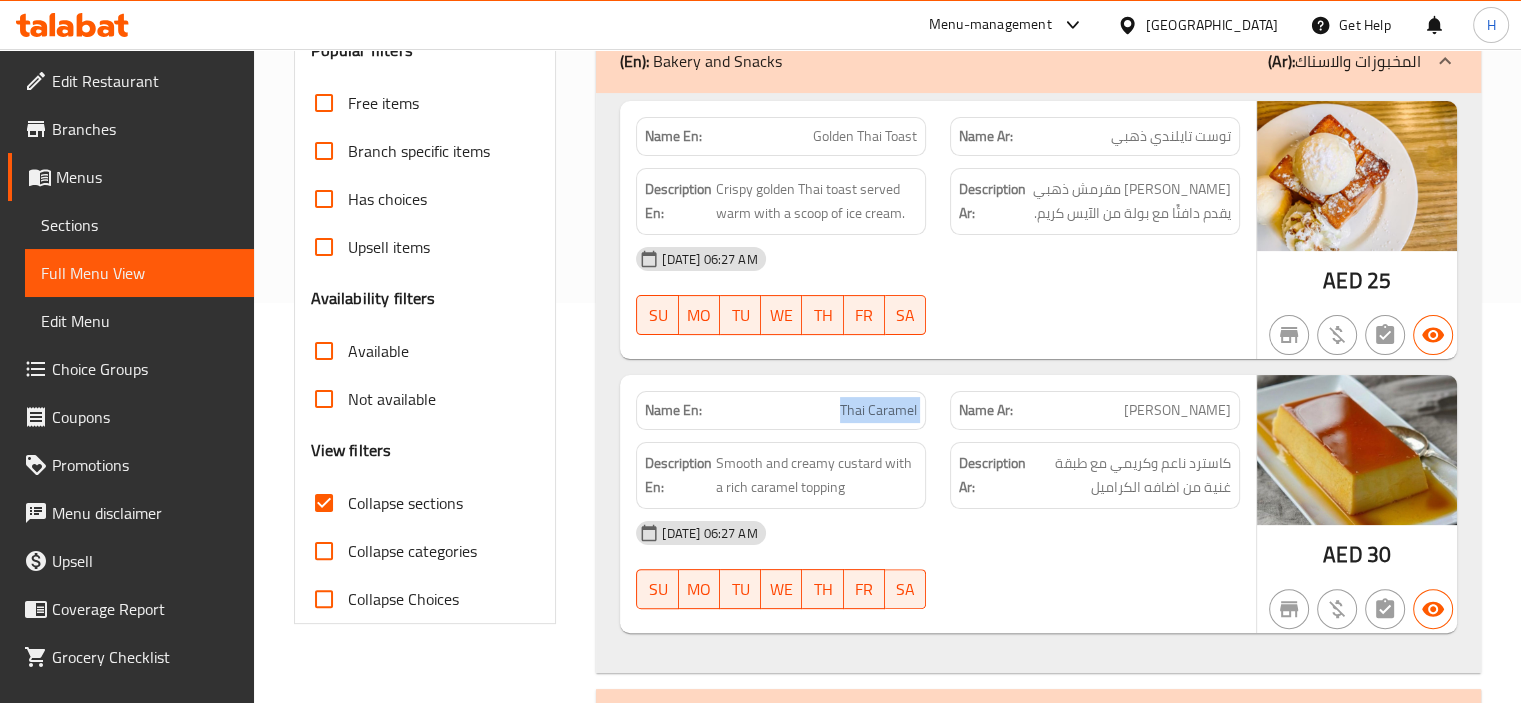 click on "Thai Caramel" at bounding box center [878, 410] 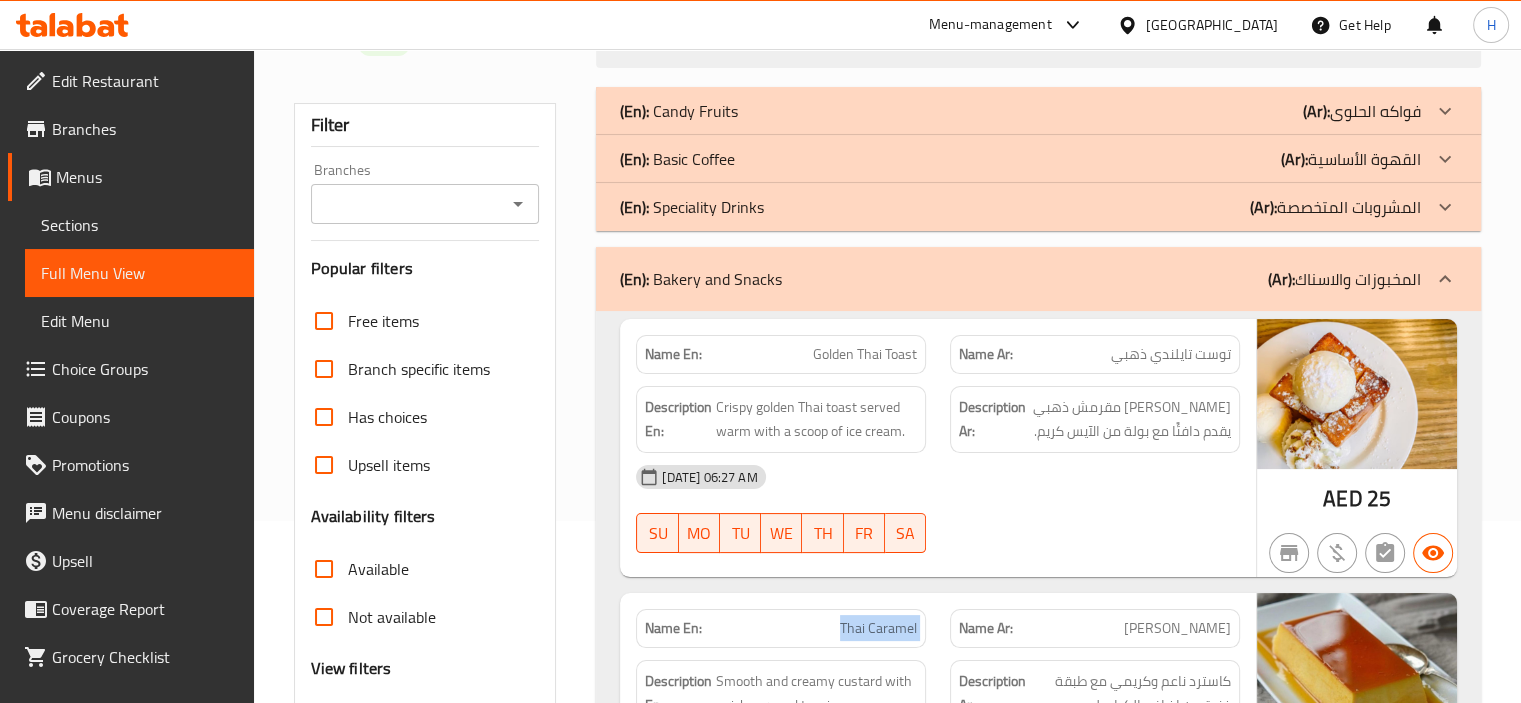 scroll, scrollTop: 172, scrollLeft: 0, axis: vertical 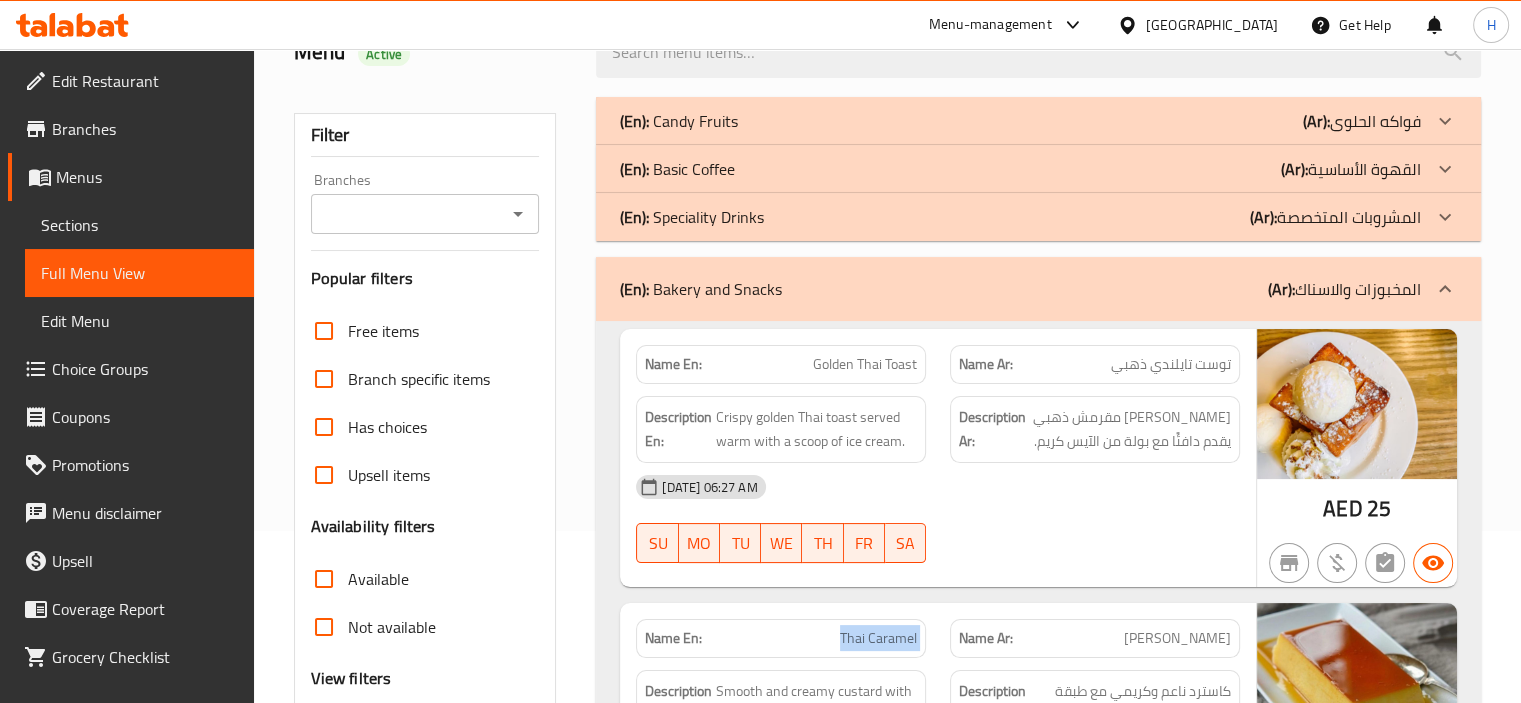 click on "(En):   Bakery and Snacks (Ar): المخبوزات والاسناك" at bounding box center [1038, 289] 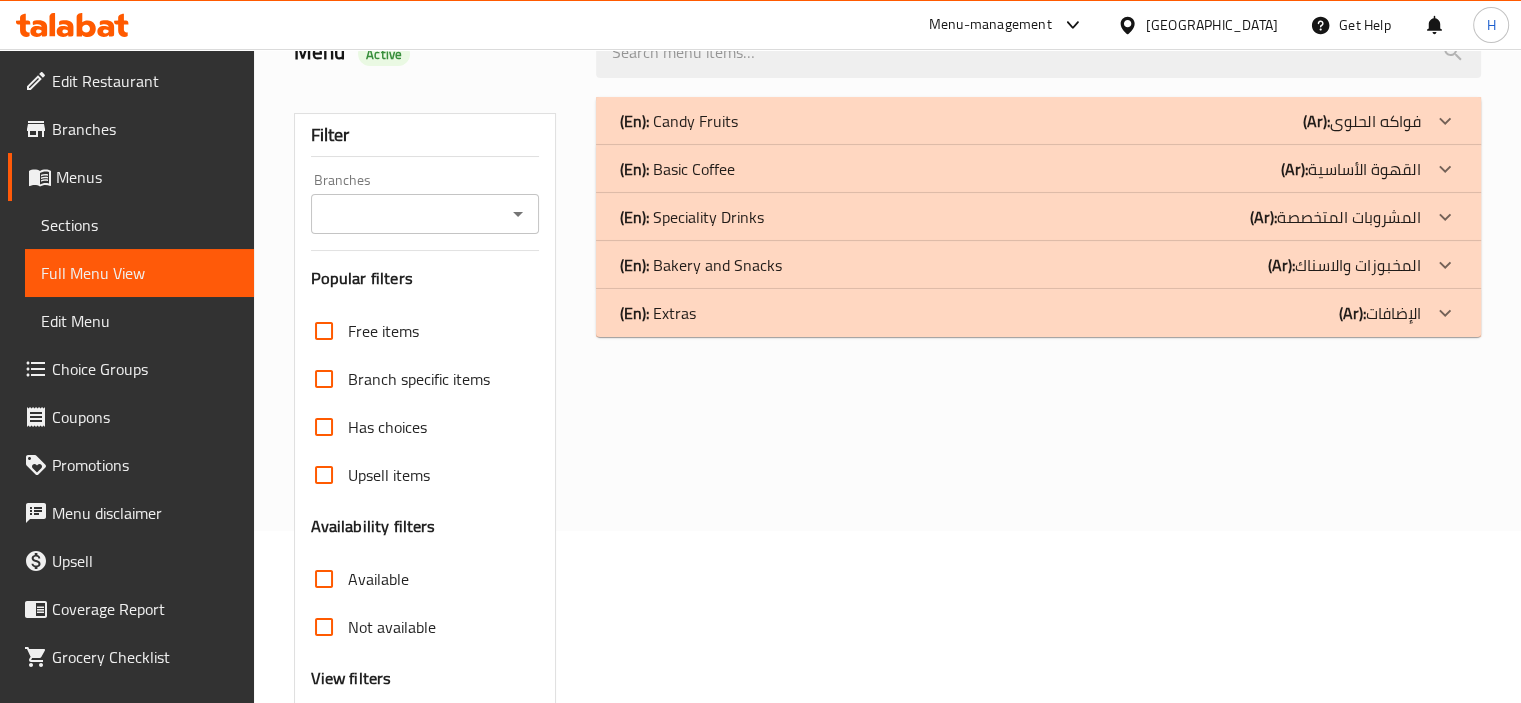 click on "(En):   Extras (Ar): الإضافات" at bounding box center (1038, 121) 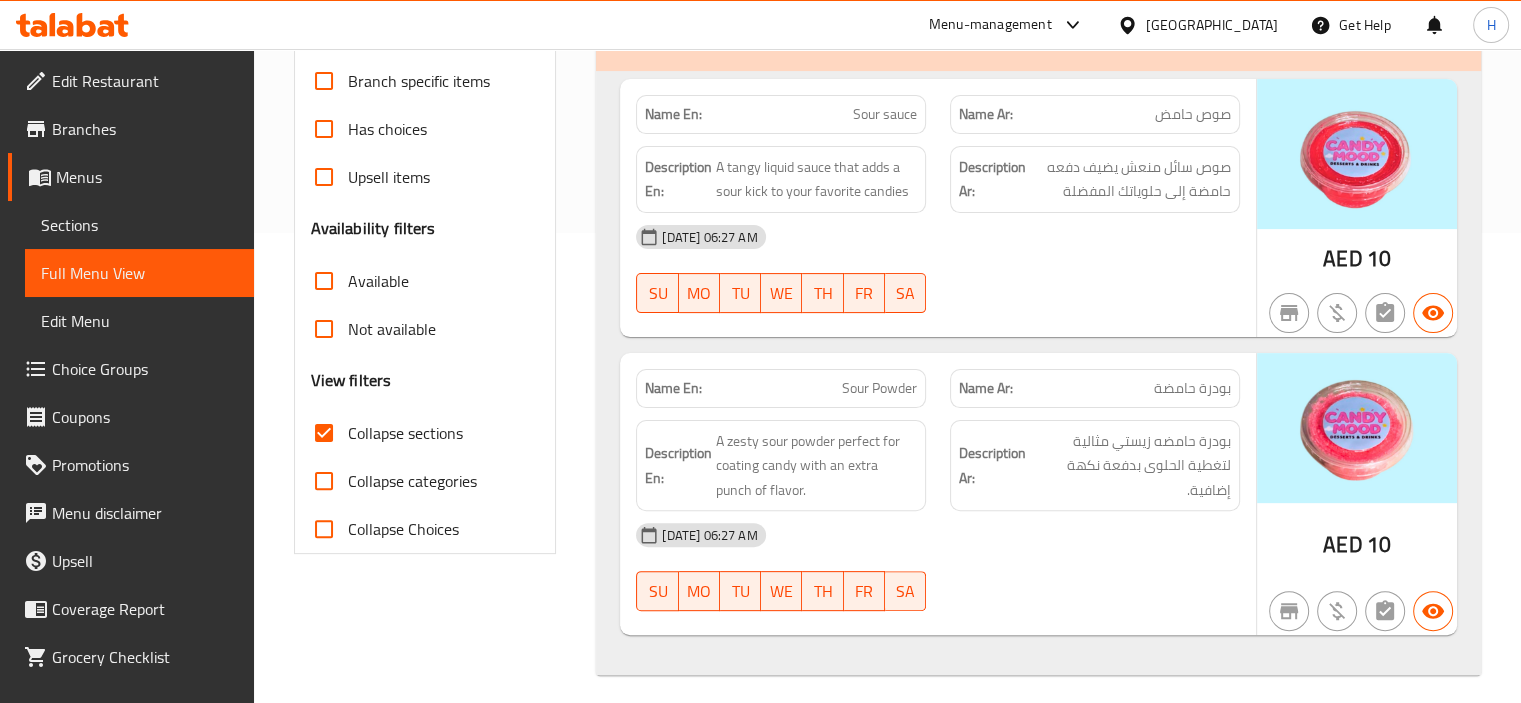 scroll, scrollTop: 480, scrollLeft: 0, axis: vertical 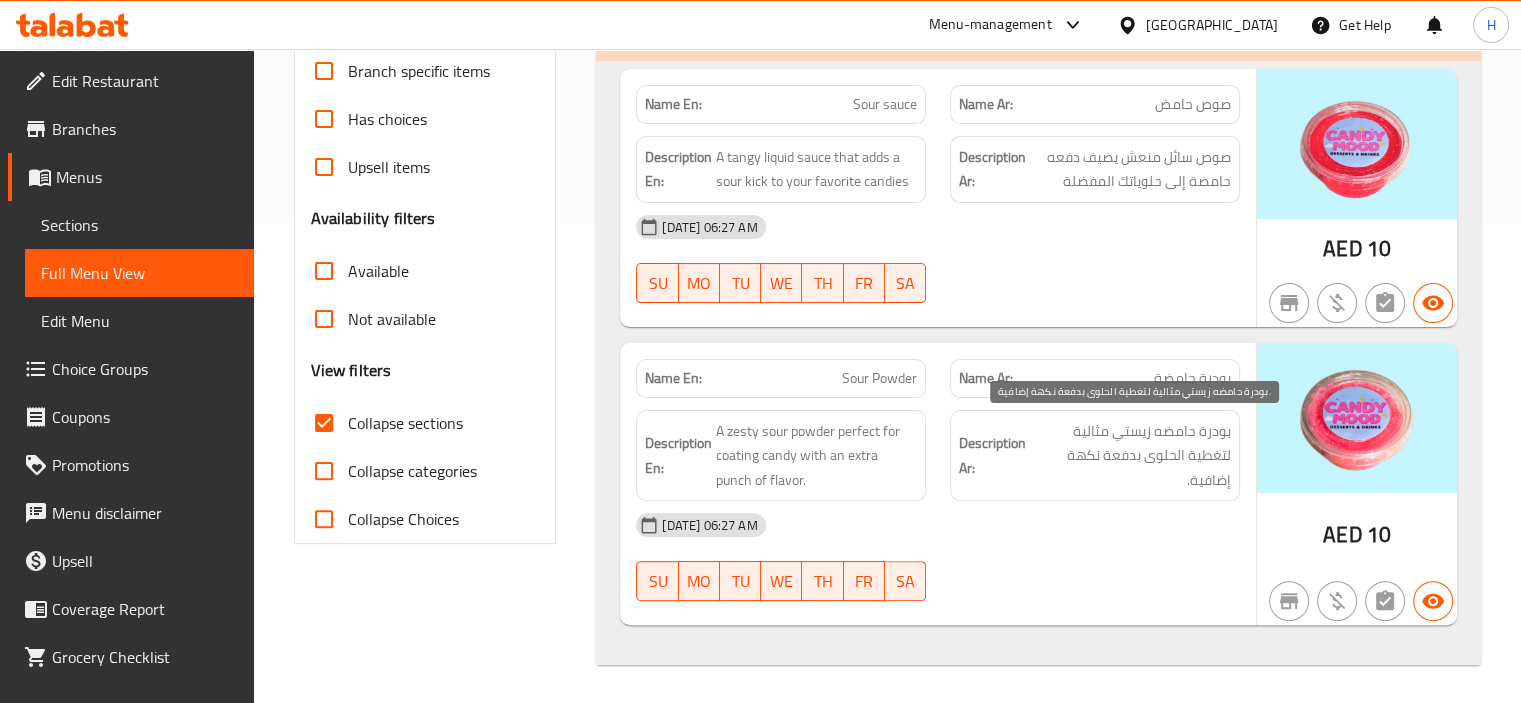 click on "بودرة حامضه زيستي مثالية لتغطية الحلوى بدفعة نكهة إضافية." at bounding box center [1130, 456] 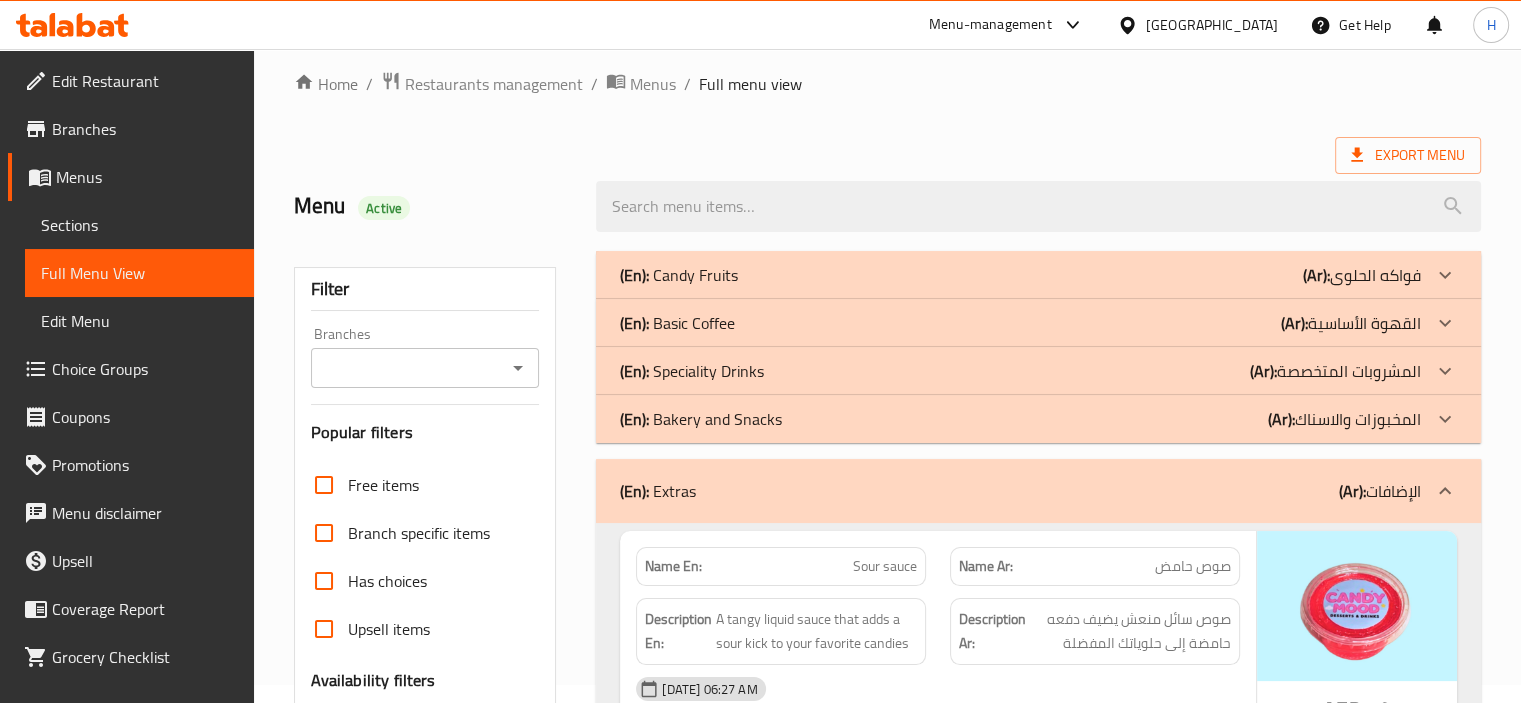 scroll, scrollTop: 0, scrollLeft: 0, axis: both 